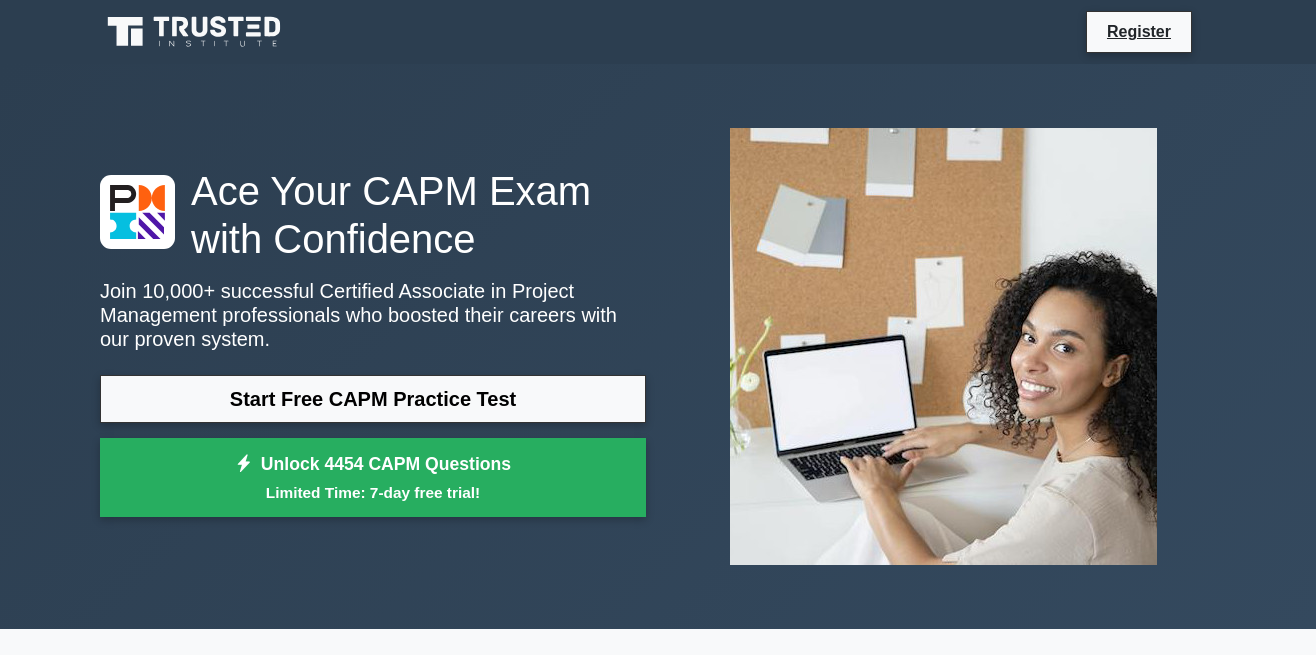 scroll, scrollTop: 0, scrollLeft: 0, axis: both 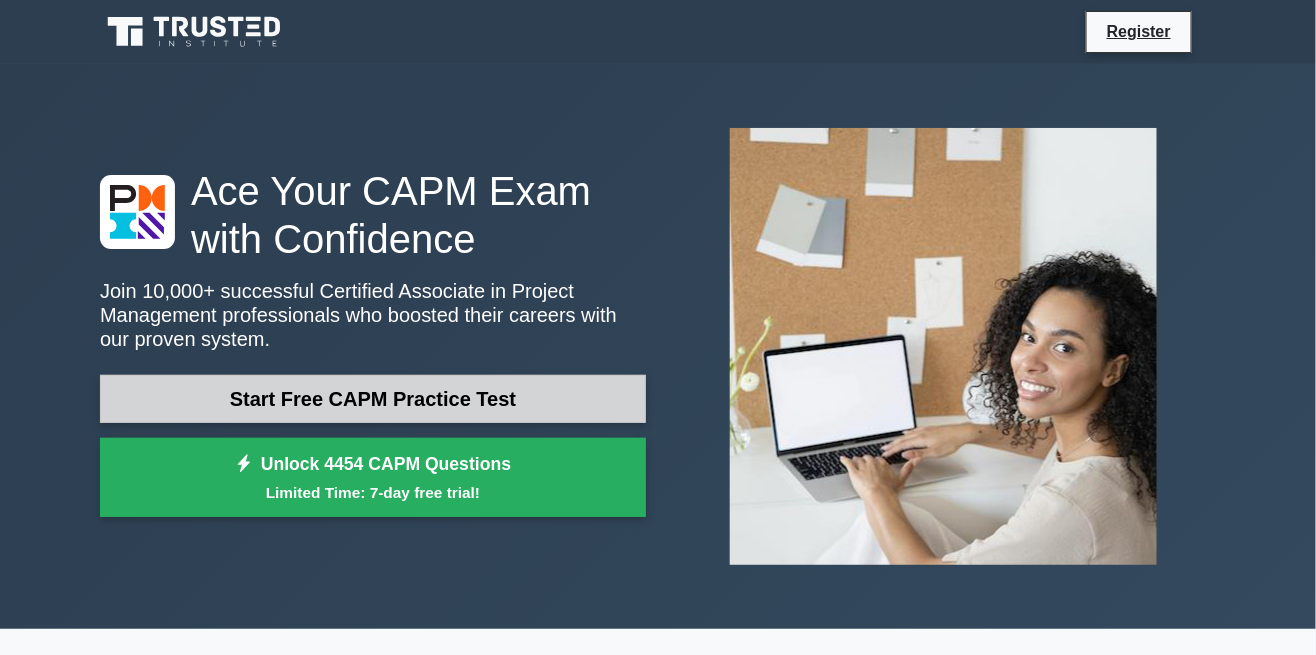 click on "Start Free CAPM Practice Test" at bounding box center (373, 399) 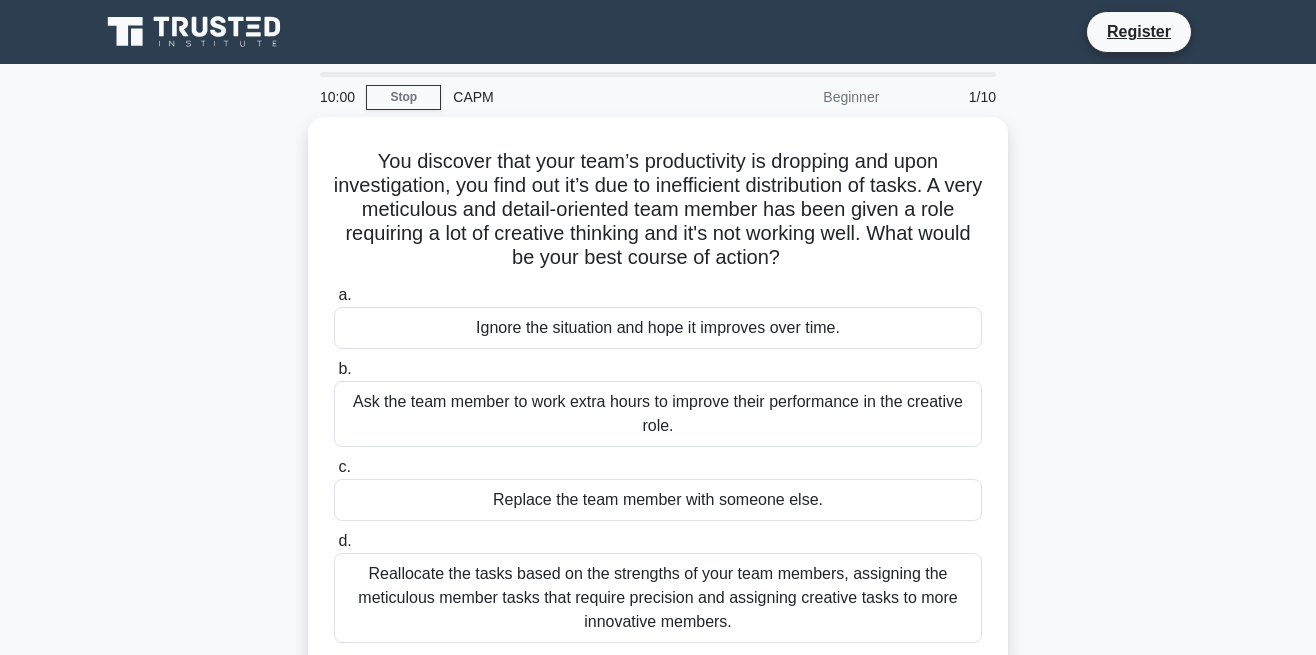 scroll, scrollTop: 0, scrollLeft: 0, axis: both 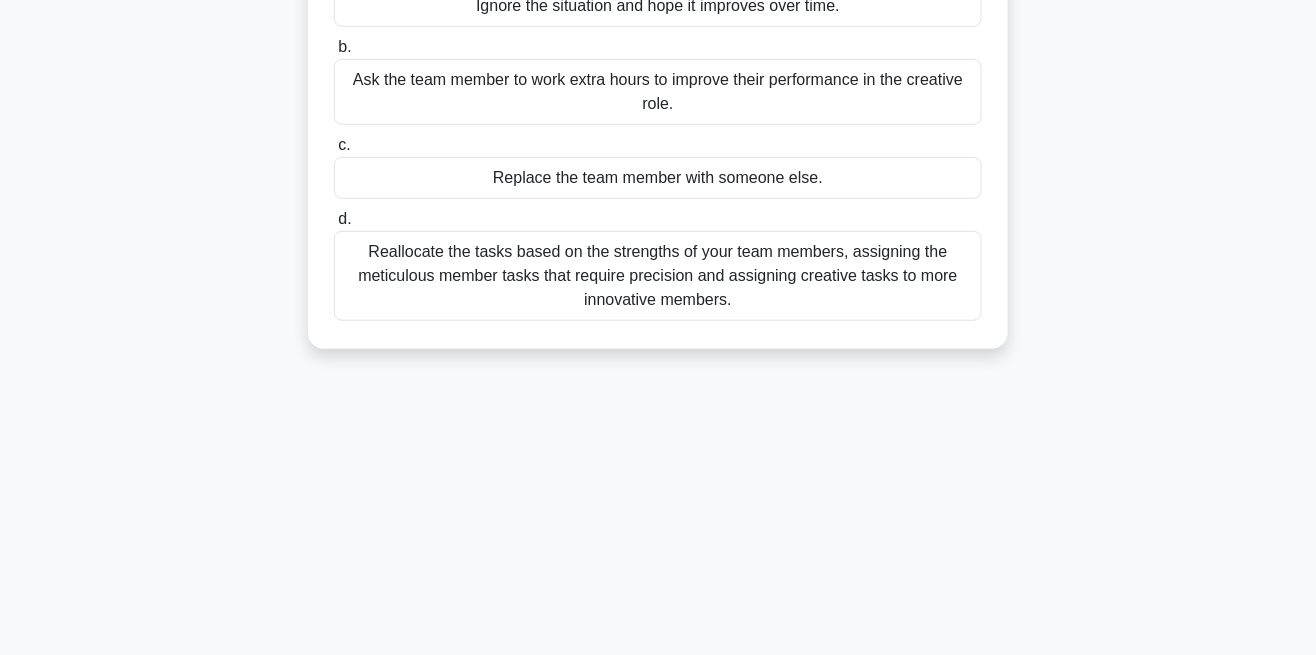 click on "You discover that your team’s productivity is dropping and upon investigation, you find out it’s due to inefficient distribution of tasks. A very meticulous and detail-oriented team member has been given a role requiring a lot of creative thinking and it's not working well. What would be your best course of action?
.spinner_0XTQ{transform-origin:center;animation:spinner_y6GP .75s linear infinite}@keyframes spinner_y6GP{100%{transform:rotate(360deg)}}
a.
b. c. d." at bounding box center [658, 84] 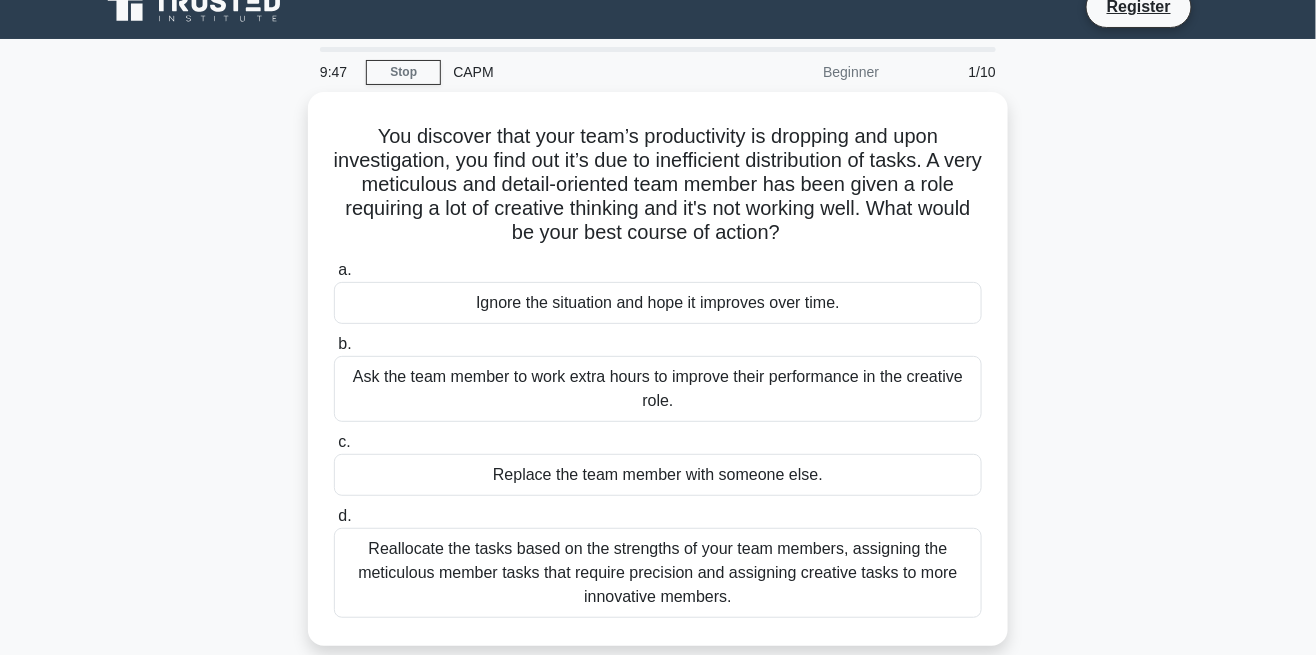 scroll, scrollTop: 0, scrollLeft: 0, axis: both 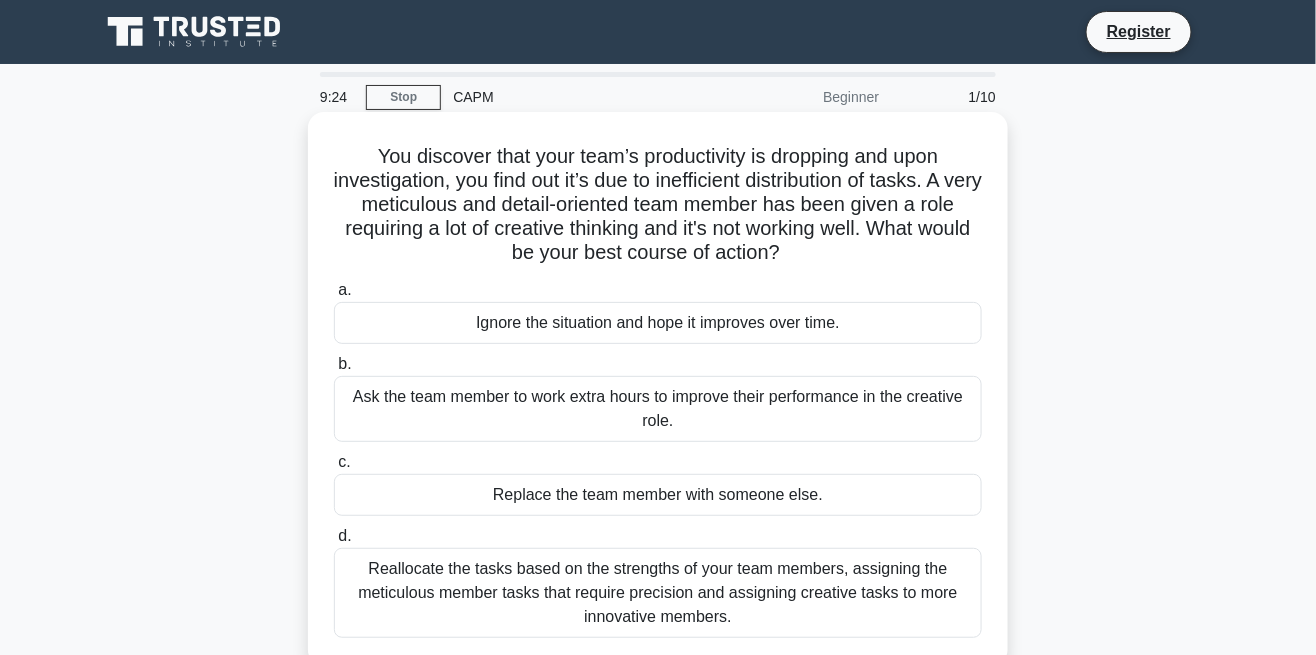 click on "Reallocate the tasks based on the strengths of your team members, assigning the meticulous member tasks that require precision and assigning creative tasks to more innovative members." at bounding box center (658, 593) 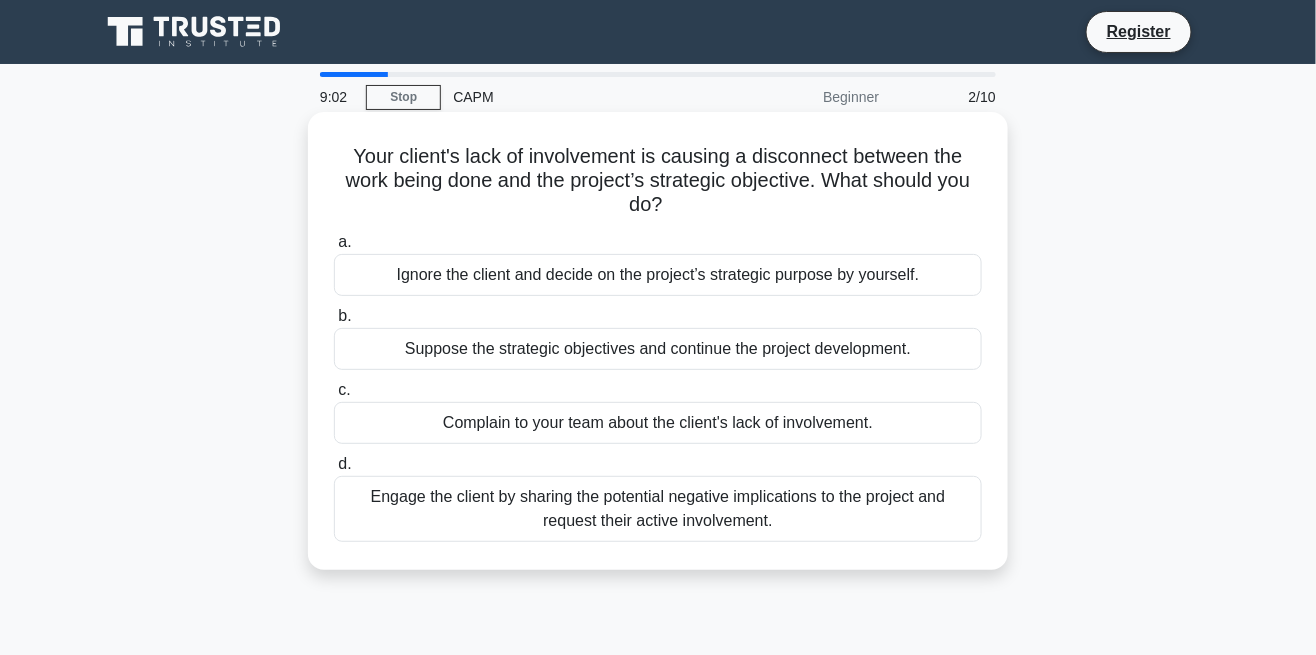 click on "Engage the client by sharing the potential negative implications to the project and request their active involvement." at bounding box center [658, 509] 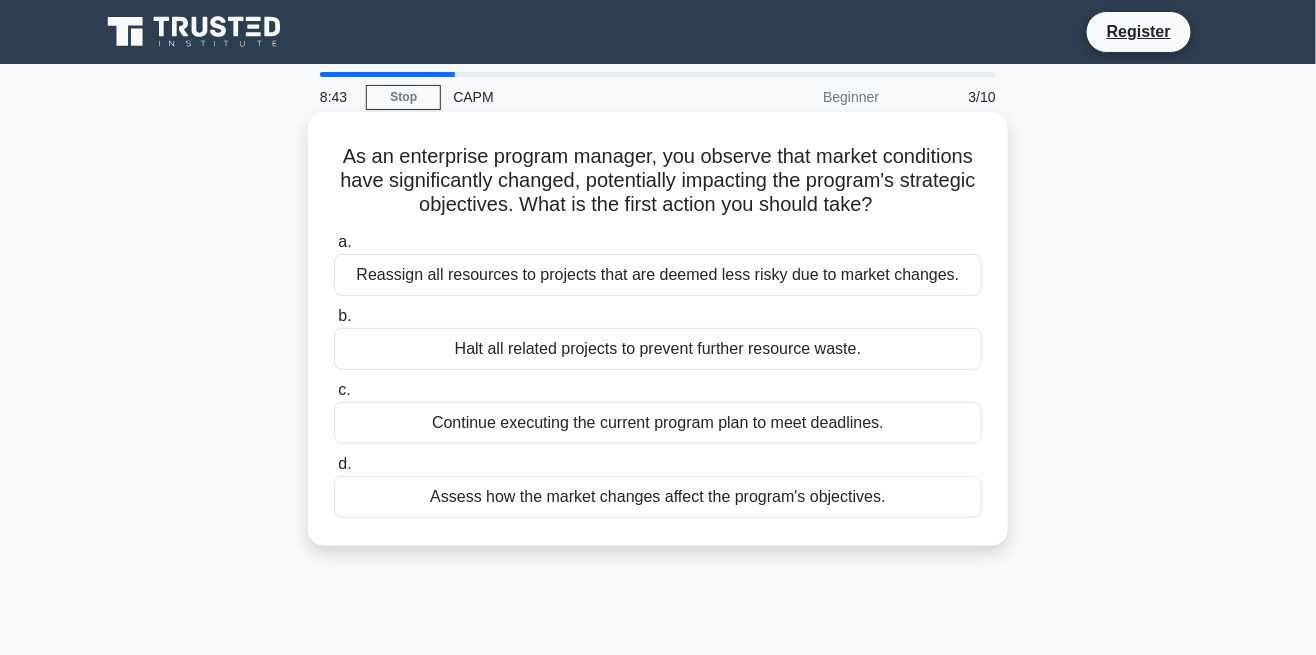 click on "Assess how the market changes affect the program's objectives." at bounding box center (658, 497) 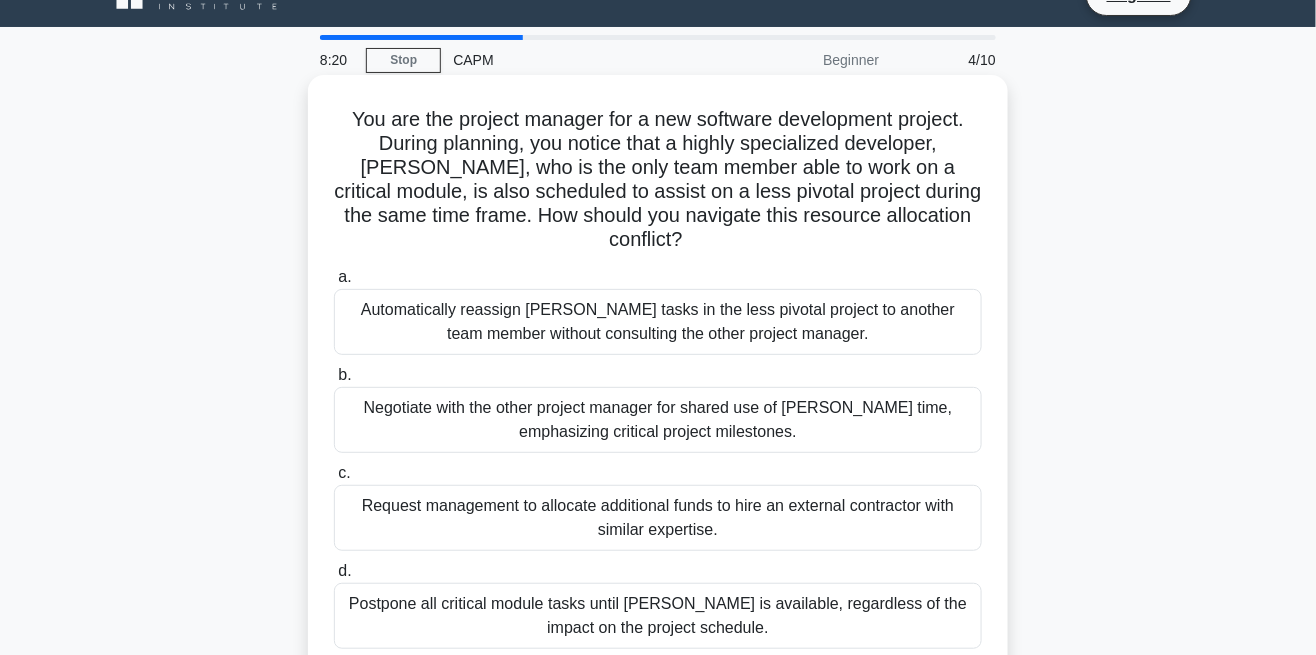 scroll, scrollTop: 43, scrollLeft: 0, axis: vertical 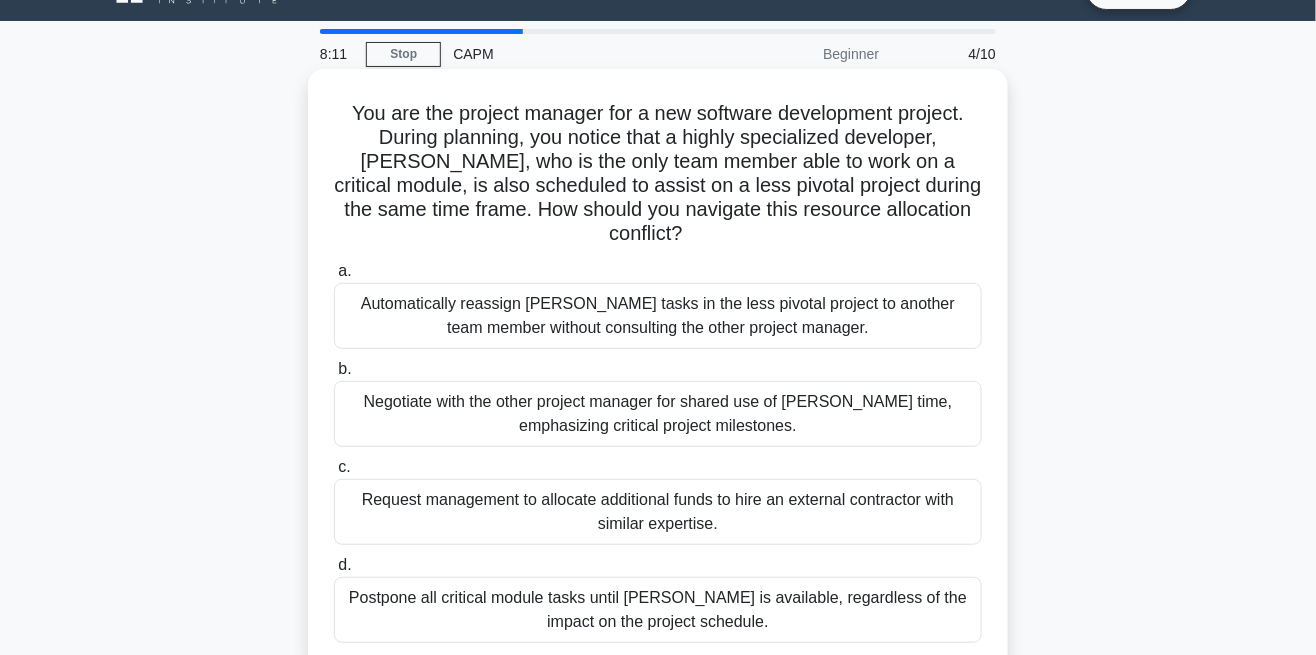 click on "Negotiate with the other project manager for shared use of Terry's time, emphasizing critical project milestones." at bounding box center (658, 414) 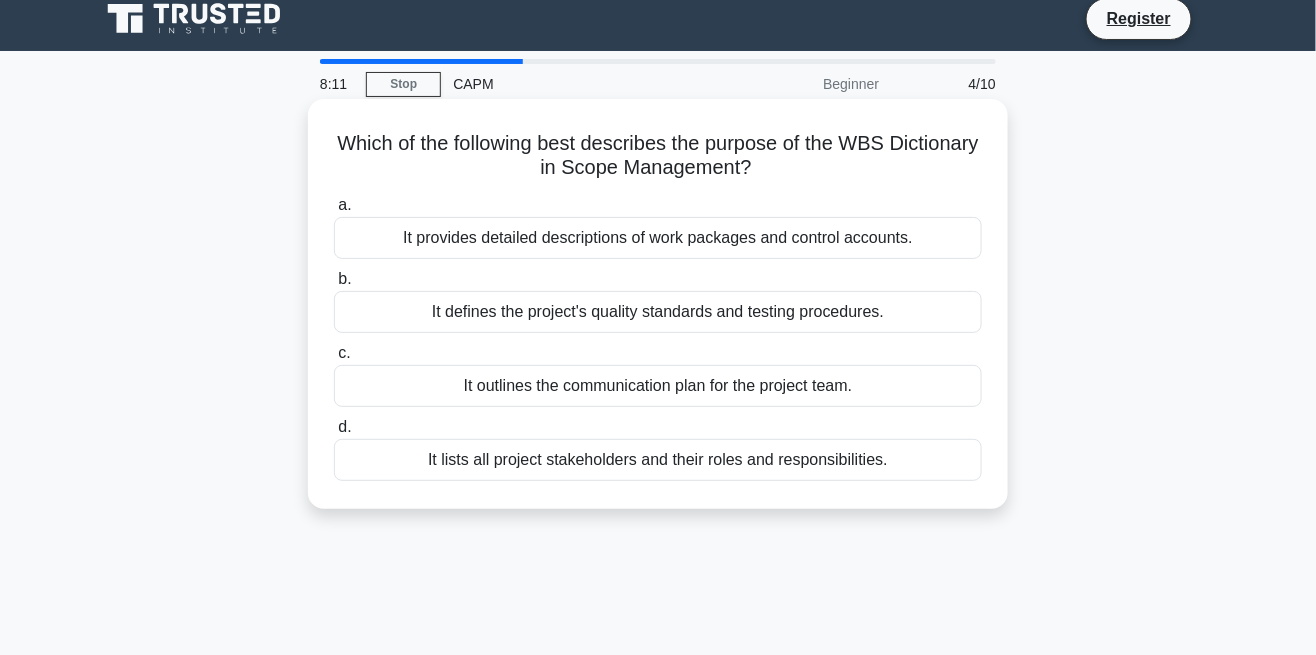 scroll, scrollTop: 0, scrollLeft: 0, axis: both 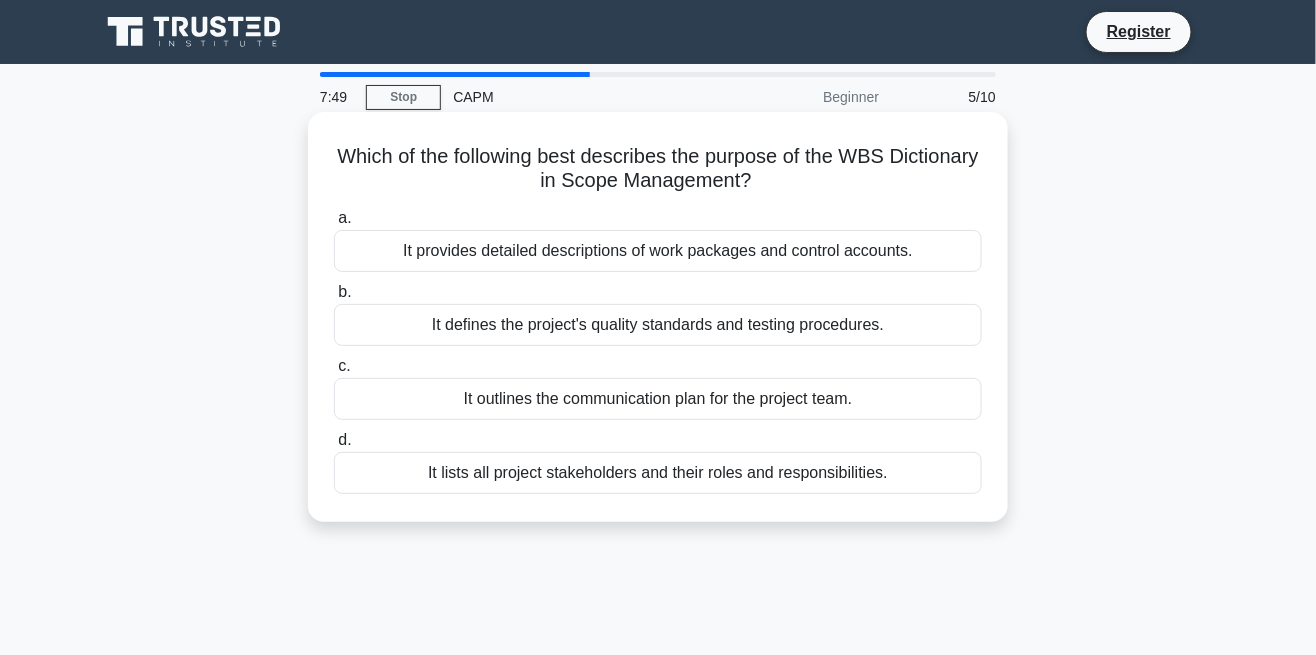 click on "It provides detailed descriptions of work packages and control accounts." at bounding box center [658, 251] 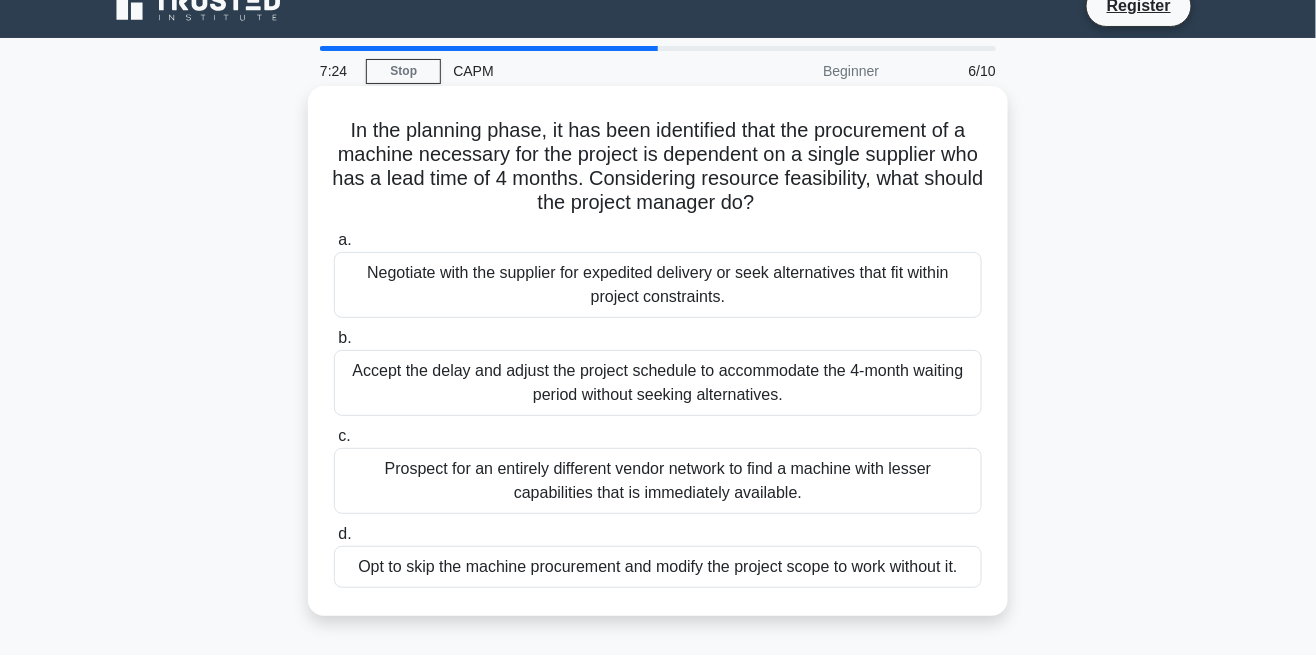 scroll, scrollTop: 0, scrollLeft: 0, axis: both 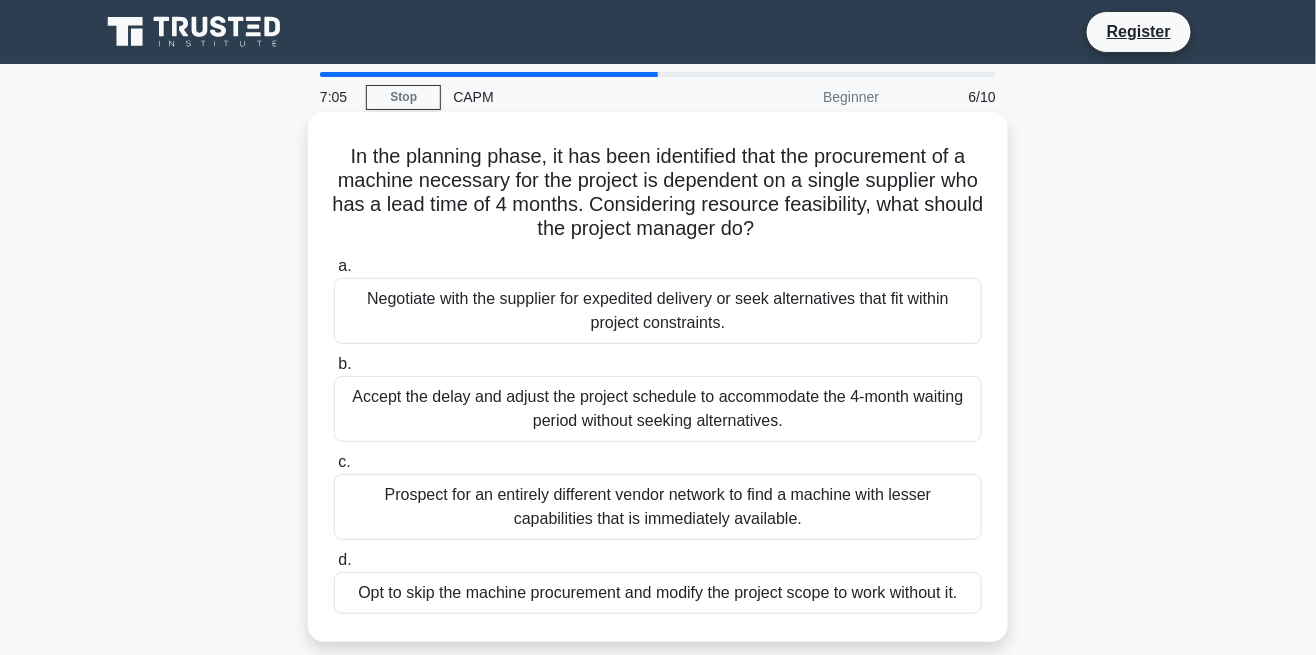 click on "Negotiate with the supplier for expedited delivery or seek alternatives that fit within project constraints." at bounding box center (658, 311) 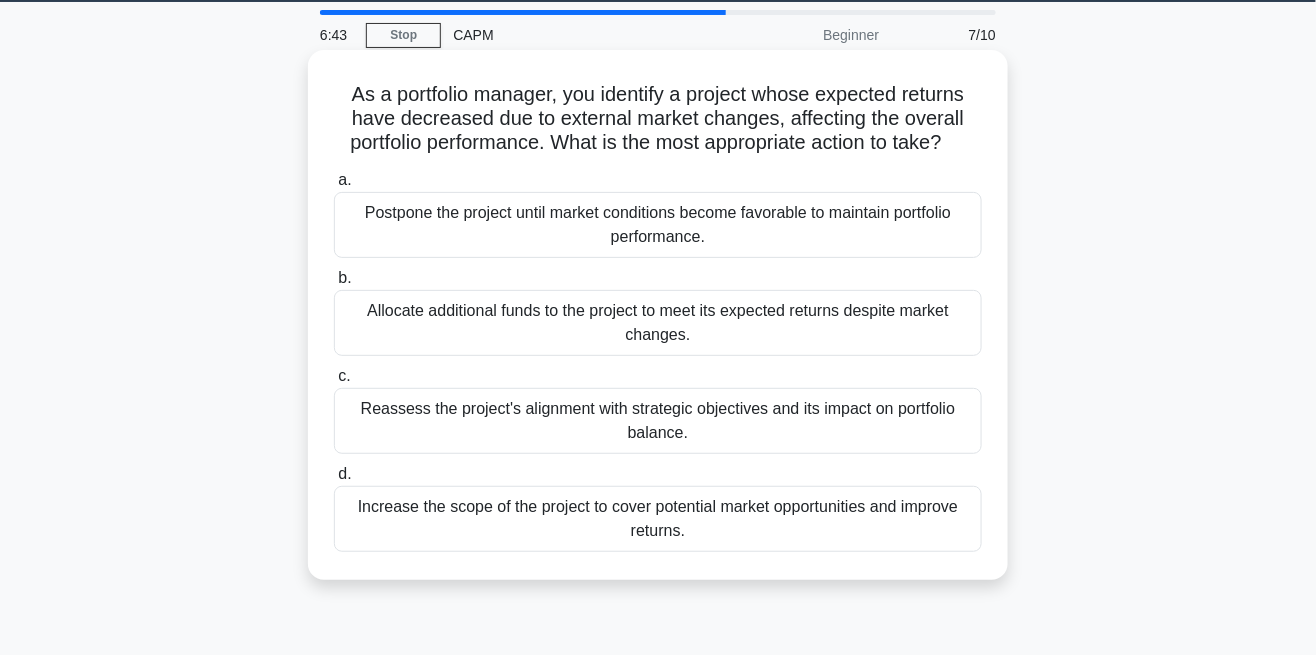 scroll, scrollTop: 62, scrollLeft: 0, axis: vertical 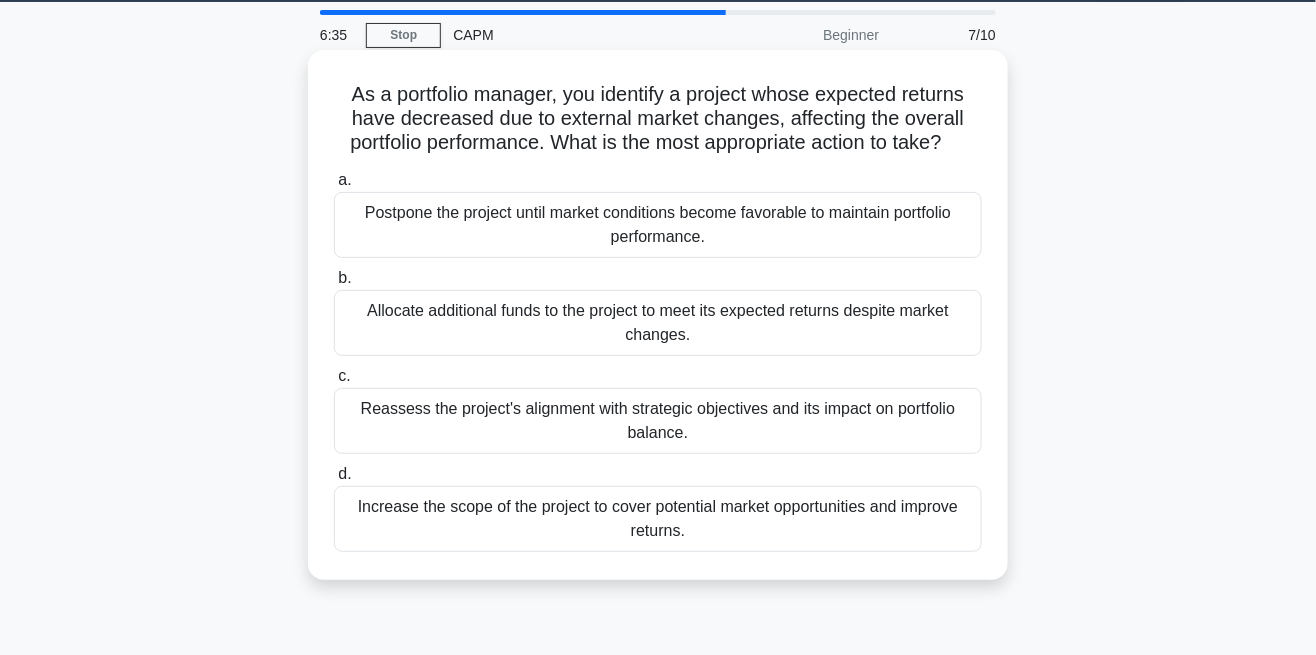 click on "Reassess the project's alignment with strategic objectives and its impact on portfolio balance." at bounding box center (658, 421) 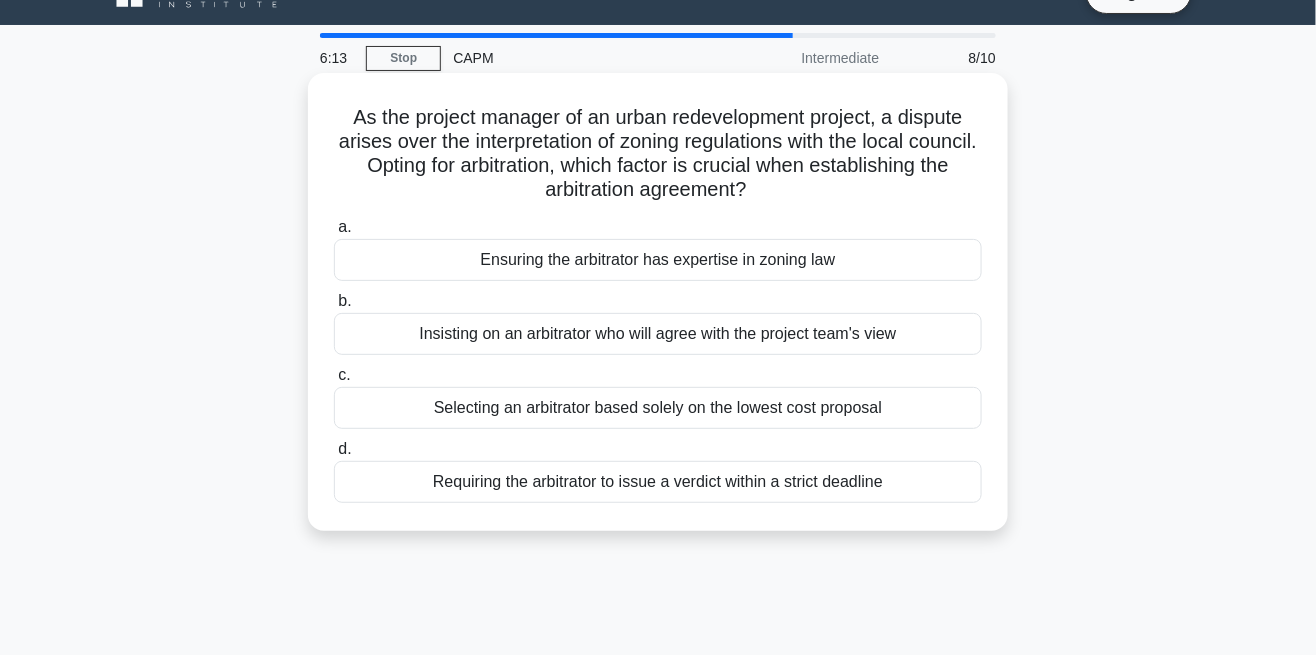 scroll, scrollTop: 37, scrollLeft: 0, axis: vertical 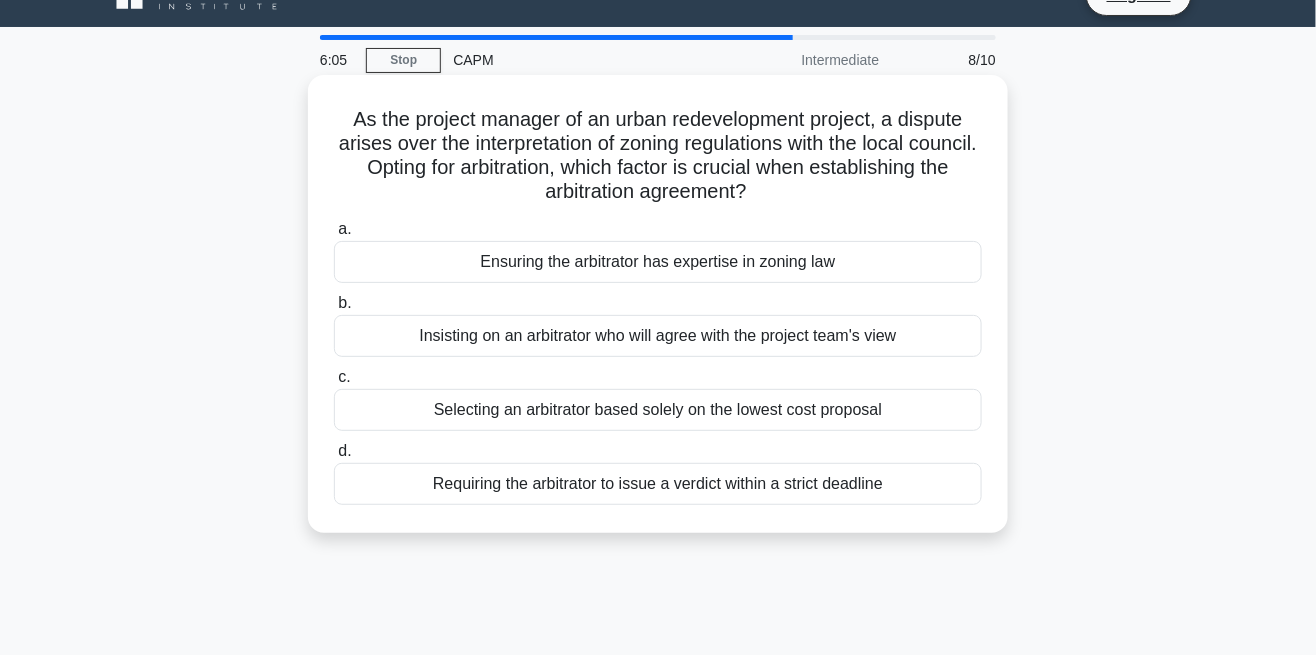 click on "Ensuring the arbitrator has expertise in zoning law" at bounding box center (658, 262) 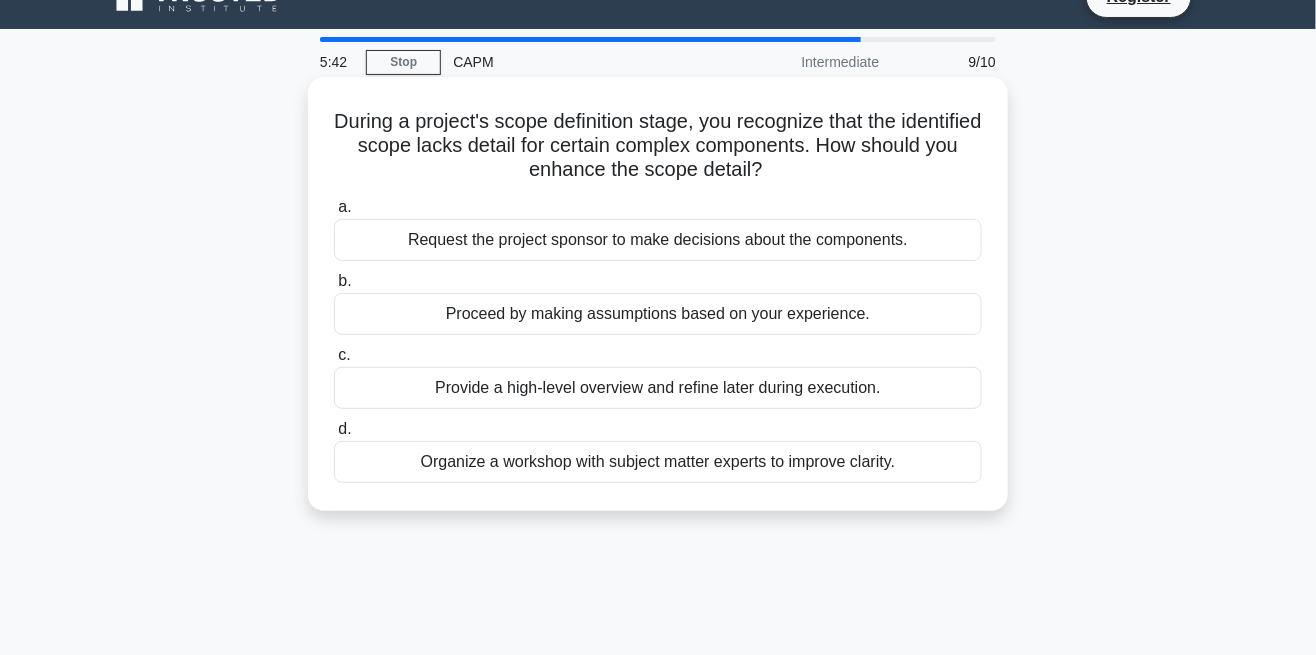 scroll, scrollTop: 39, scrollLeft: 0, axis: vertical 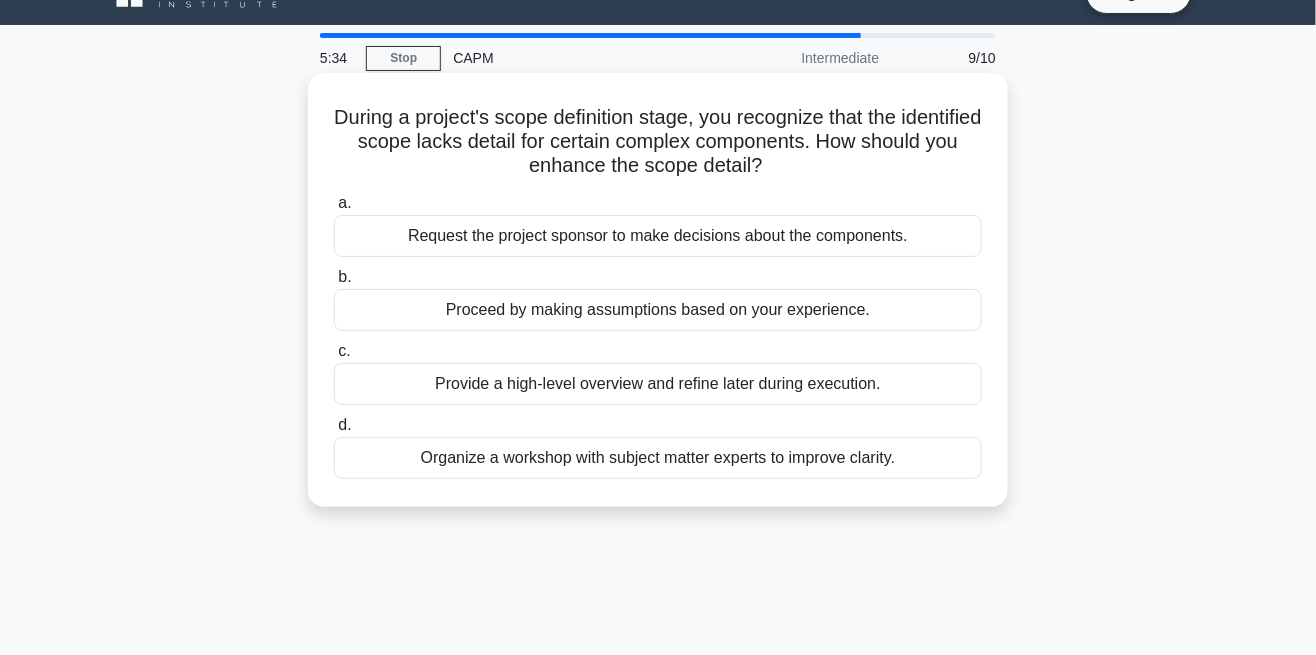 click on "Organize a workshop with subject matter experts to improve clarity." at bounding box center (658, 458) 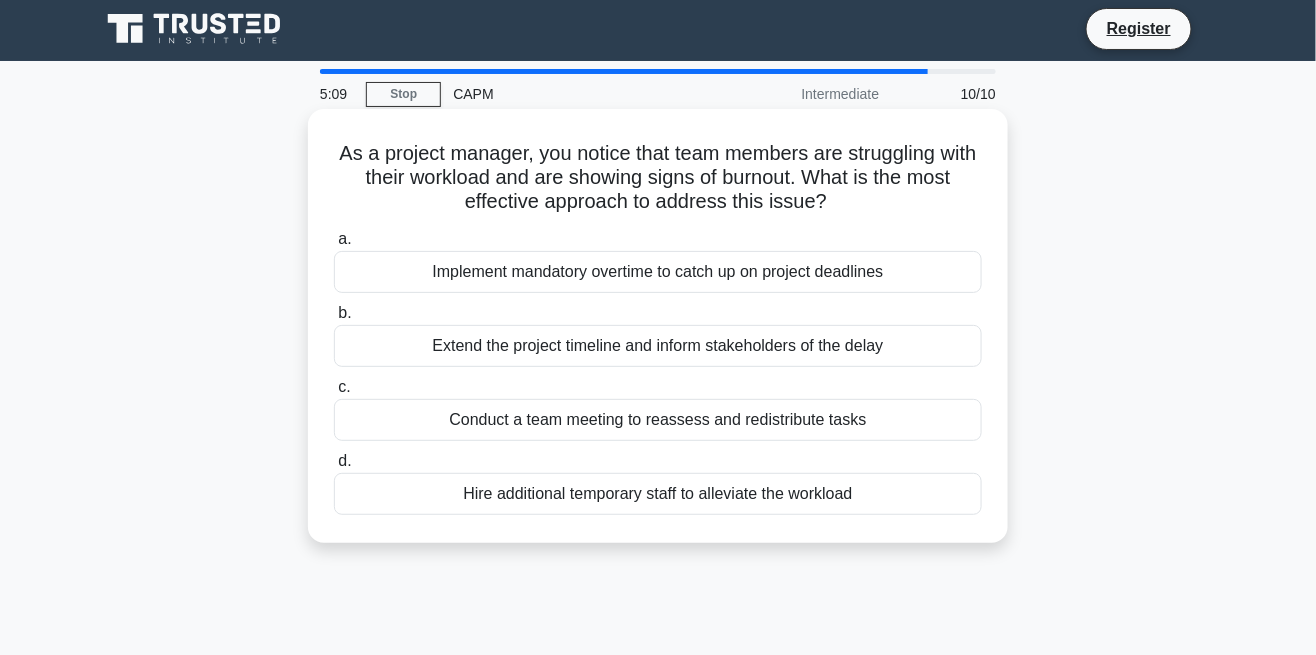 scroll, scrollTop: 0, scrollLeft: 0, axis: both 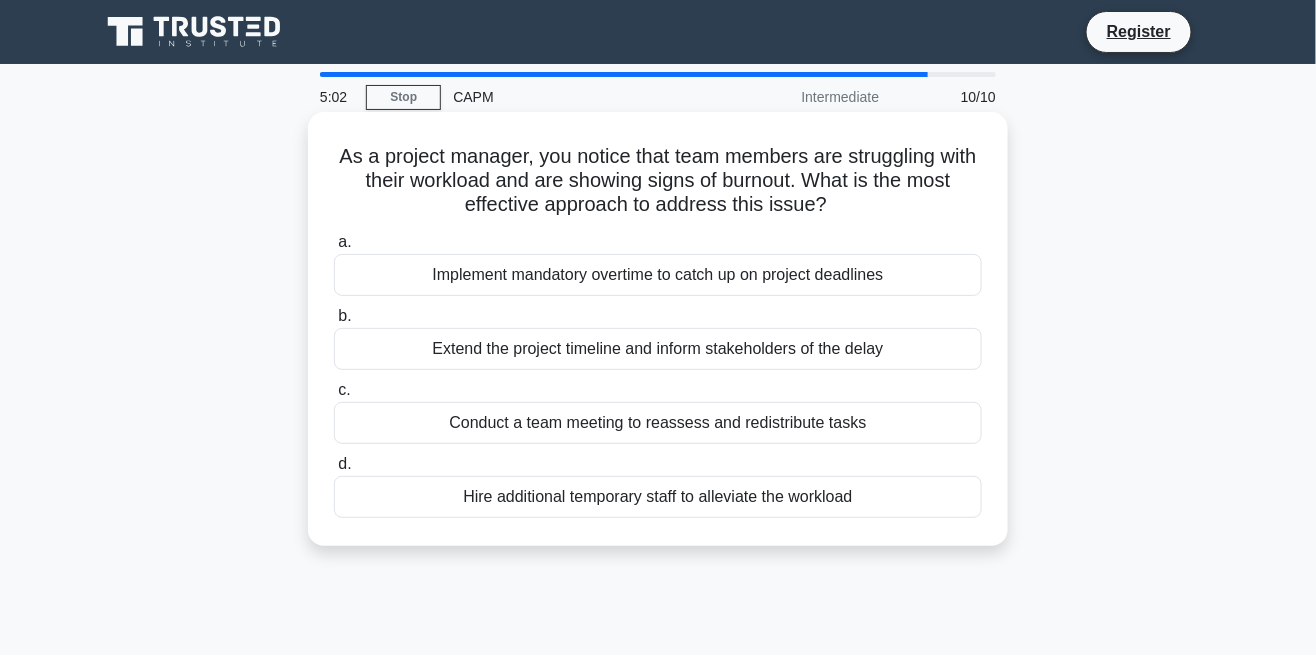 click on "Conduct a team meeting to reassess and redistribute tasks" at bounding box center [658, 423] 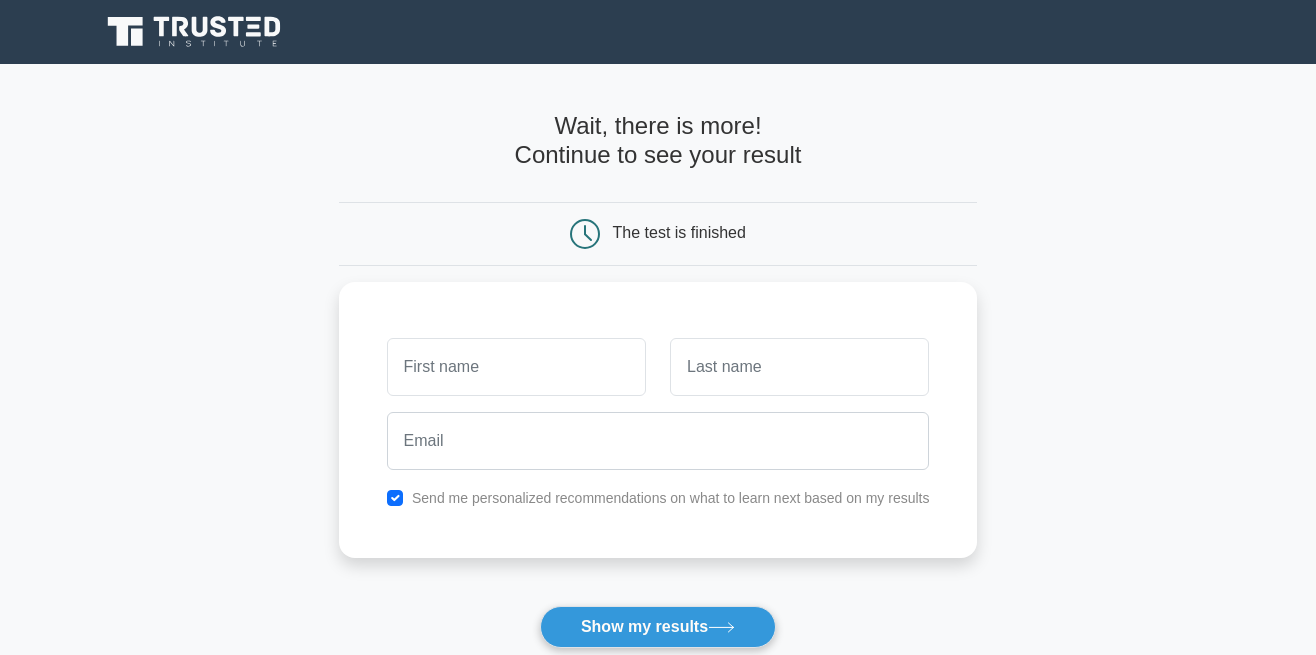 scroll, scrollTop: 0, scrollLeft: 0, axis: both 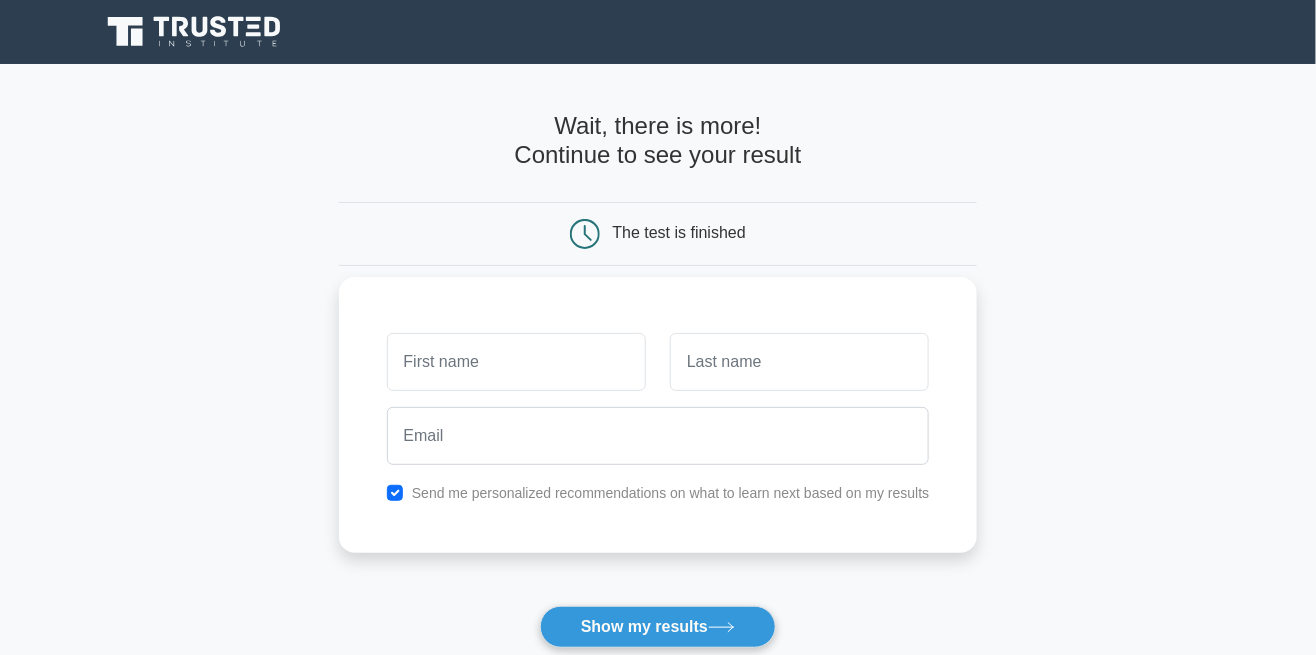 click at bounding box center [516, 362] 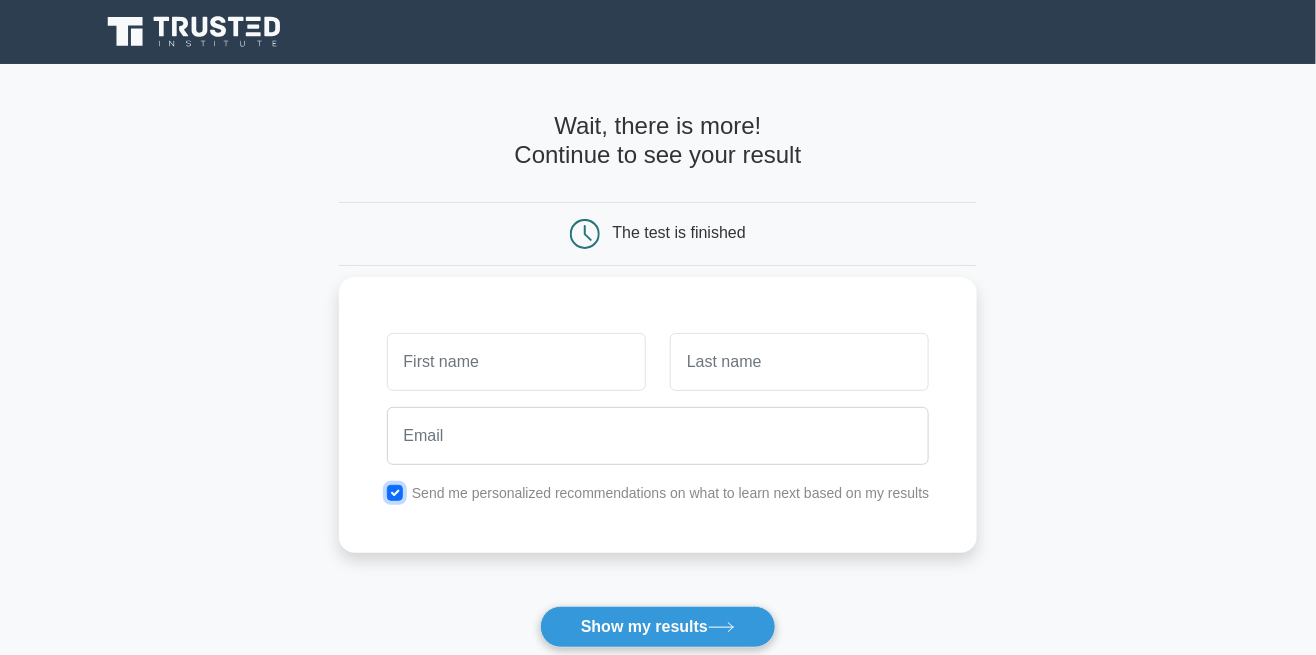 click at bounding box center [395, 493] 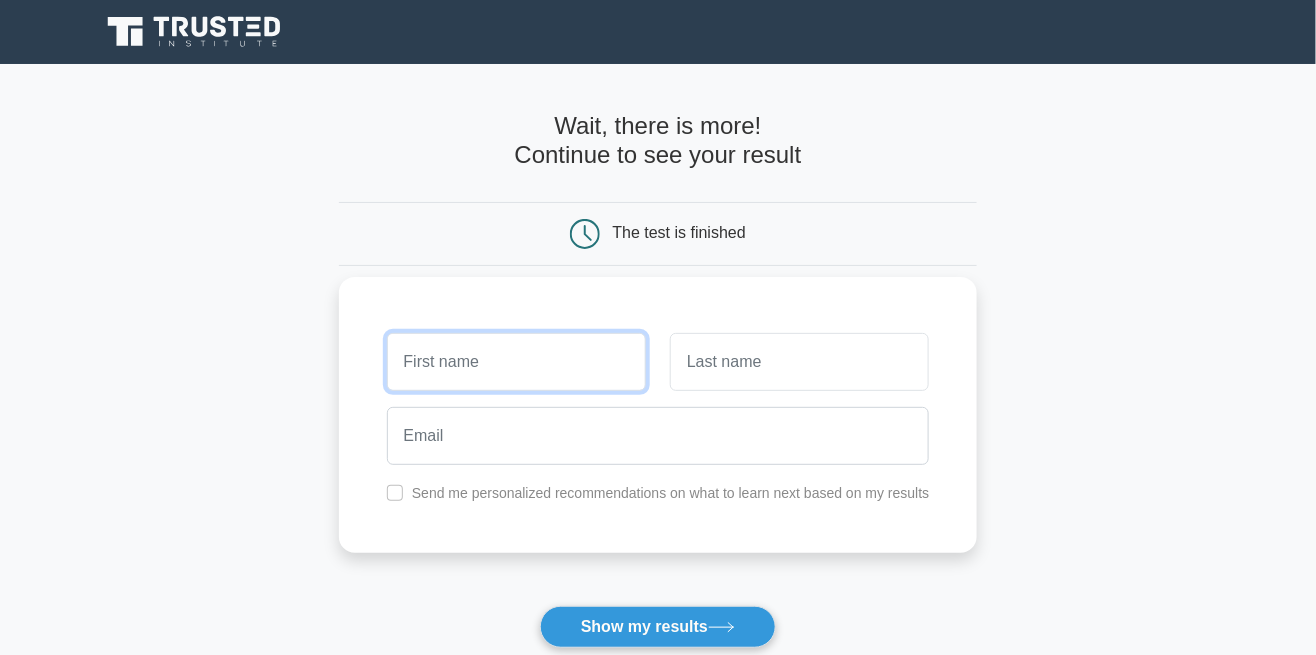 type on "C" 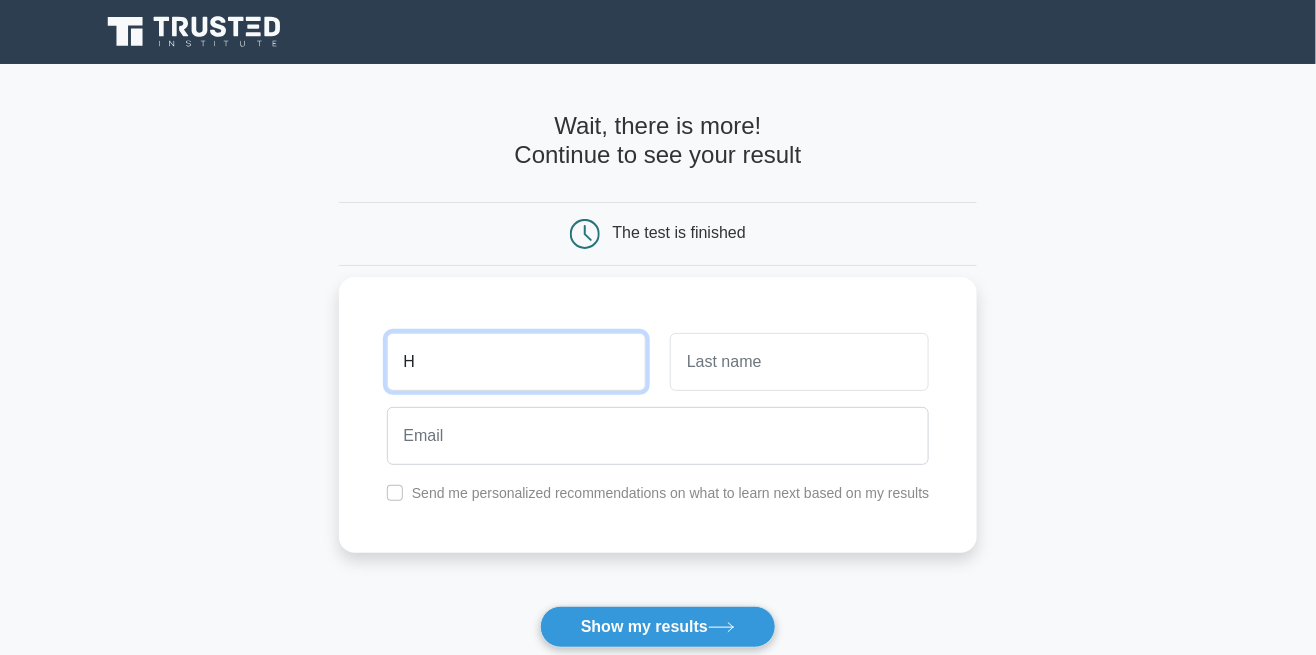 type on "H" 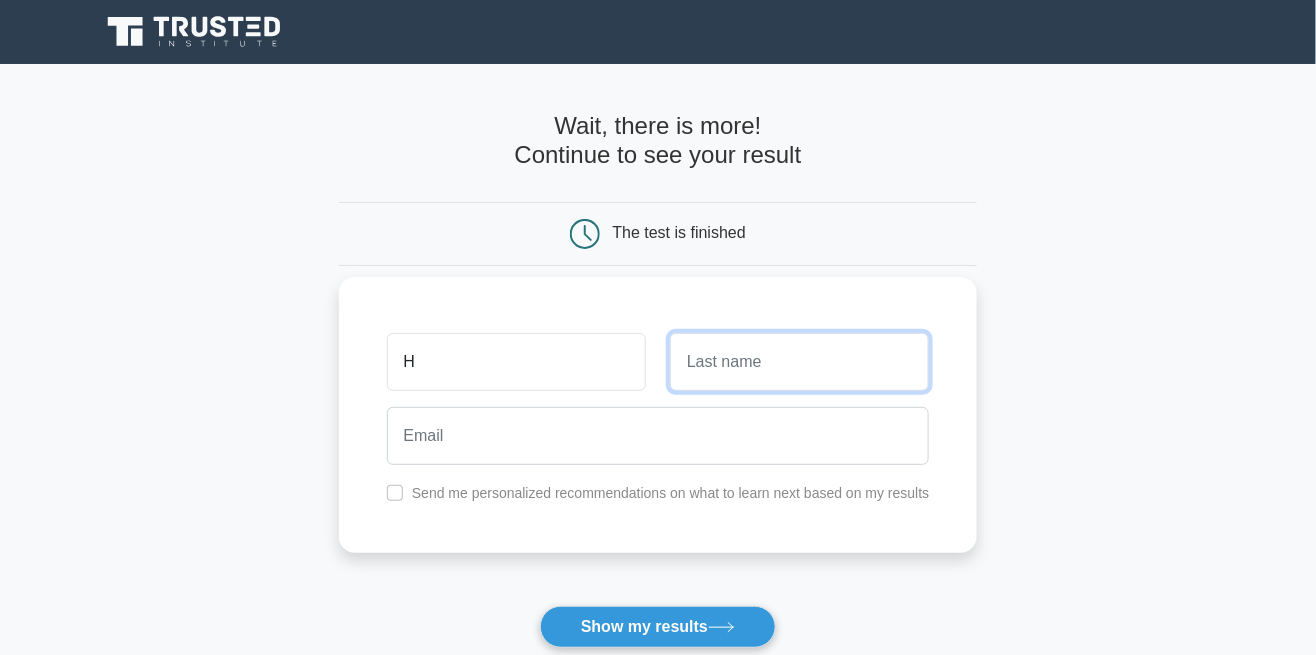 click at bounding box center (799, 362) 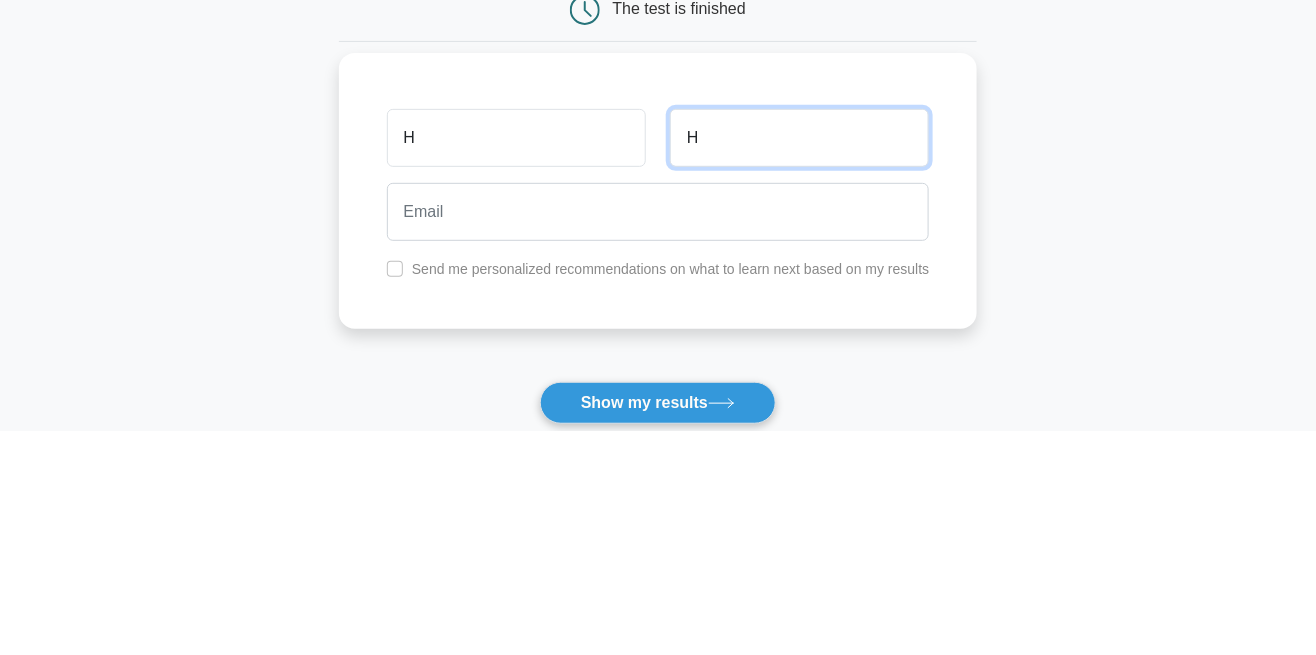 type on "H" 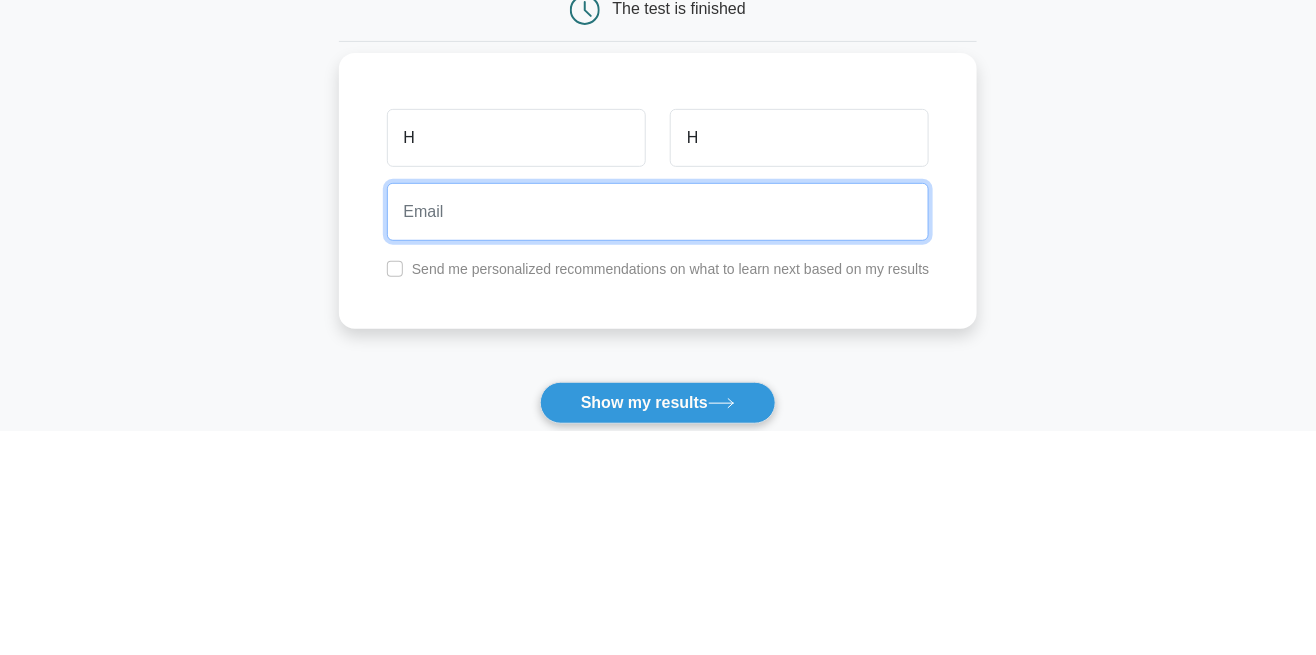 click at bounding box center (658, 436) 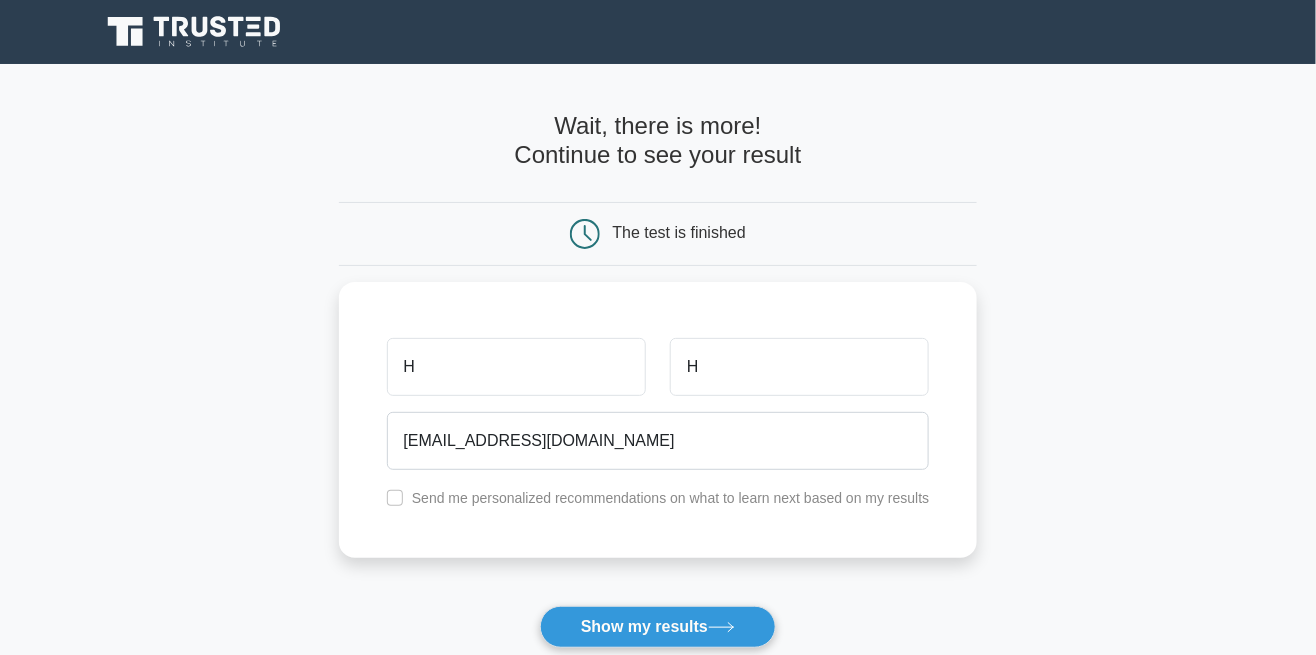 click on "Show my results" at bounding box center [658, 627] 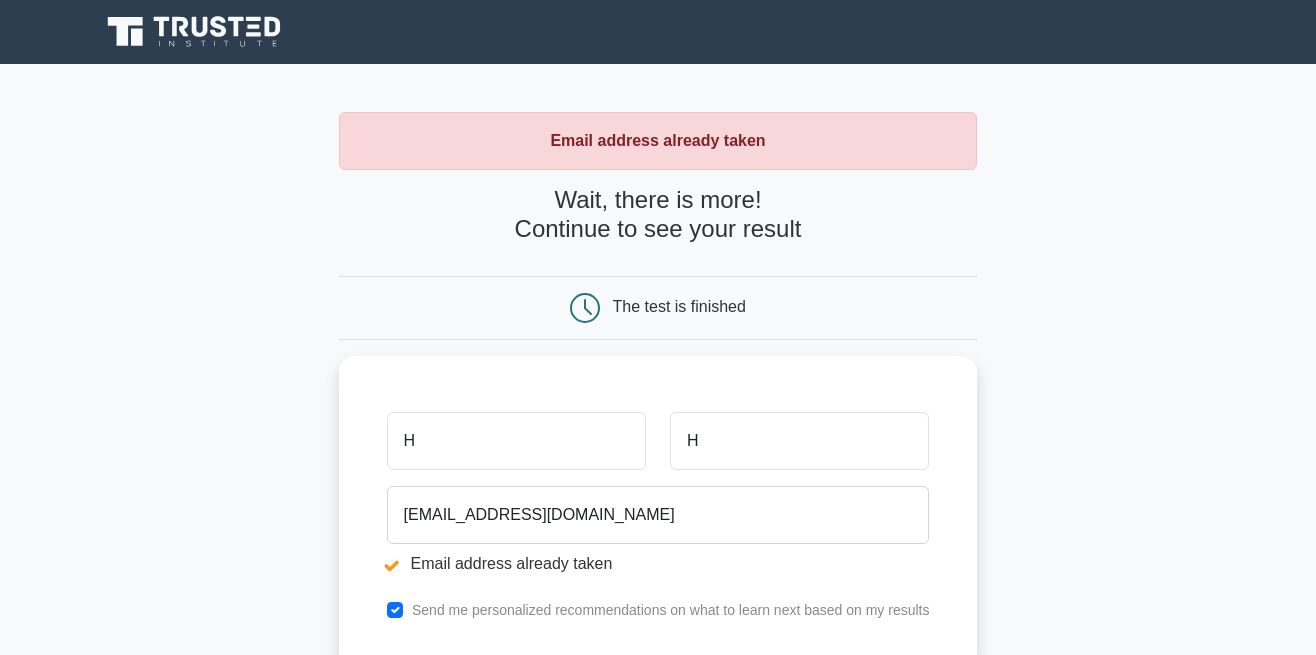 scroll, scrollTop: 0, scrollLeft: 0, axis: both 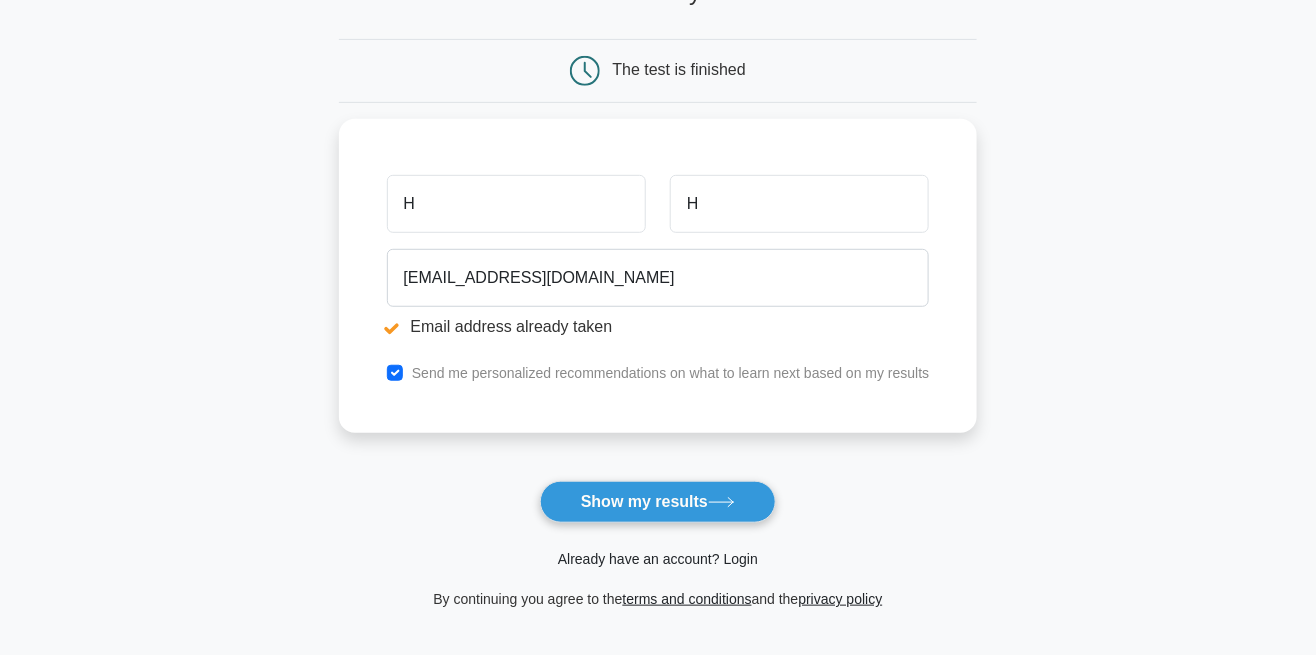 click on "Already have an account? Login" at bounding box center [658, 559] 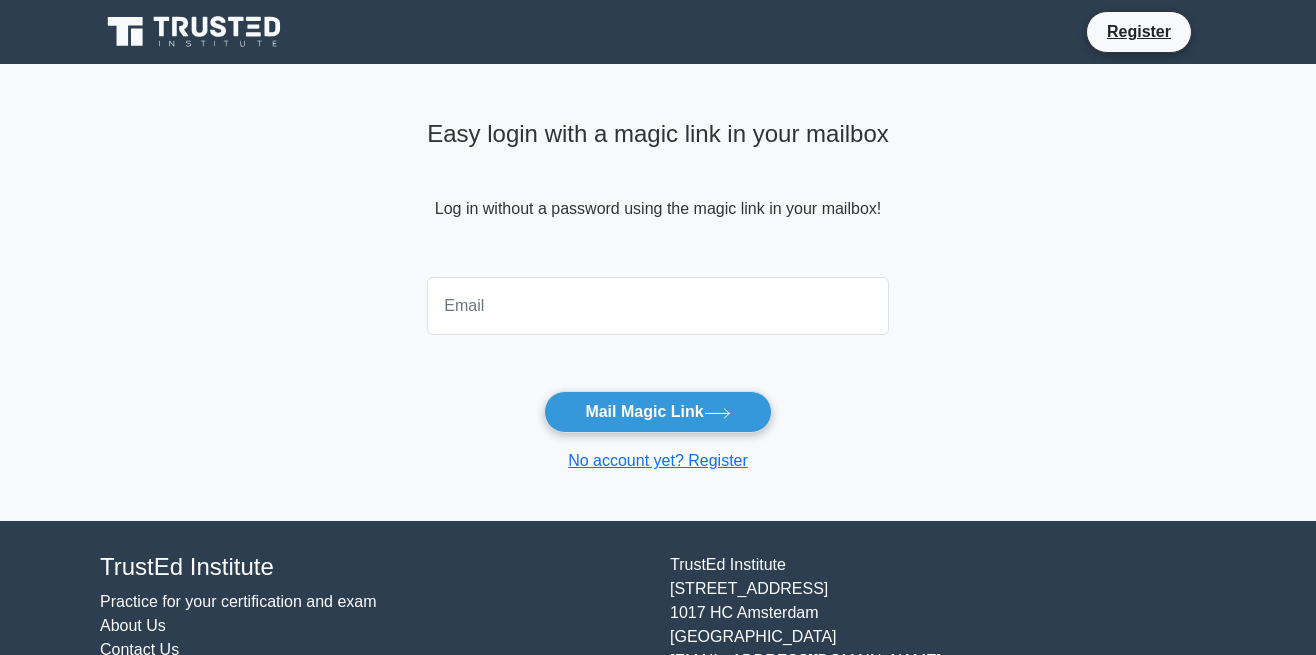 scroll, scrollTop: 0, scrollLeft: 0, axis: both 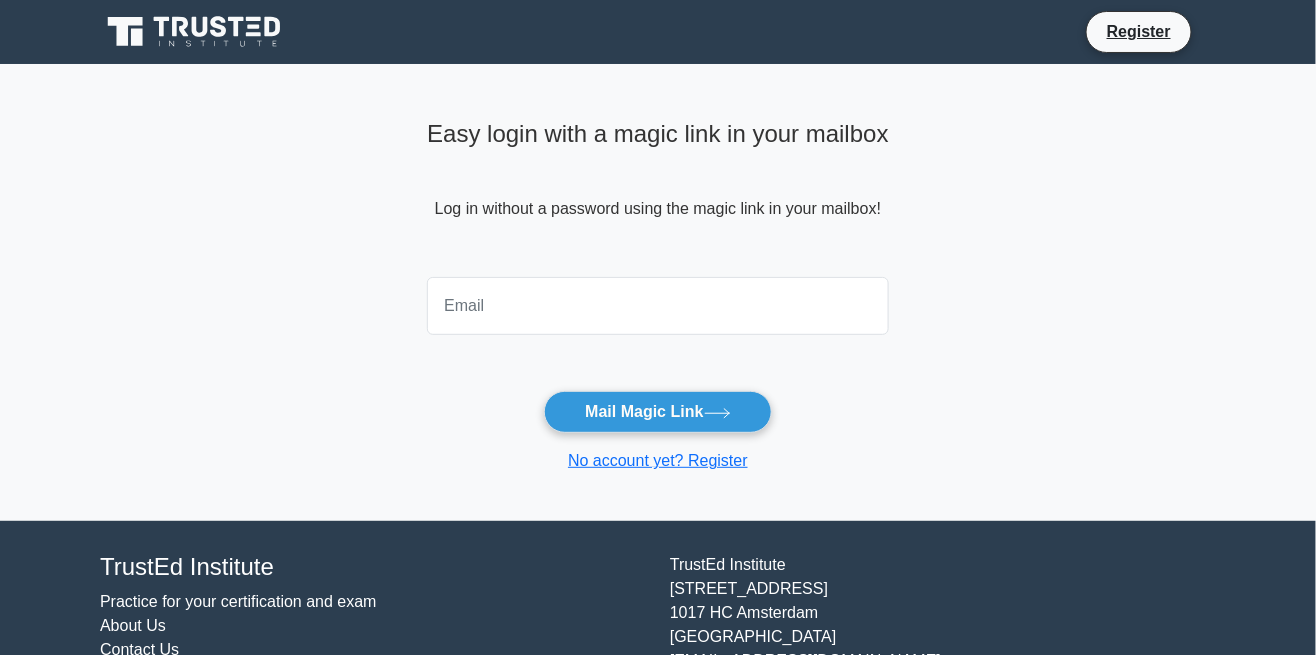 click at bounding box center [658, 306] 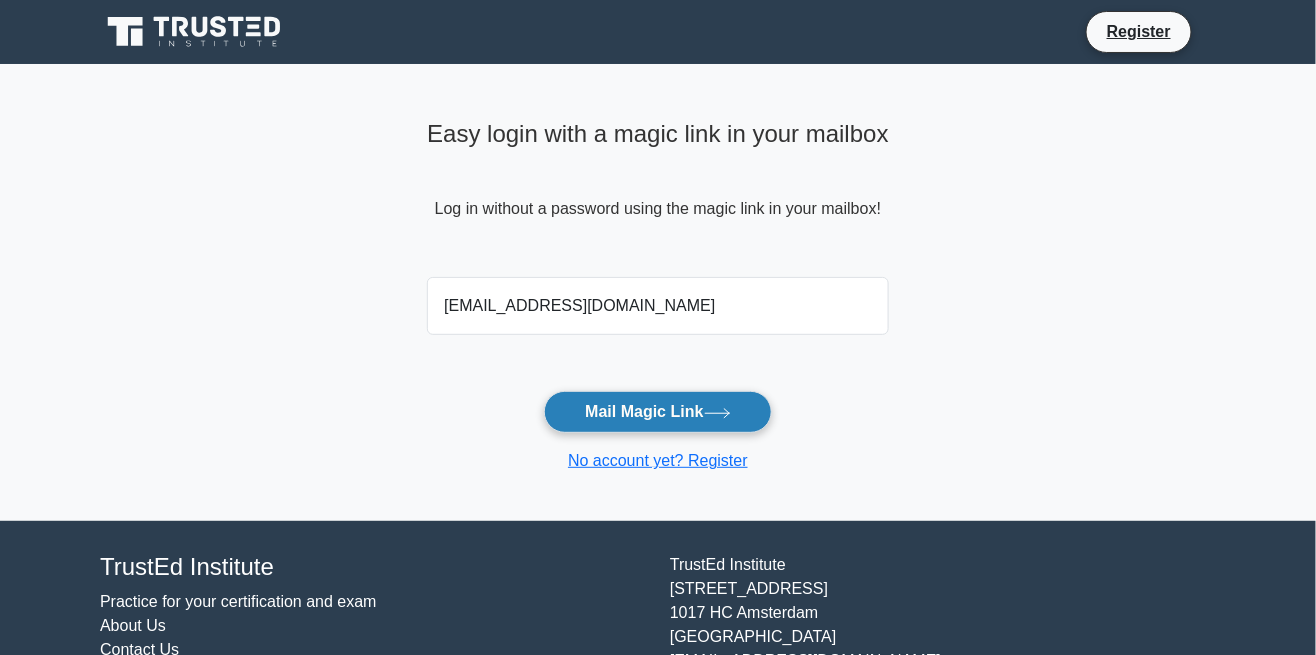 click on "Mail Magic Link" at bounding box center [657, 412] 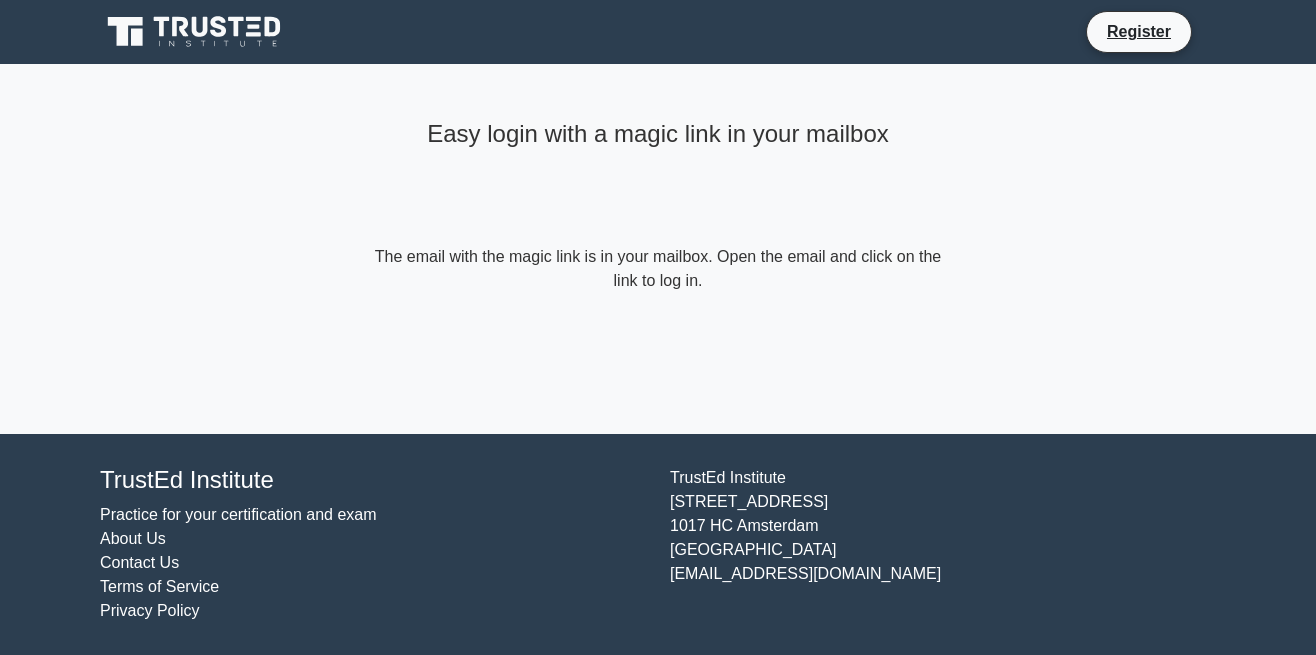 scroll, scrollTop: 0, scrollLeft: 0, axis: both 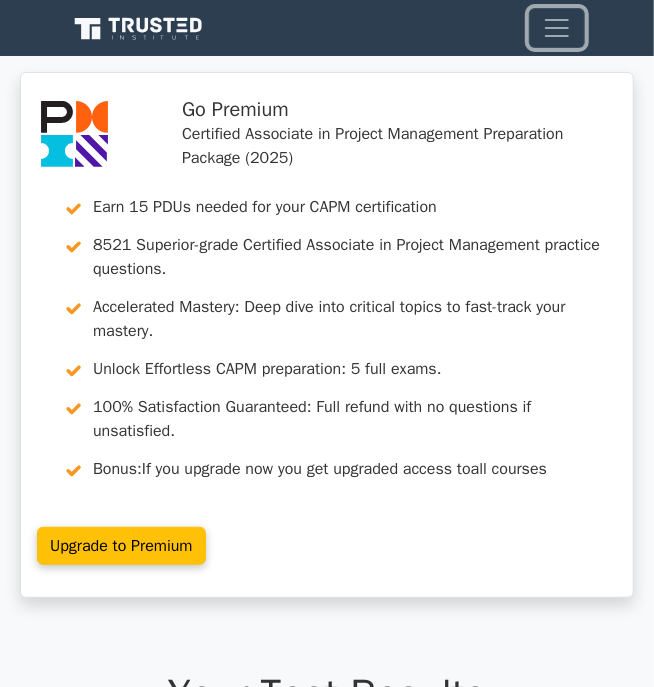 click at bounding box center [557, 28] 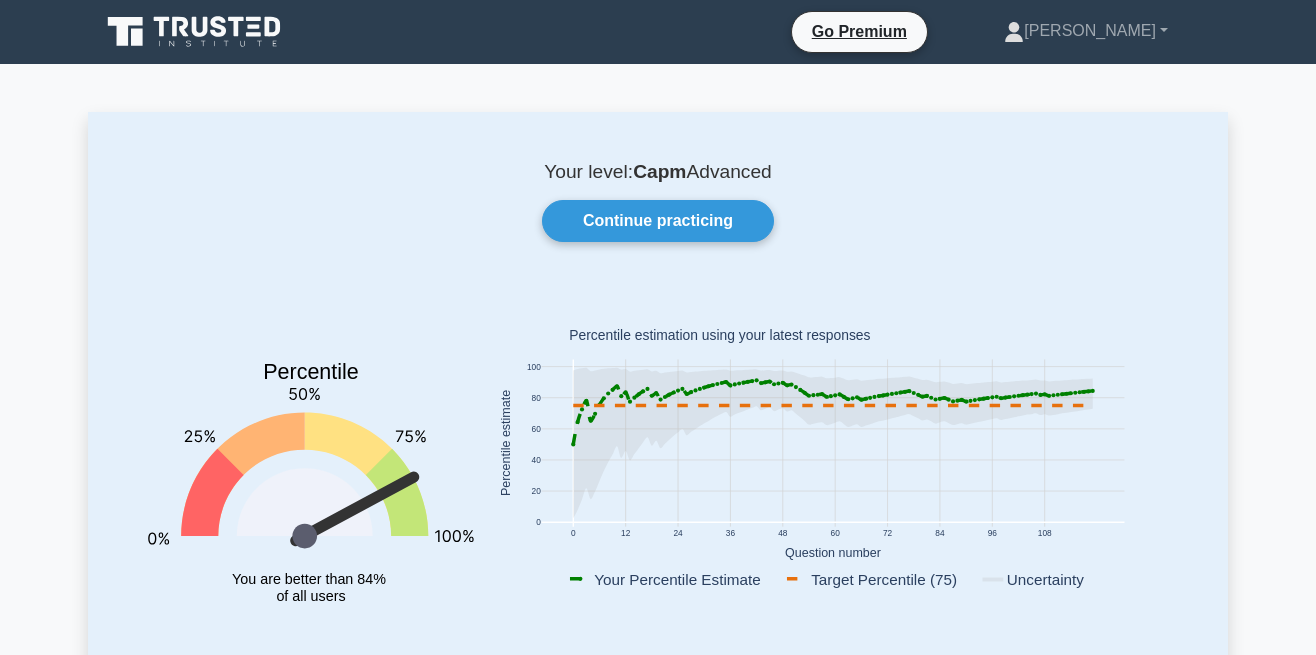 scroll, scrollTop: 0, scrollLeft: 0, axis: both 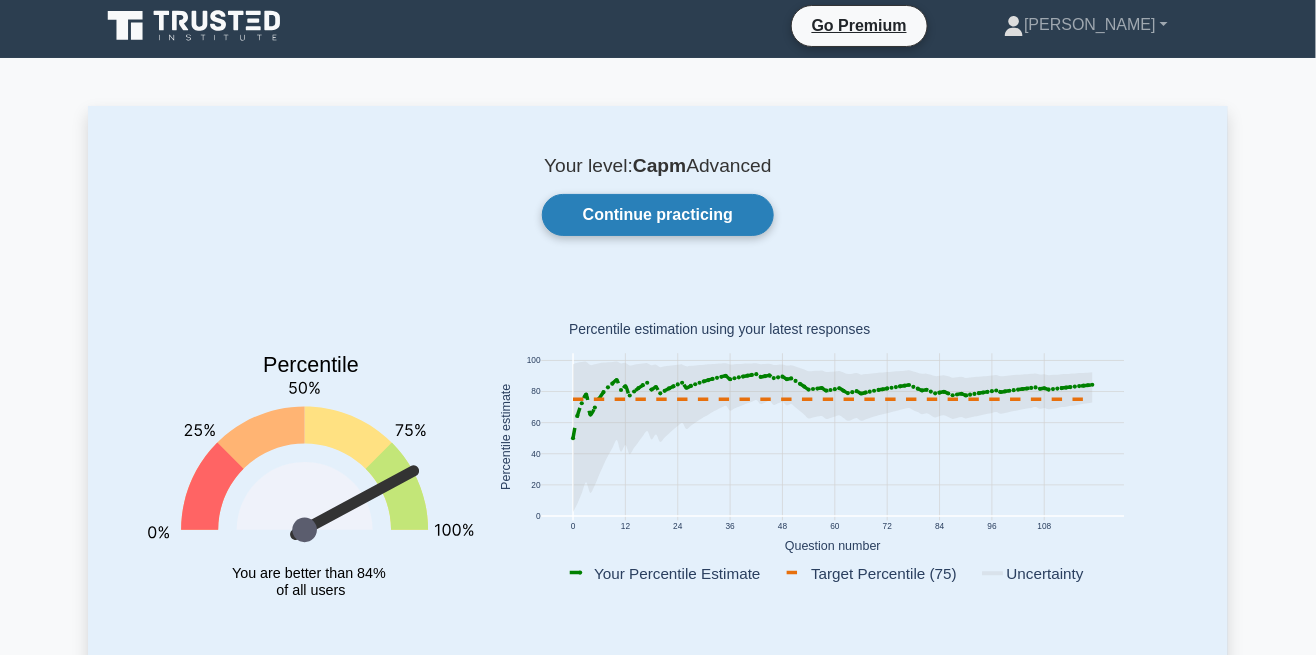 click on "Continue practicing" at bounding box center [658, 215] 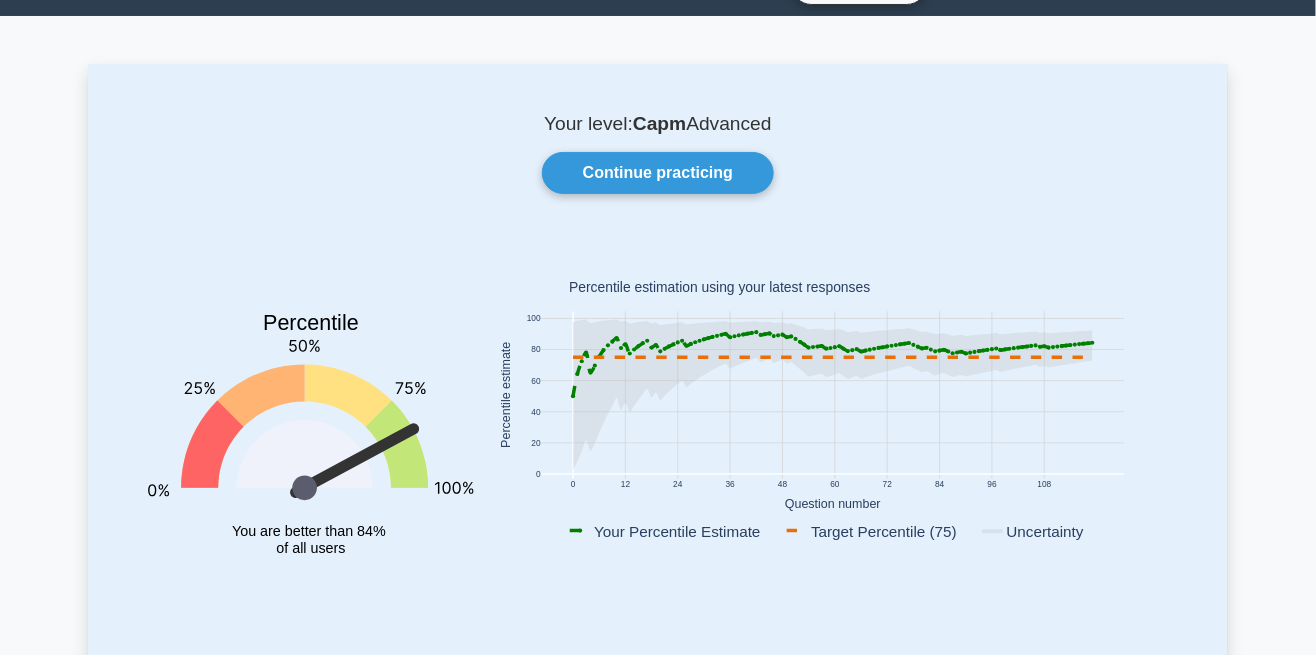 scroll, scrollTop: 91, scrollLeft: 0, axis: vertical 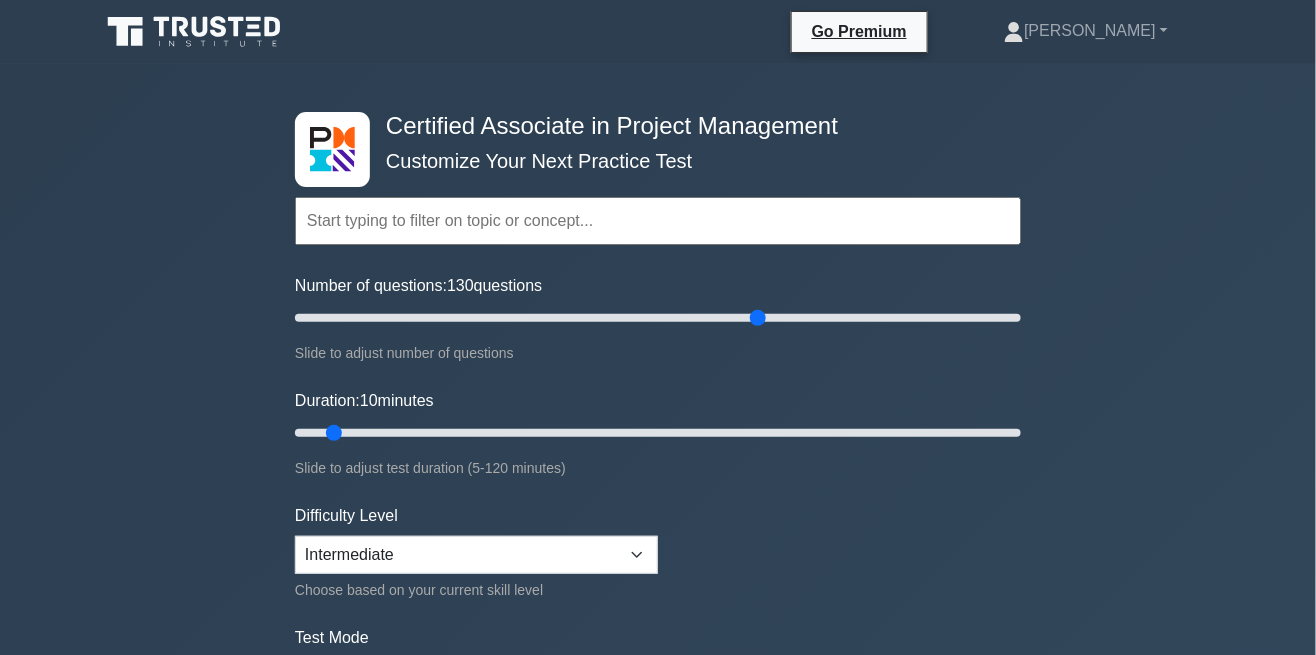 type on "130" 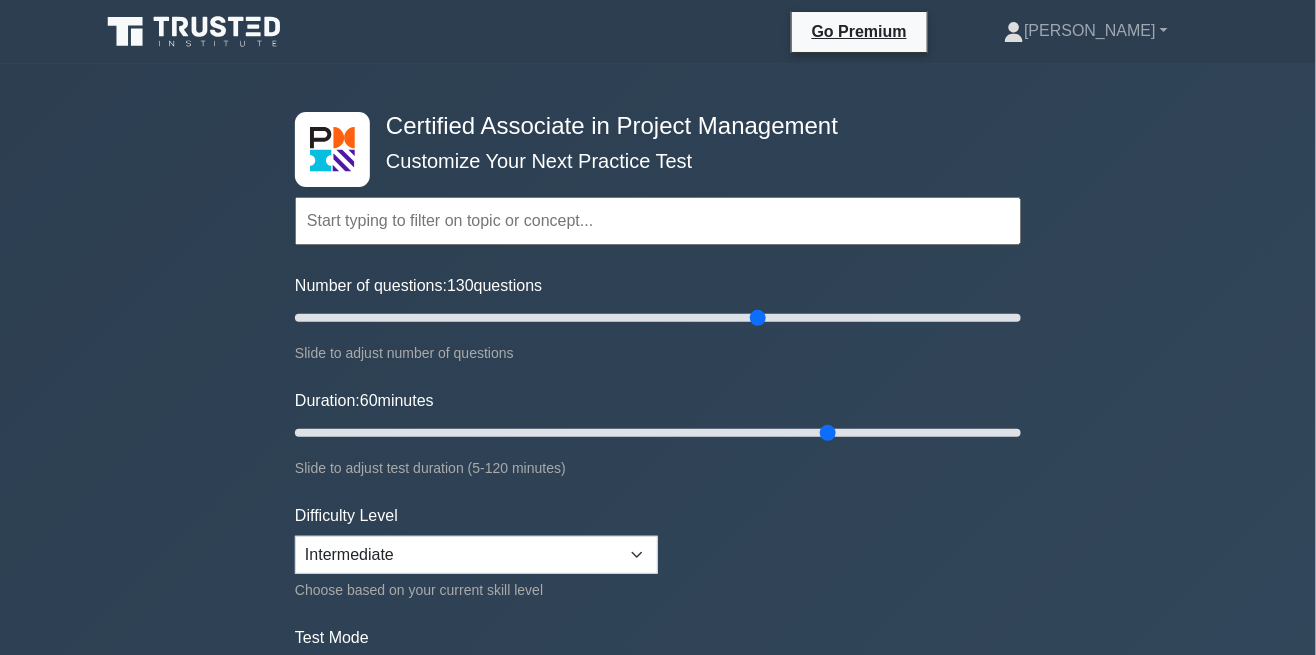 type on "90" 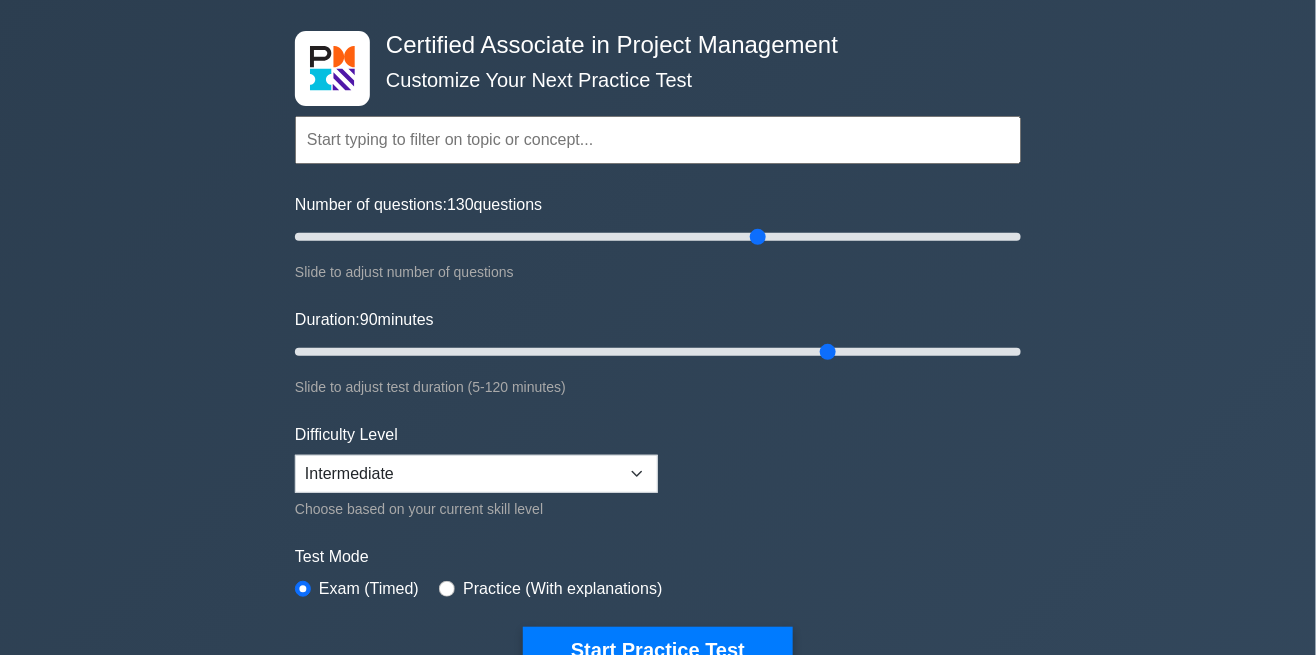 scroll, scrollTop: 88, scrollLeft: 0, axis: vertical 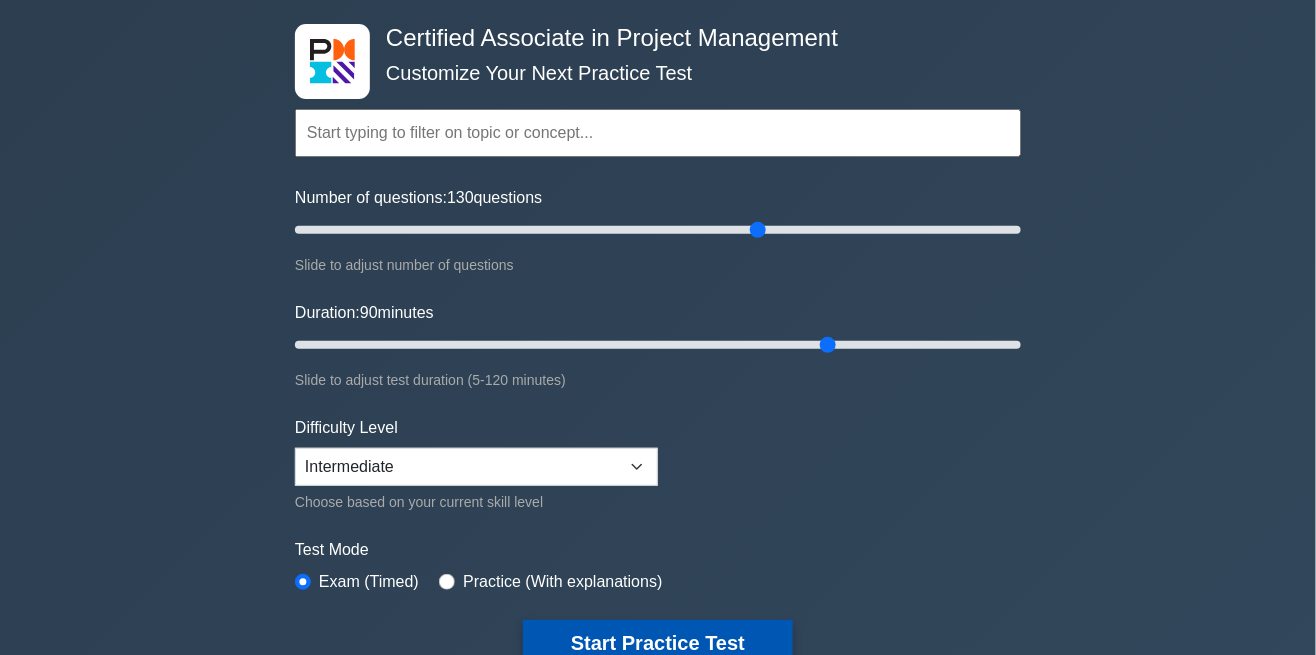 click on "Start Practice Test" at bounding box center (658, 643) 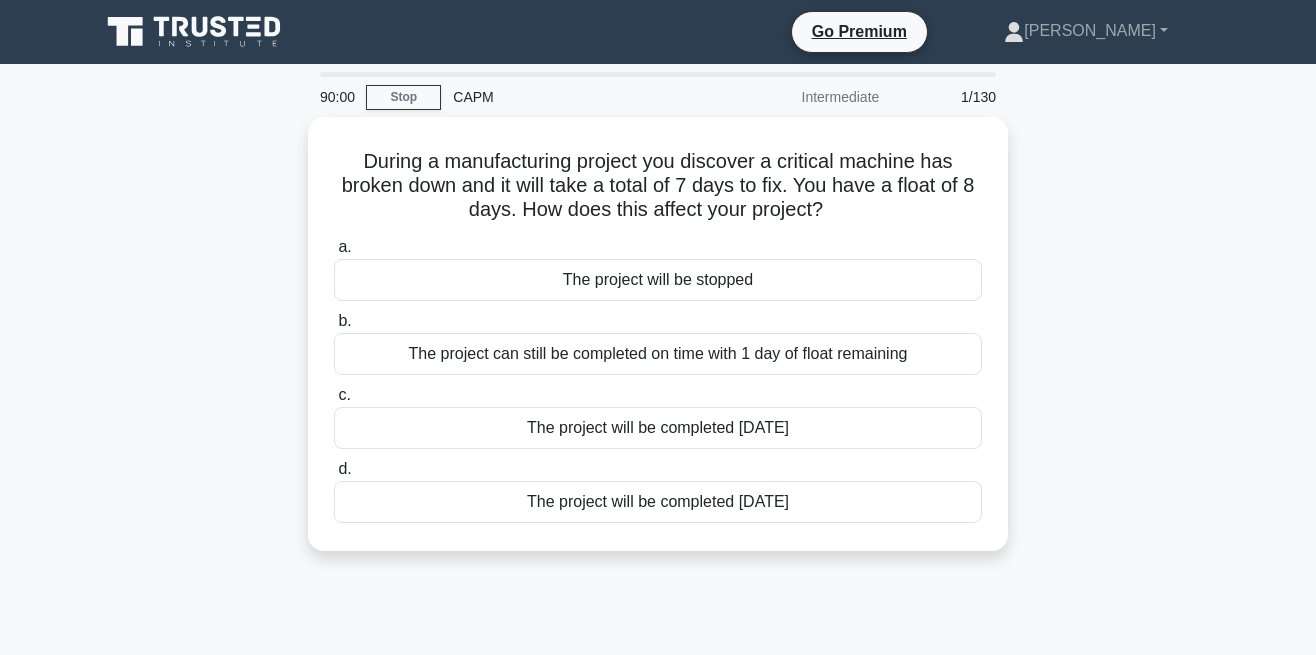 scroll, scrollTop: 0, scrollLeft: 0, axis: both 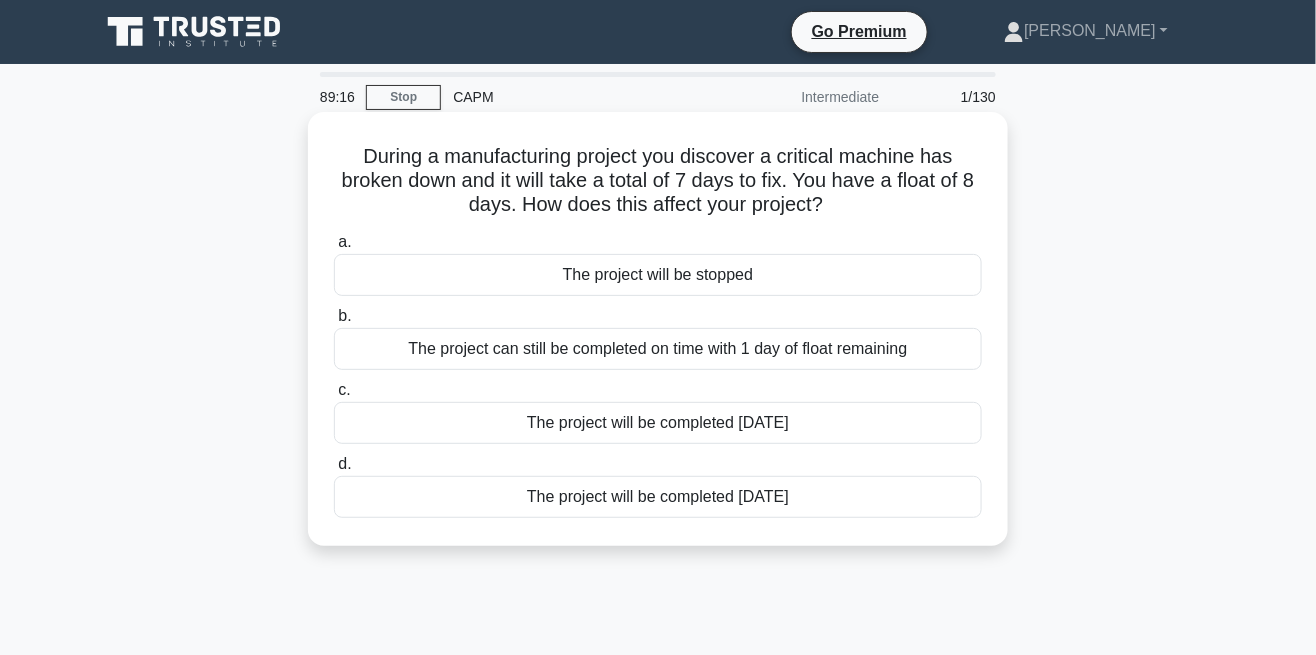 click on "The project will be completed 7 days later" at bounding box center [658, 497] 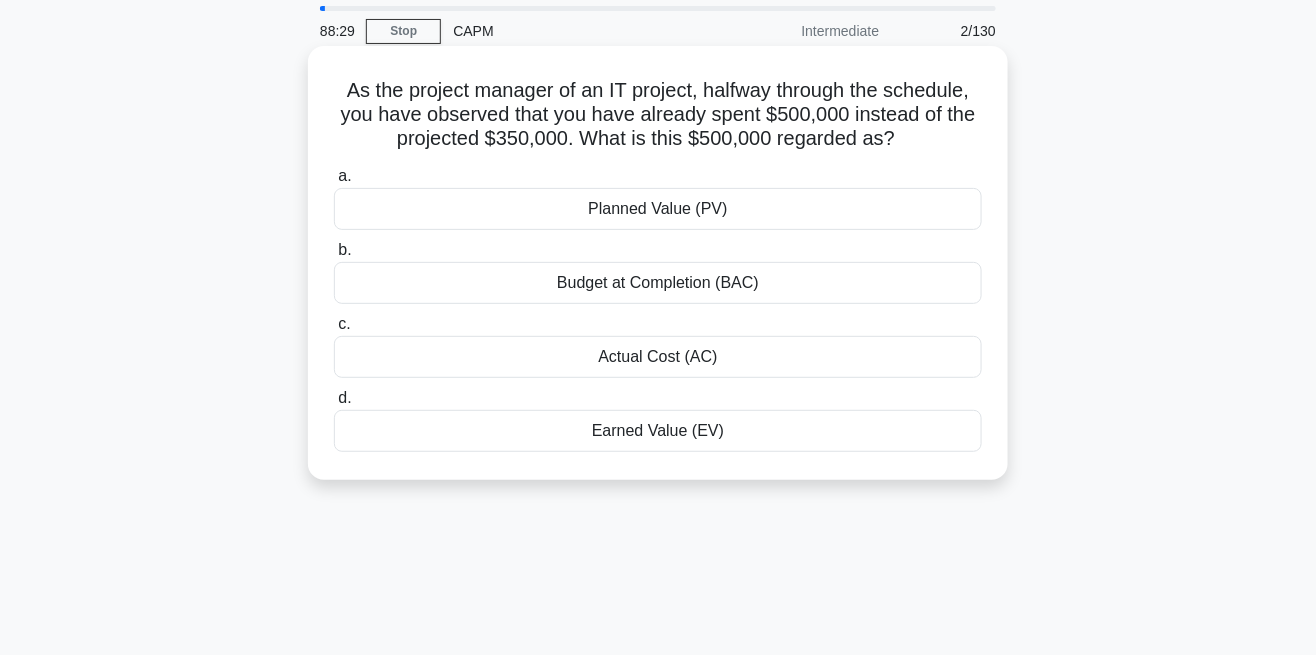 scroll, scrollTop: 68, scrollLeft: 0, axis: vertical 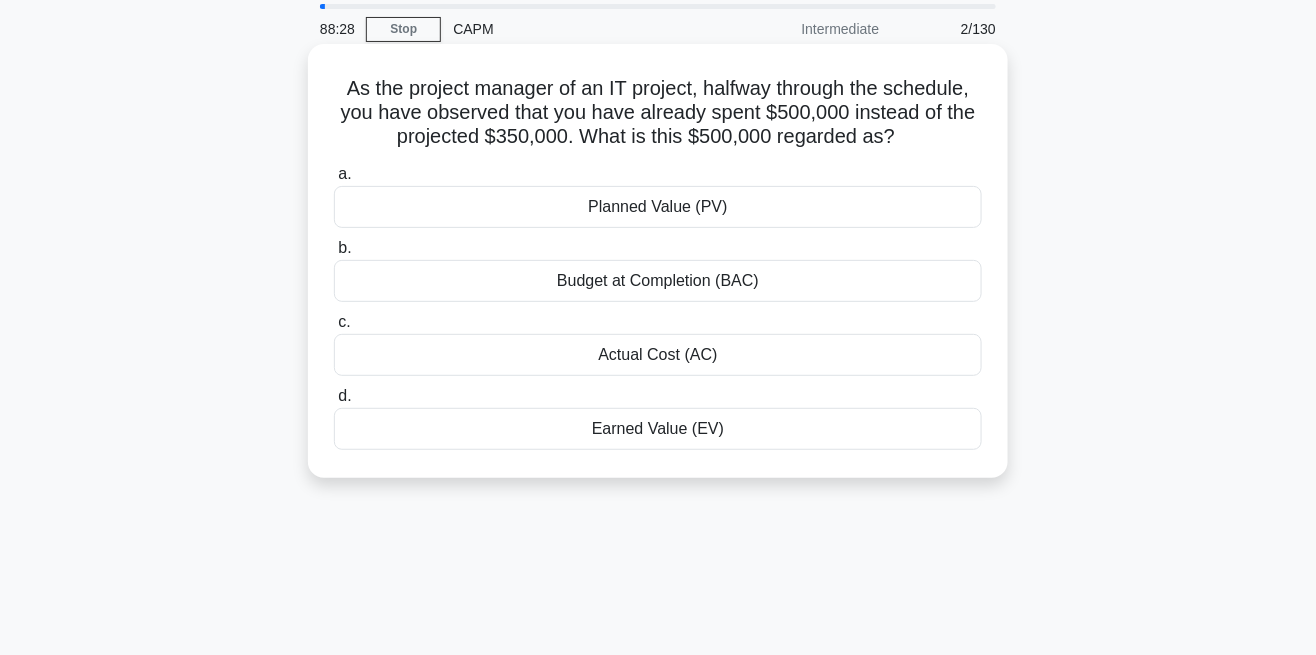 click on "Actual Cost (AC)" at bounding box center [658, 355] 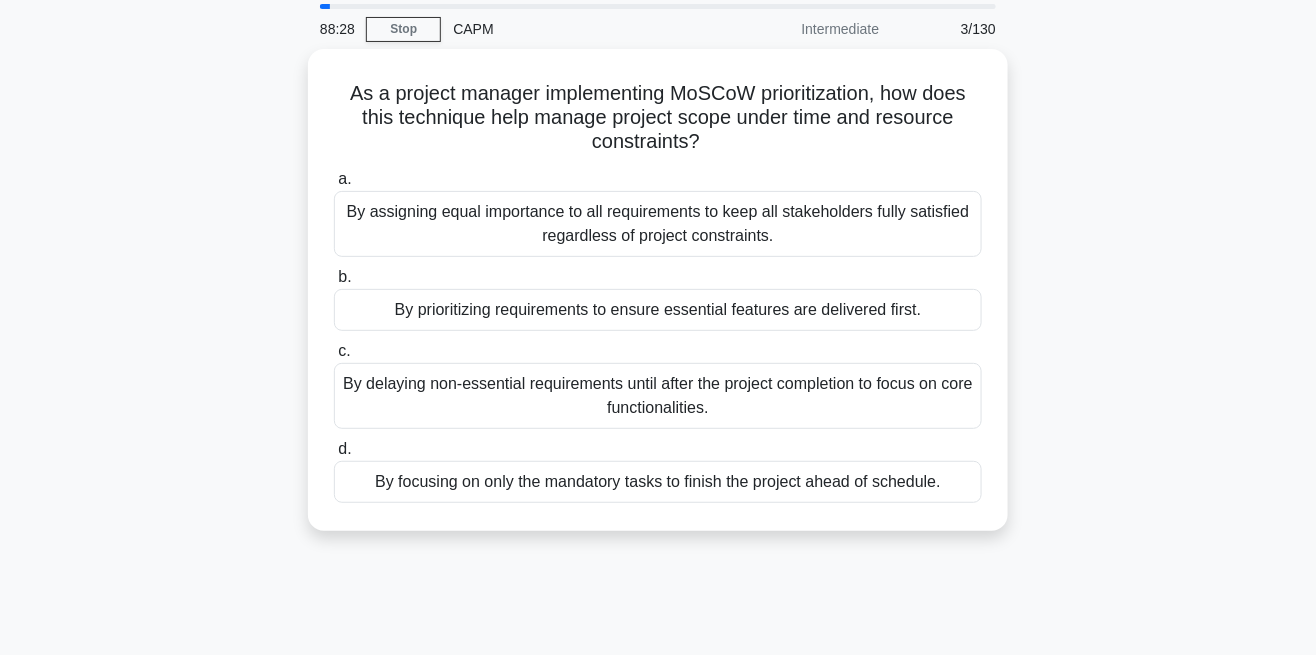 scroll, scrollTop: 0, scrollLeft: 0, axis: both 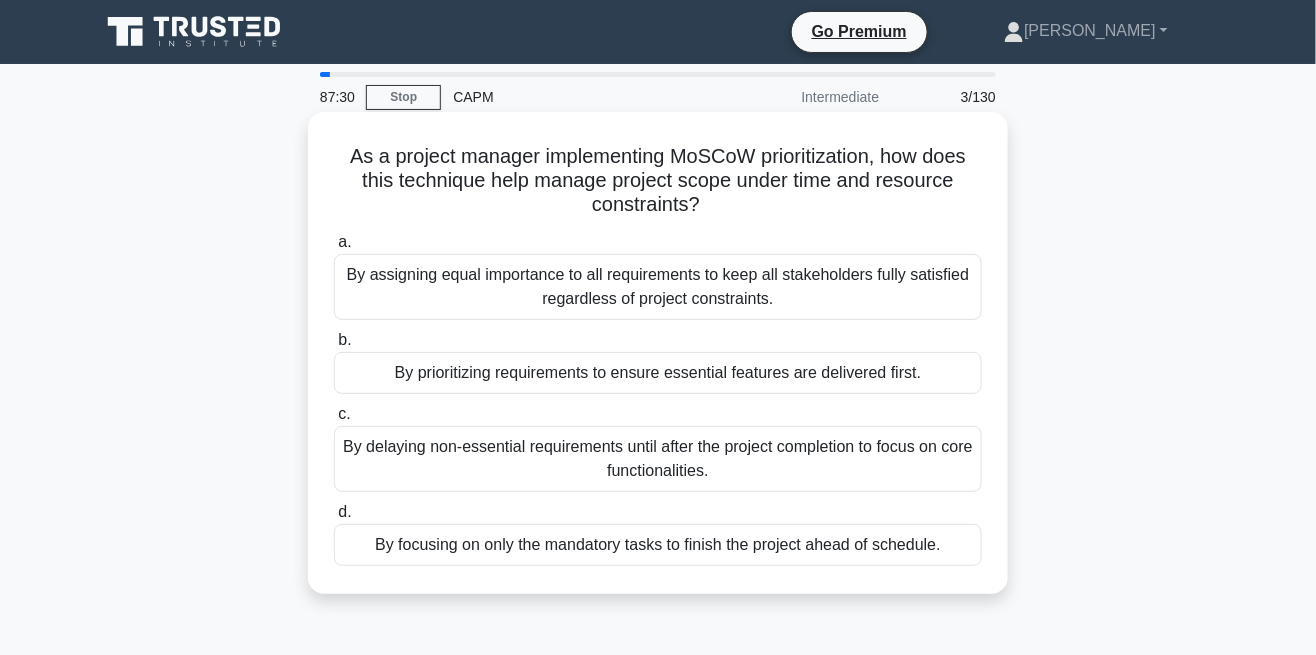 click on "By prioritizing requirements to ensure essential features are delivered first." at bounding box center (658, 373) 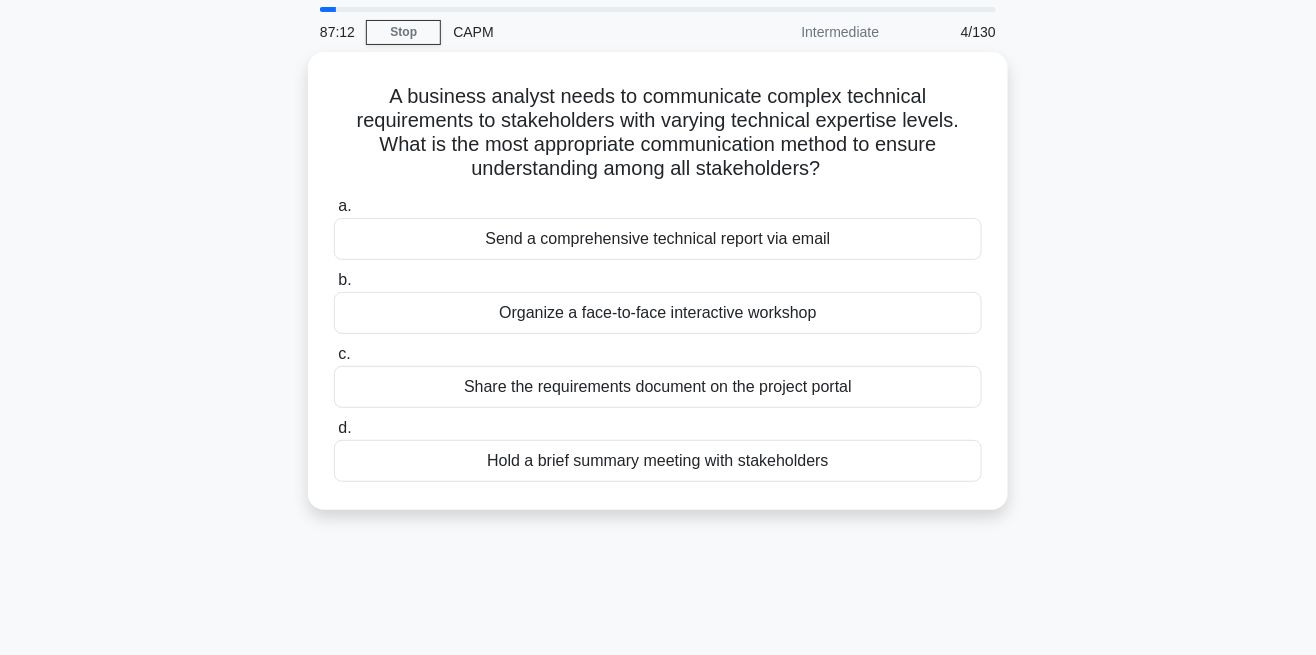 scroll, scrollTop: 66, scrollLeft: 0, axis: vertical 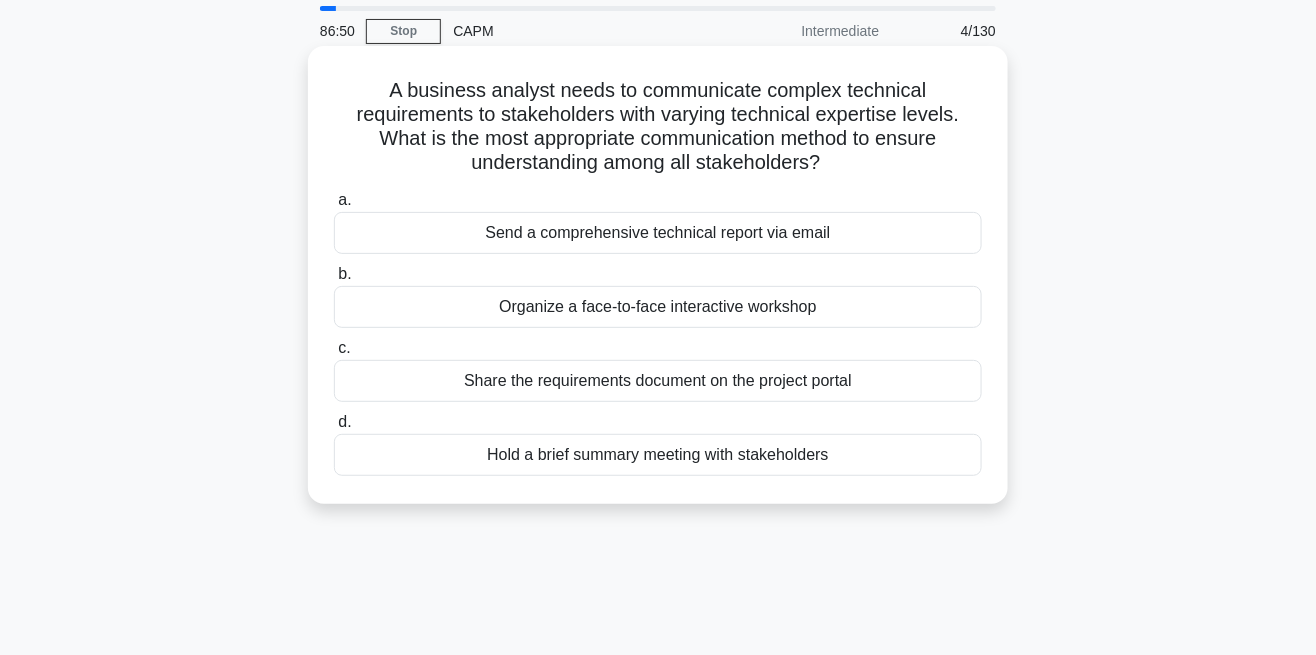 click on "Hold a brief summary meeting with stakeholders" at bounding box center (658, 455) 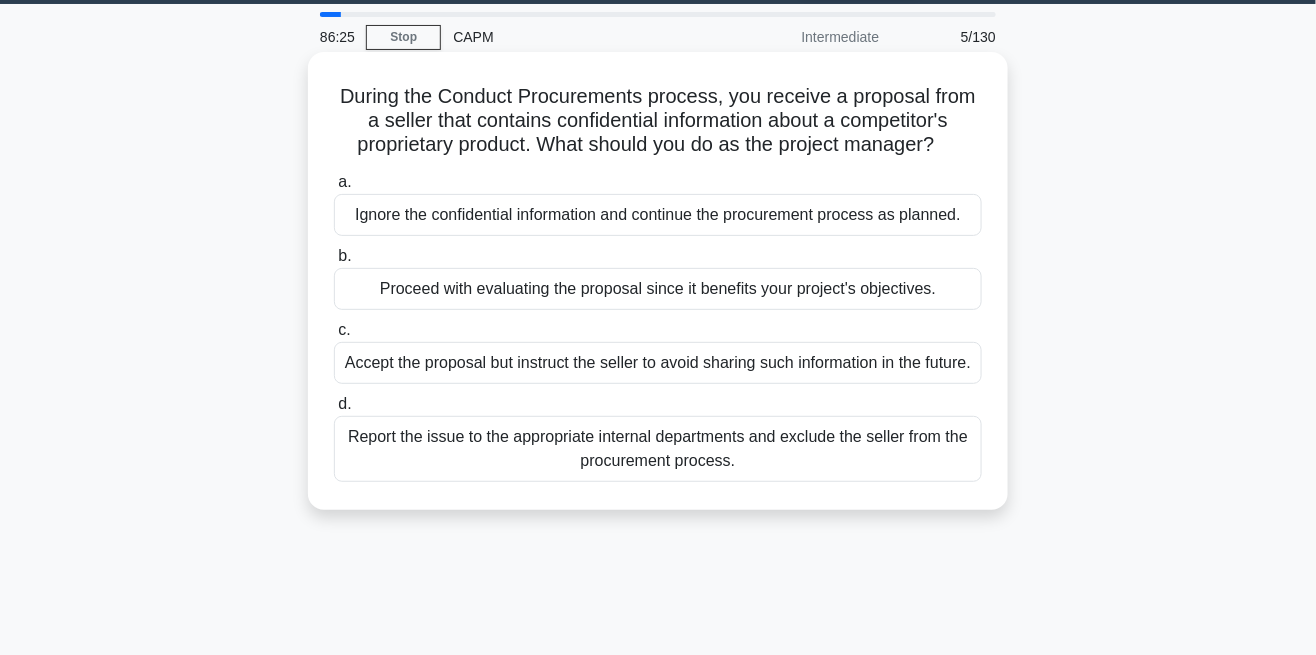 scroll, scrollTop: 62, scrollLeft: 0, axis: vertical 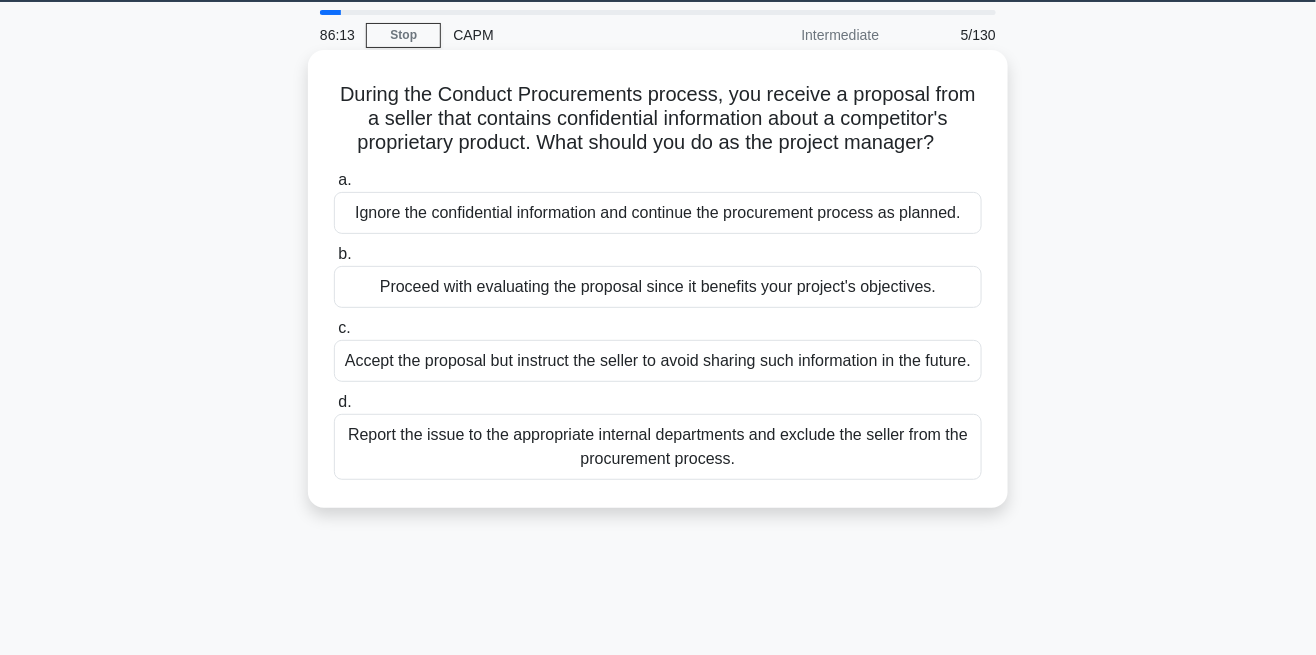 click on "Report the issue to the appropriate internal departments and exclude the seller from the procurement process." at bounding box center (658, 447) 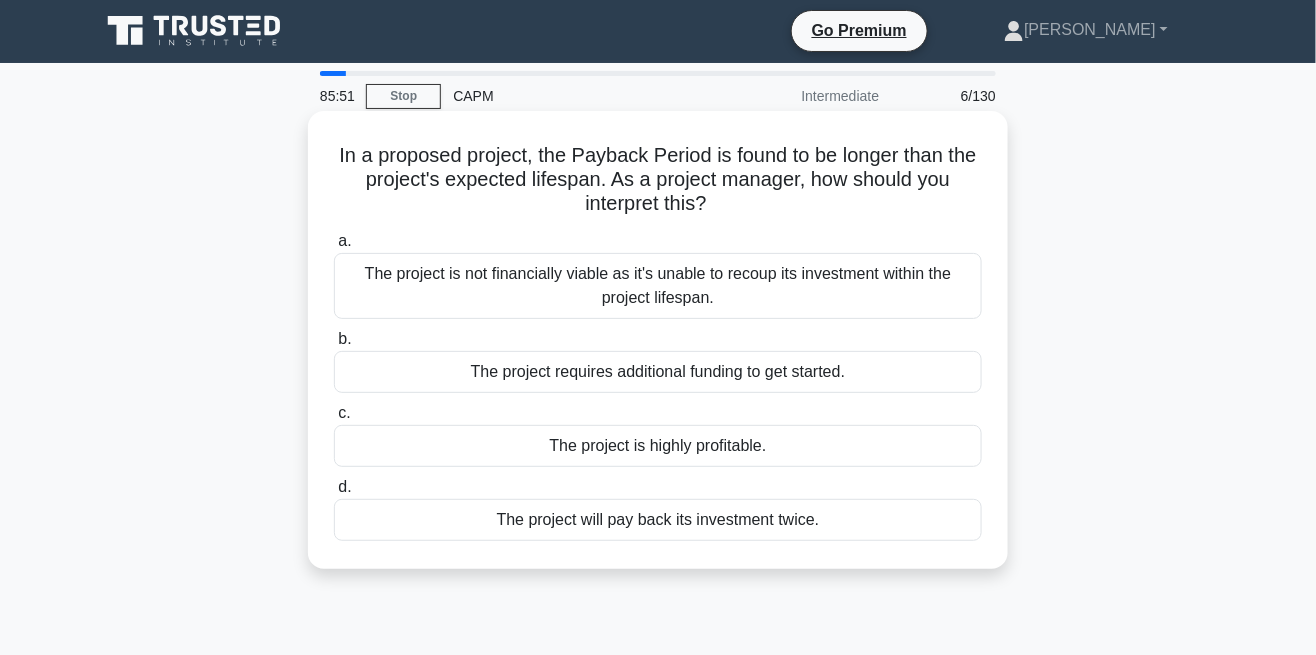 scroll, scrollTop: 7, scrollLeft: 0, axis: vertical 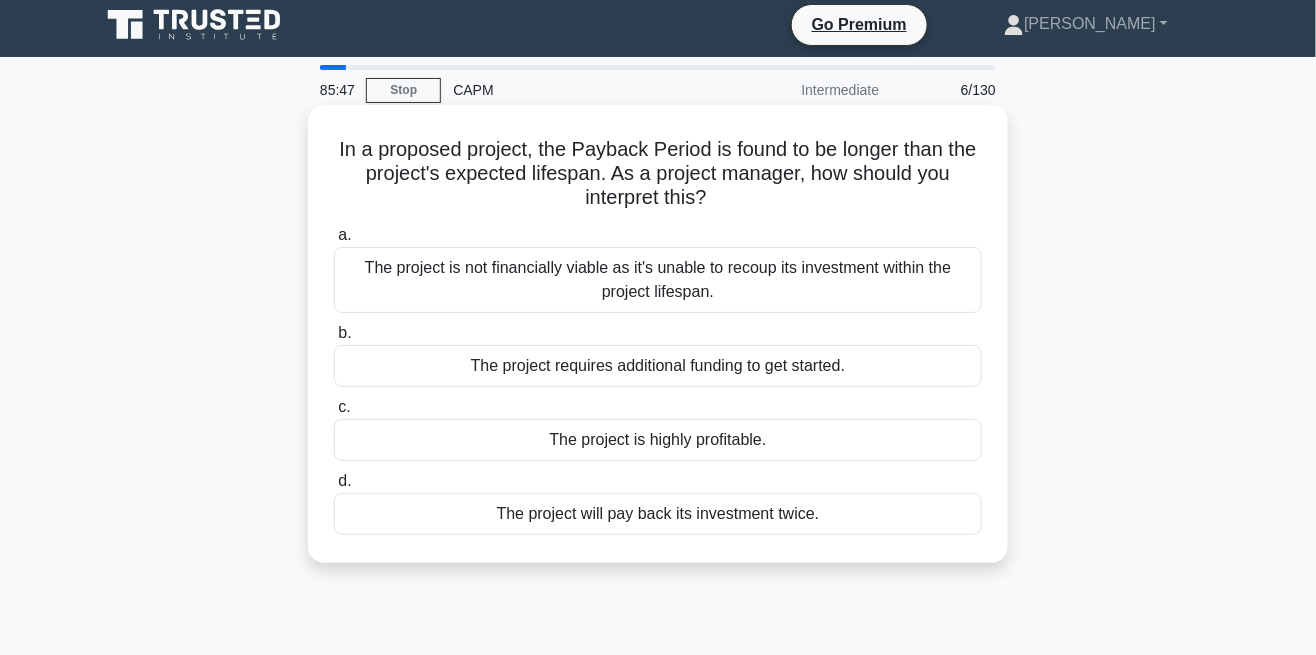 click on "The project is not financially viable as it's unable to recoup its investment within the project lifespan." at bounding box center [658, 280] 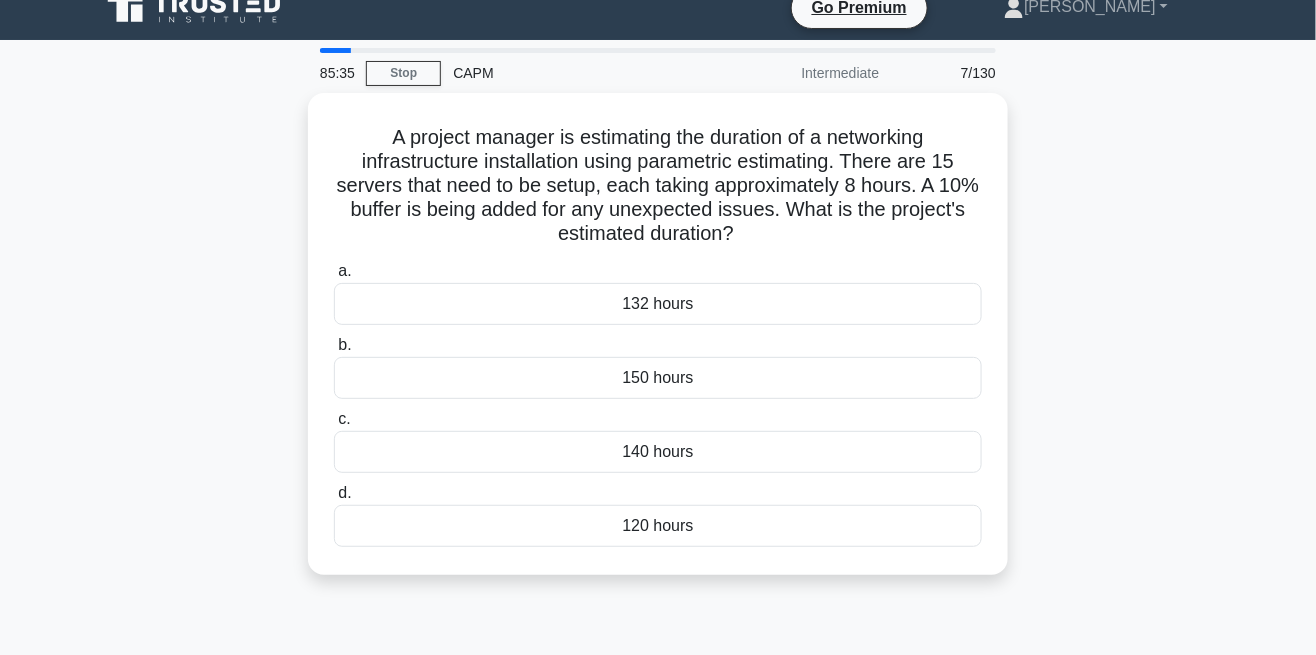 scroll, scrollTop: 22, scrollLeft: 0, axis: vertical 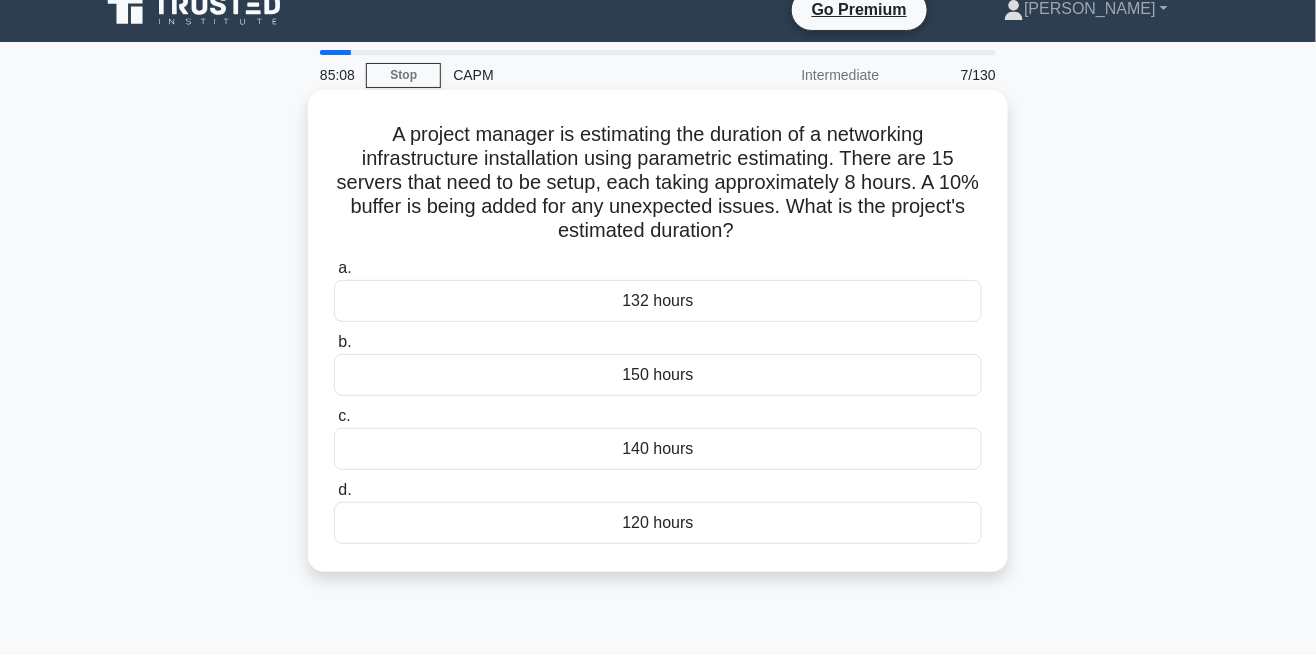 click on "132 hours" at bounding box center [658, 301] 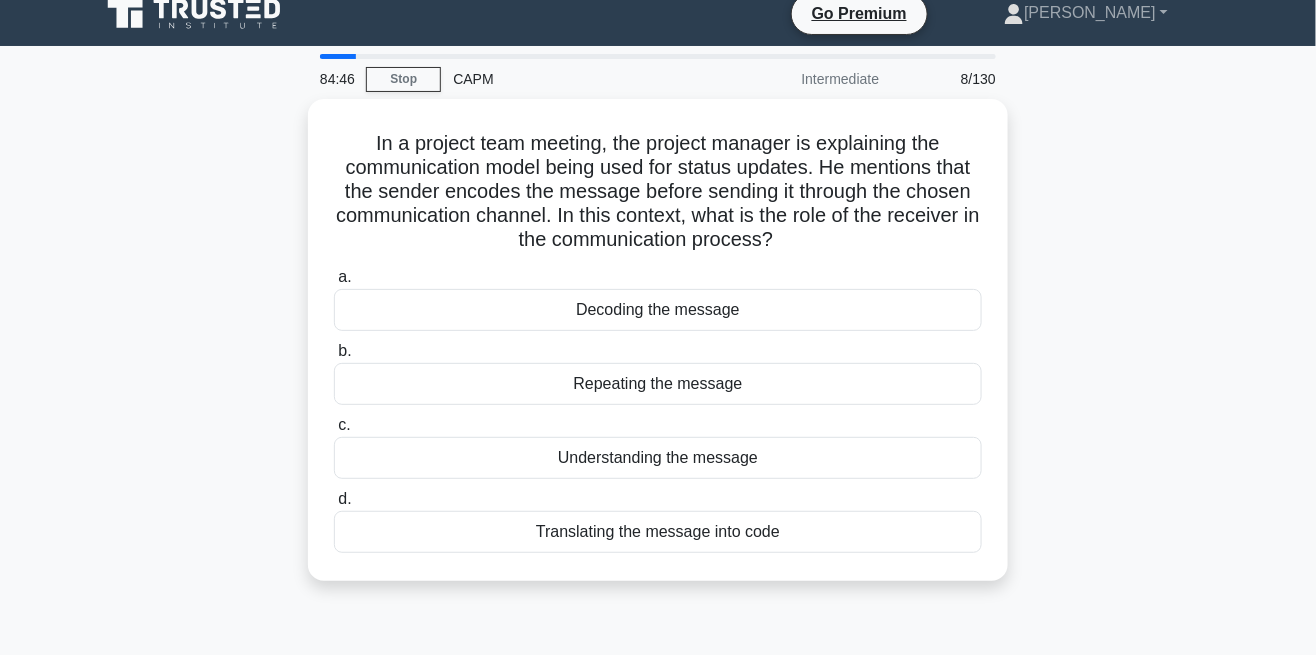scroll, scrollTop: 29, scrollLeft: 0, axis: vertical 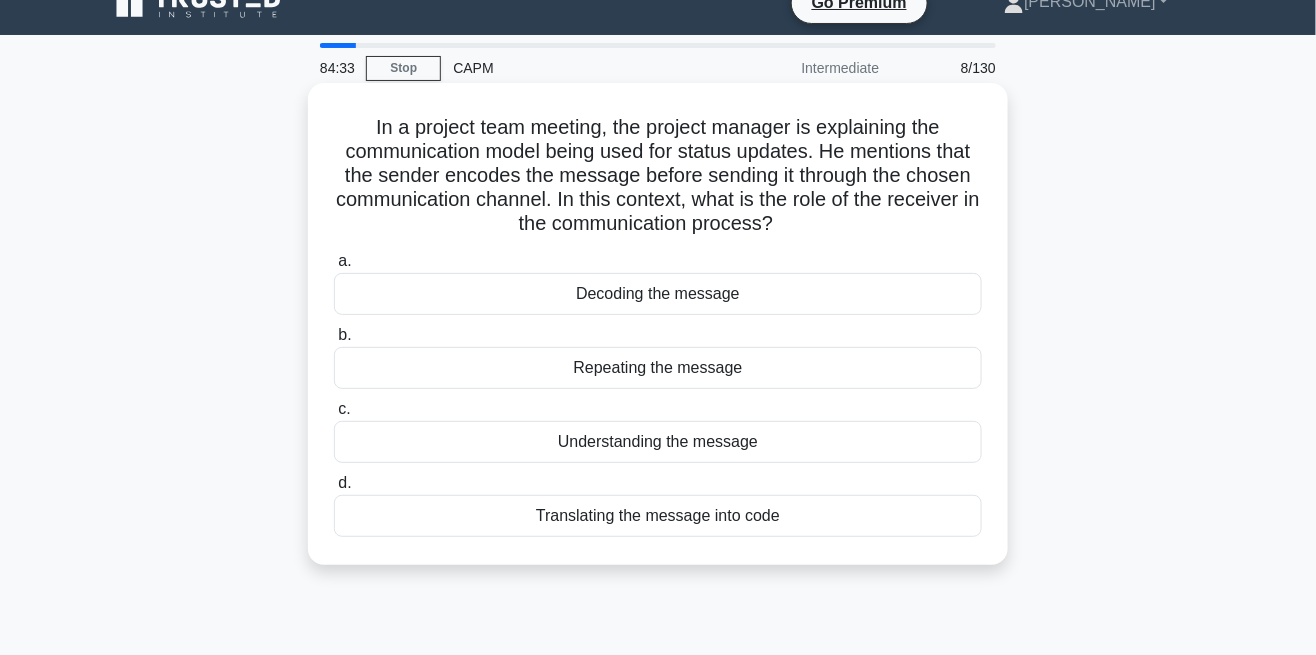 click on "Decoding the message" at bounding box center (658, 294) 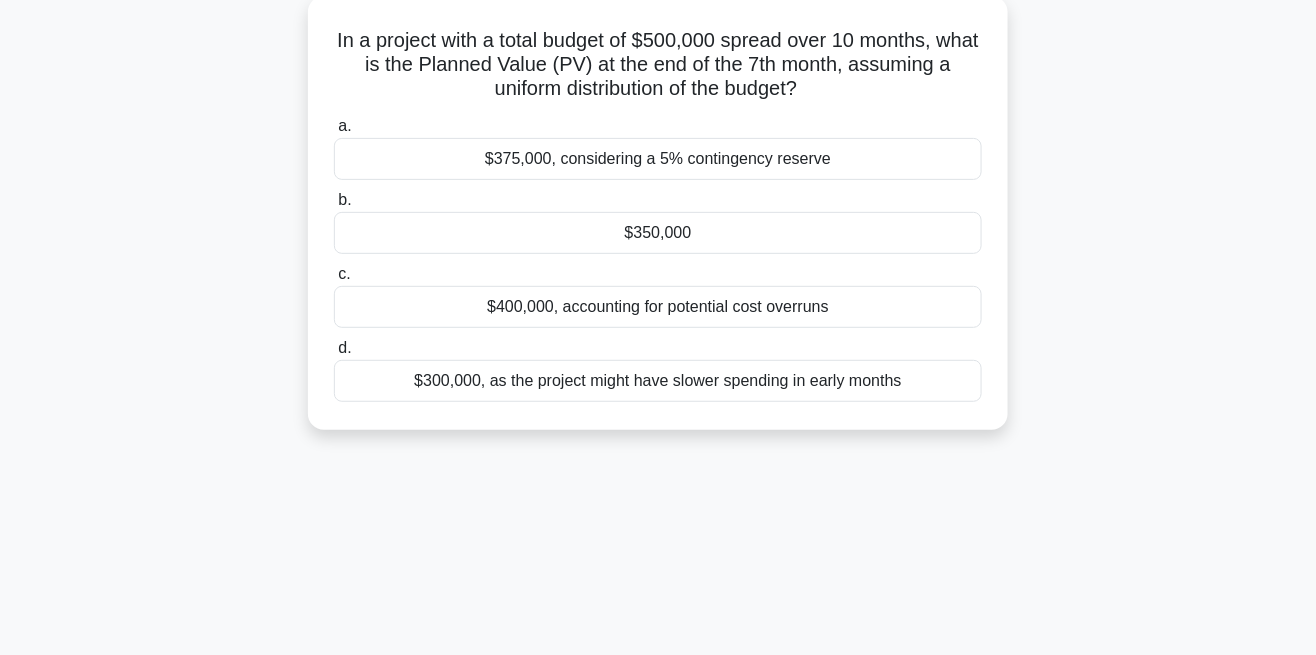 scroll, scrollTop: 129, scrollLeft: 0, axis: vertical 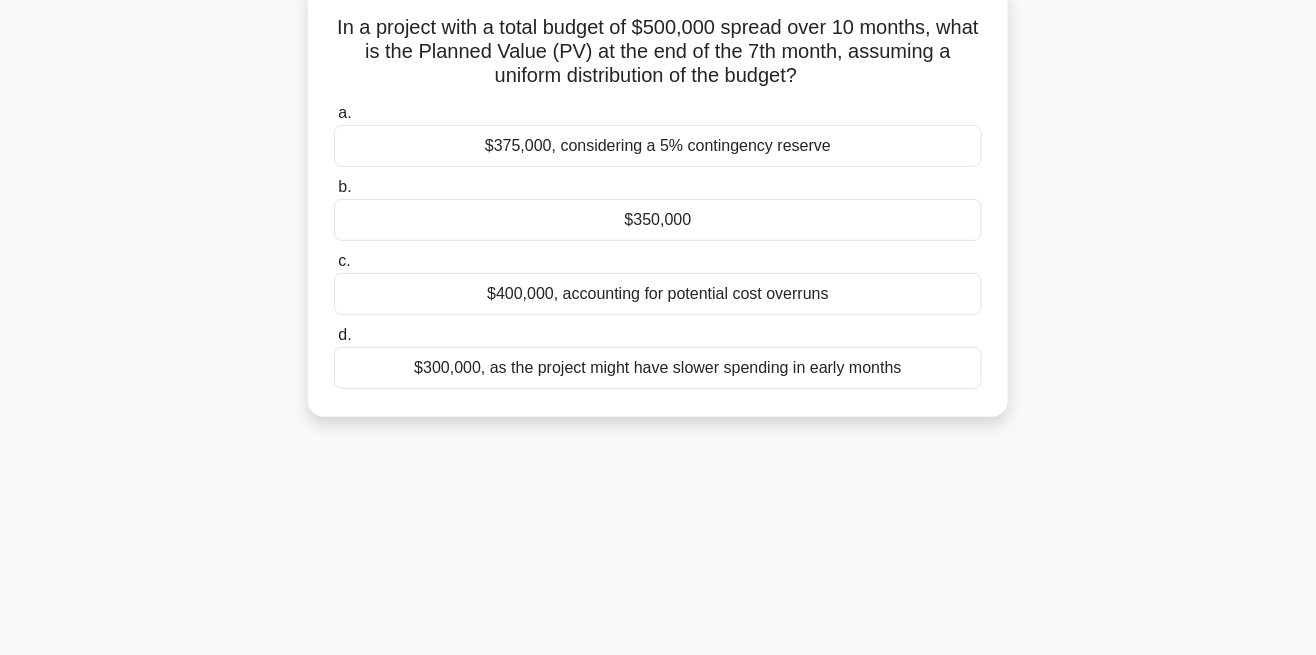 click on "$300,000, as the project might have slower spending in early months" at bounding box center [658, 368] 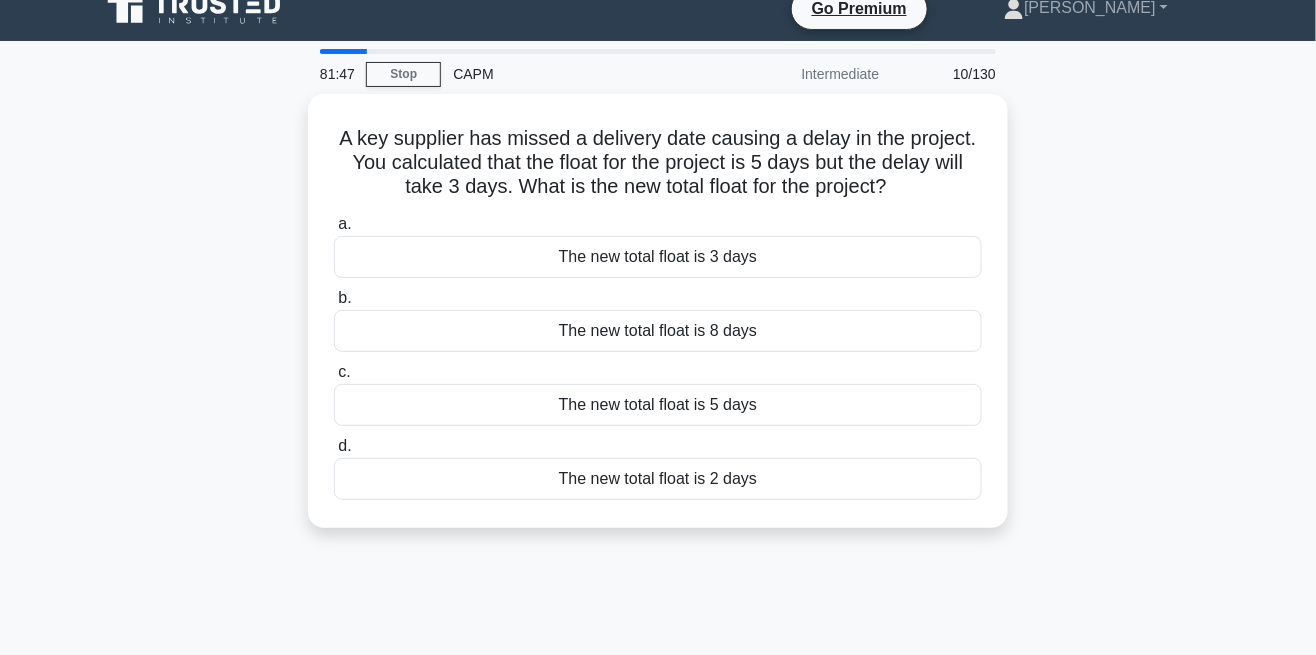 scroll, scrollTop: 0, scrollLeft: 0, axis: both 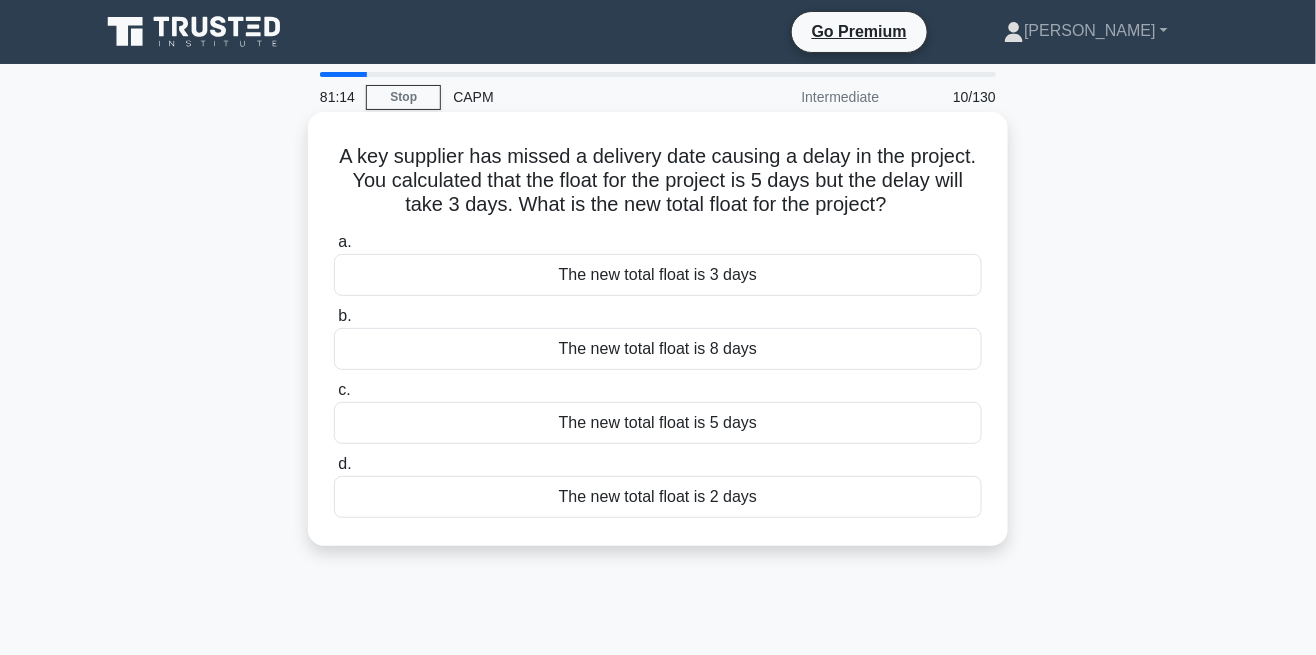 click on "The new total float is 2 days" at bounding box center [658, 497] 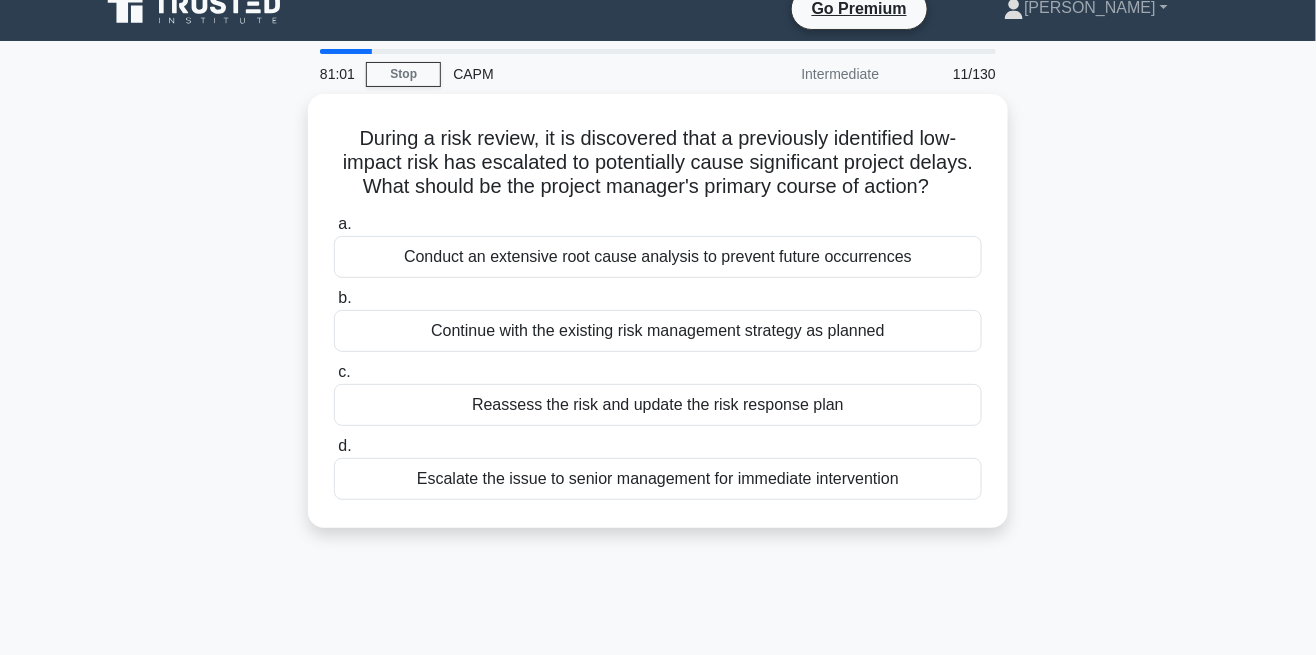 scroll, scrollTop: 12, scrollLeft: 0, axis: vertical 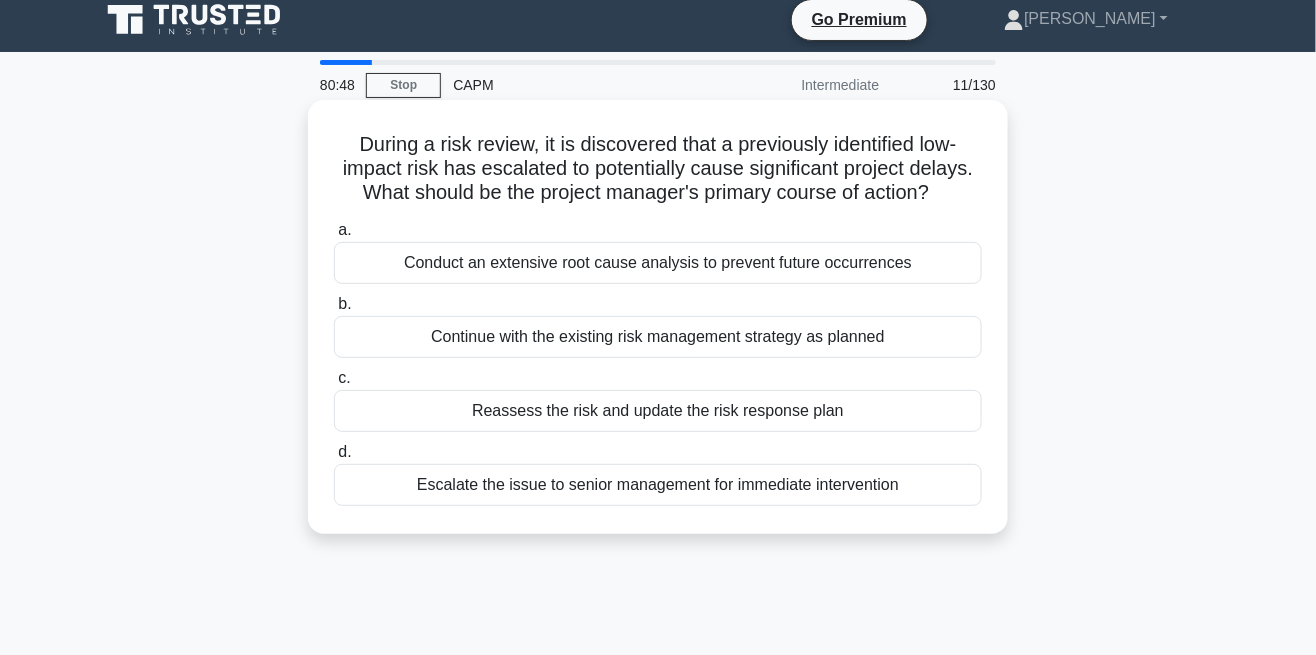 click on "Reassess the risk and update the risk response plan" at bounding box center (658, 411) 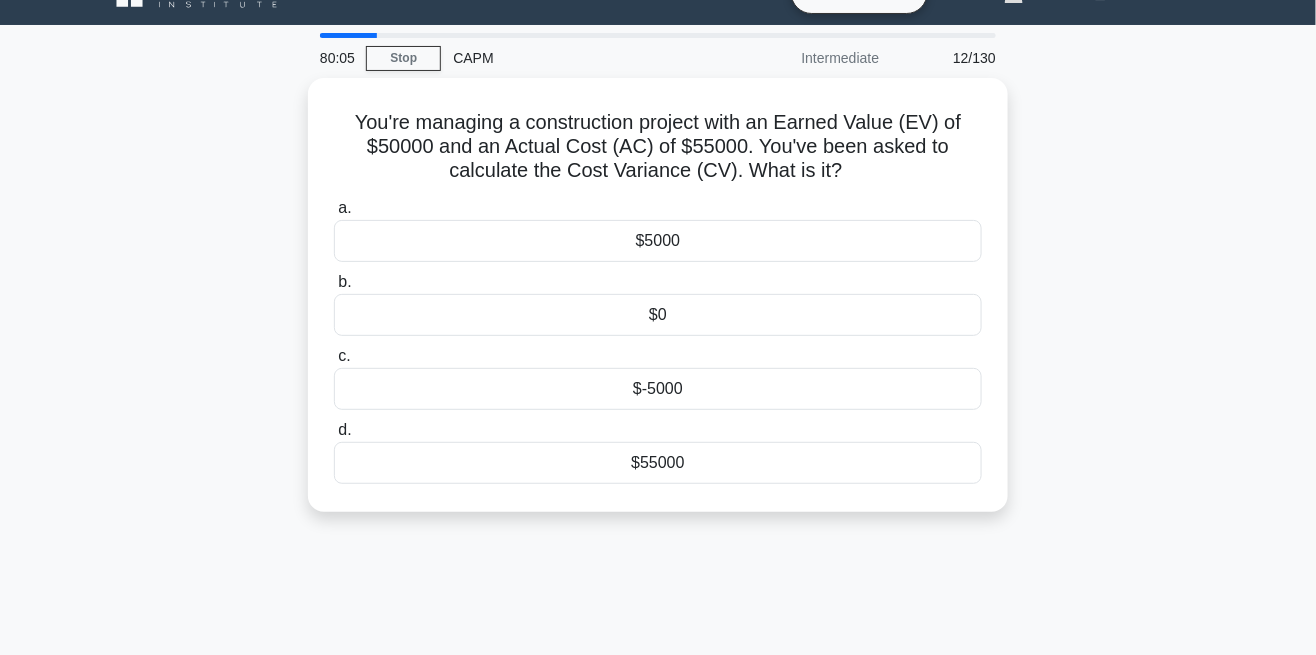 scroll, scrollTop: 57, scrollLeft: 0, axis: vertical 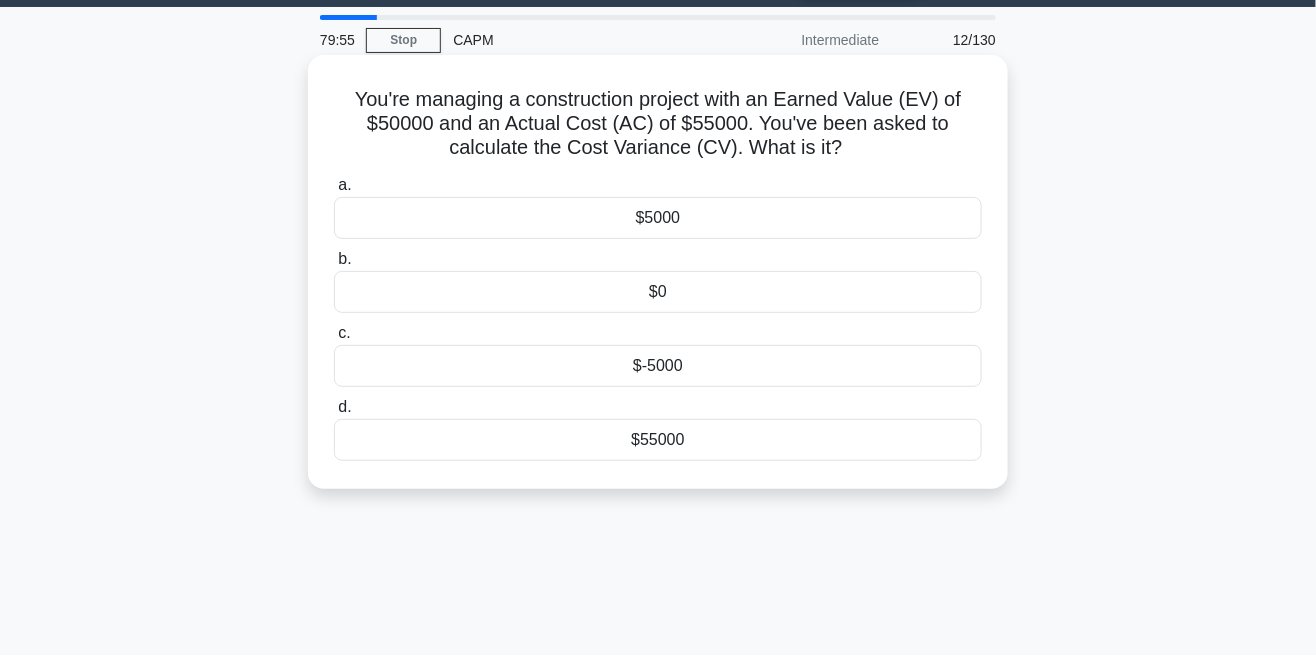 click on "$-5000" at bounding box center (658, 366) 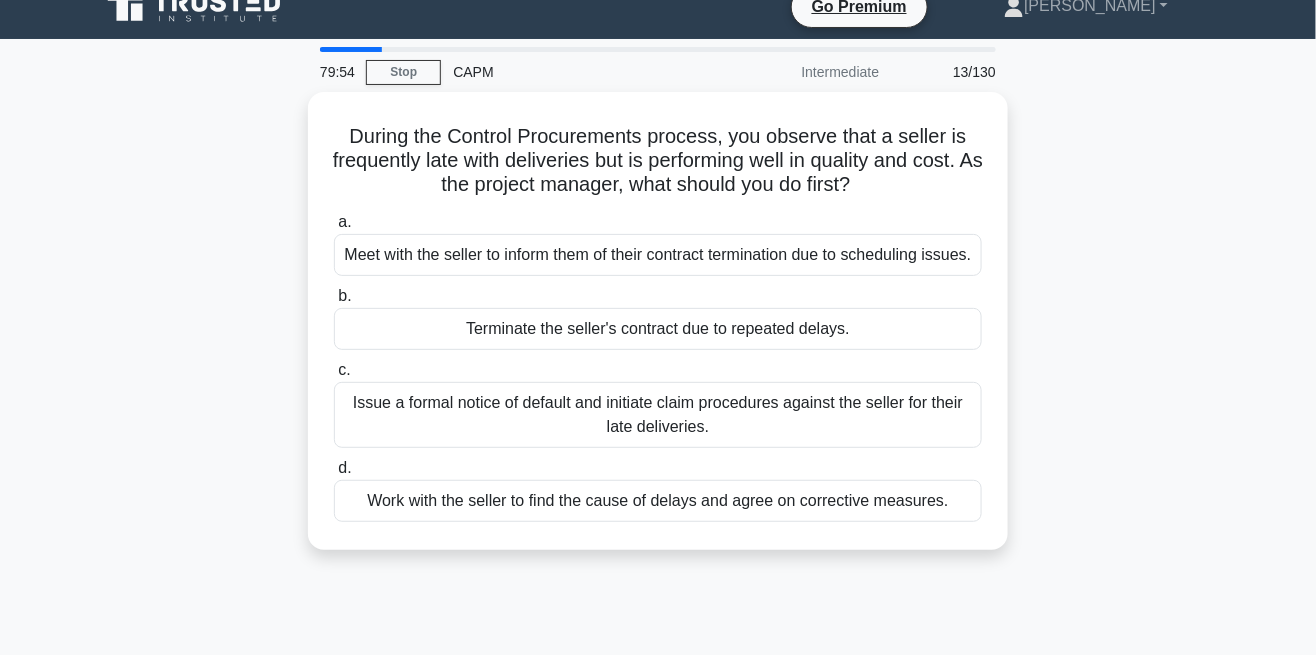 scroll, scrollTop: 0, scrollLeft: 0, axis: both 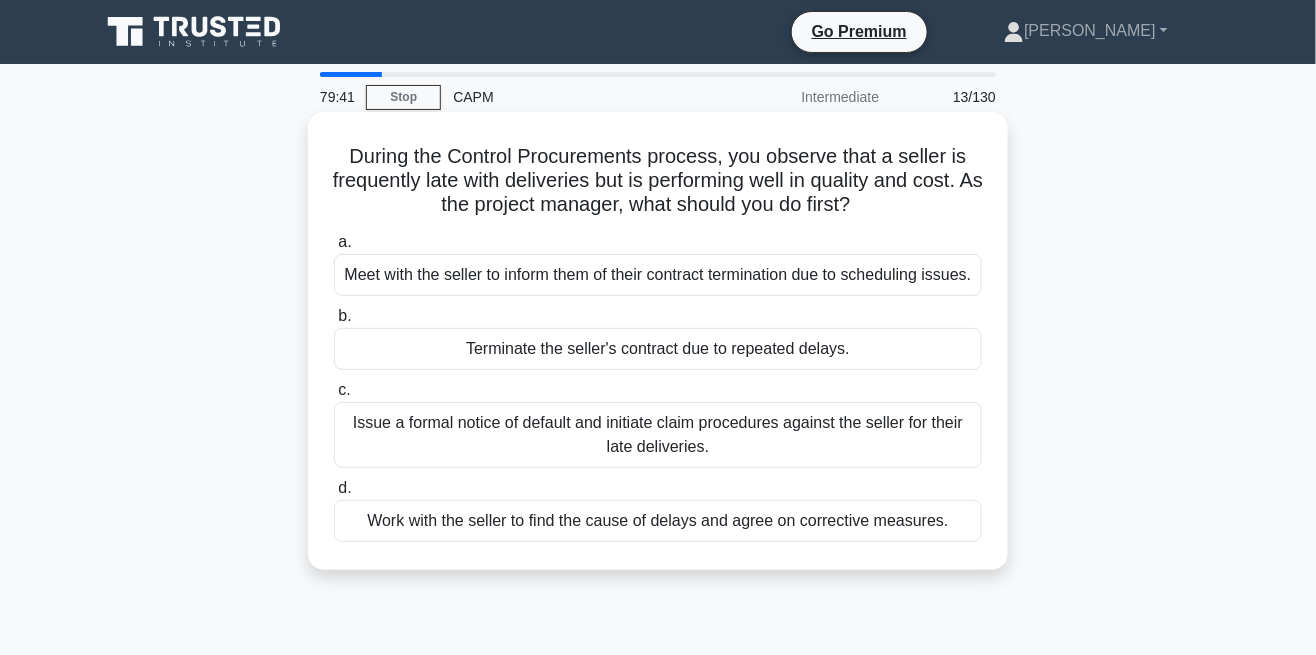 click on "Work with the seller to find the cause of delays and agree on corrective measures." at bounding box center [658, 521] 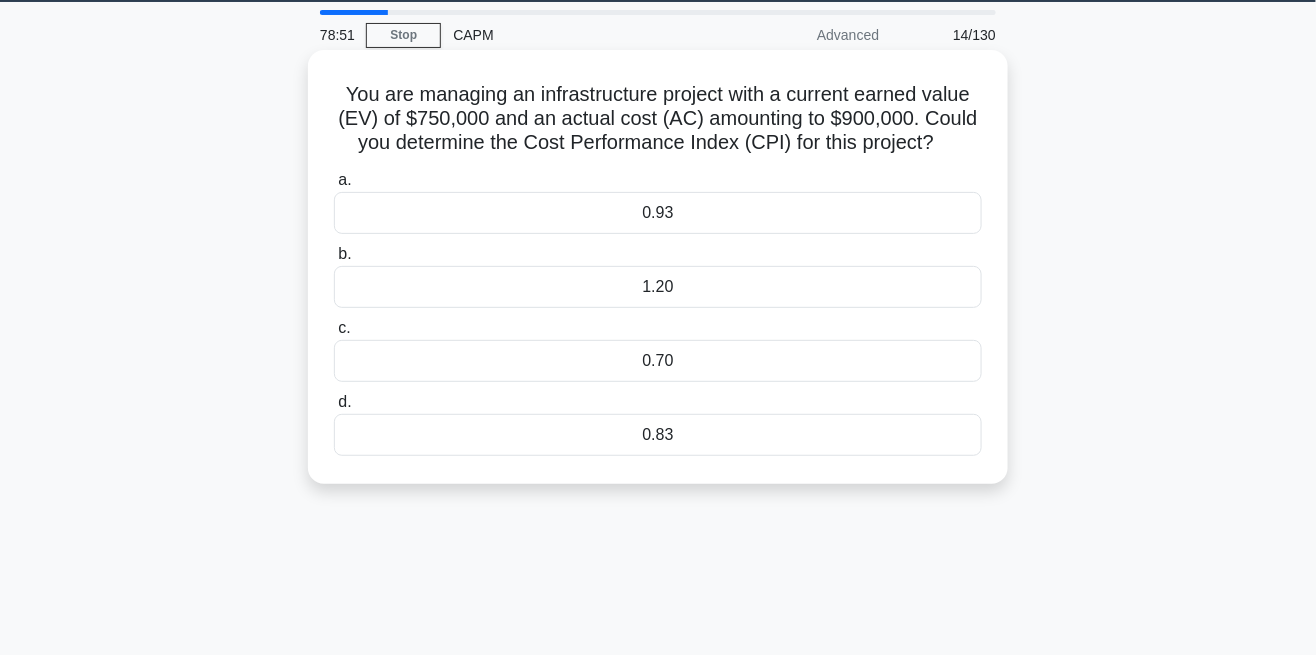 scroll, scrollTop: 61, scrollLeft: 0, axis: vertical 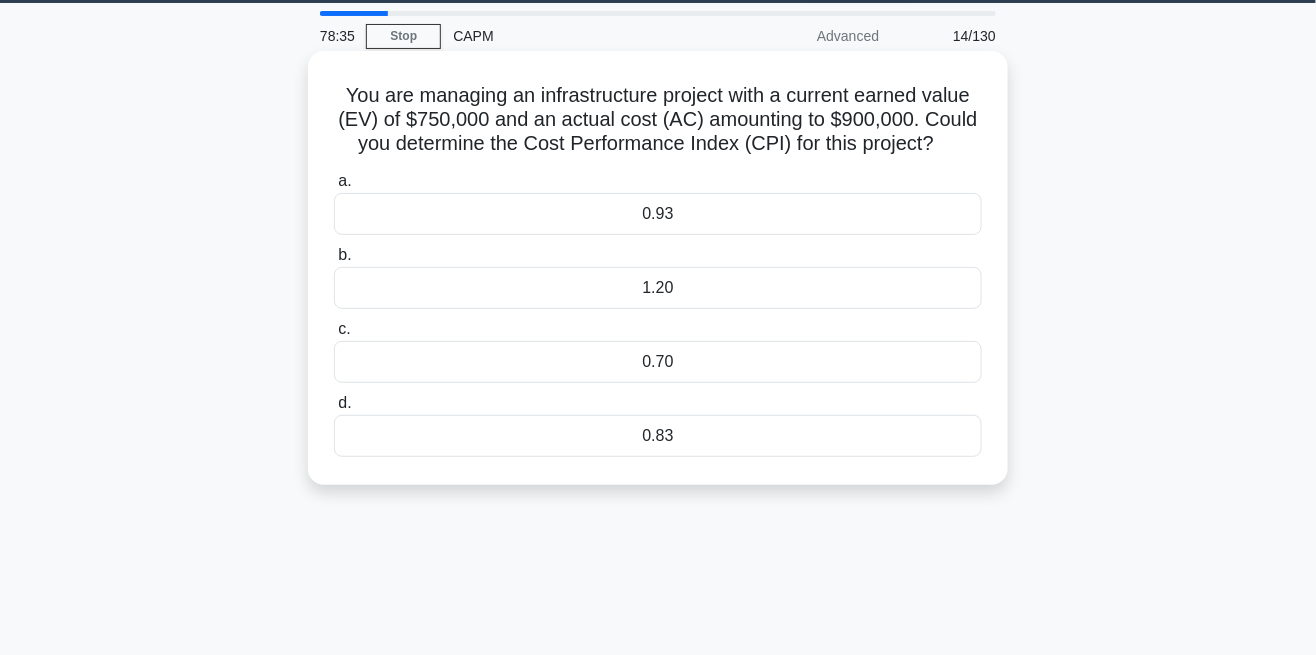 click on "1.20" at bounding box center (658, 288) 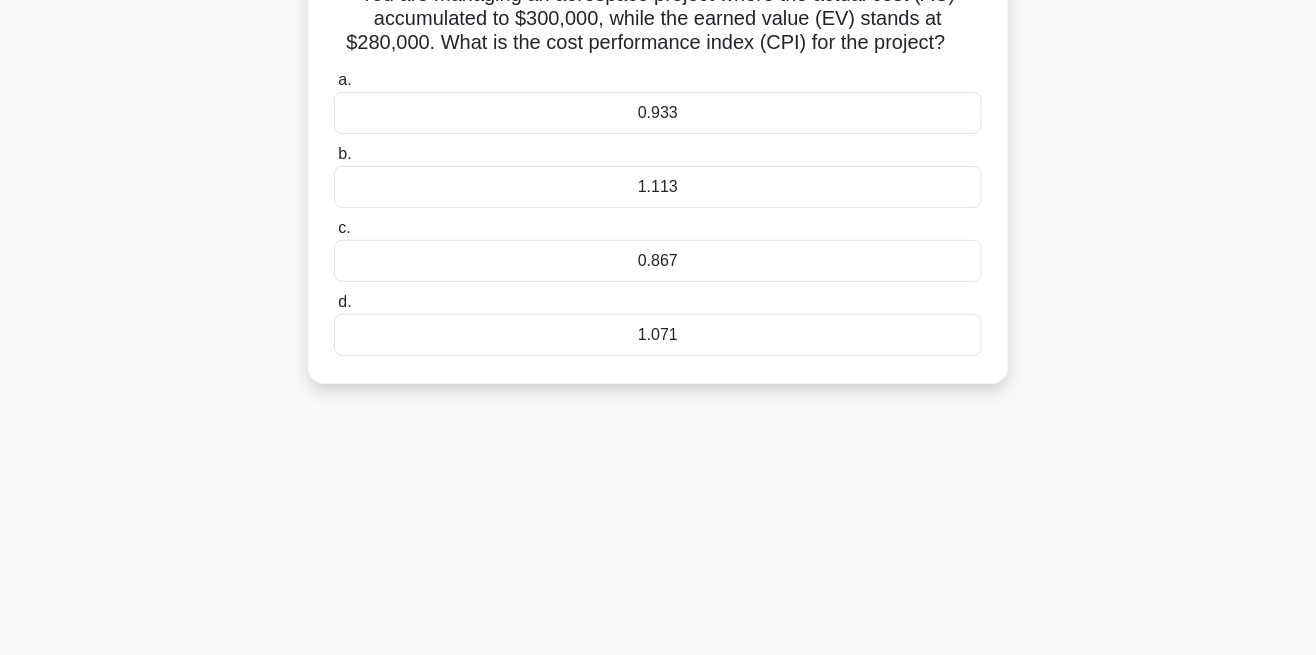 scroll, scrollTop: 158, scrollLeft: 0, axis: vertical 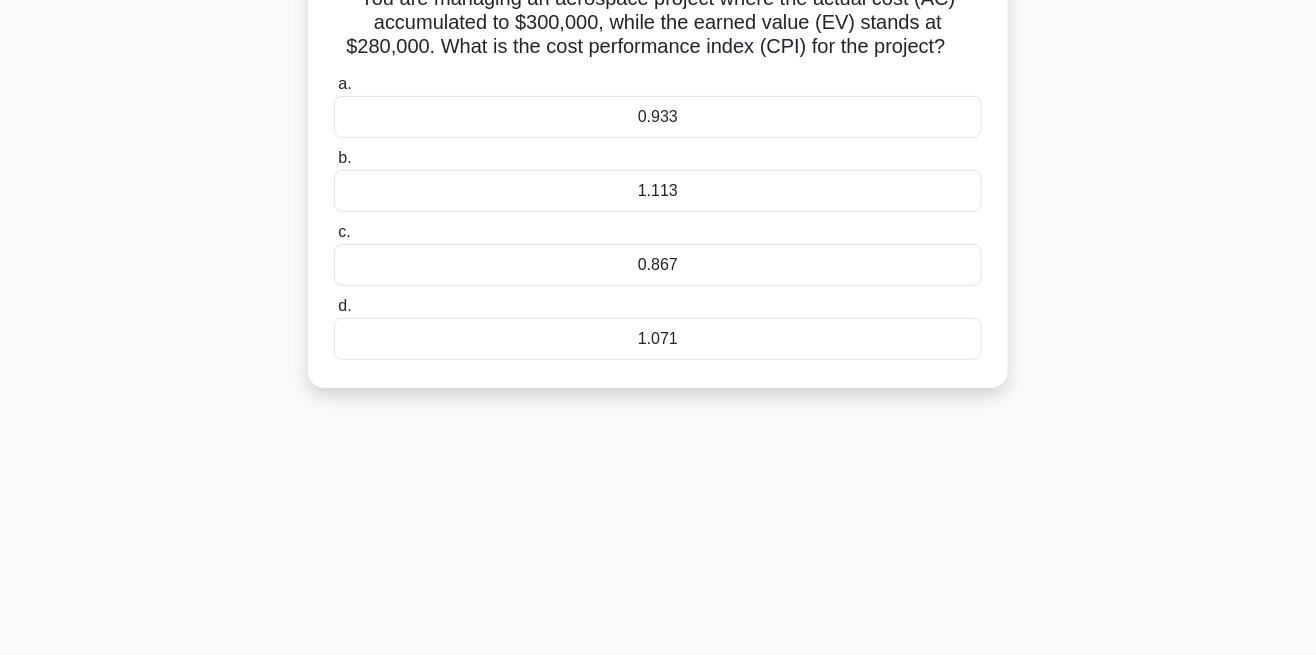 click on "1.071" at bounding box center (658, 339) 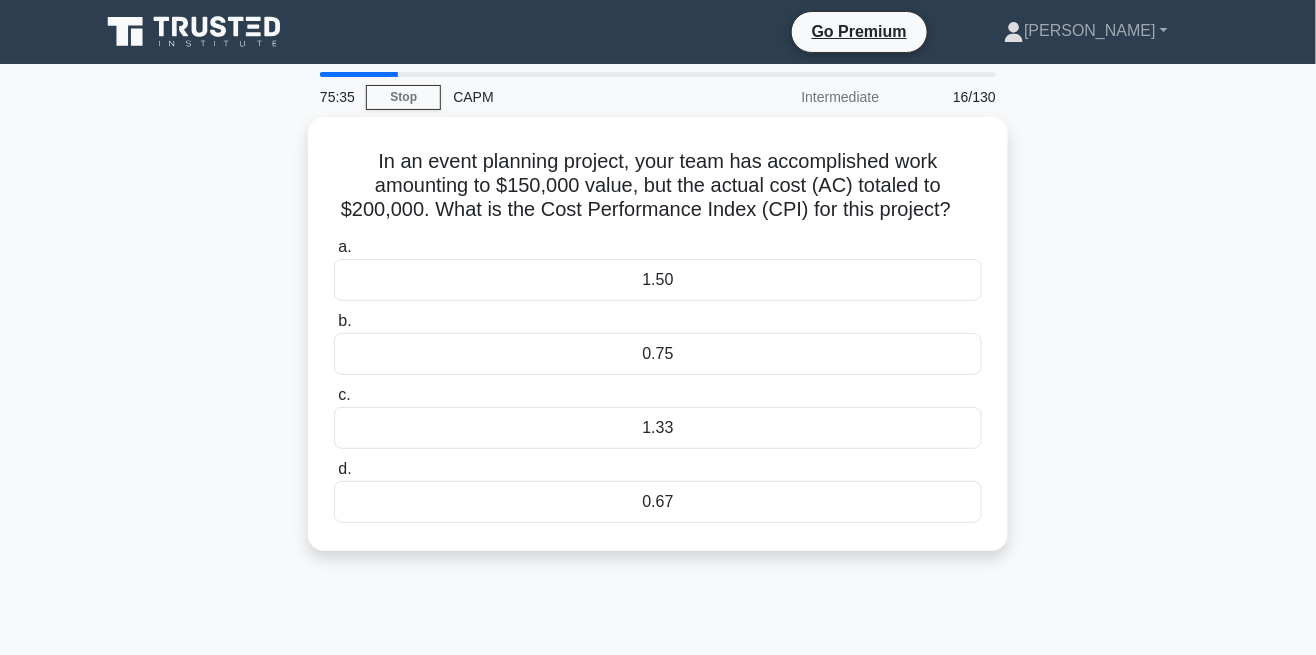 scroll, scrollTop: 18, scrollLeft: 0, axis: vertical 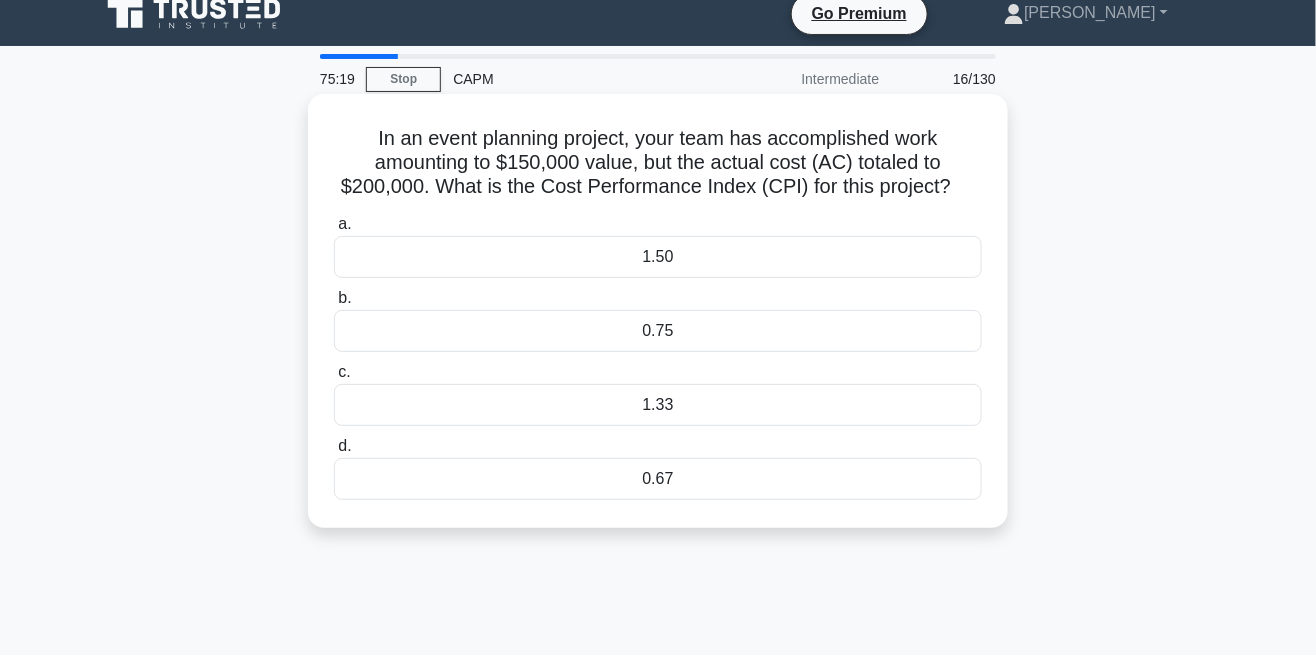 click on "0.75" at bounding box center (658, 331) 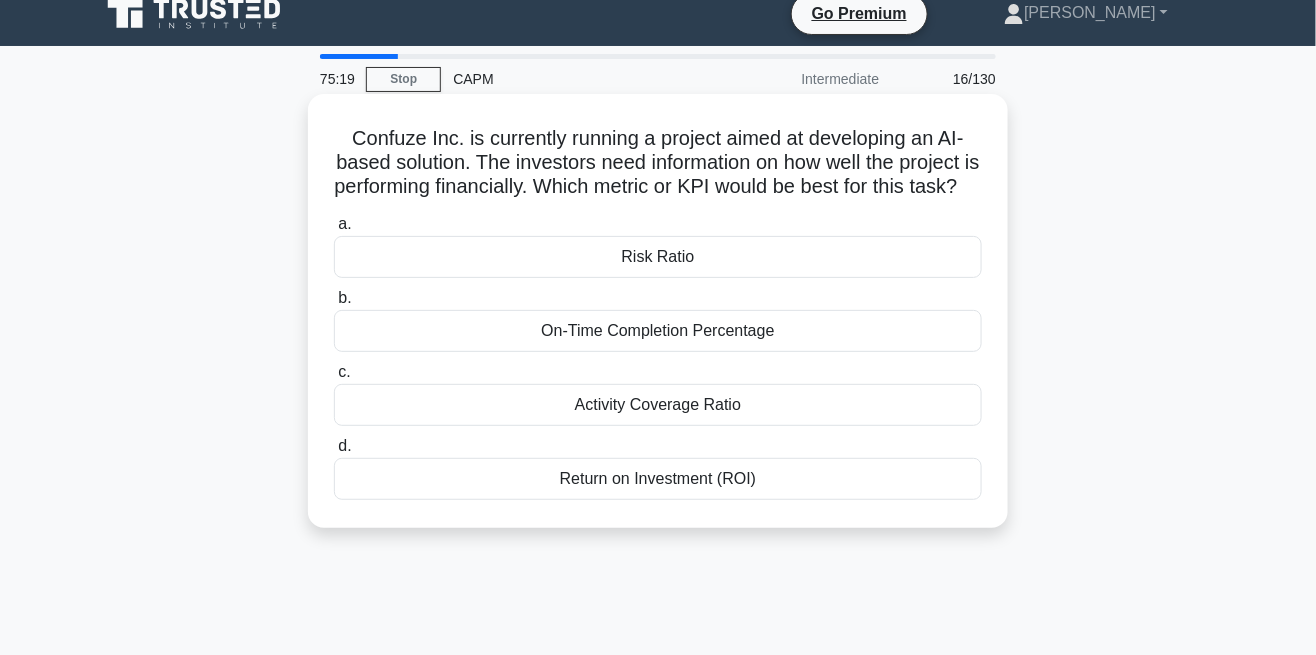 scroll, scrollTop: 0, scrollLeft: 0, axis: both 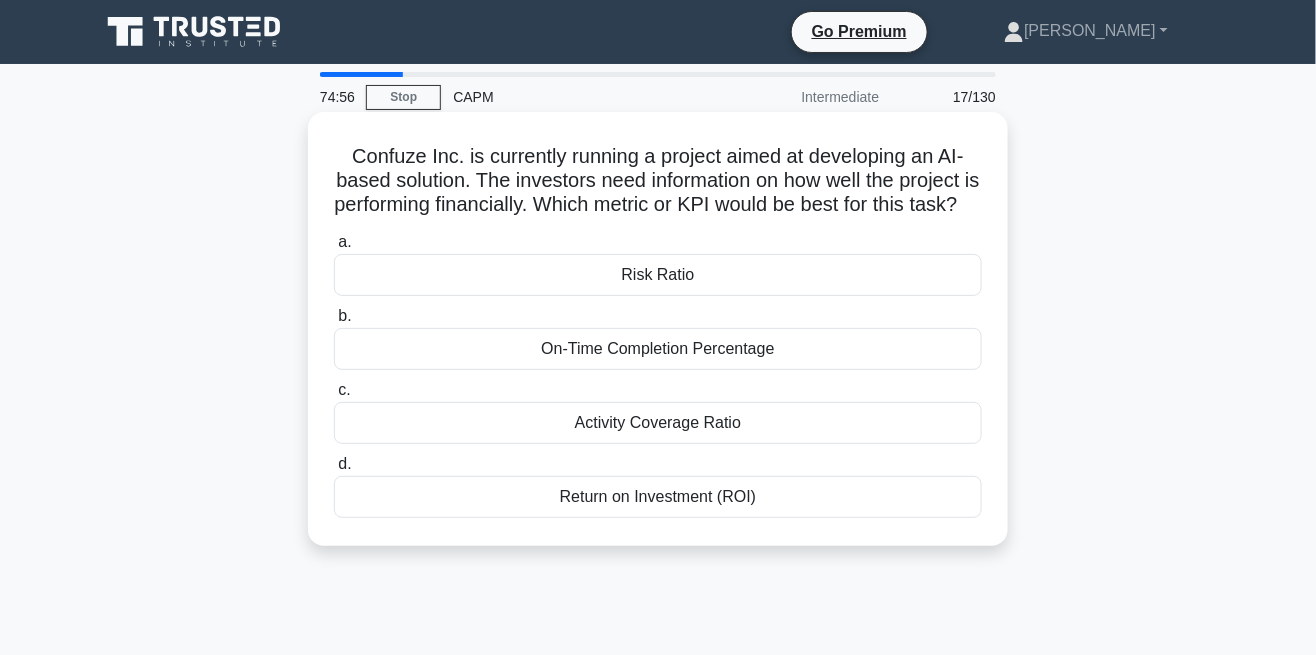 click on "Return on Investment (ROI)" at bounding box center (658, 497) 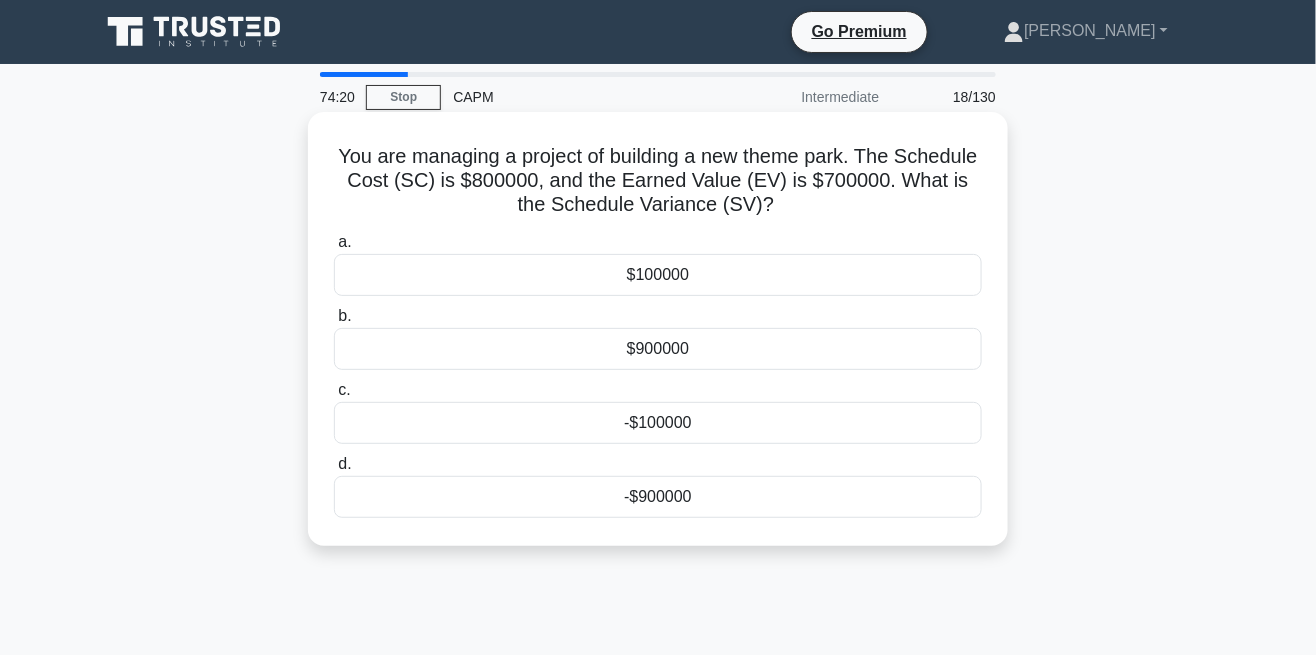 click on "$100000" at bounding box center (658, 275) 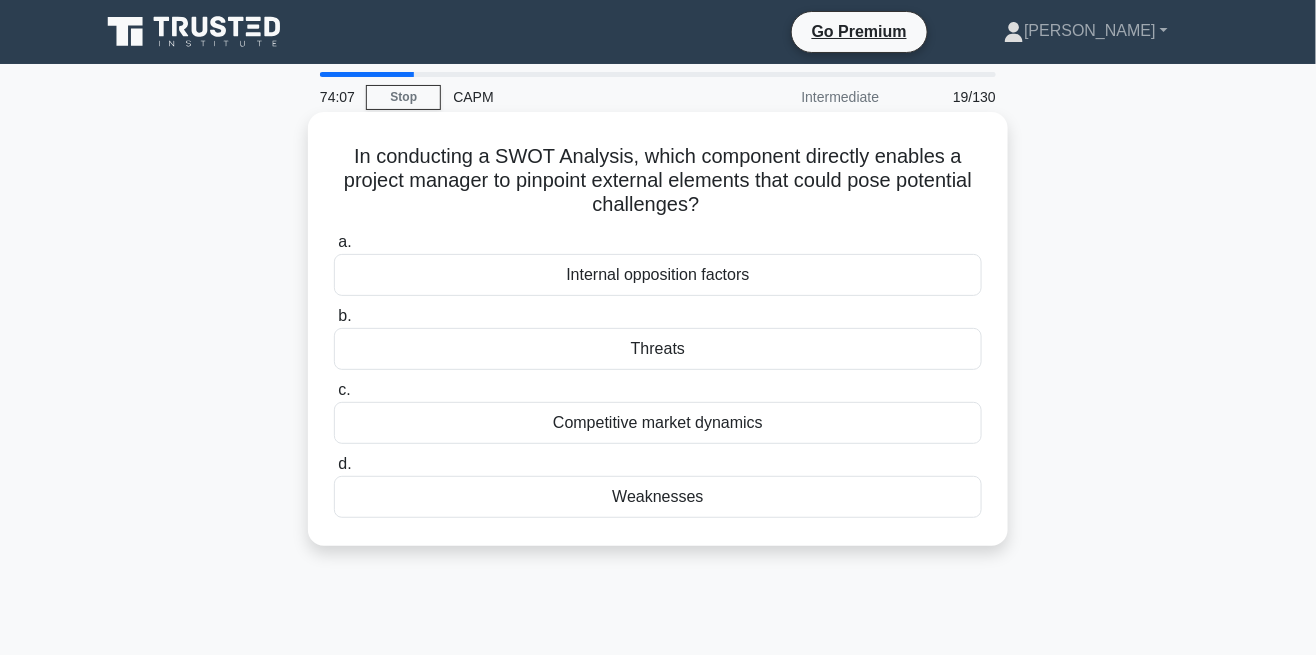 click on "Threats" at bounding box center [658, 349] 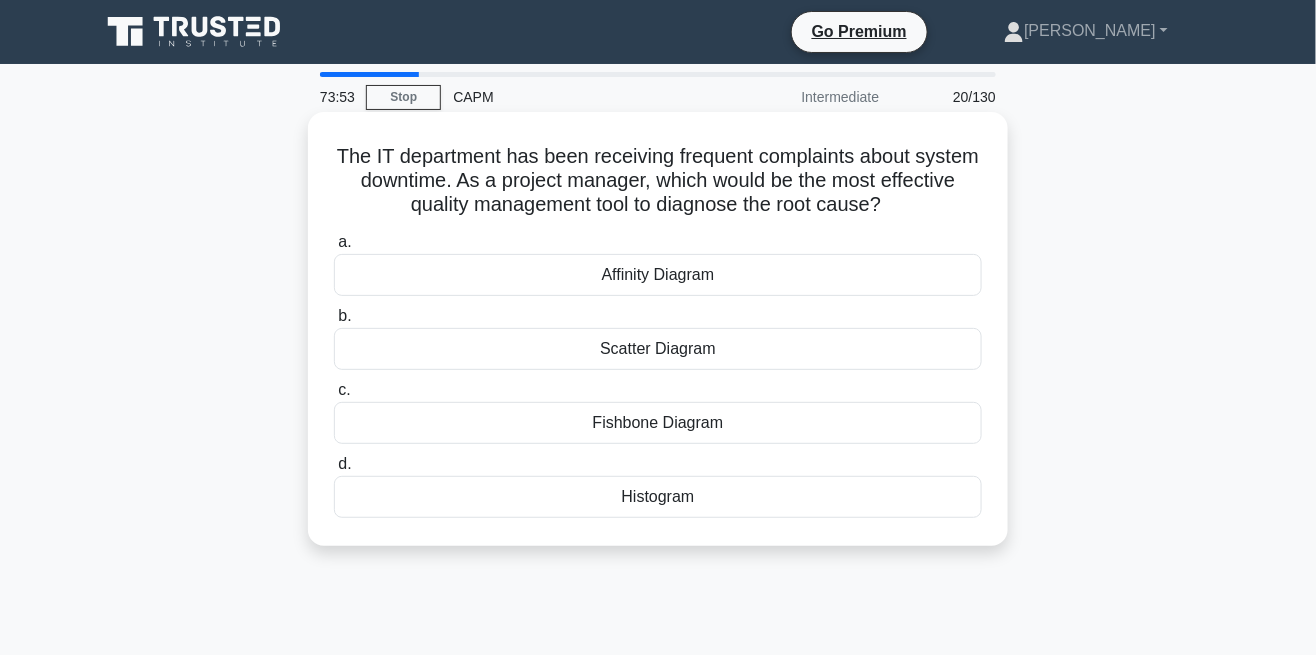 click on "Histogram" at bounding box center (658, 497) 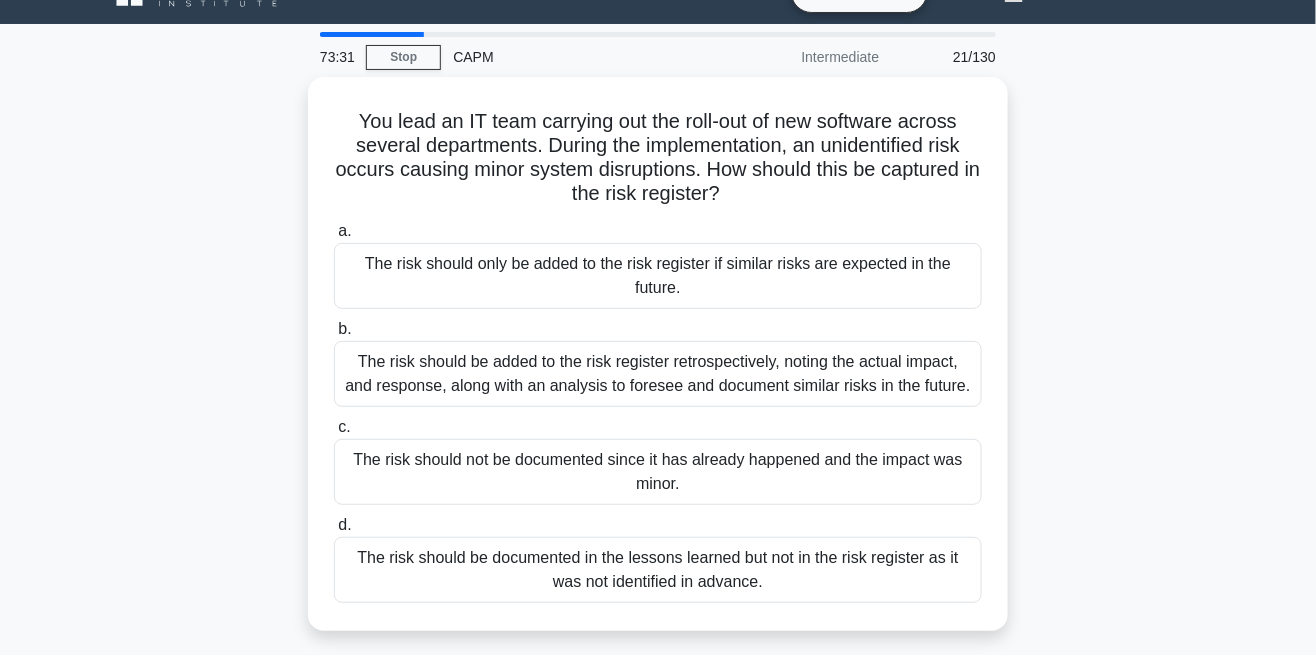 scroll, scrollTop: 41, scrollLeft: 0, axis: vertical 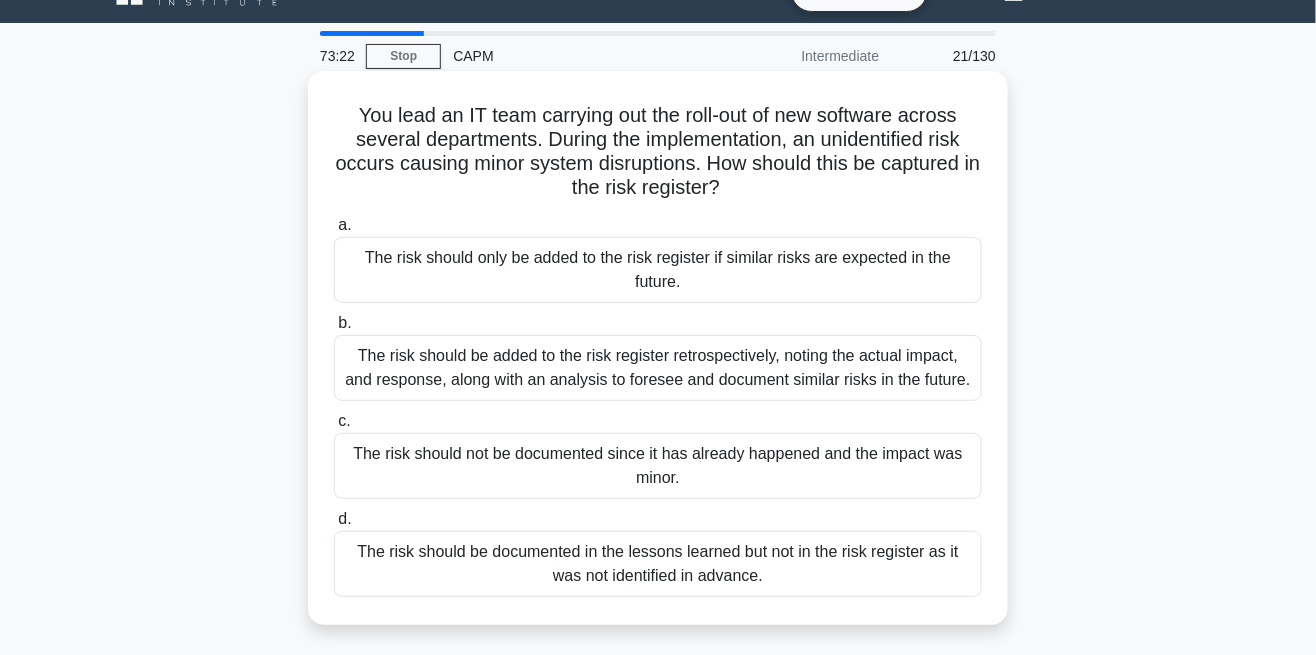 click on "The risk should be added to the risk register retrospectively, noting the actual impact, and response, along with an analysis to foresee and document similar risks in the future." at bounding box center [658, 368] 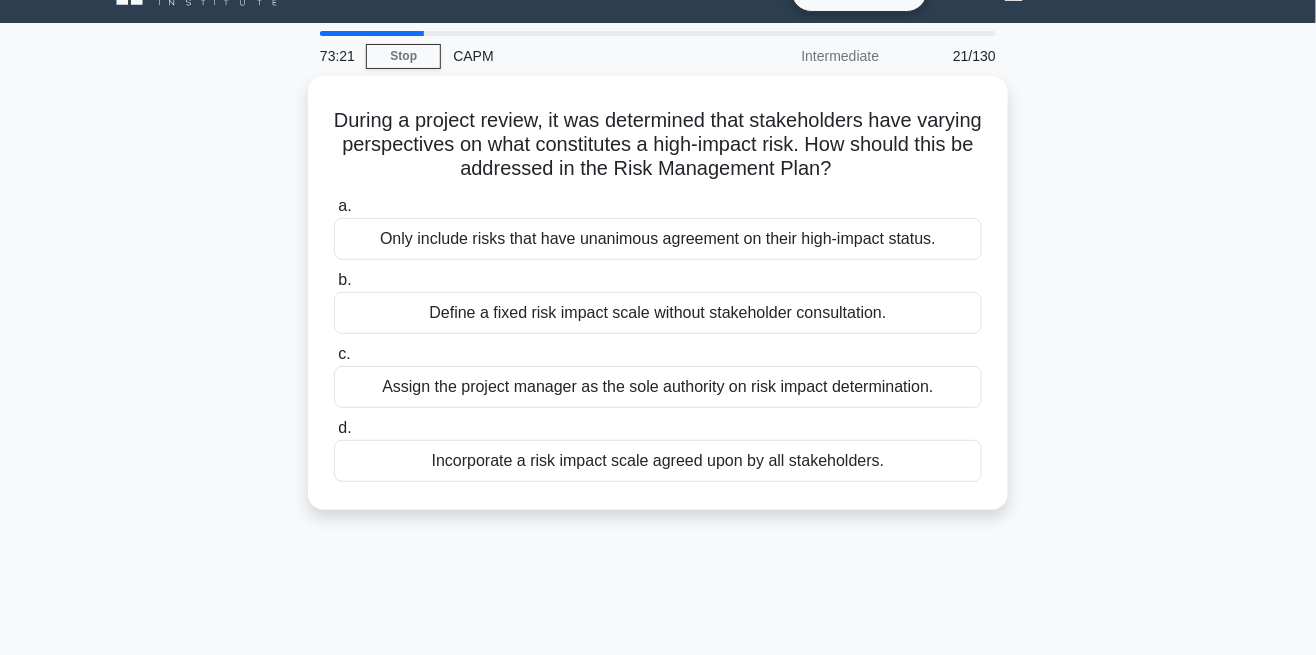 scroll, scrollTop: 0, scrollLeft: 0, axis: both 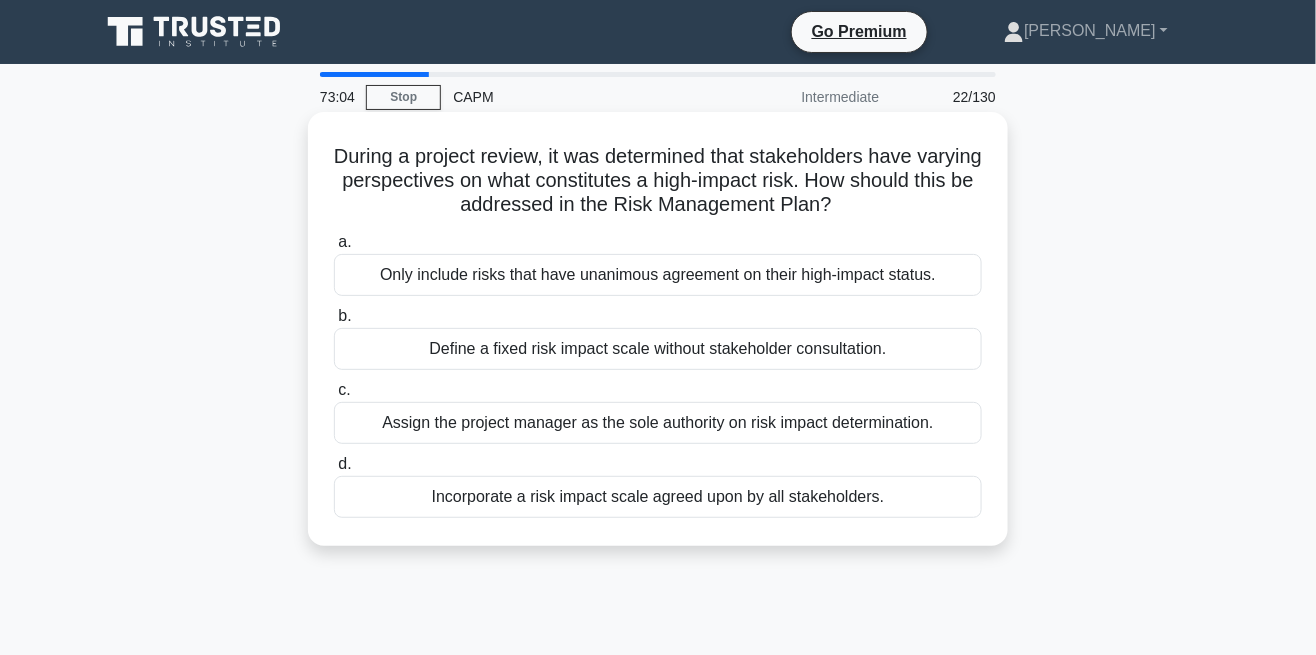 click on "Incorporate a risk impact scale agreed upon by all stakeholders." at bounding box center [658, 497] 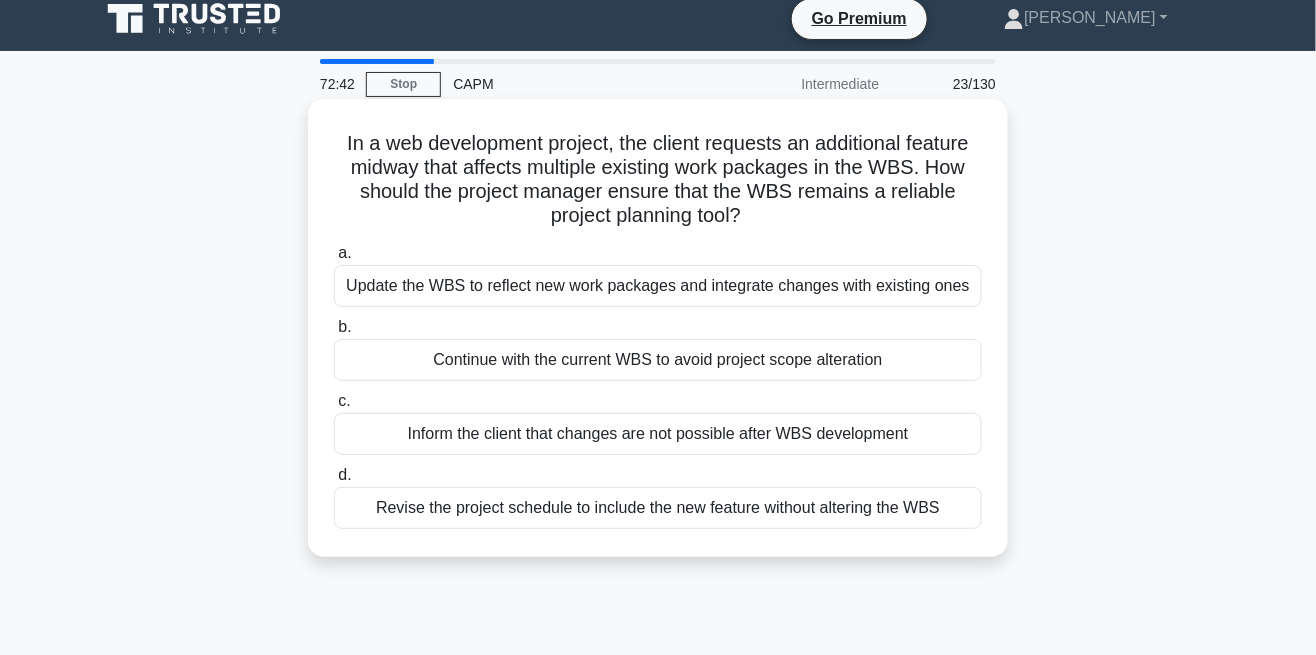 scroll, scrollTop: 12, scrollLeft: 0, axis: vertical 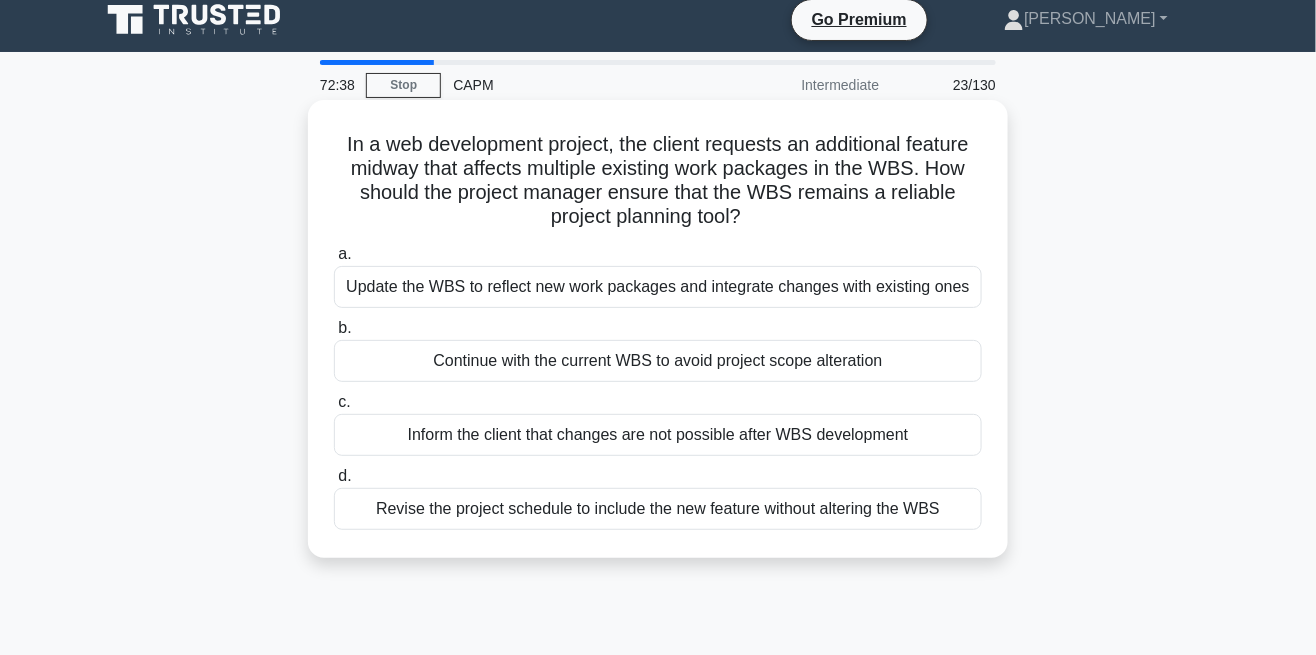 click on "Update the WBS to reflect new work packages and integrate changes with existing ones" at bounding box center [658, 287] 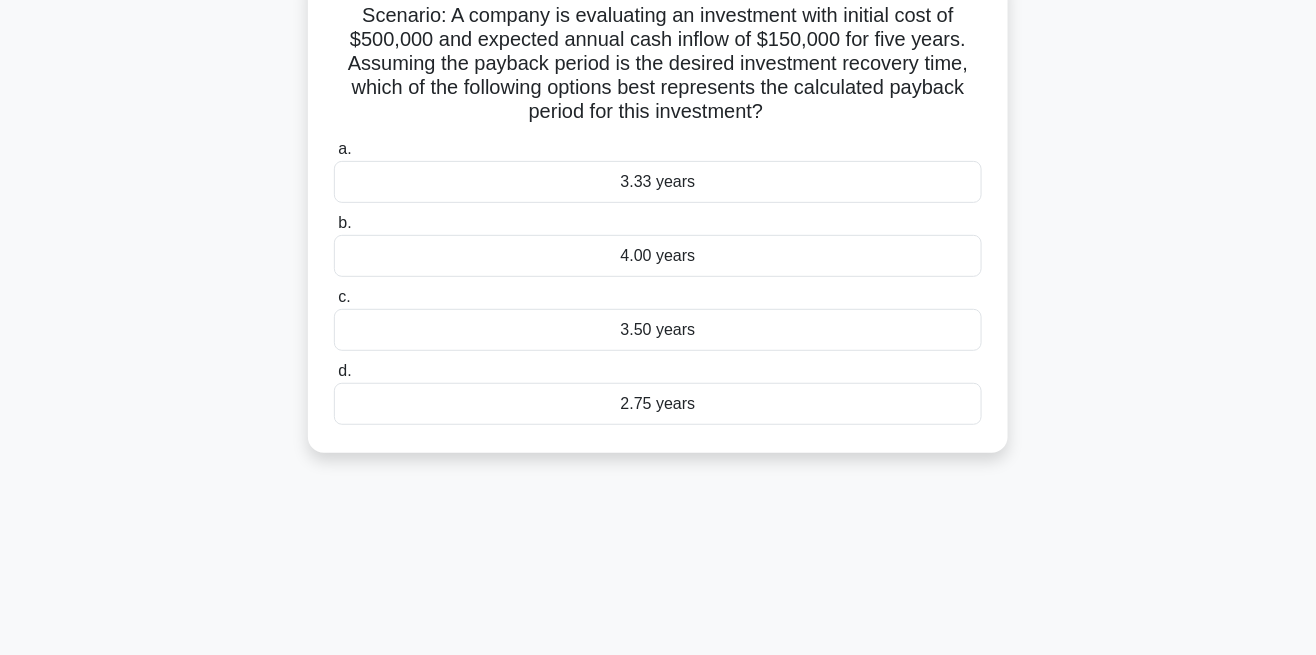 scroll, scrollTop: 79, scrollLeft: 0, axis: vertical 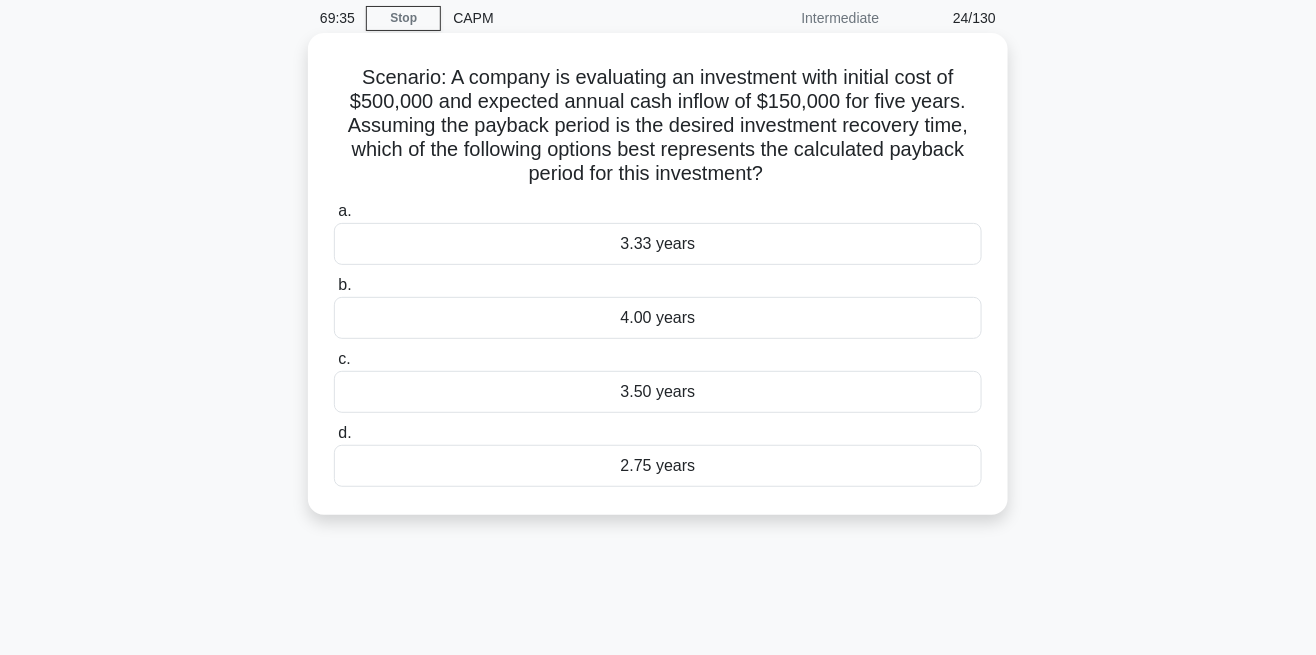 click on "3.33 years" at bounding box center (658, 244) 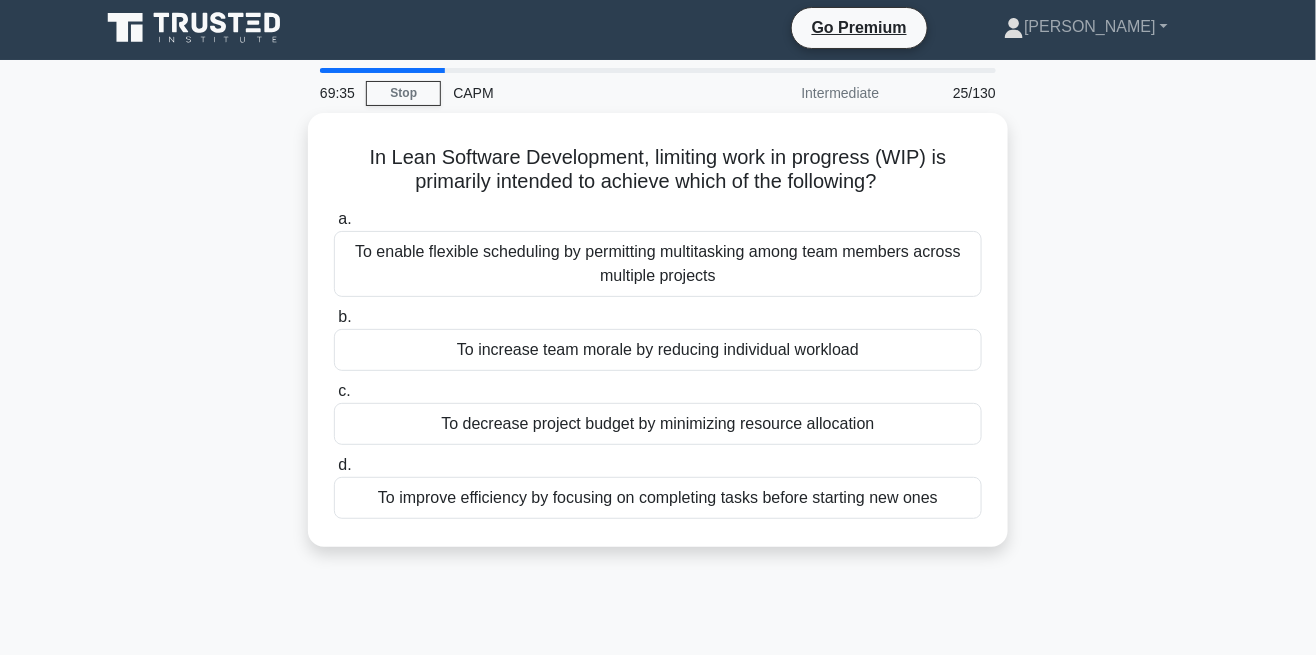 scroll, scrollTop: 0, scrollLeft: 0, axis: both 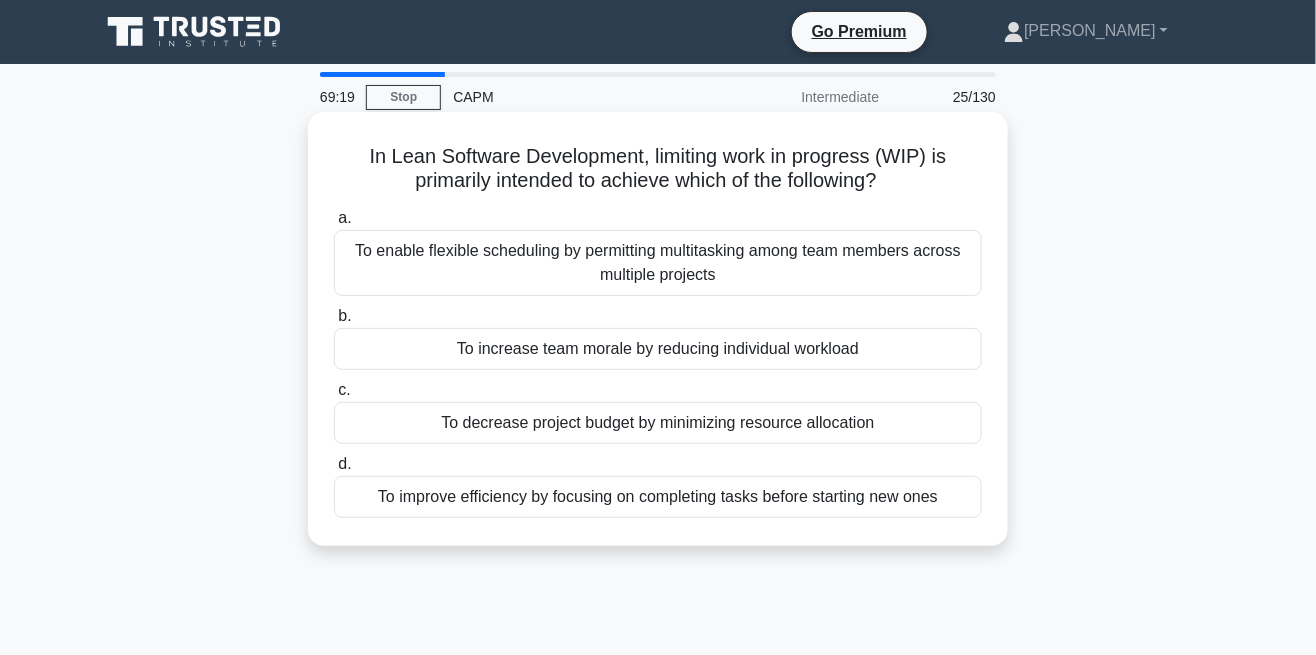 click on "To improve efficiency by focusing on completing tasks before starting new ones" at bounding box center (658, 497) 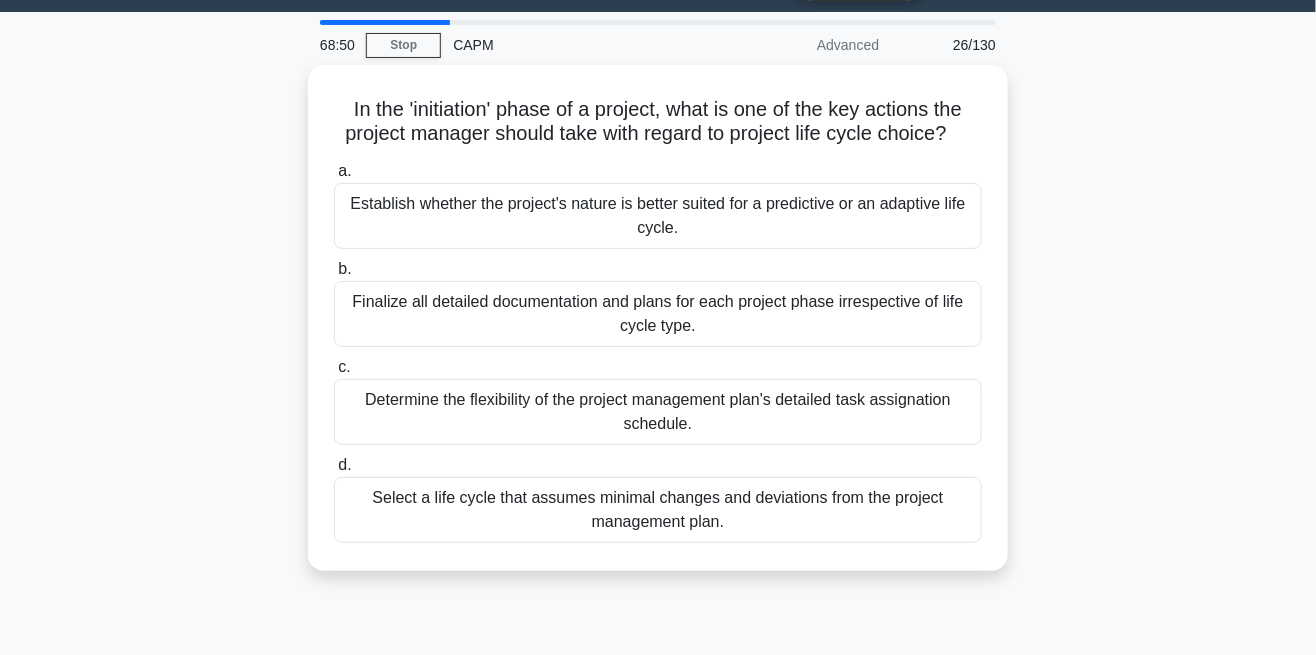 scroll, scrollTop: 56, scrollLeft: 0, axis: vertical 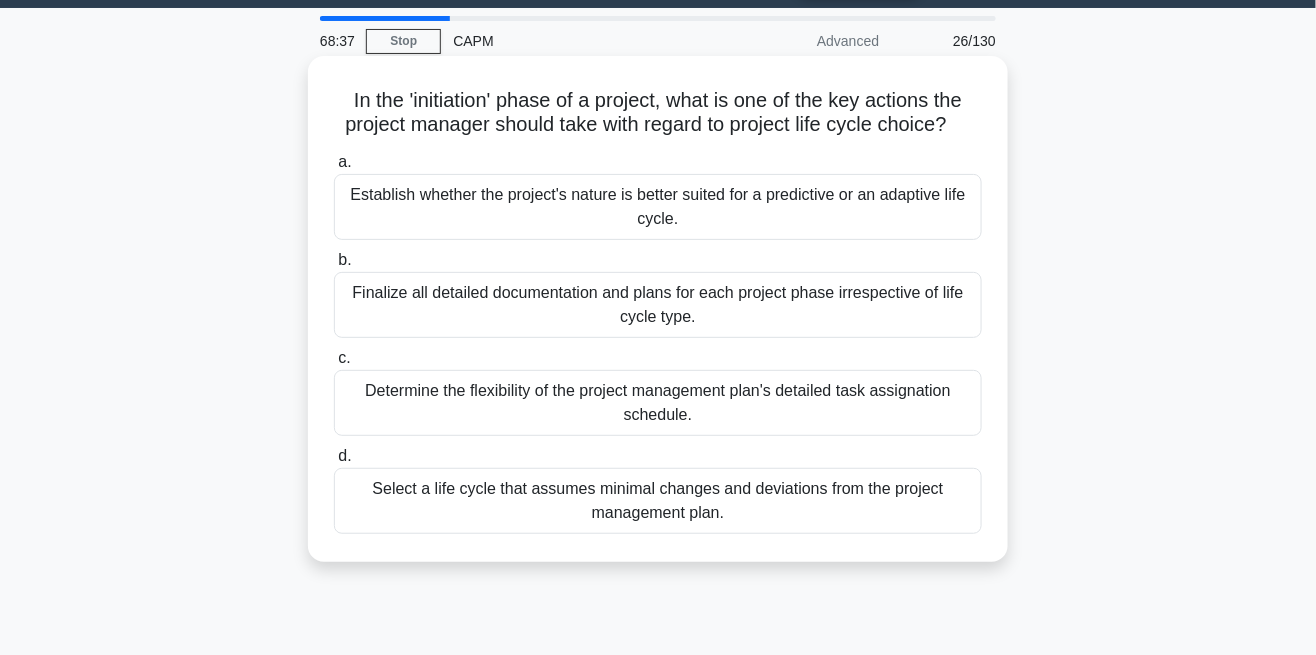 click on "Establish whether the project's nature is better suited for a predictive or an adaptive life cycle." at bounding box center (658, 207) 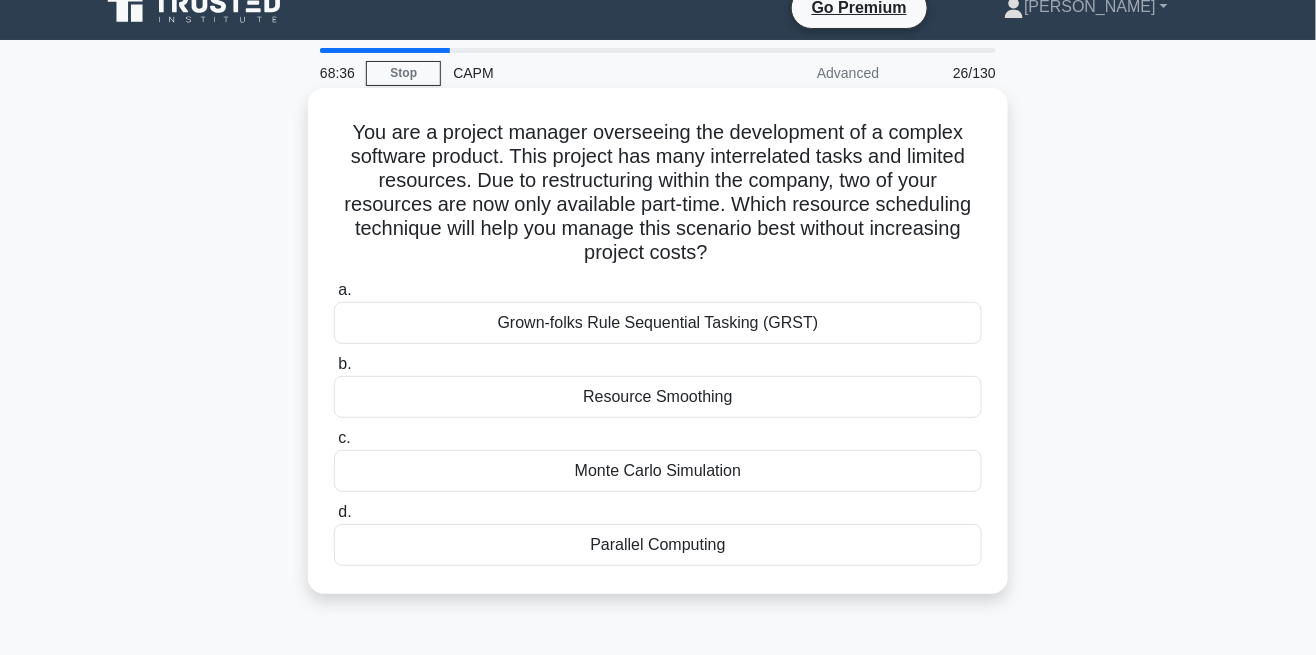 scroll, scrollTop: 0, scrollLeft: 0, axis: both 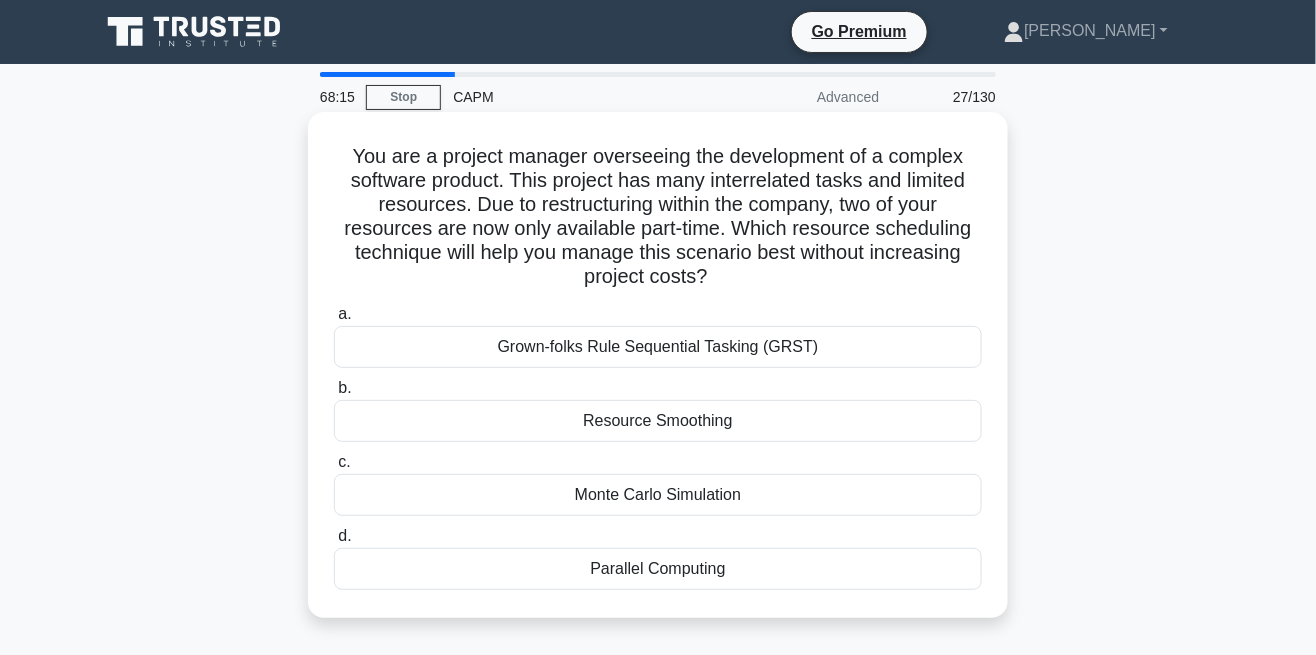click on "Resource Smoothing" at bounding box center (658, 421) 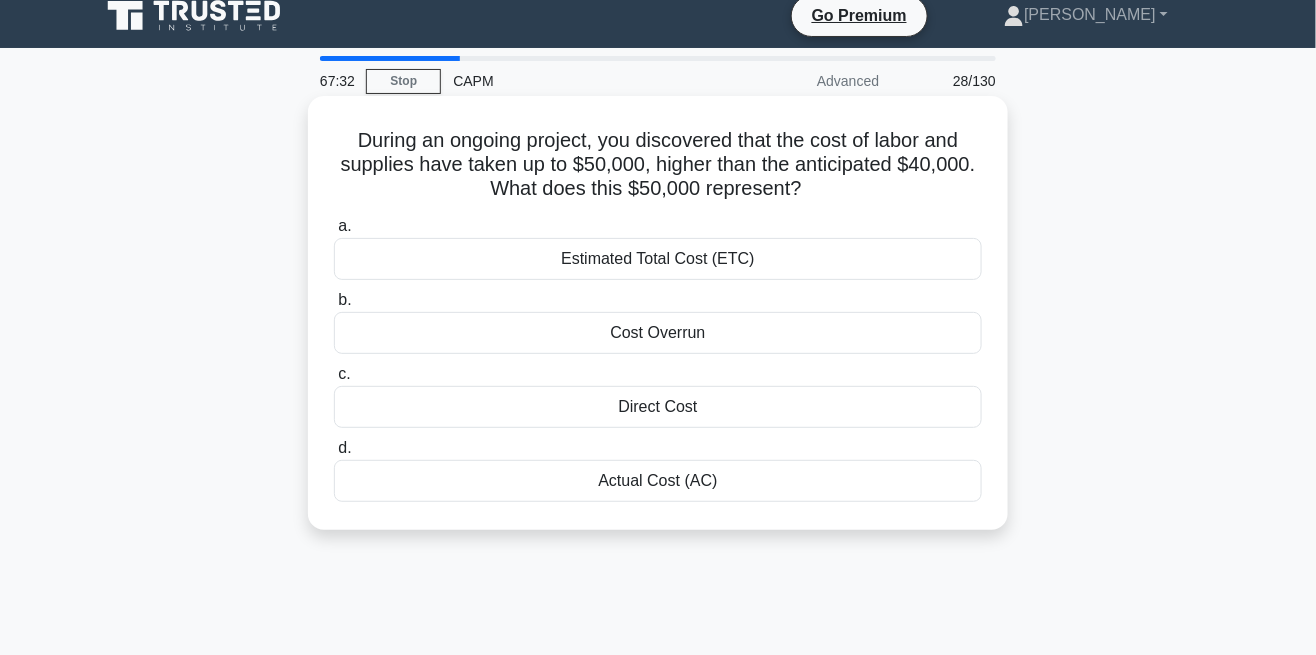 scroll, scrollTop: 16, scrollLeft: 0, axis: vertical 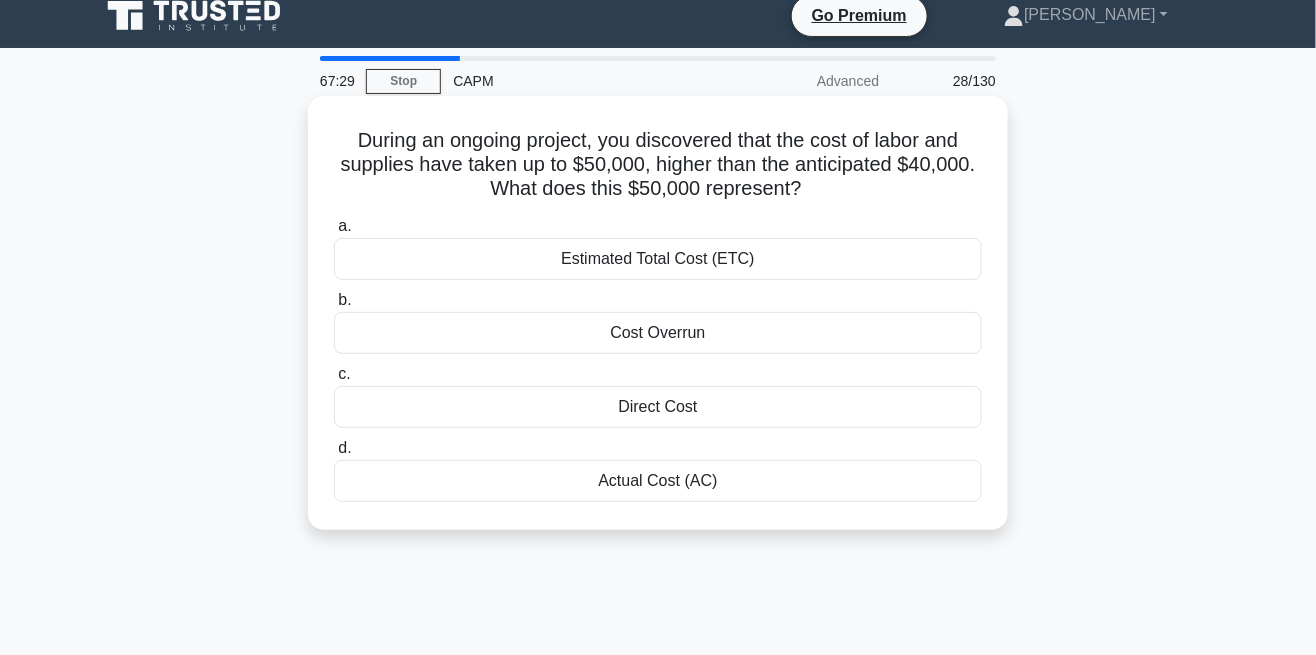click on "Actual Cost (AC)" at bounding box center (658, 481) 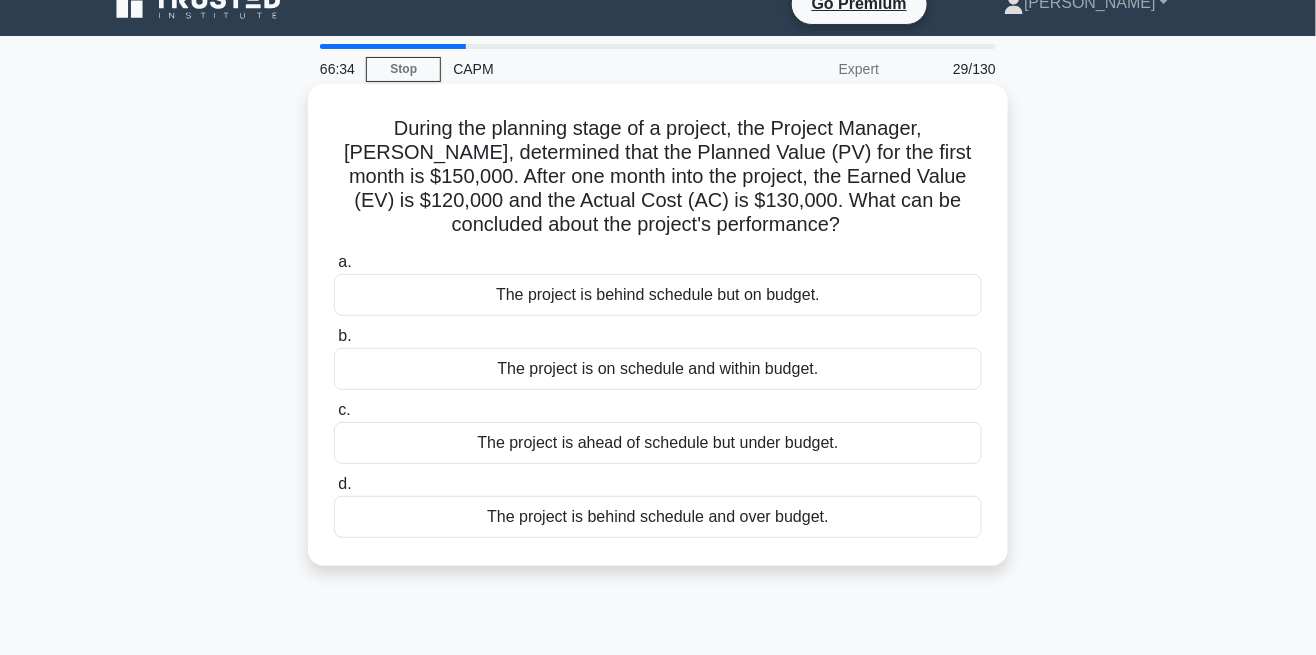 scroll, scrollTop: 20, scrollLeft: 0, axis: vertical 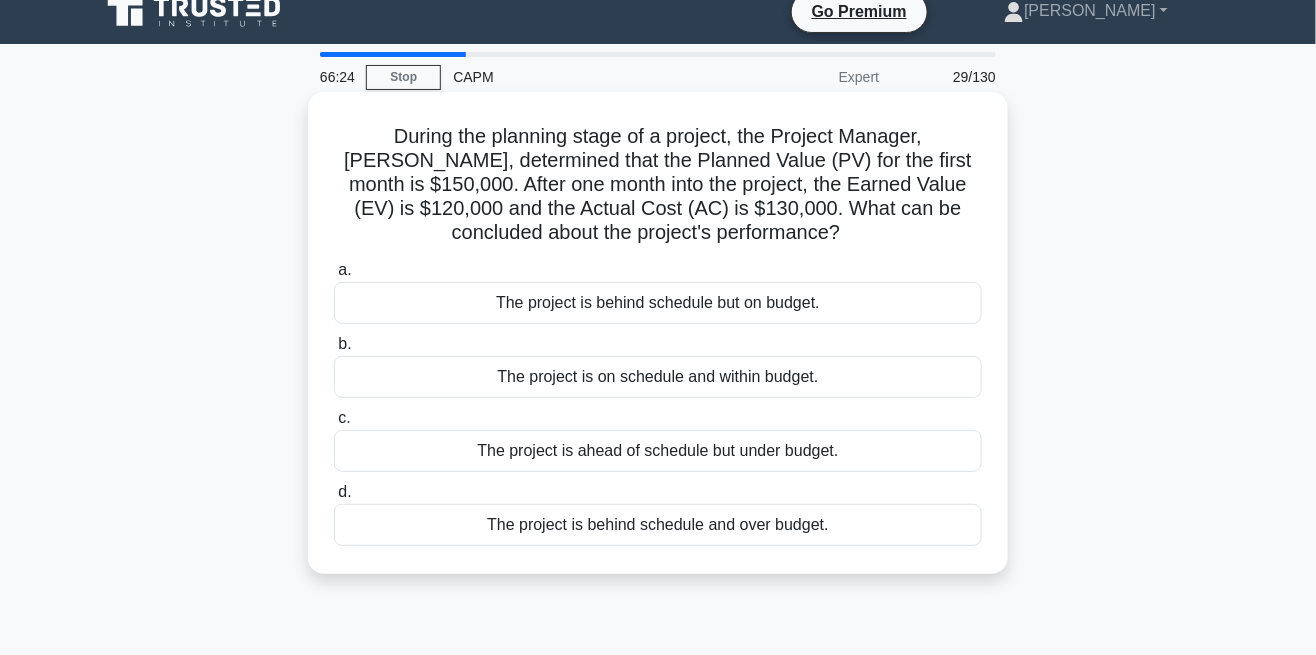 click on "The project is ahead of schedule but under budget." at bounding box center [658, 451] 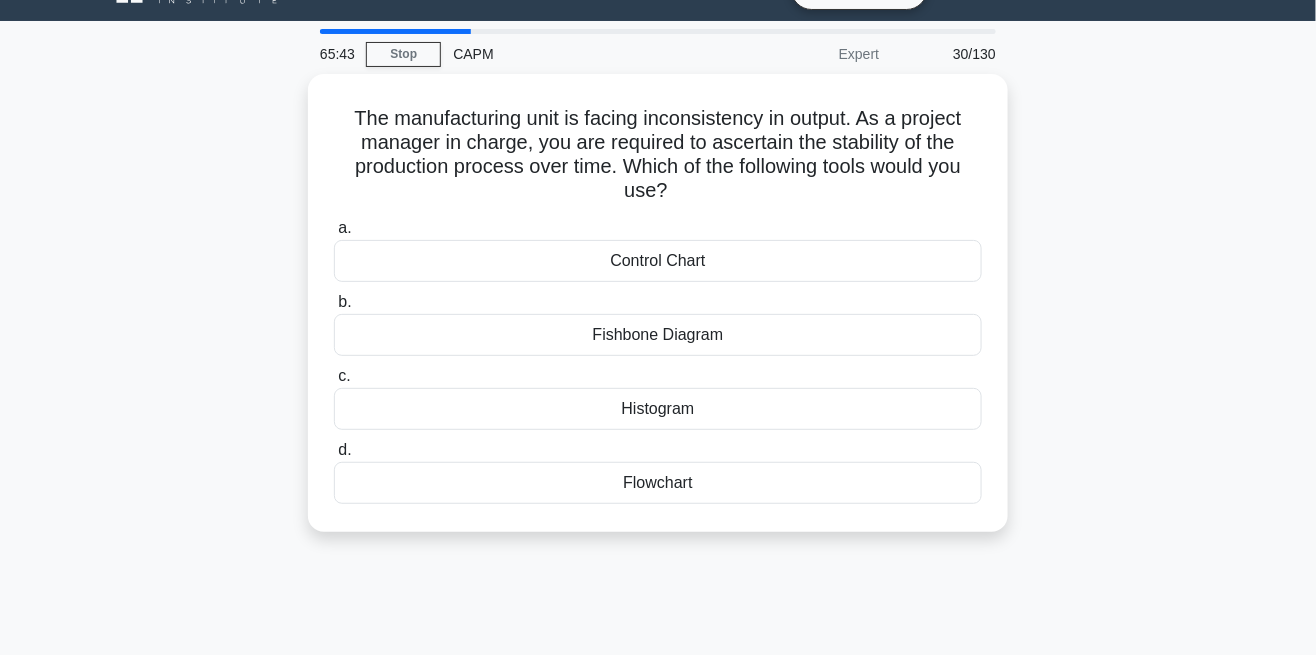 scroll, scrollTop: 60, scrollLeft: 0, axis: vertical 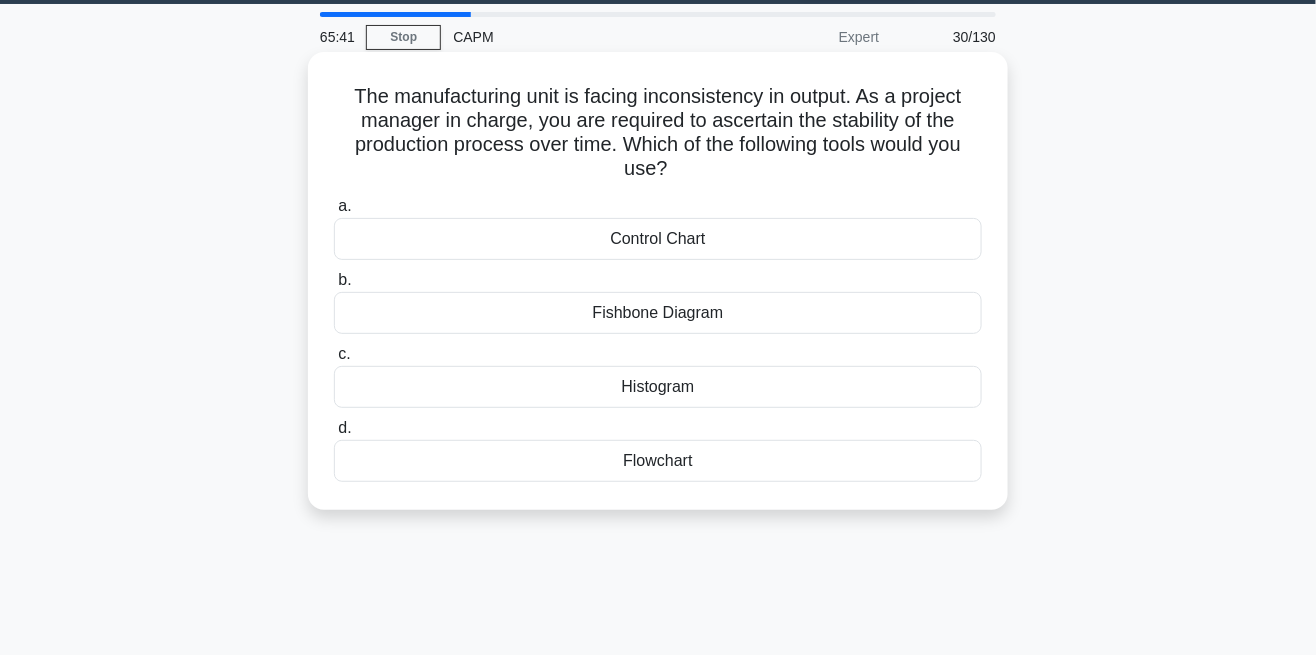 click on "Histogram" at bounding box center [658, 387] 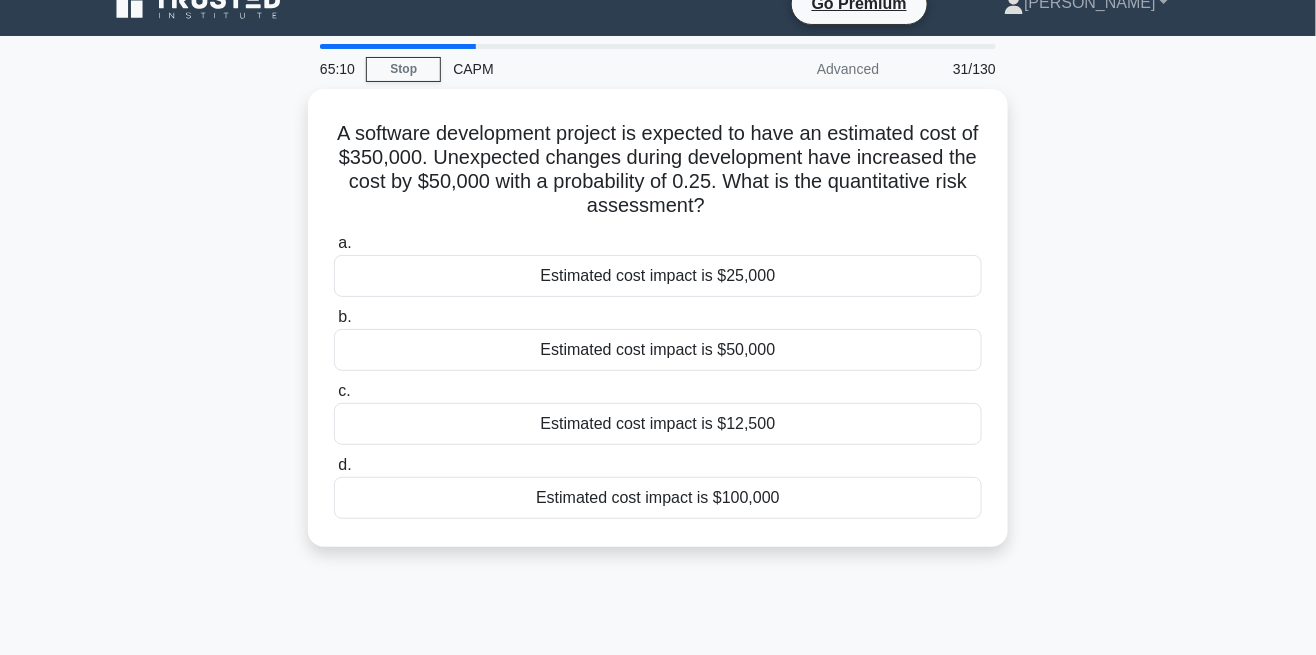 scroll, scrollTop: 20, scrollLeft: 0, axis: vertical 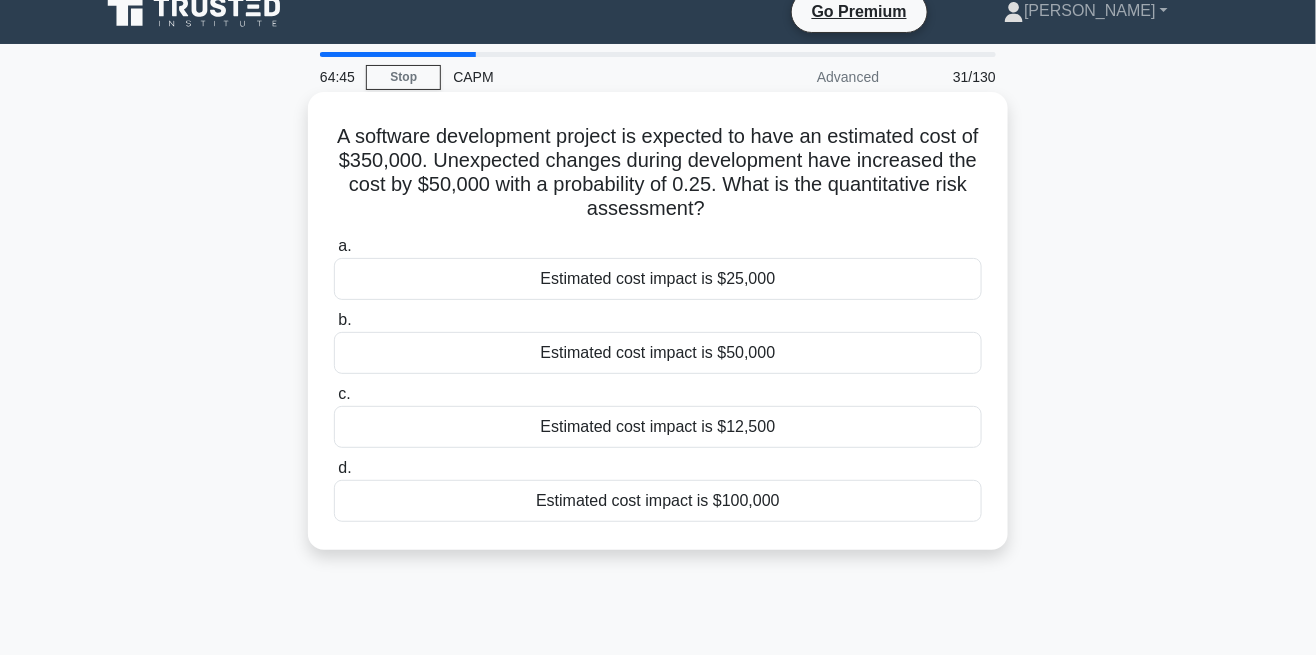 click on "Estimated cost impact is $12,500" at bounding box center [658, 427] 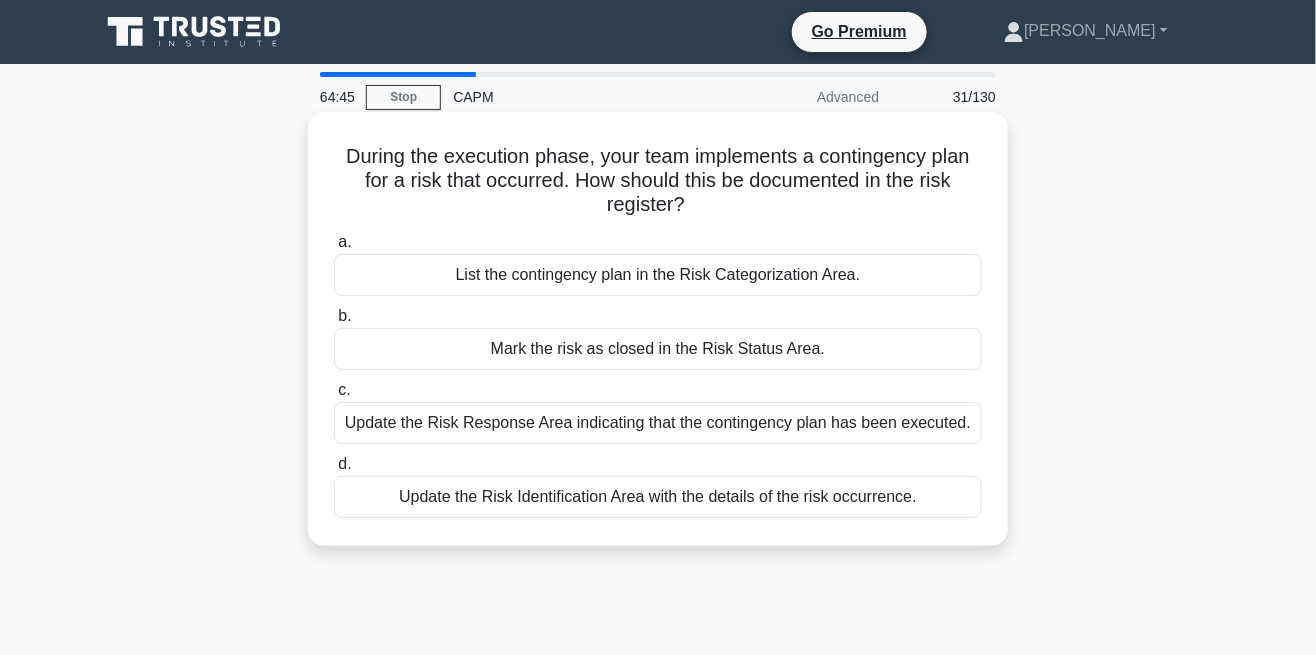 scroll, scrollTop: 0, scrollLeft: 0, axis: both 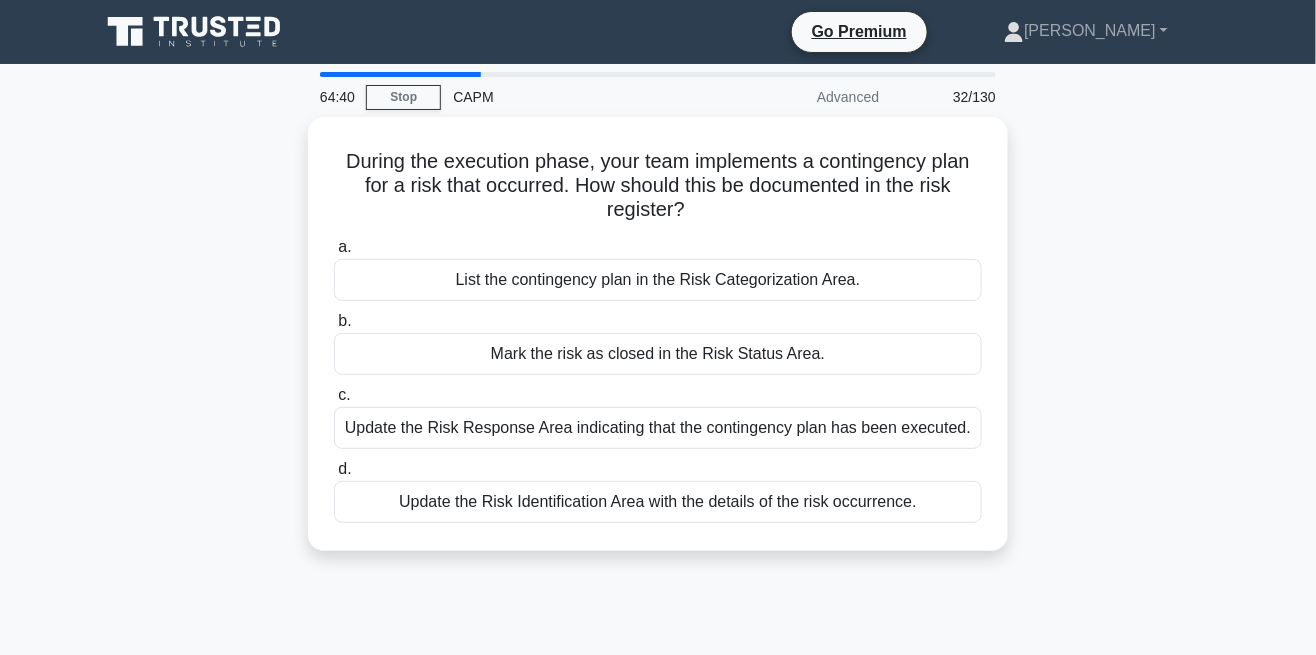click on "During the execution phase, your team implements a contingency plan for a risk that occurred. How should this be documented in the risk register?
.spinner_0XTQ{transform-origin:center;animation:spinner_y6GP .75s linear infinite}@keyframes spinner_y6GP{100%{transform:rotate(360deg)}}
a.
List the contingency plan in the Risk Categorization Area.
b. c. d." at bounding box center (658, 346) 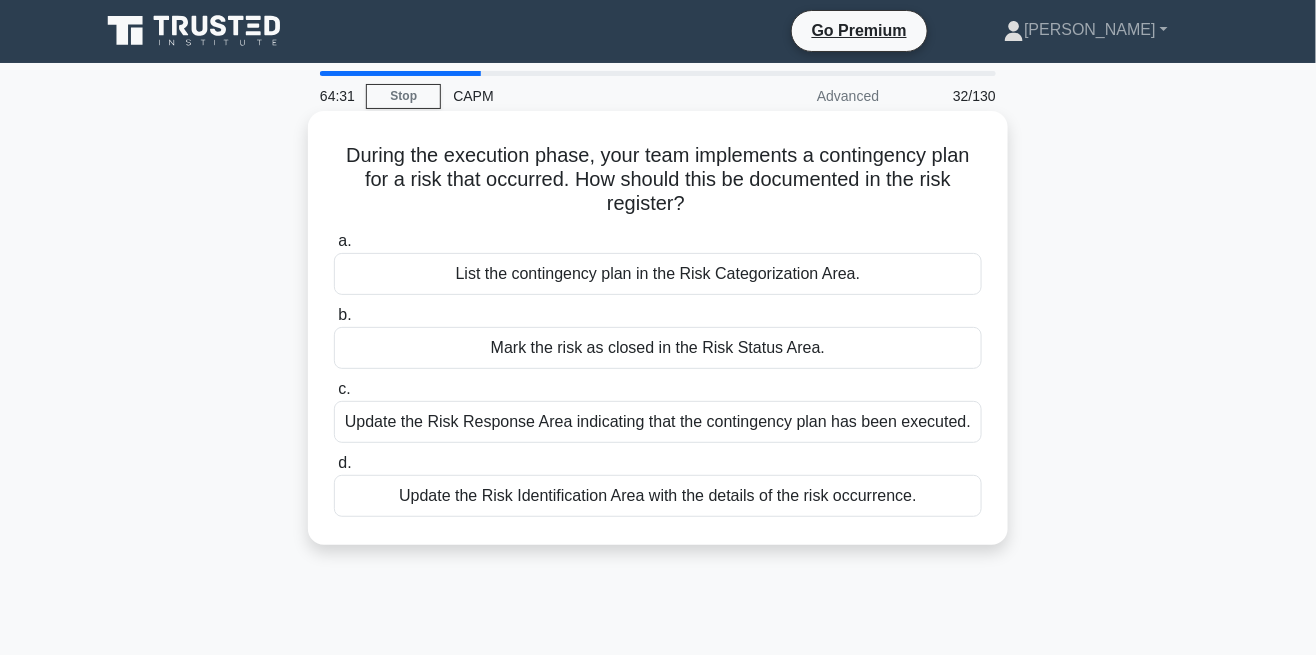 scroll, scrollTop: 0, scrollLeft: 0, axis: both 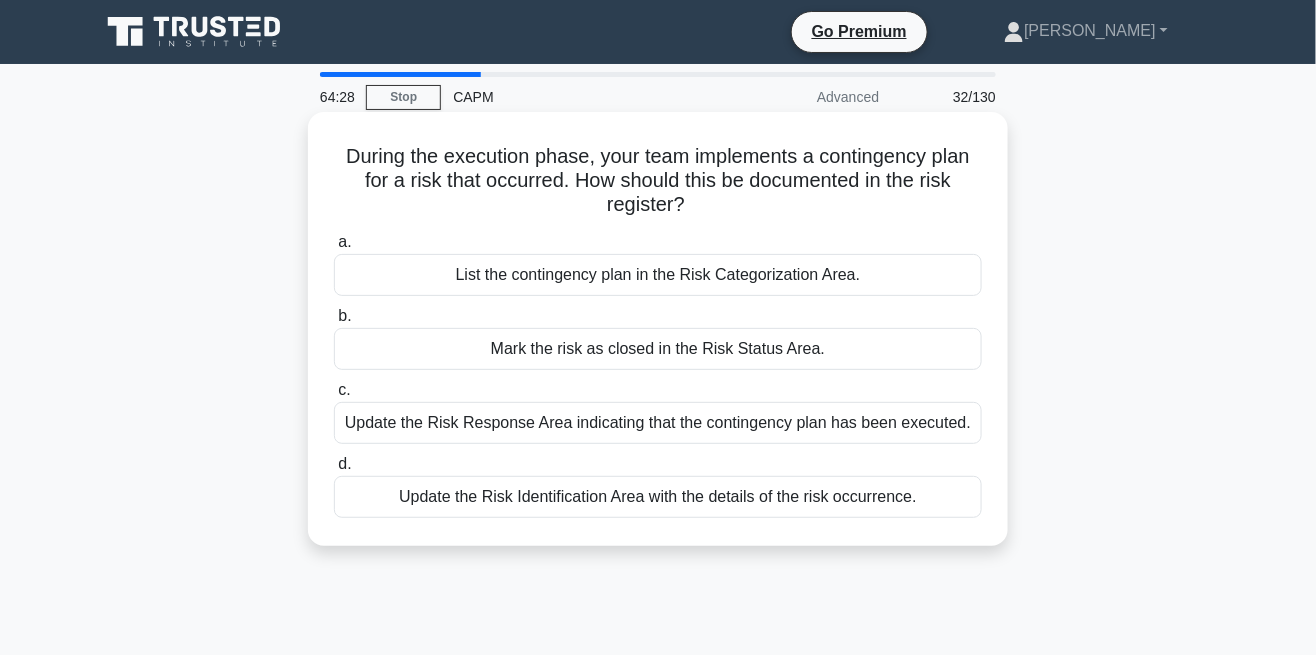 click on "Update the Risk Response Area indicating that the contingency plan has been executed." at bounding box center (658, 423) 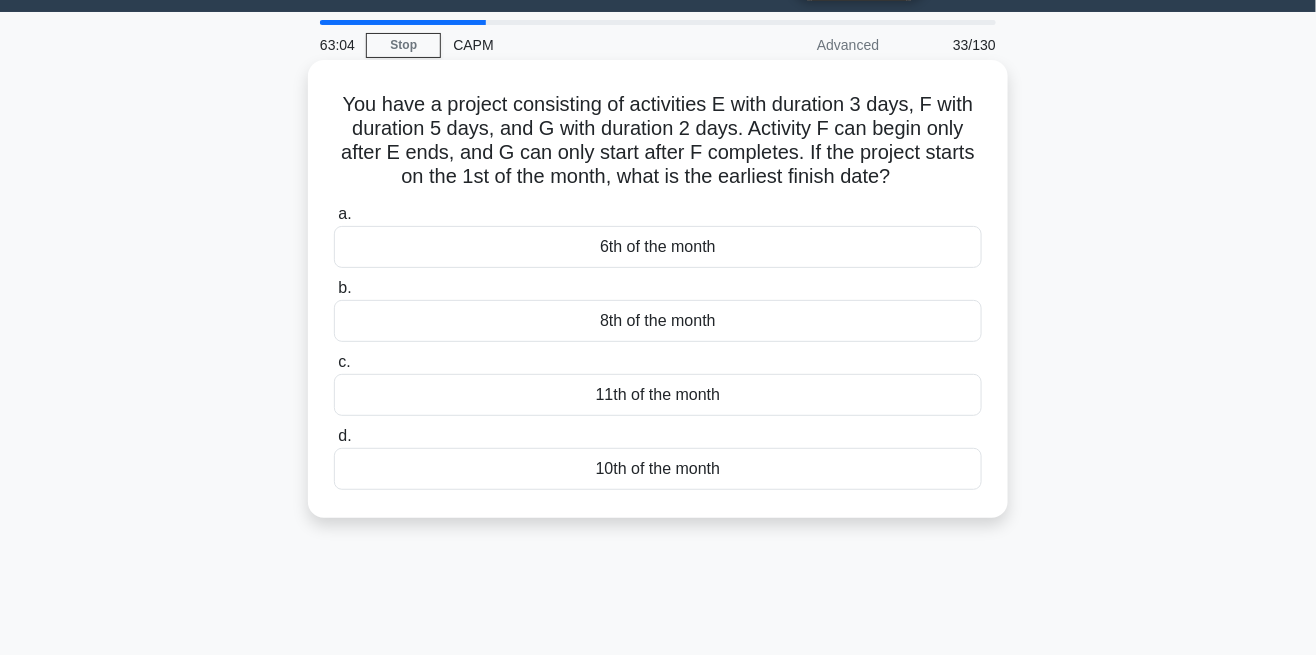scroll, scrollTop: 53, scrollLeft: 0, axis: vertical 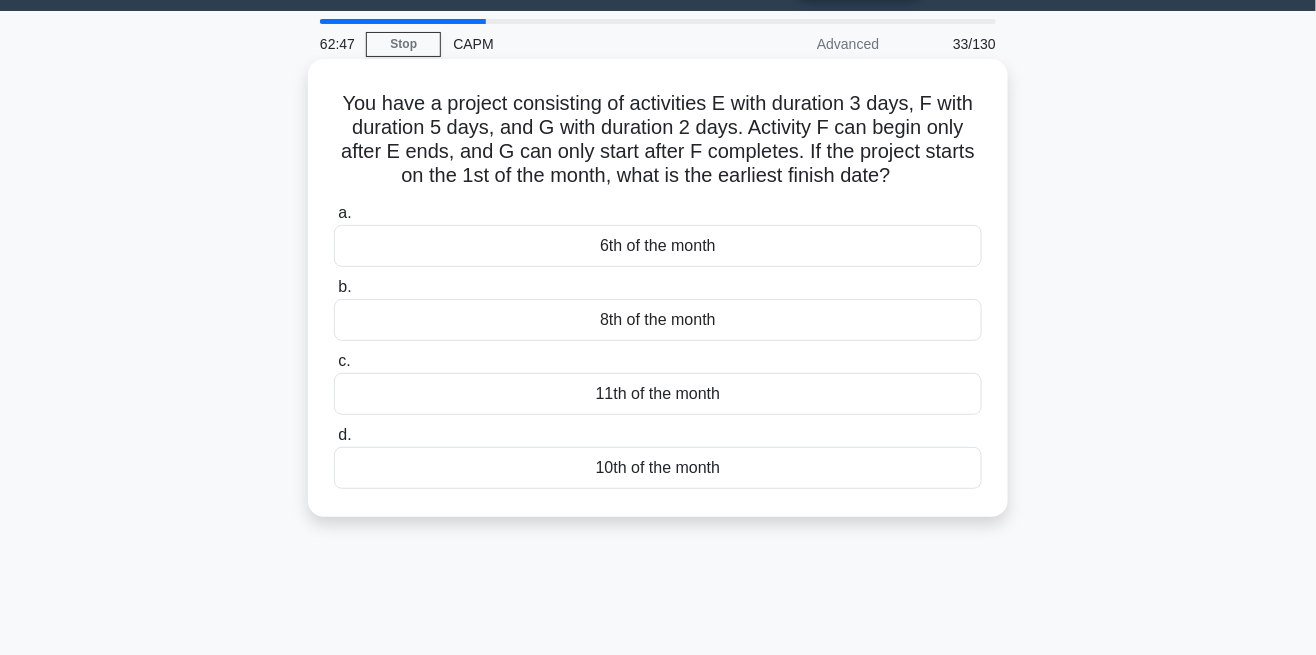 click on "8th of the month" at bounding box center (658, 320) 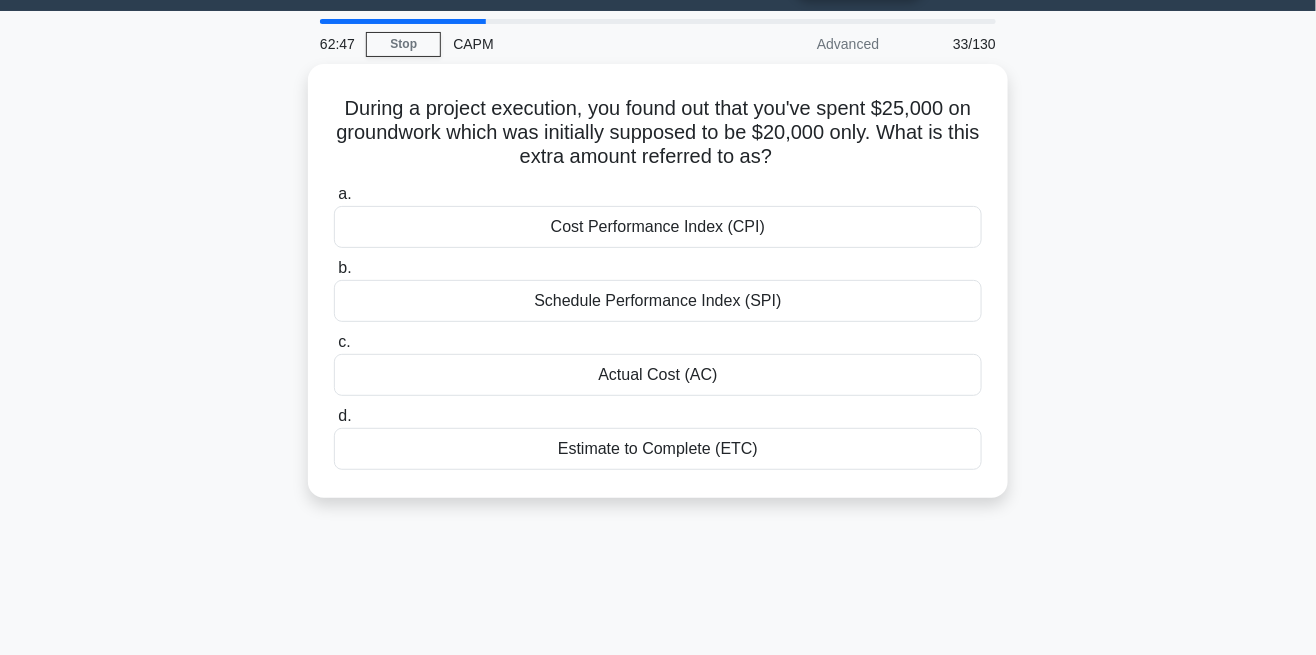 scroll, scrollTop: 0, scrollLeft: 0, axis: both 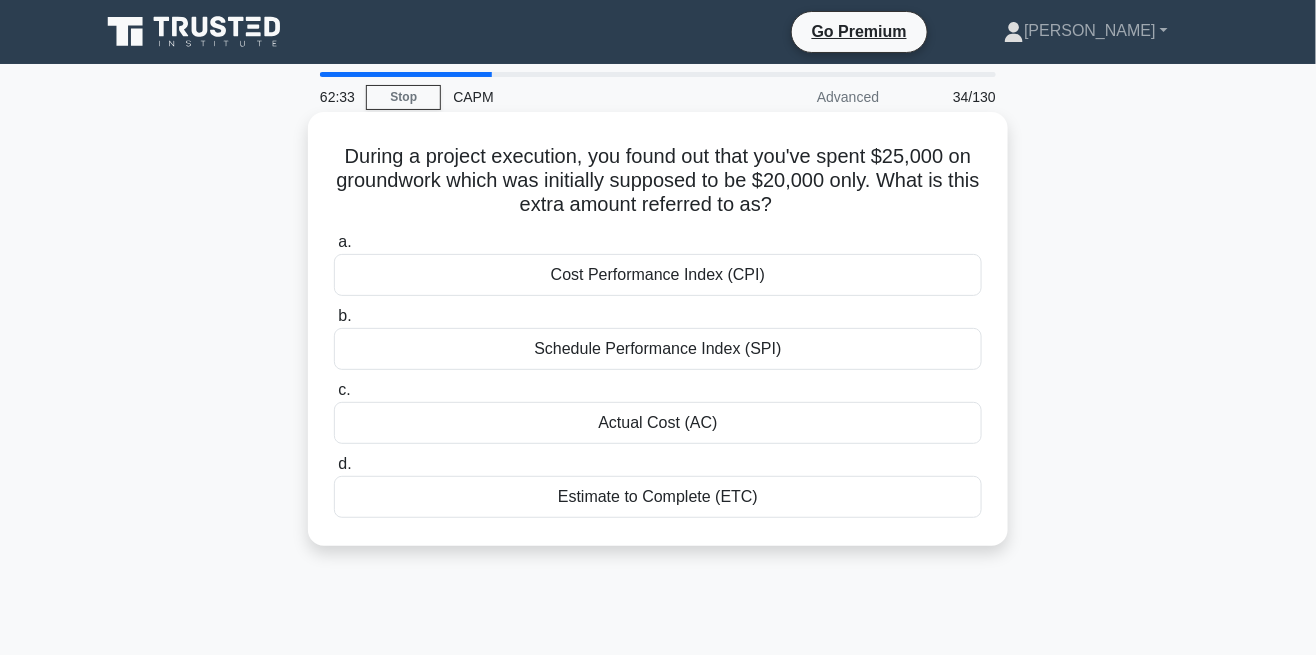 click on "Actual Cost (AC)" at bounding box center (658, 423) 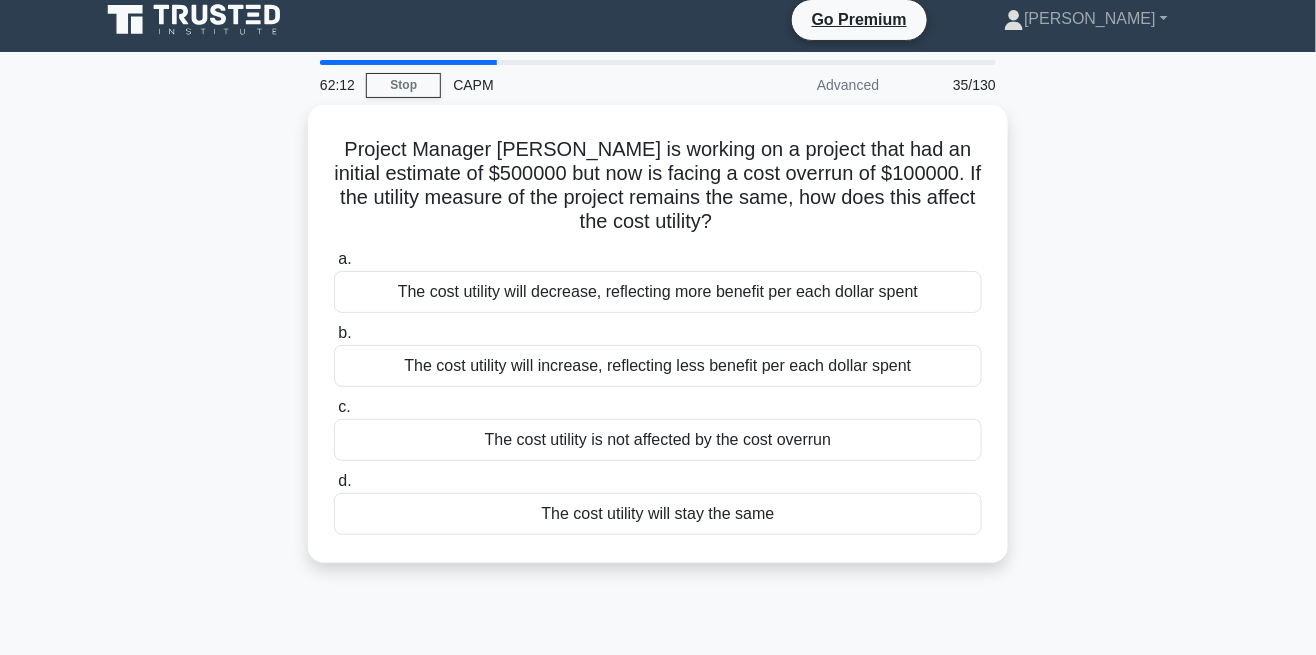 scroll, scrollTop: 9, scrollLeft: 0, axis: vertical 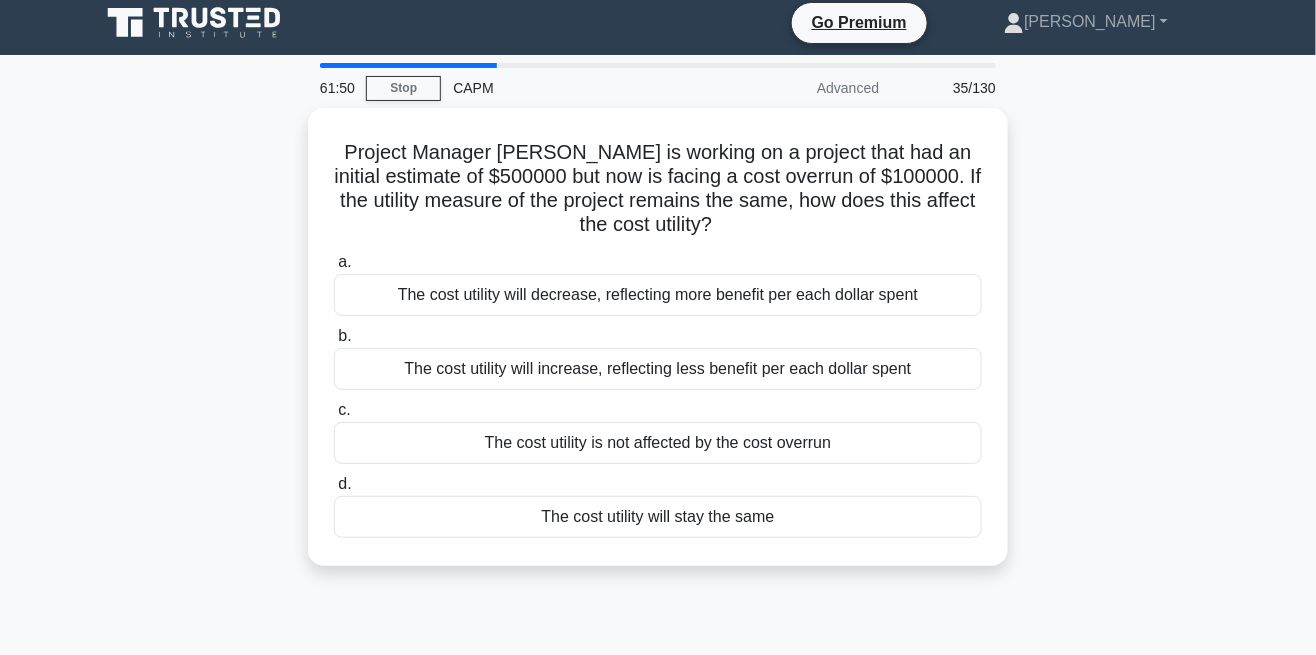 click on "61:50
Stop
CAPM
Advanced
35/130
Project Manager Ann is working on a project that had an initial estimate of $500000 but now is facing a cost overrun of $100000. If the utility measure of the project remains the same, how does this affect the cost utility?
.spinner_0XTQ{transform-origin:center;animation:spinner_y6GP .75s linear infinite}@keyframes spinner_y6GP{100%{transform:rotate(360deg)}}
a." at bounding box center (658, 563) 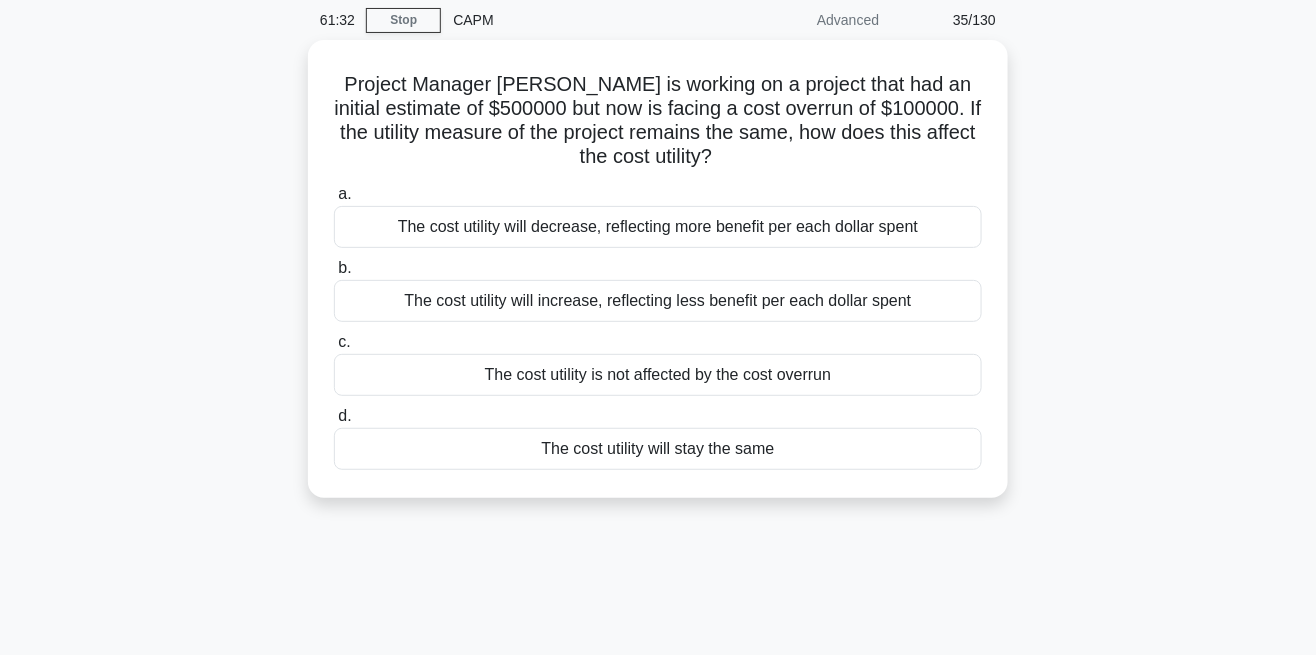 scroll, scrollTop: 101, scrollLeft: 0, axis: vertical 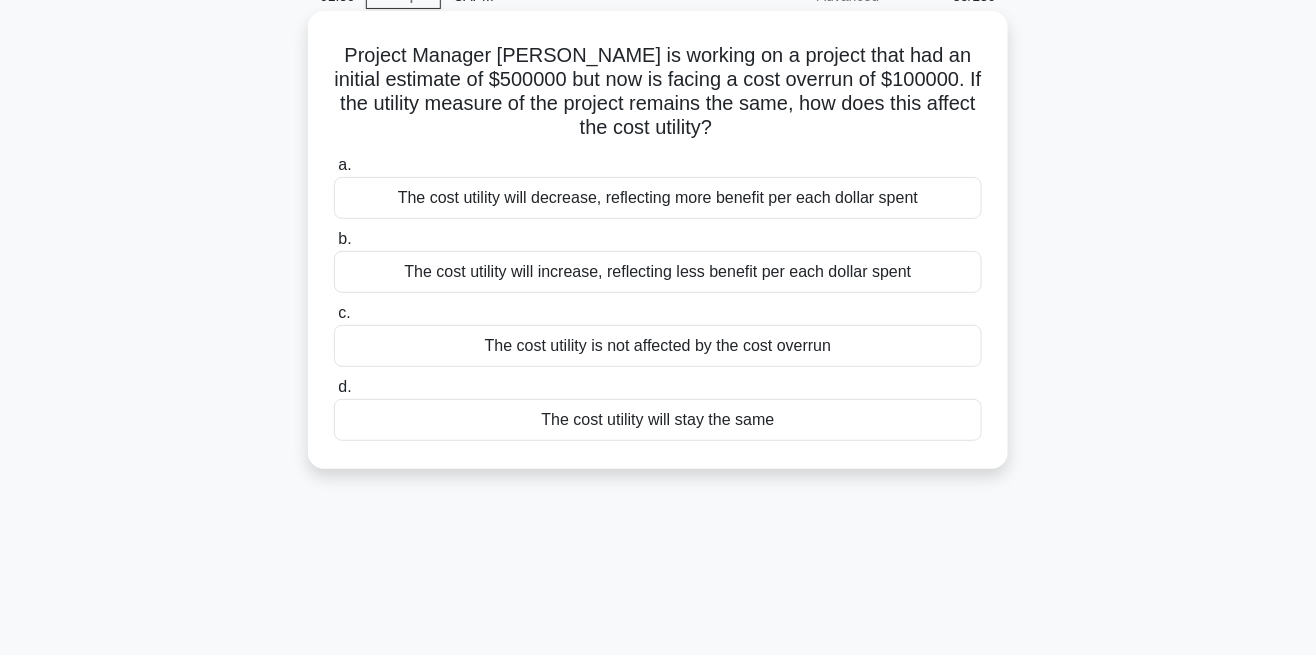 click on "The cost utility will stay the same" at bounding box center (658, 420) 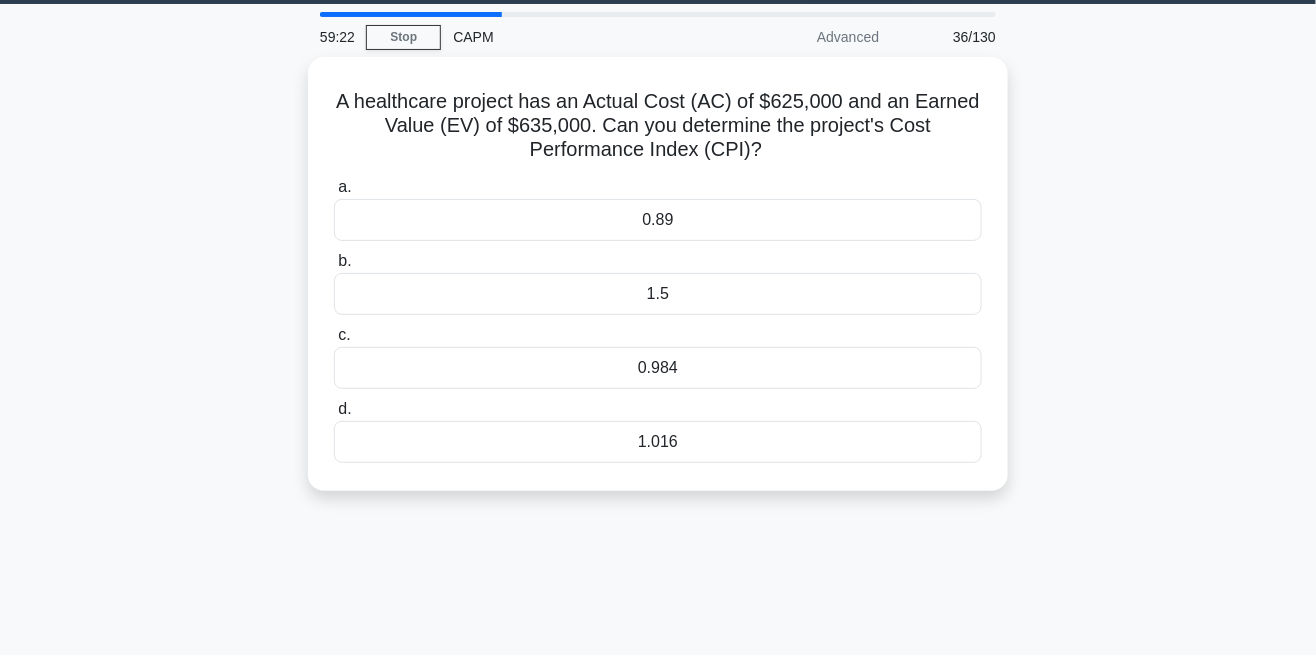 scroll, scrollTop: 61, scrollLeft: 0, axis: vertical 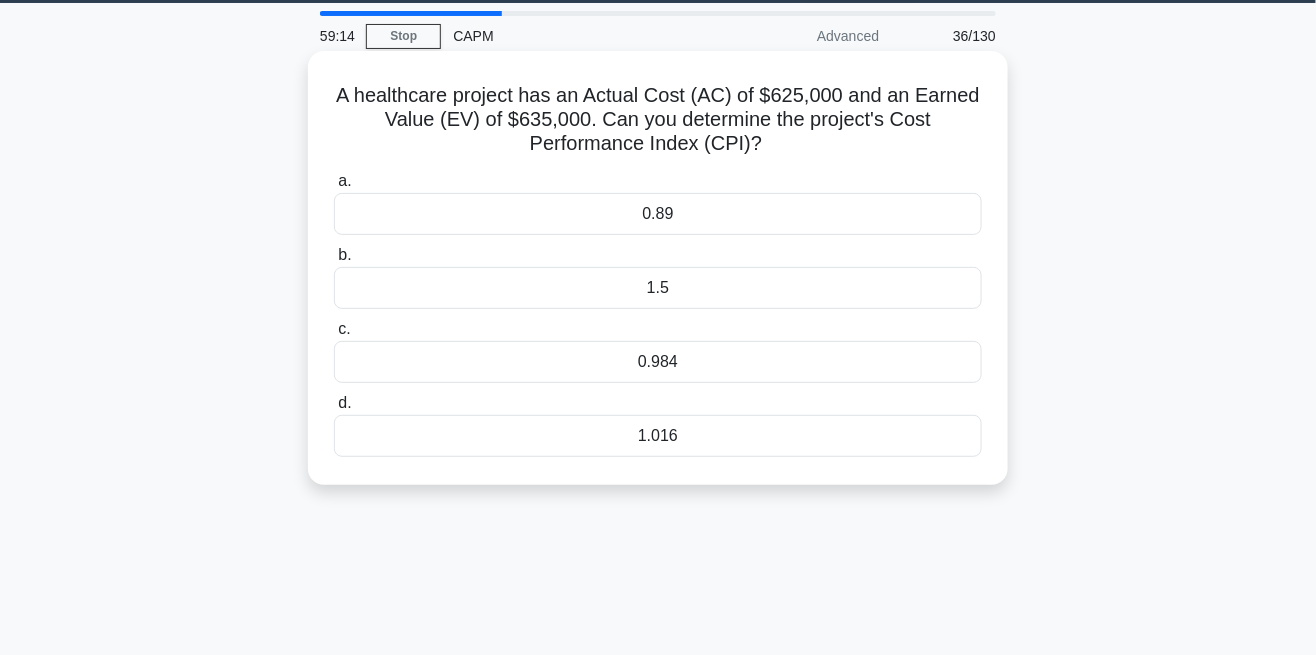 click on "0.984" at bounding box center [658, 362] 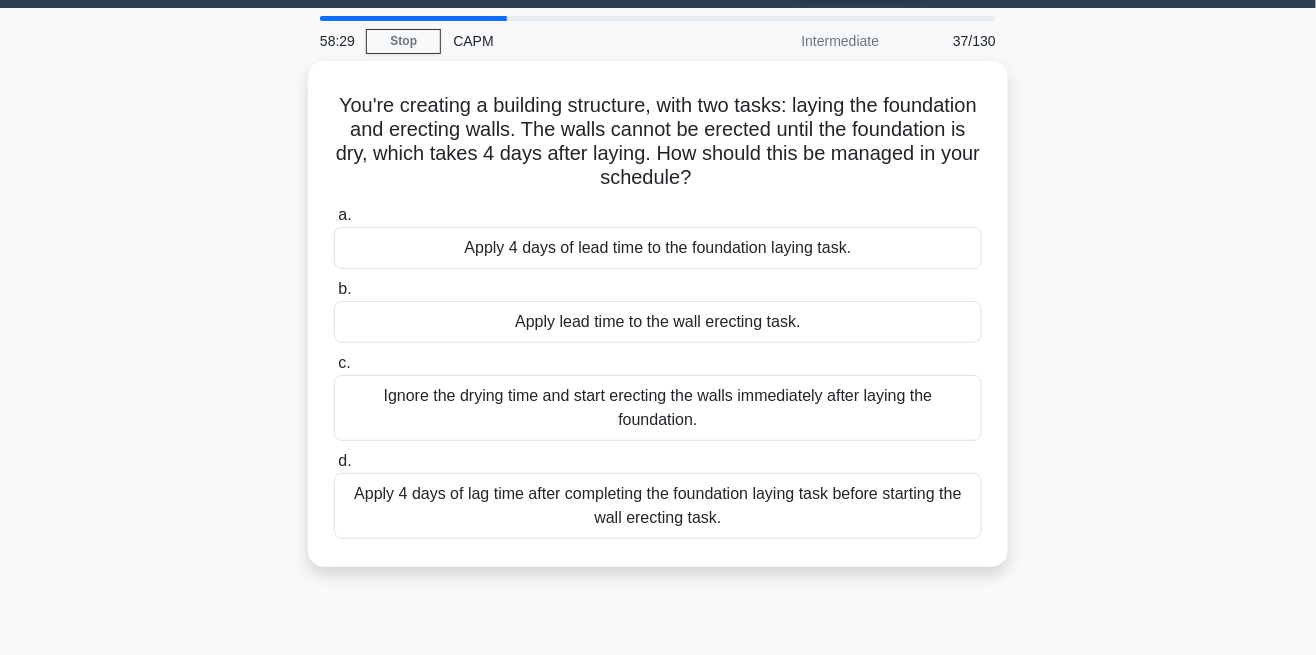scroll, scrollTop: 56, scrollLeft: 0, axis: vertical 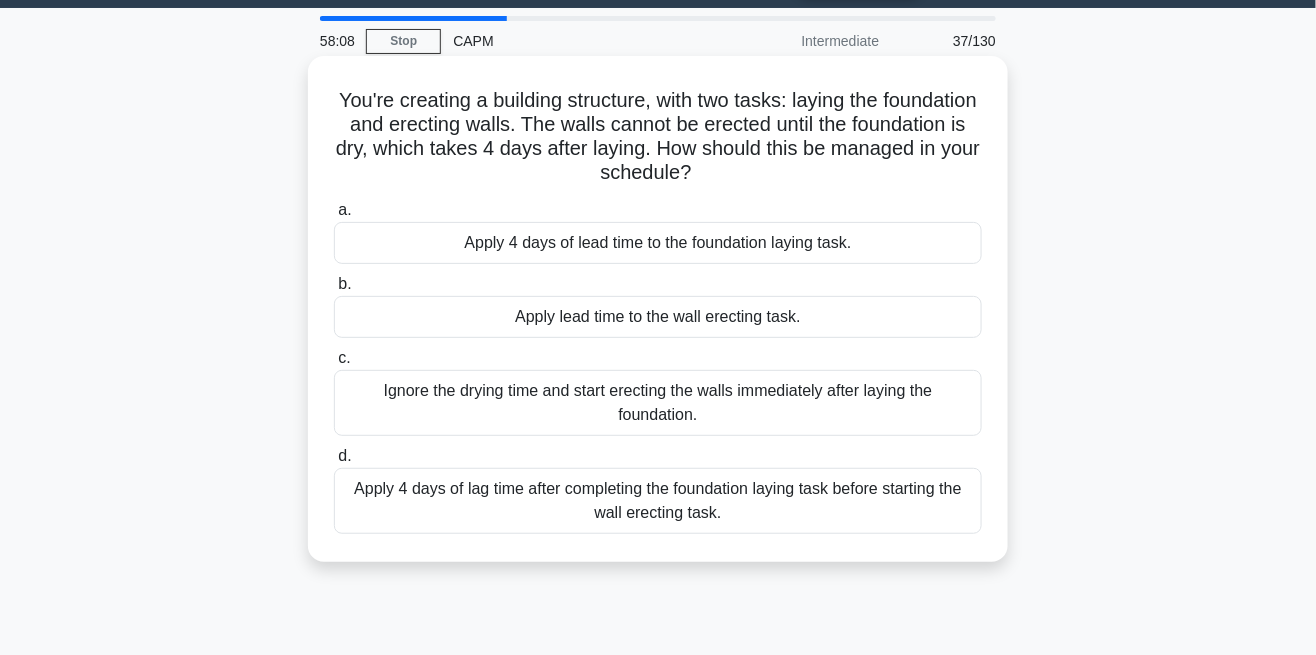 click on "Apply 4 days of lead time to the foundation laying task." at bounding box center (658, 243) 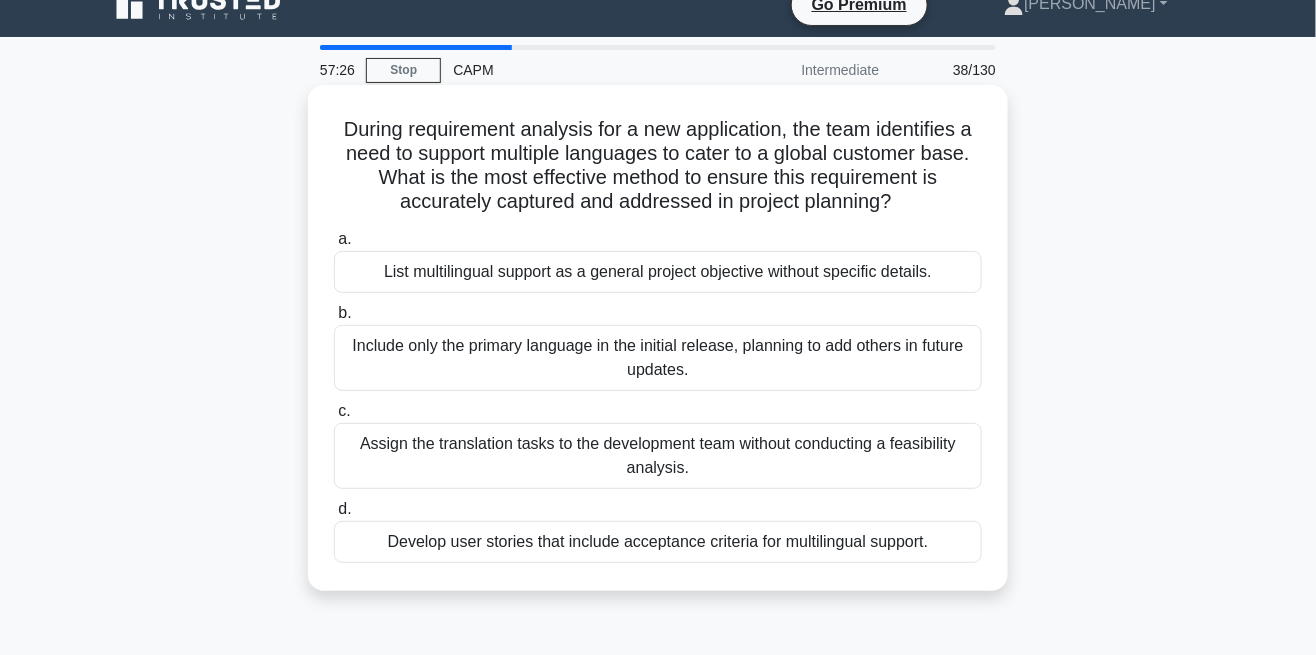 scroll, scrollTop: 28, scrollLeft: 0, axis: vertical 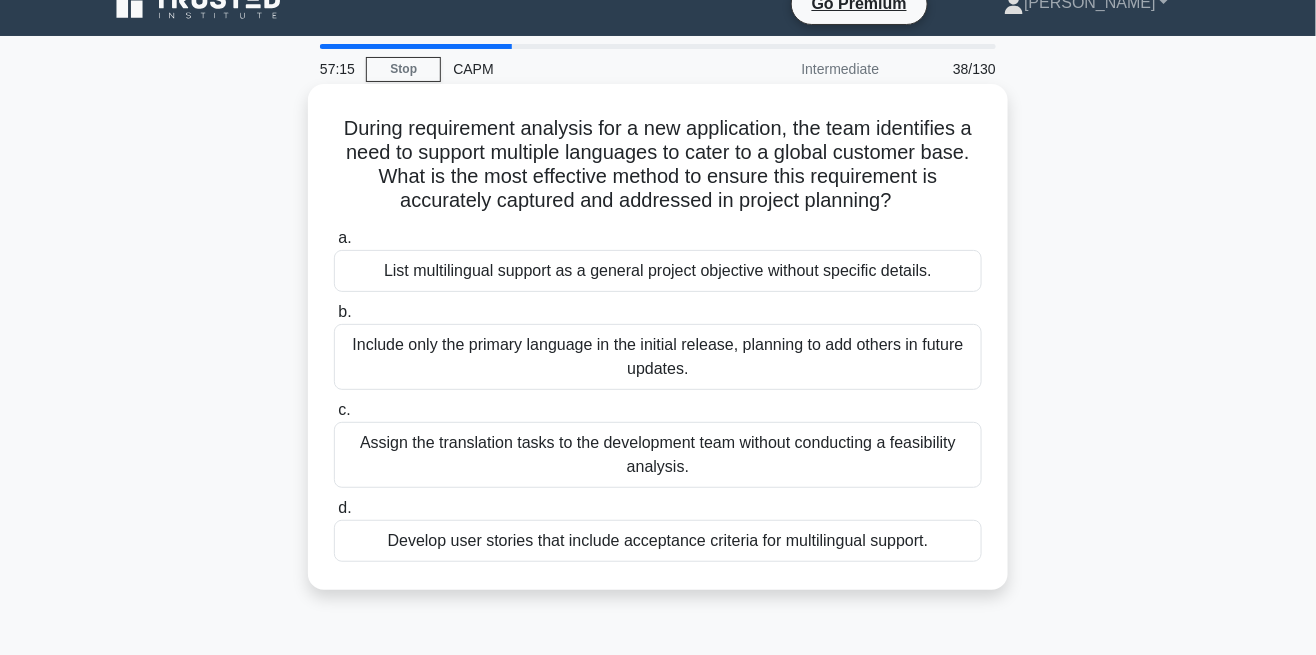 click on "Develop user stories that include acceptance criteria for multilingual support." at bounding box center (658, 541) 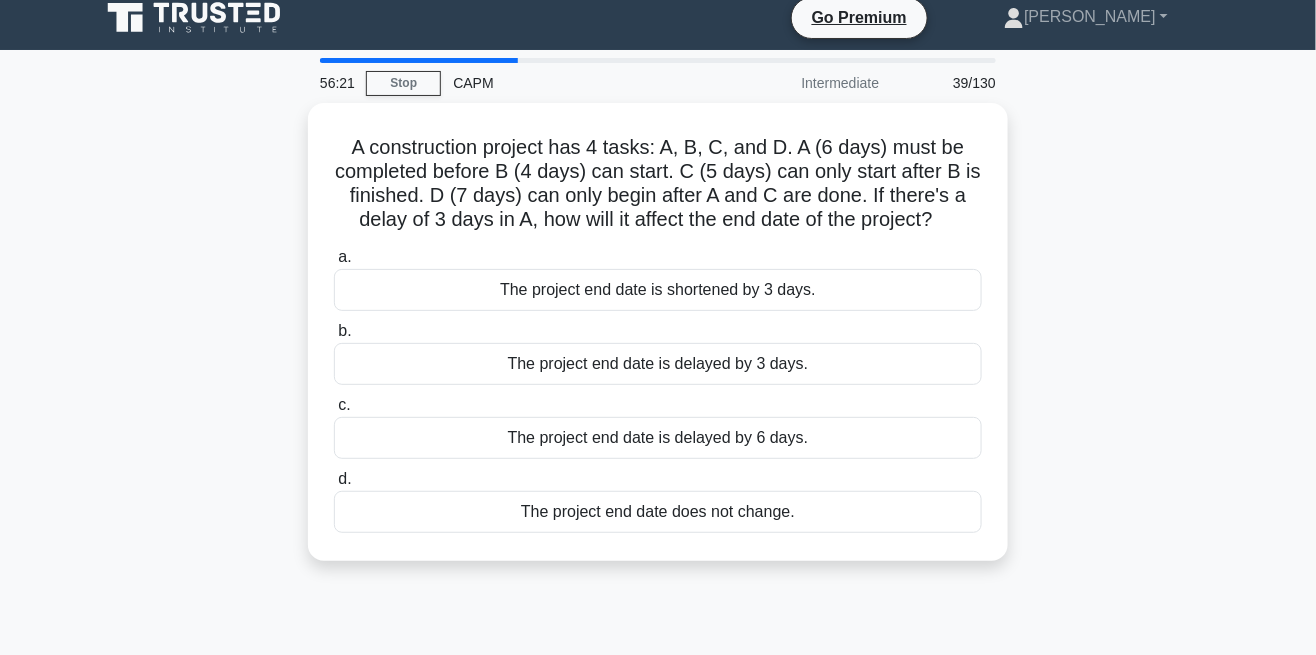 scroll, scrollTop: 12, scrollLeft: 0, axis: vertical 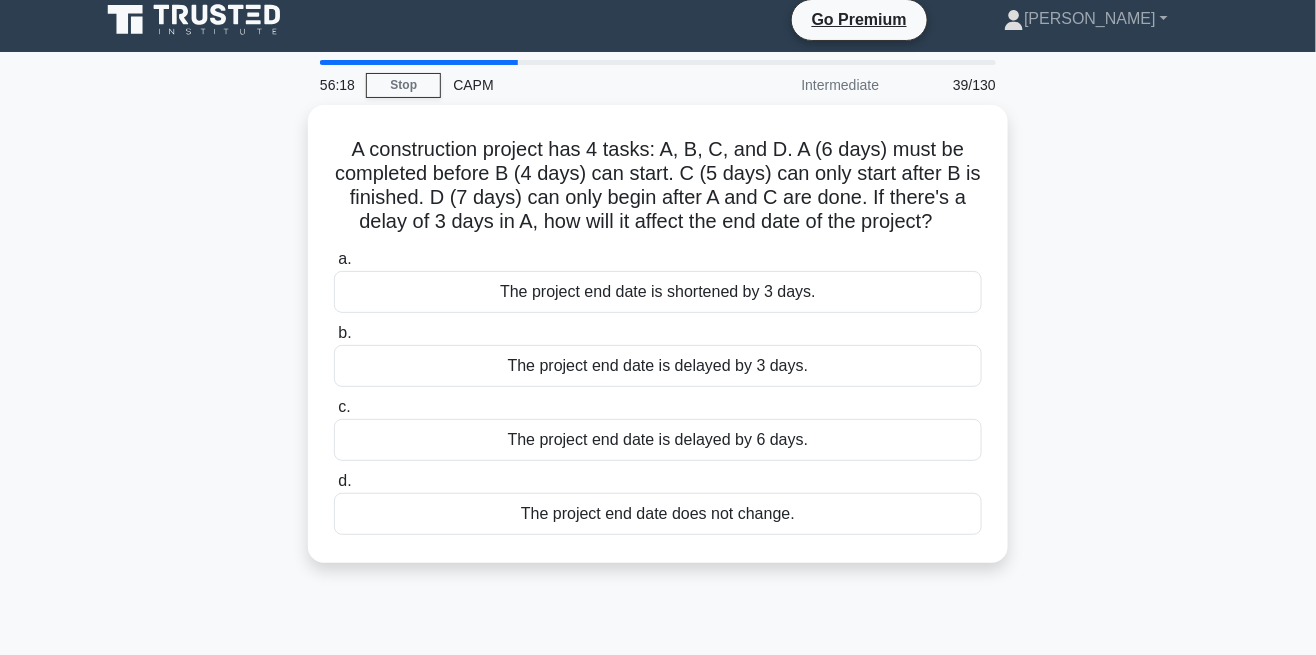 click on "A construction project has 4 tasks: A, B, C, and D. A (6 days) must be completed before B (4 days) can start. C (5 days) can only start after B is finished. D (7 days) can only begin after A and C are done. If there's a delay of 3 days in A, how will it affect the end date of the project?
.spinner_0XTQ{transform-origin:center;animation:spinner_y6GP .75s linear infinite}@keyframes spinner_y6GP{100%{transform:rotate(360deg)}}
a.
b. c. d." at bounding box center (658, 346) 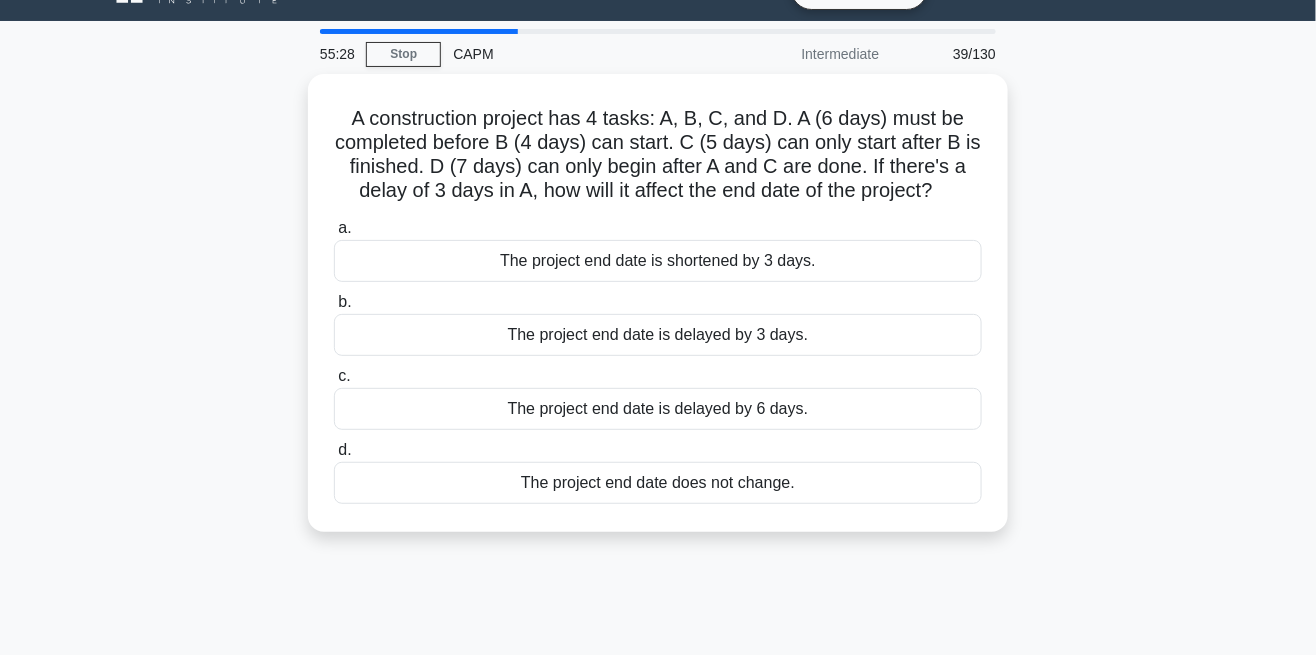 scroll, scrollTop: 30, scrollLeft: 0, axis: vertical 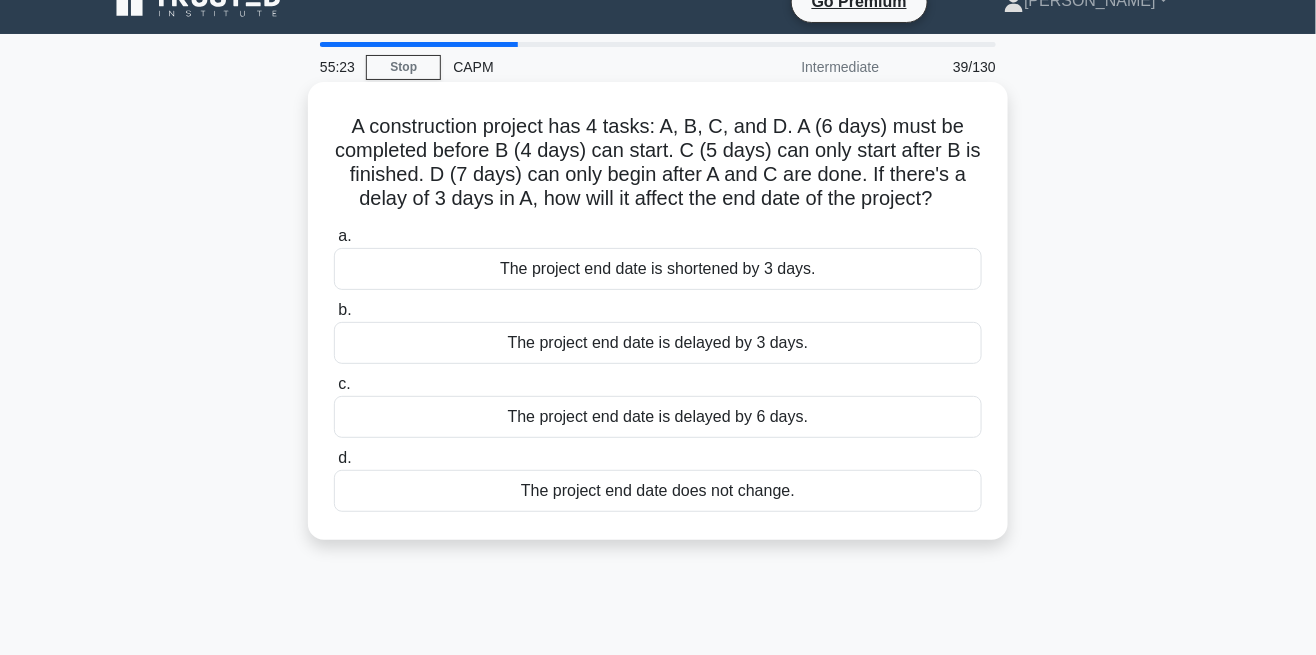 click on "The project end date is delayed by 3 days." at bounding box center [658, 343] 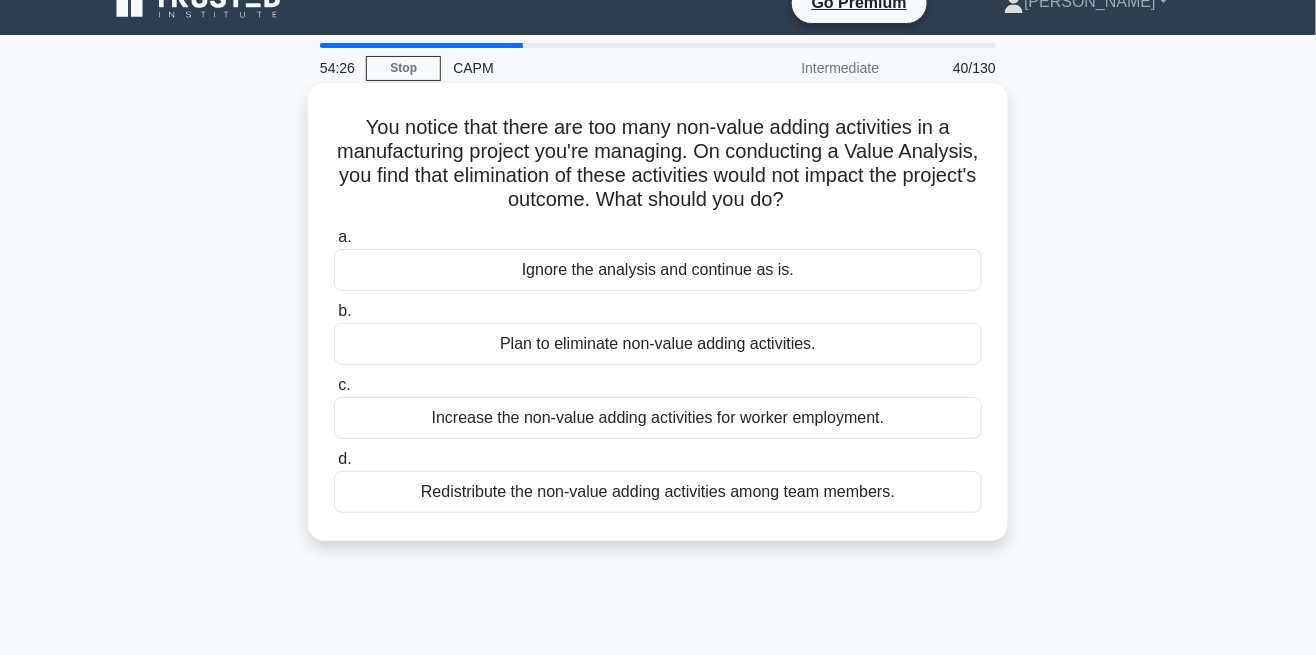 scroll, scrollTop: 34, scrollLeft: 0, axis: vertical 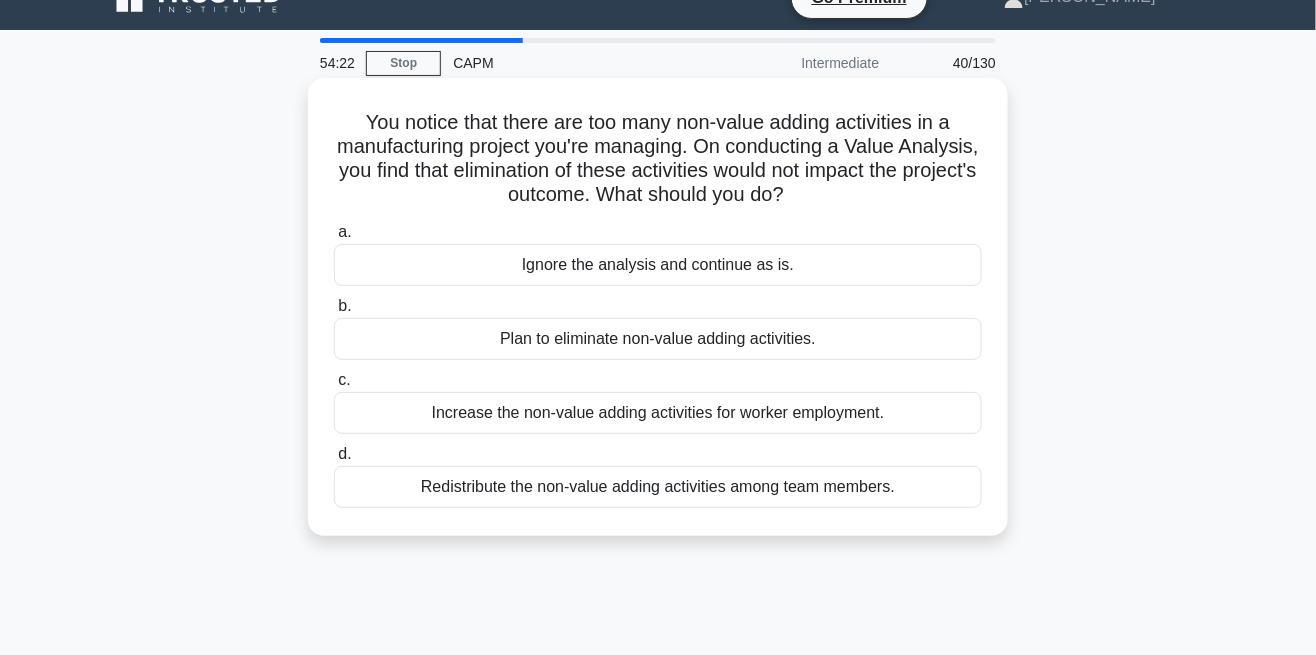 click on "Plan to eliminate non-value adding activities." at bounding box center [658, 339] 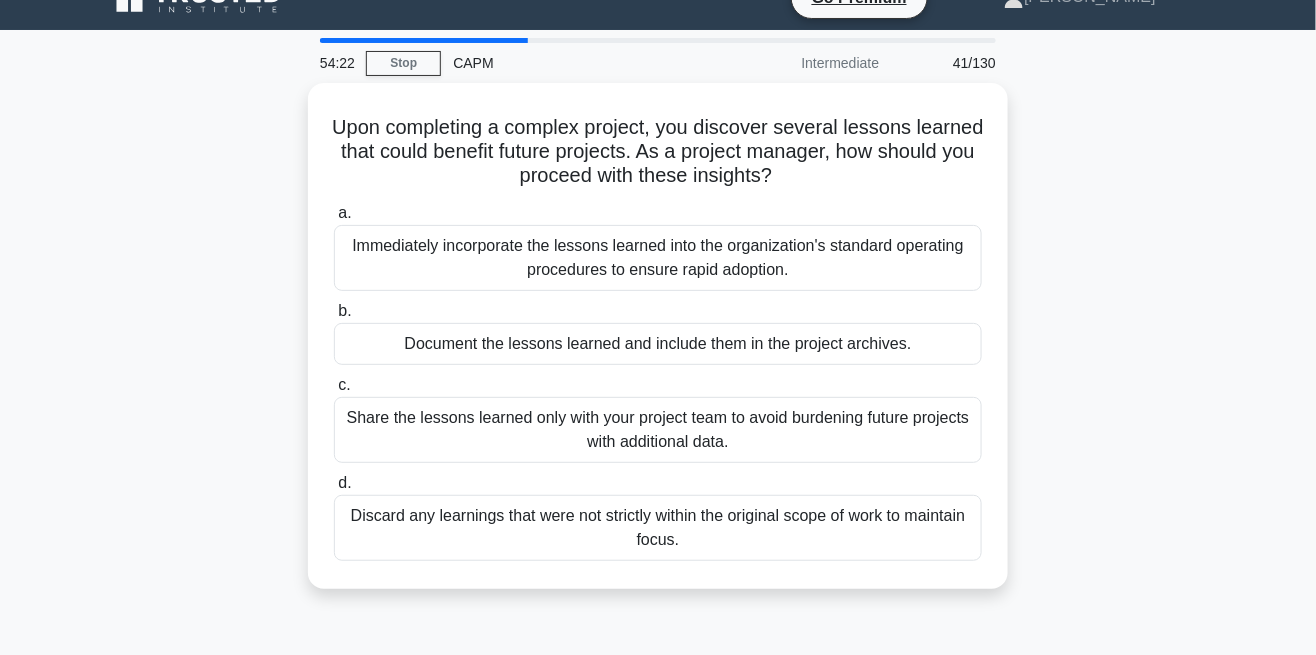 scroll, scrollTop: 0, scrollLeft: 0, axis: both 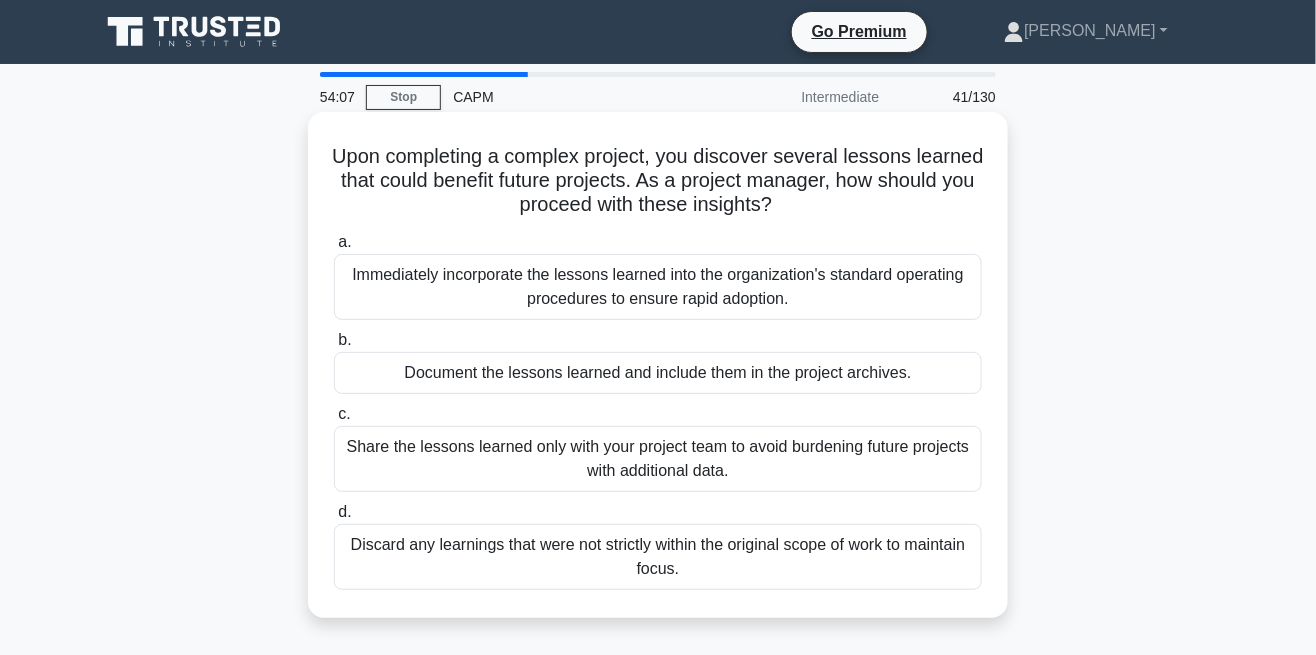click on "Document the lessons learned and include them in the project archives." at bounding box center (658, 373) 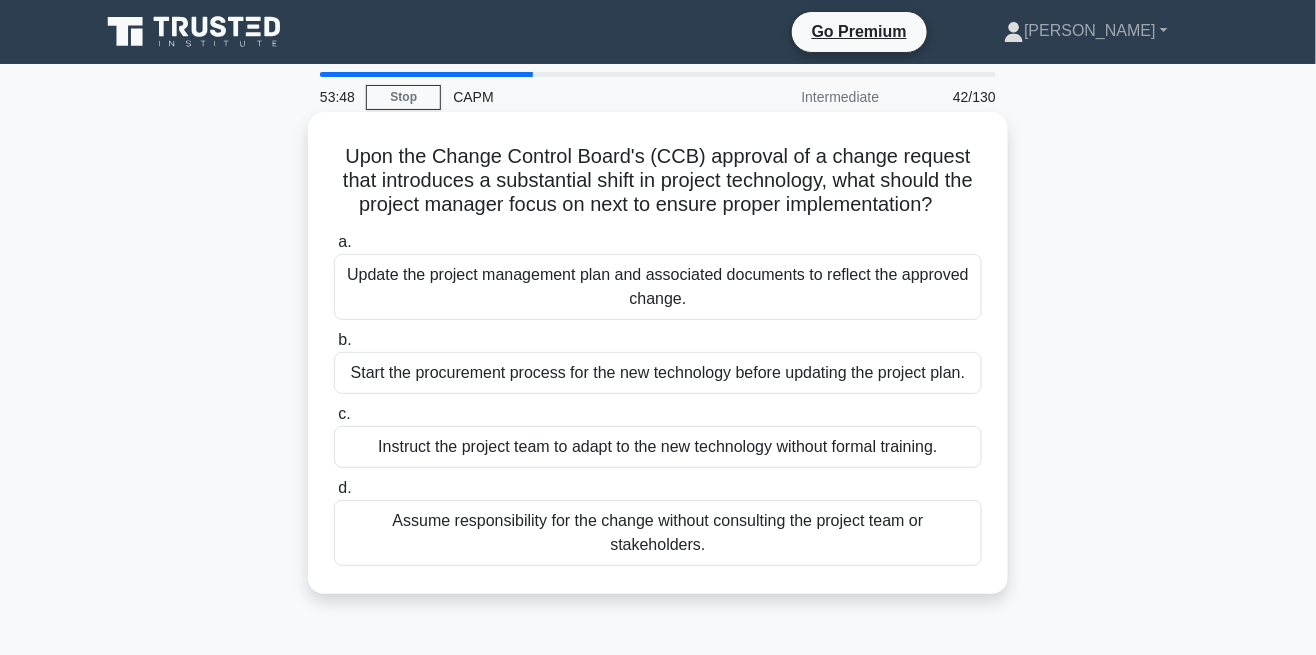 click on "Update the project management plan and associated documents to reflect the approved change." at bounding box center (658, 287) 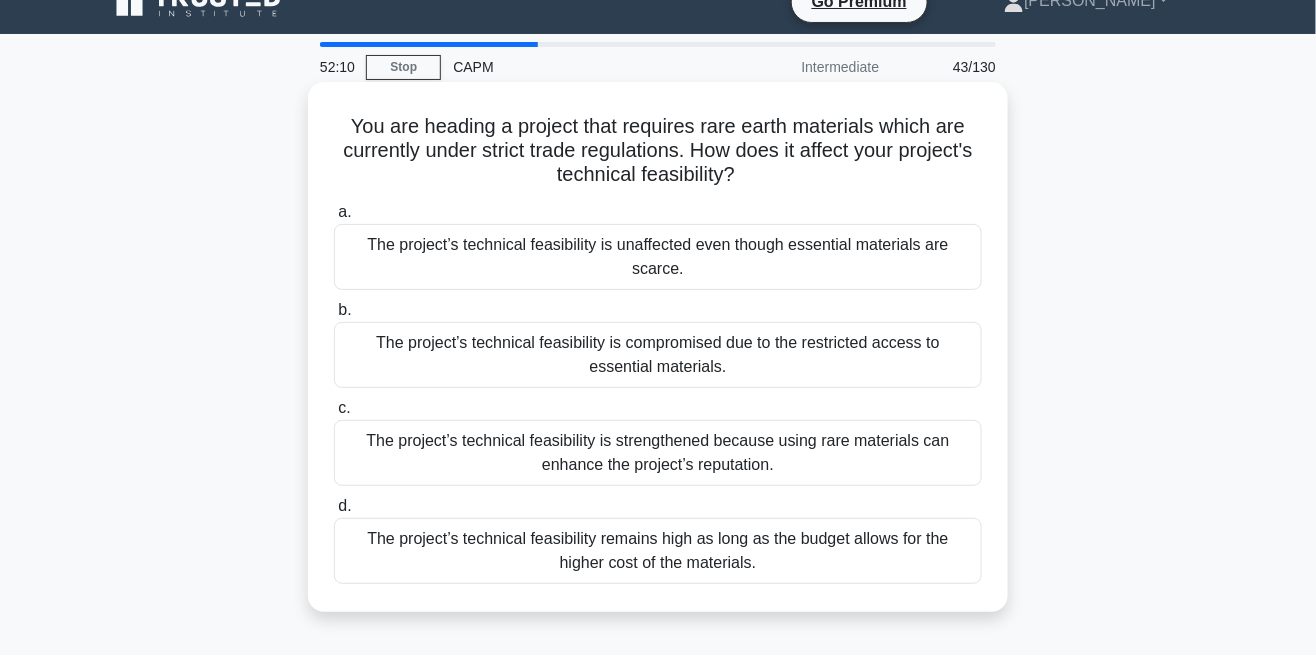scroll, scrollTop: 29, scrollLeft: 0, axis: vertical 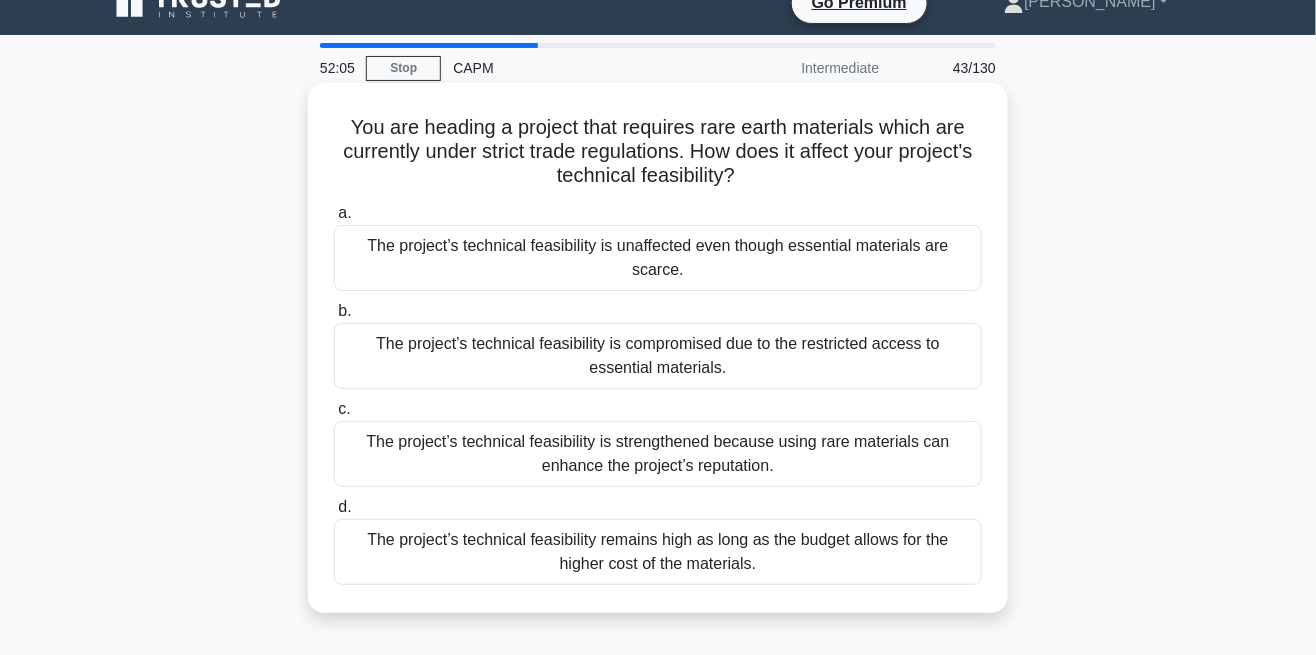 click on "The project’s technical feasibility is compromised due to the restricted access to essential materials." at bounding box center (658, 356) 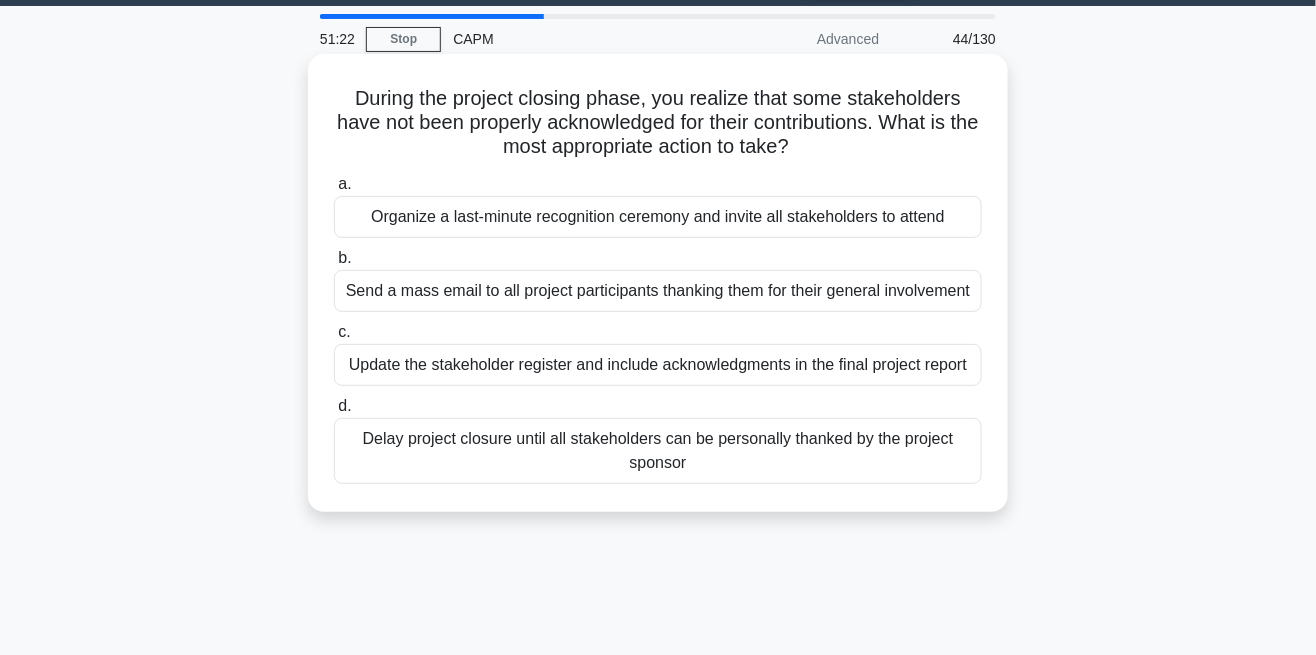 scroll, scrollTop: 57, scrollLeft: 0, axis: vertical 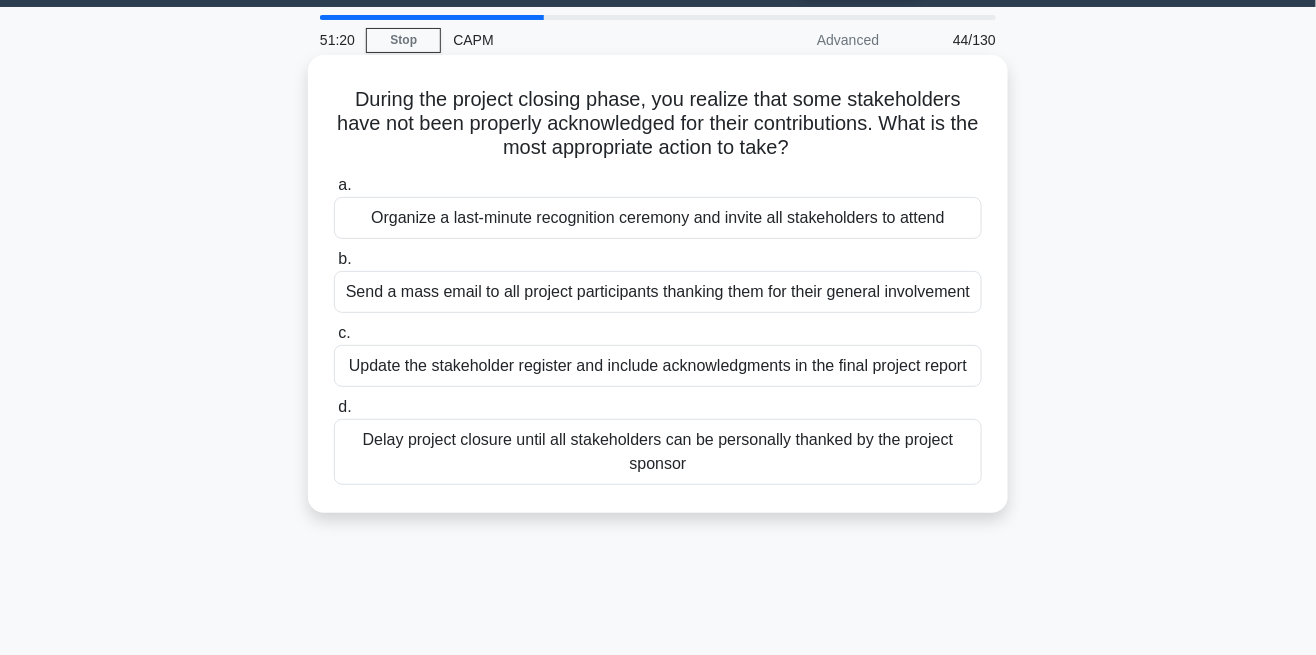 click on "Organize a last-minute recognition ceremony and invite all stakeholders to attend" at bounding box center (658, 218) 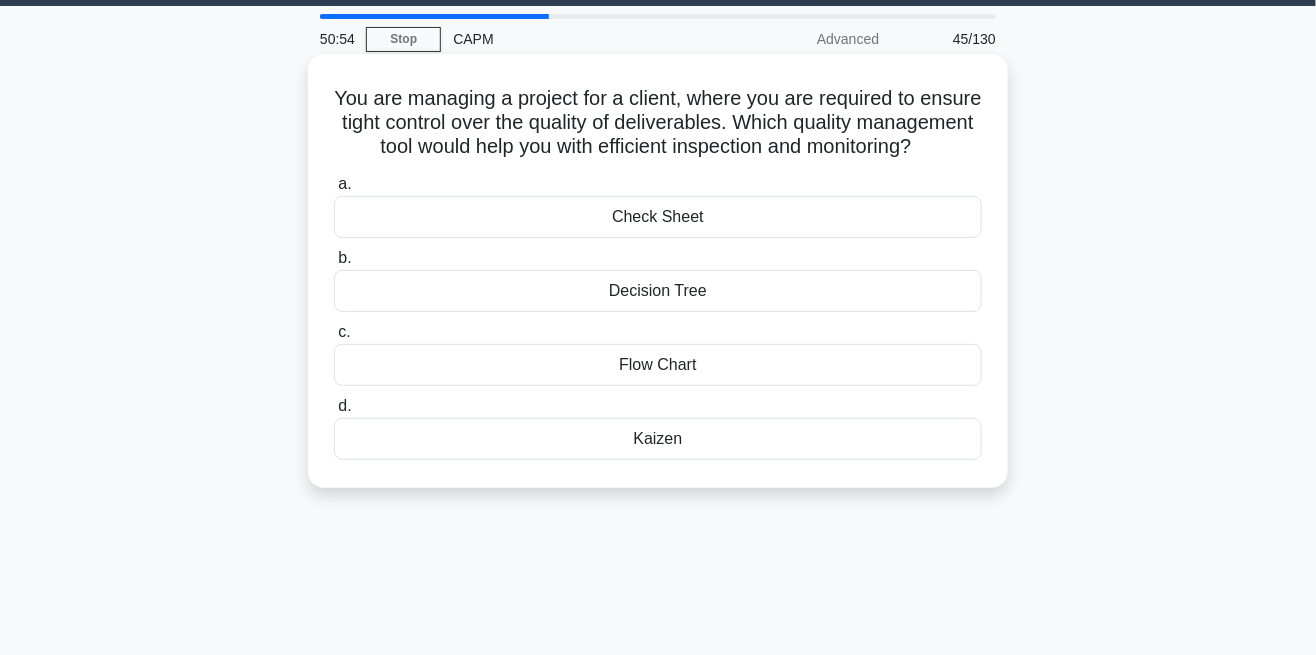 scroll, scrollTop: 84, scrollLeft: 0, axis: vertical 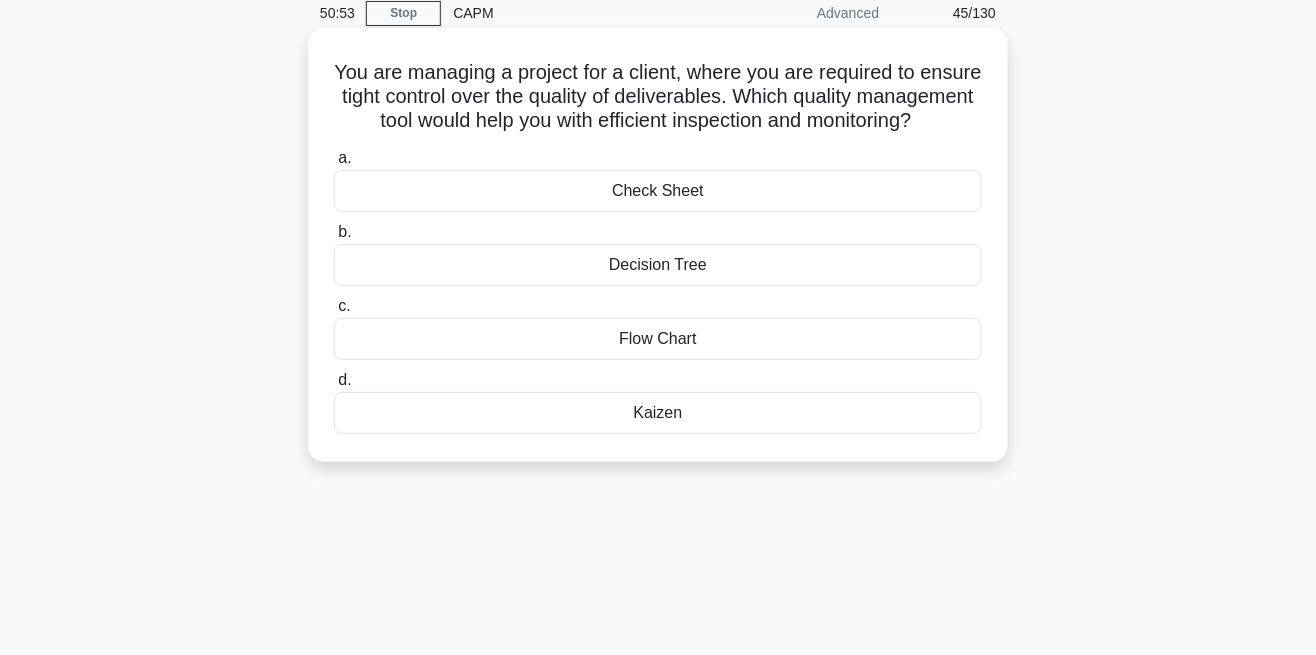 click on "Check Sheet" at bounding box center (658, 191) 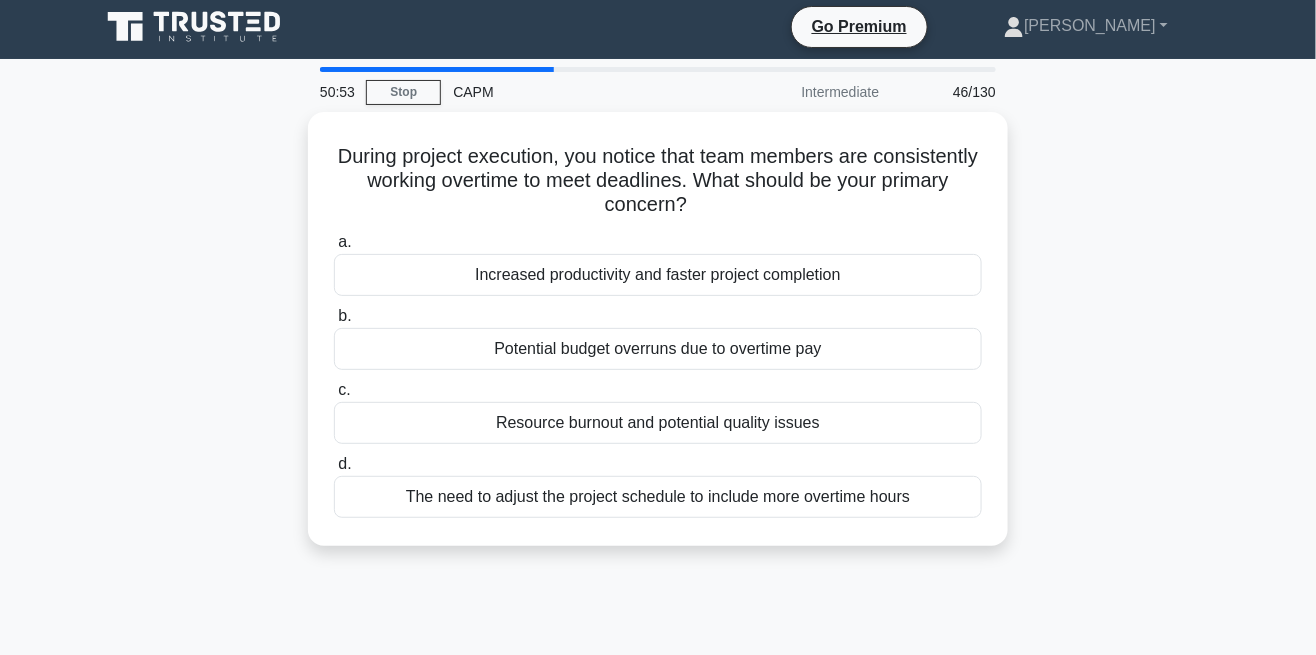 scroll, scrollTop: 0, scrollLeft: 0, axis: both 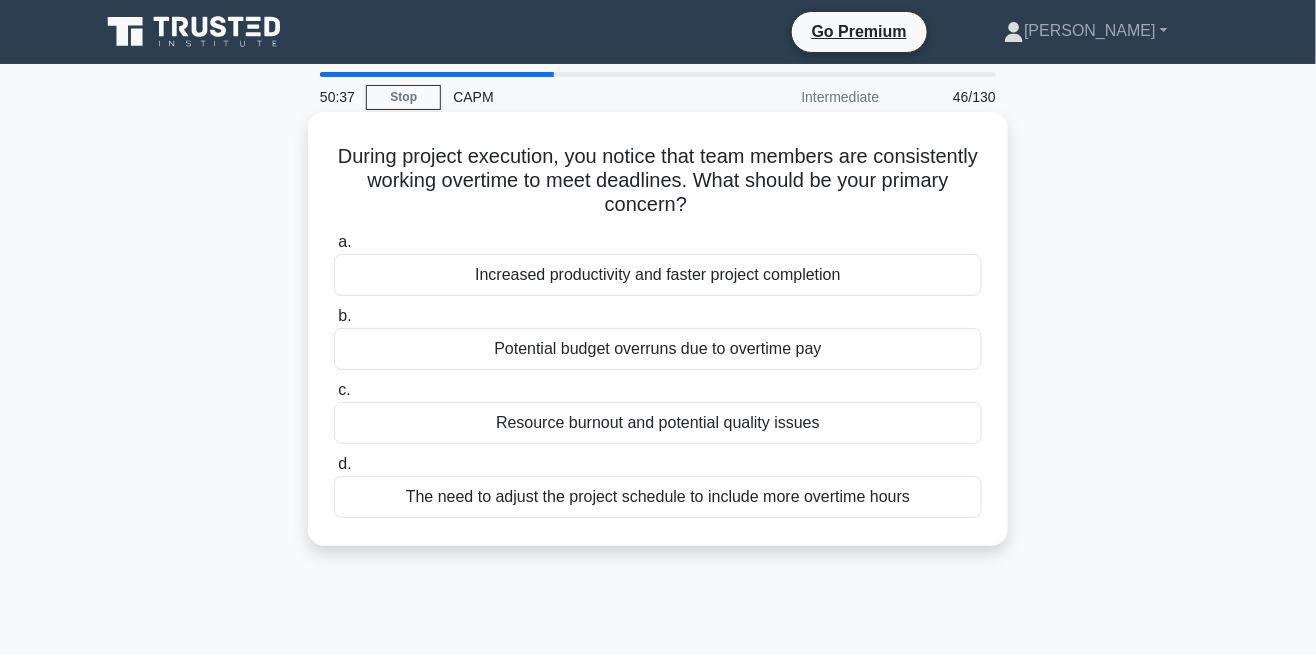 click on "Resource burnout and potential quality issues" at bounding box center (658, 423) 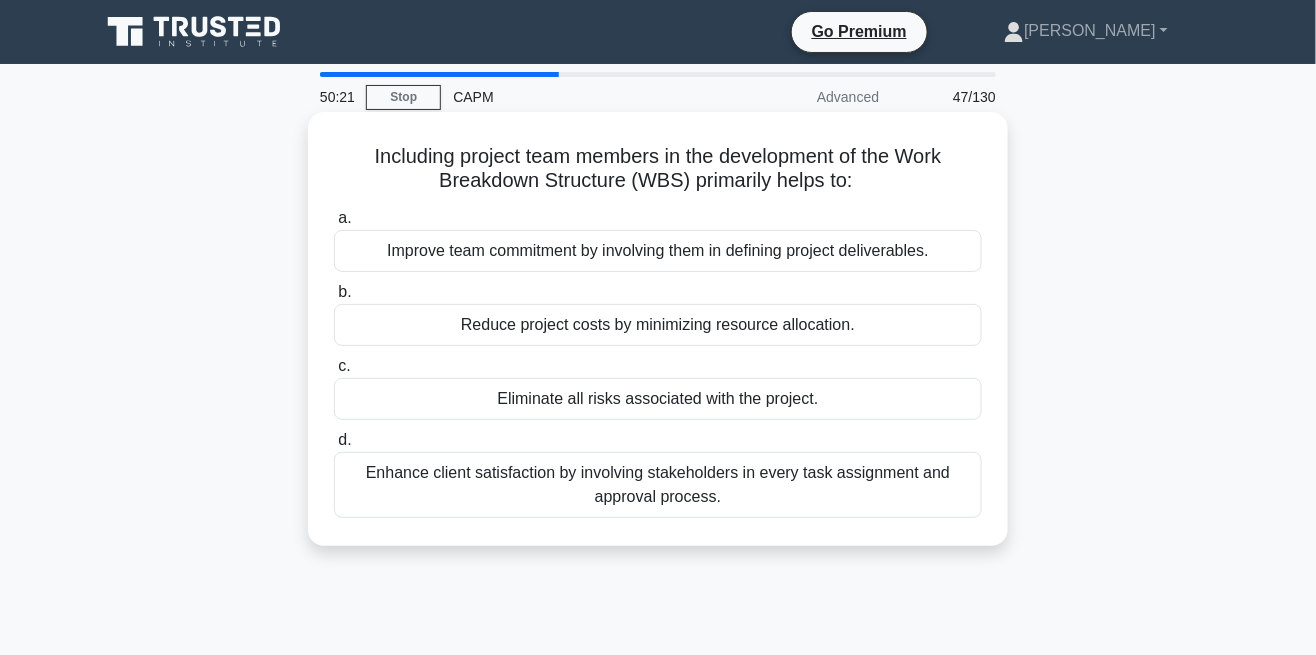 click on "Improve team commitment by involving them in defining project deliverables." at bounding box center [658, 251] 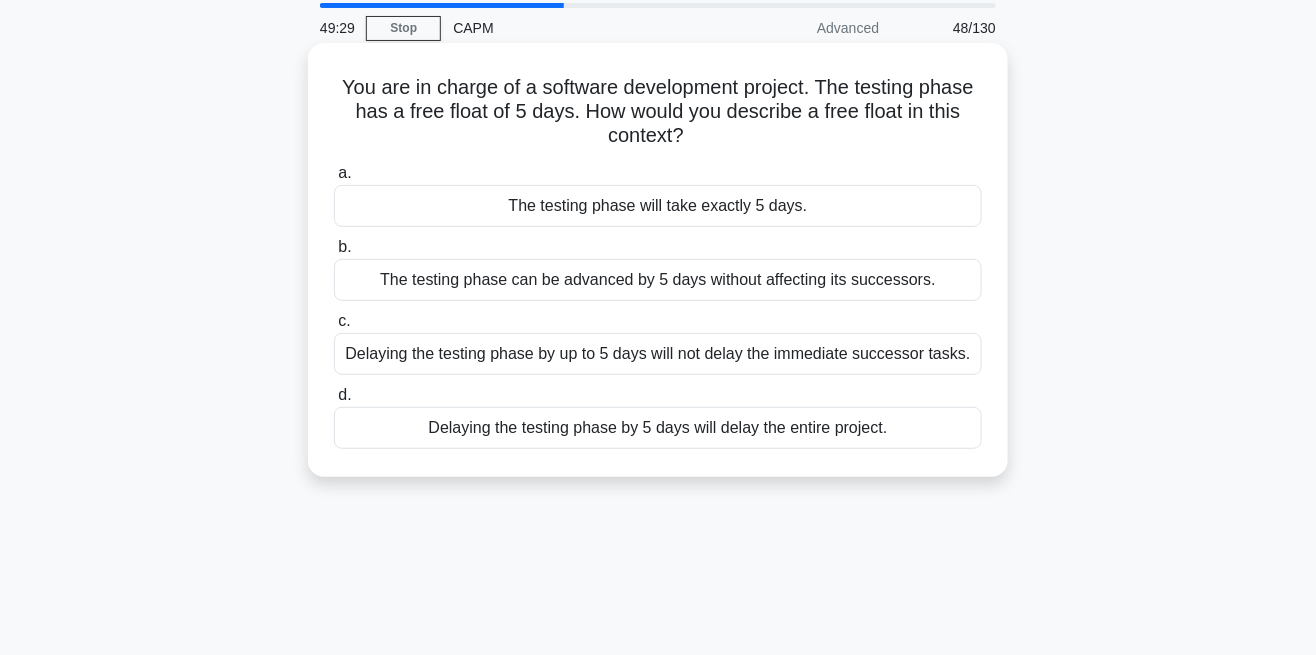 scroll, scrollTop: 74, scrollLeft: 0, axis: vertical 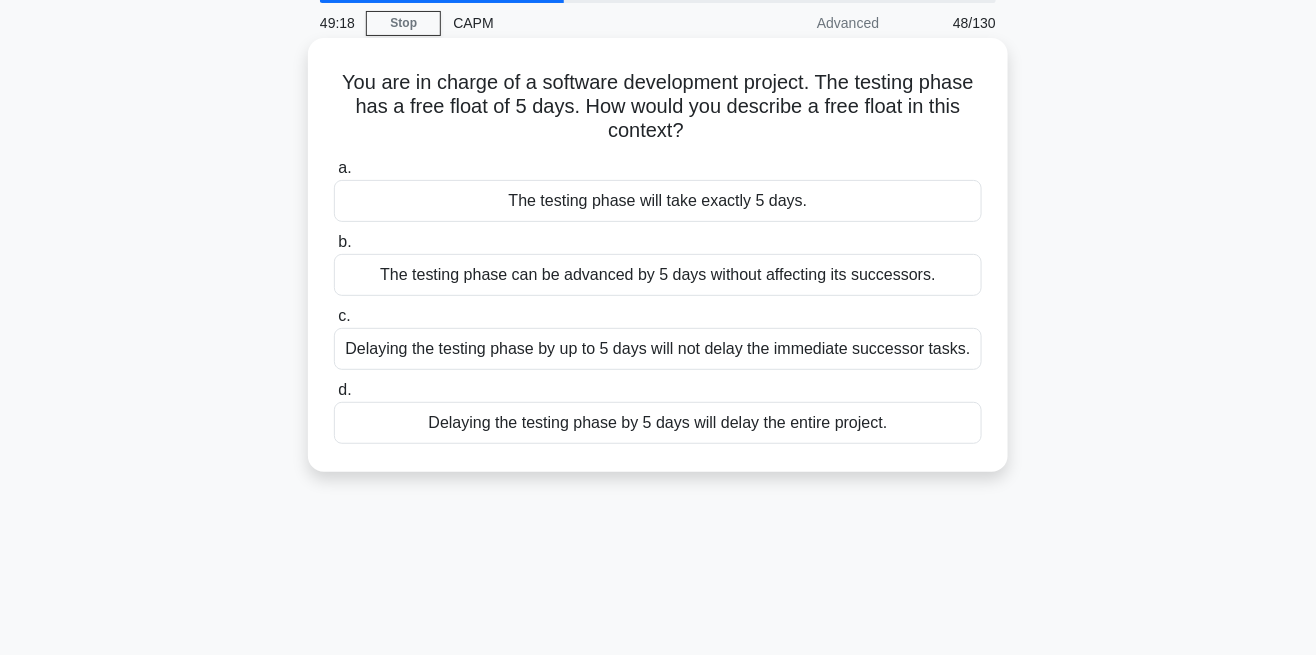 click on "Delaying the testing phase by up to 5 days will not delay the immediate successor tasks." at bounding box center [658, 349] 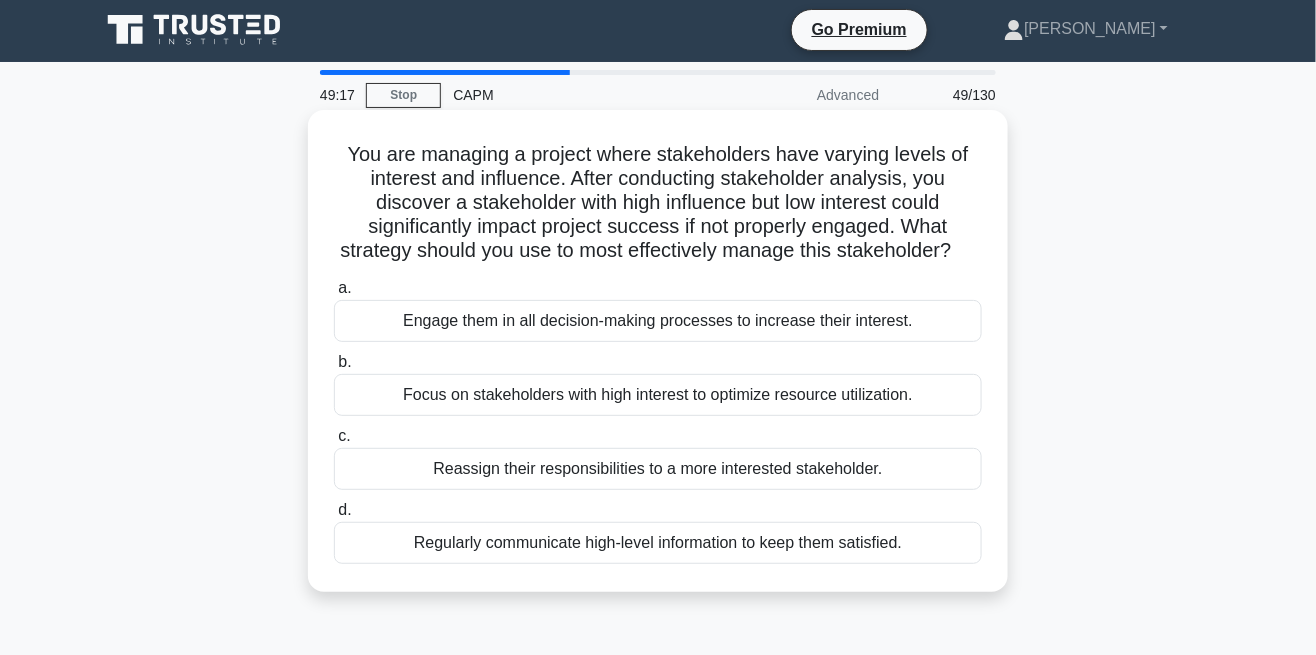 scroll, scrollTop: 0, scrollLeft: 0, axis: both 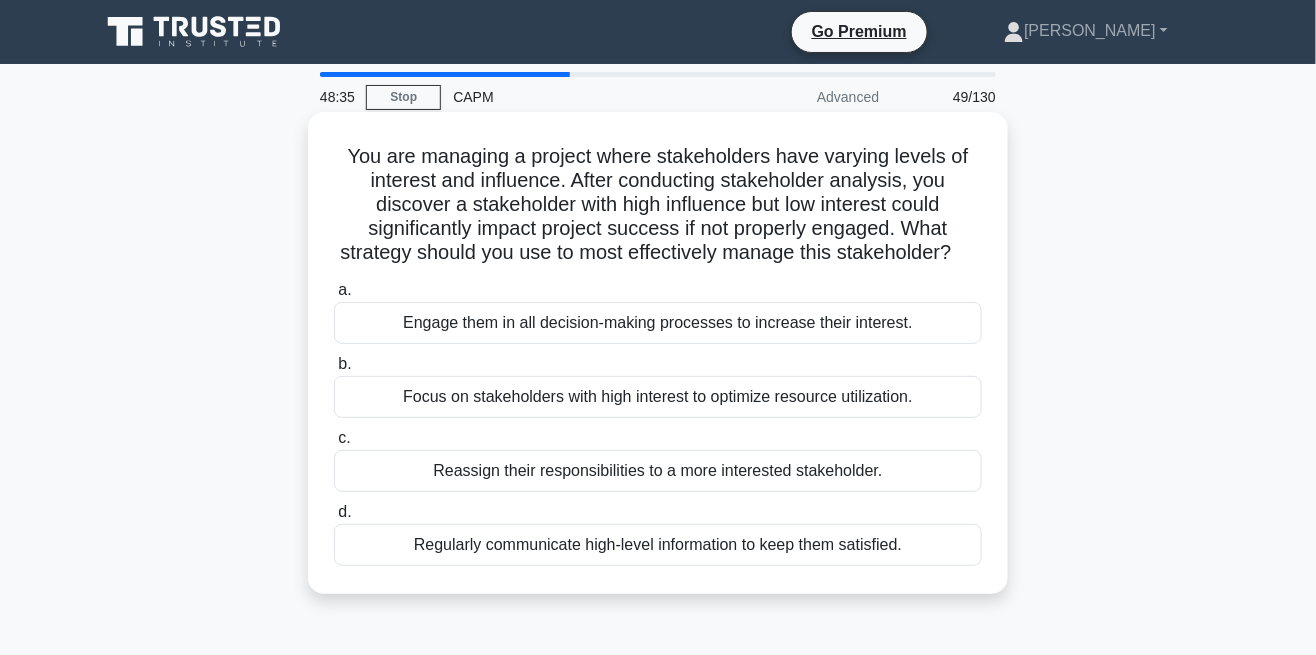 click on "Engage them in all decision-making processes to increase their interest." at bounding box center [658, 323] 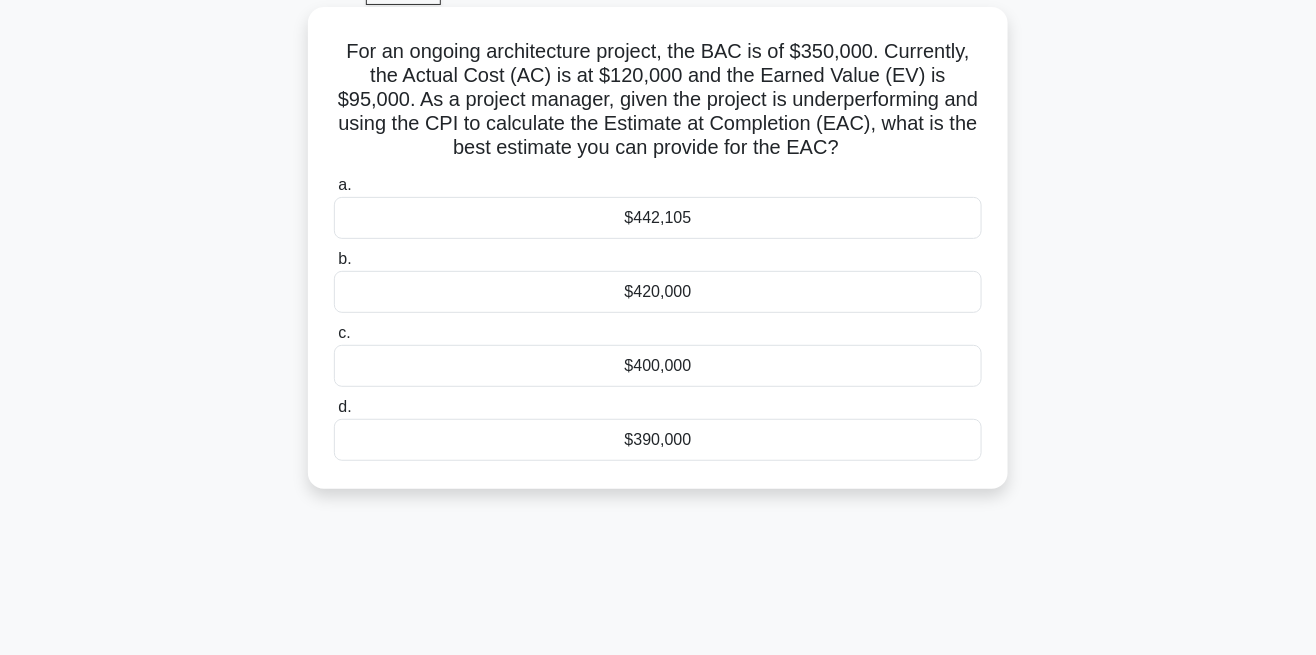 scroll, scrollTop: 118, scrollLeft: 0, axis: vertical 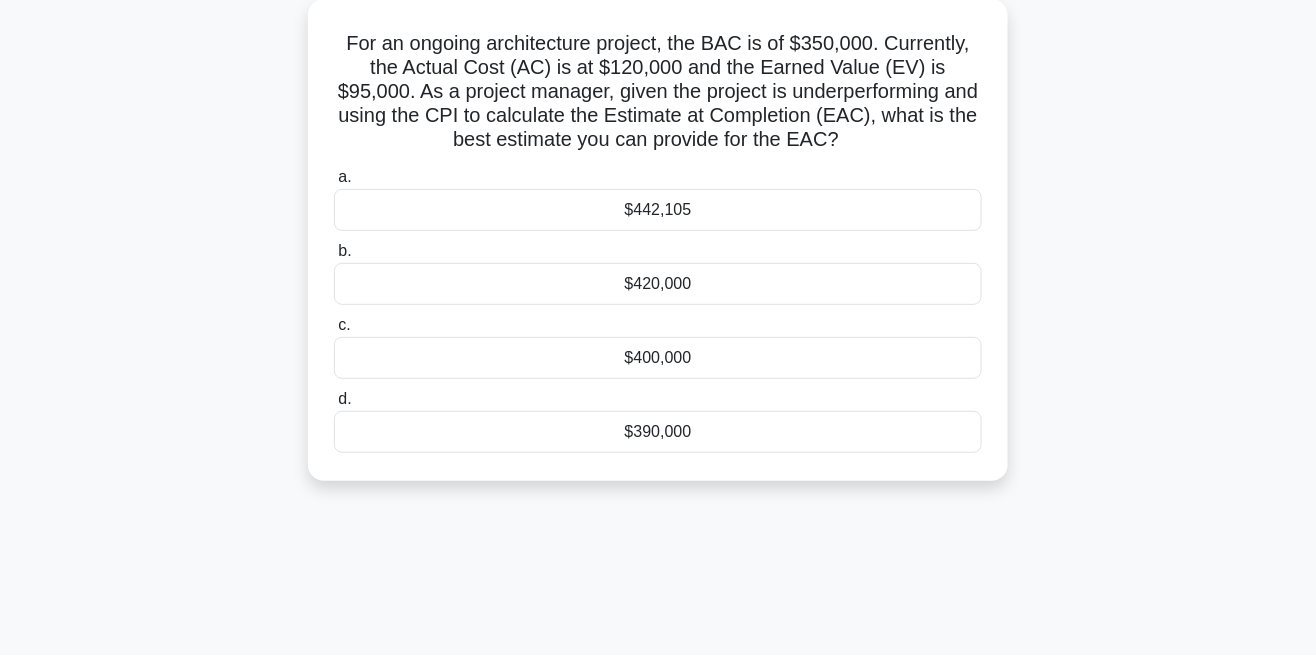 click on "For an ongoing architecture project, the BAC is of $350,000. Currently, the Actual Cost (AC) is at $120,000 and the Earned Value (EV) is $95,000. As a project manager, given the project is underperforming and using the CPI to calculate the Estimate at Completion (EAC), what is the best estimate you can provide for the EAC?
.spinner_0XTQ{transform-origin:center;animation:spinner_y6GP .75s linear infinite}@keyframes spinner_y6GP{100%{transform:rotate(360deg)}}
a.
b. c. d." at bounding box center (658, 252) 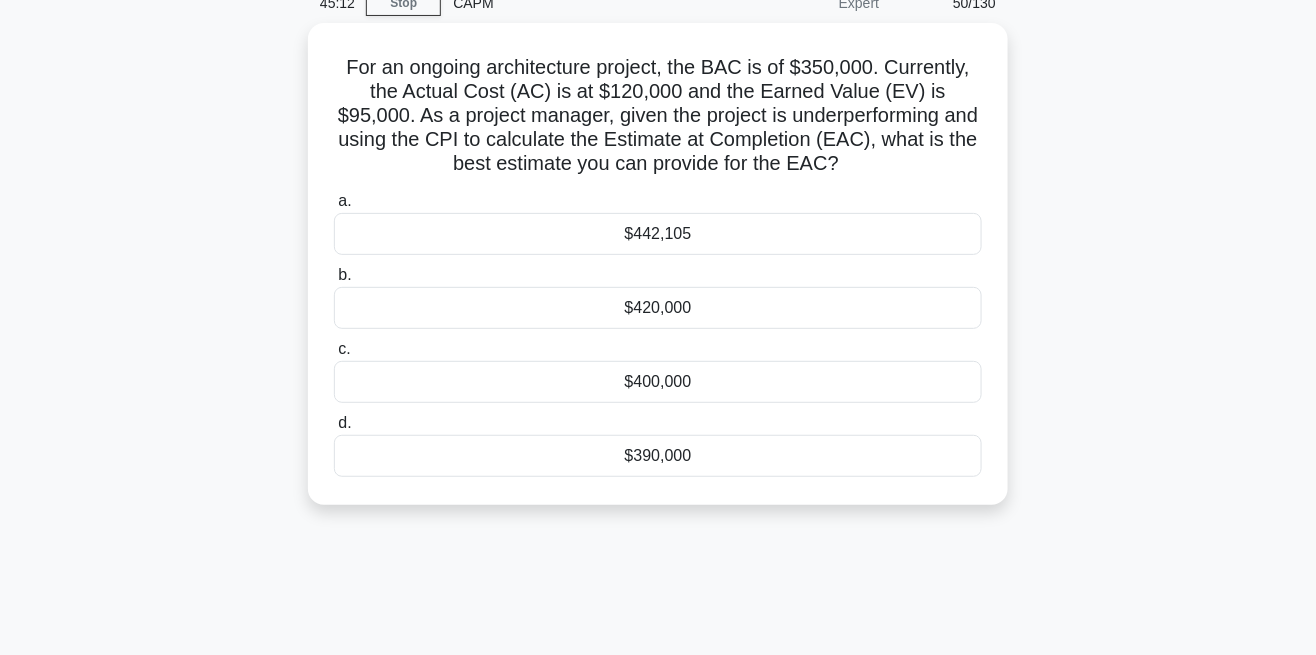 scroll, scrollTop: 96, scrollLeft: 0, axis: vertical 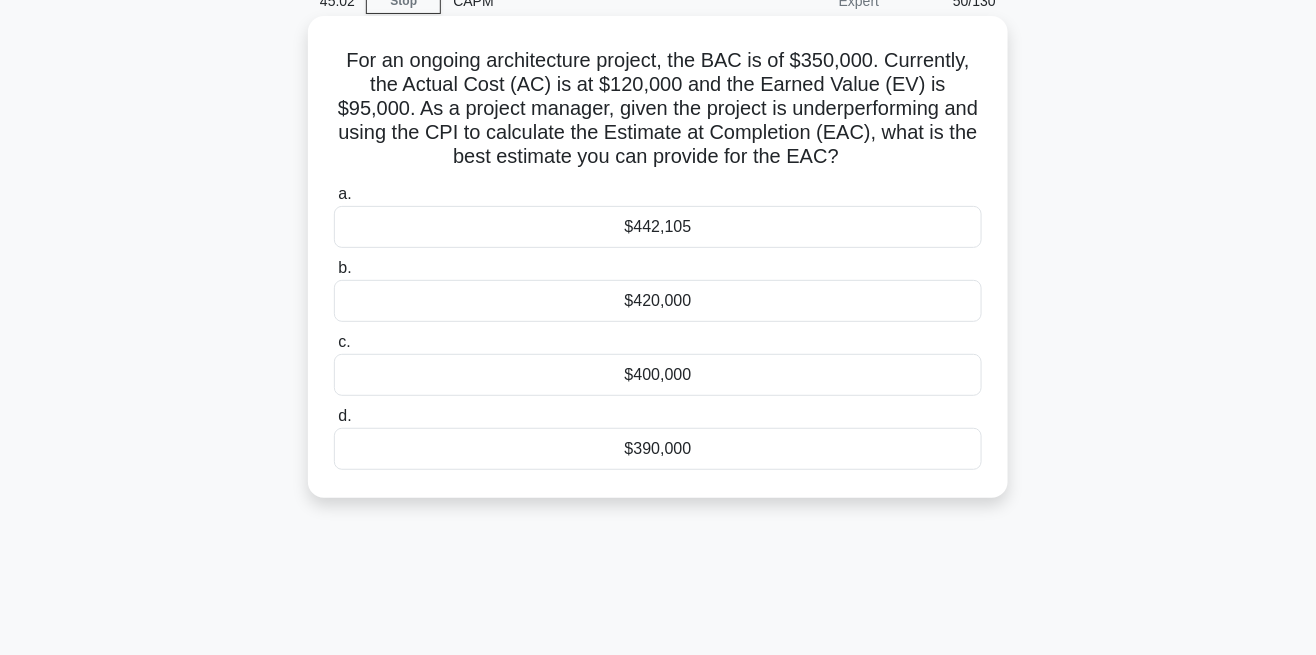 click on "$420,000" at bounding box center (658, 301) 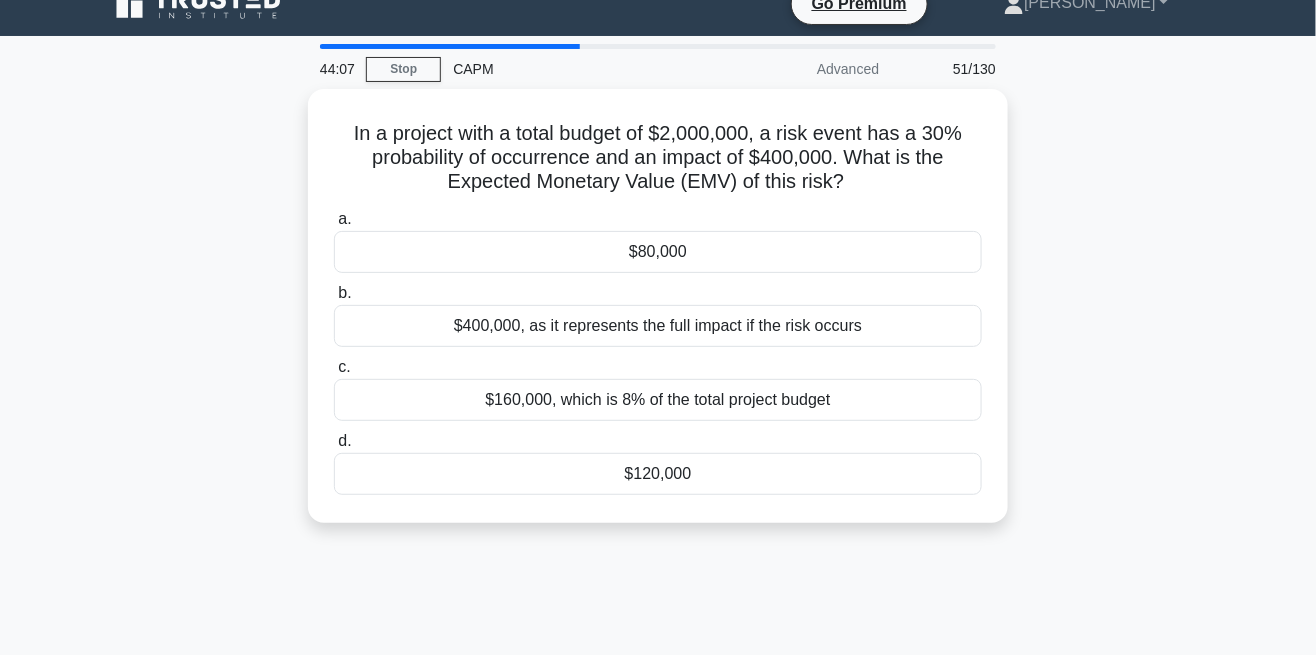 scroll, scrollTop: 37, scrollLeft: 0, axis: vertical 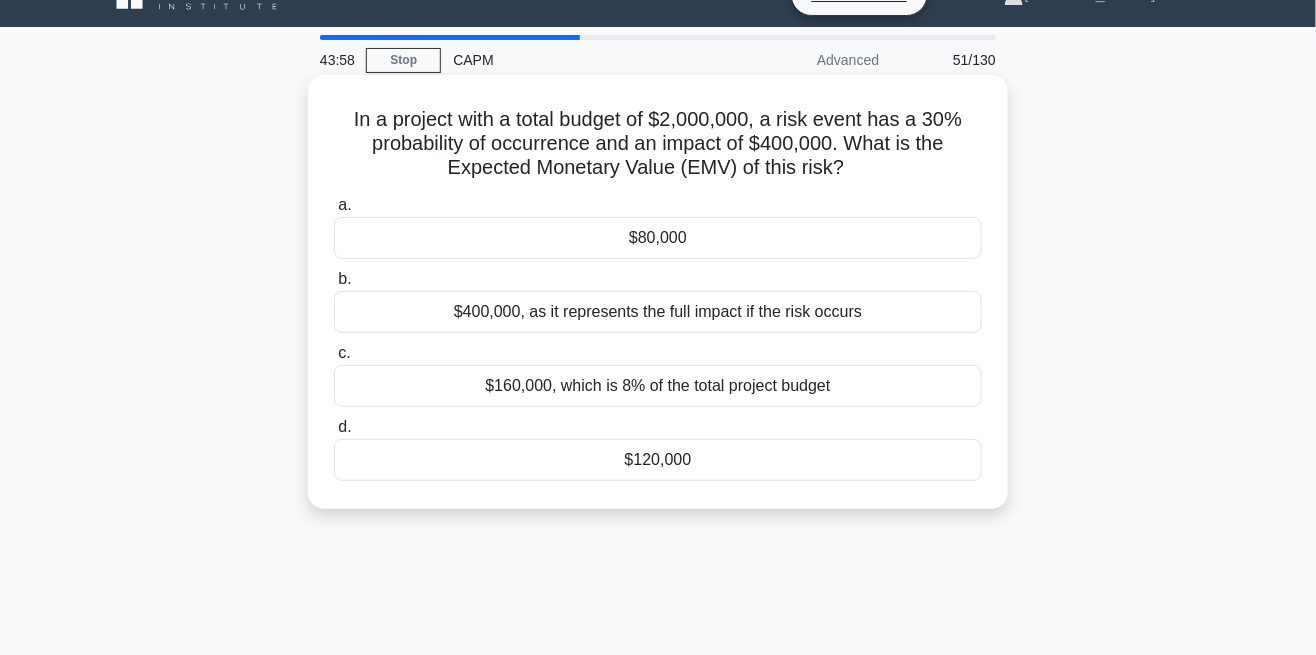 click on "$400,000, as it represents the full impact if the risk occurs" at bounding box center (658, 312) 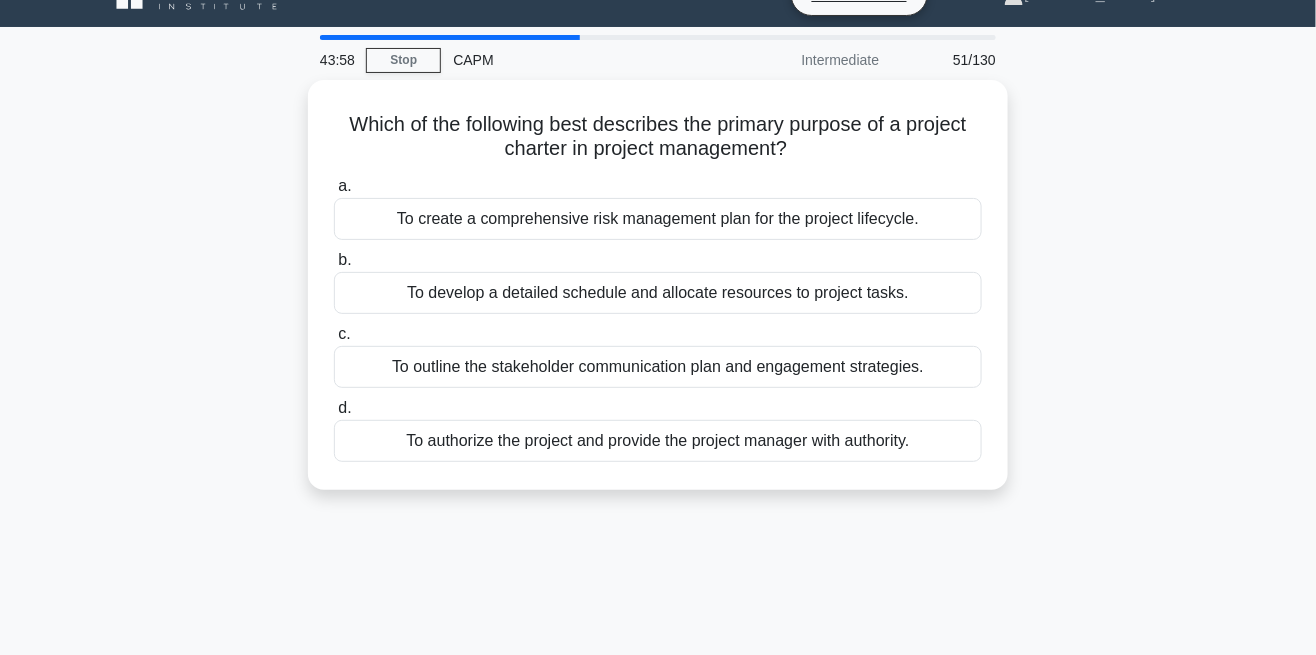 scroll, scrollTop: 0, scrollLeft: 0, axis: both 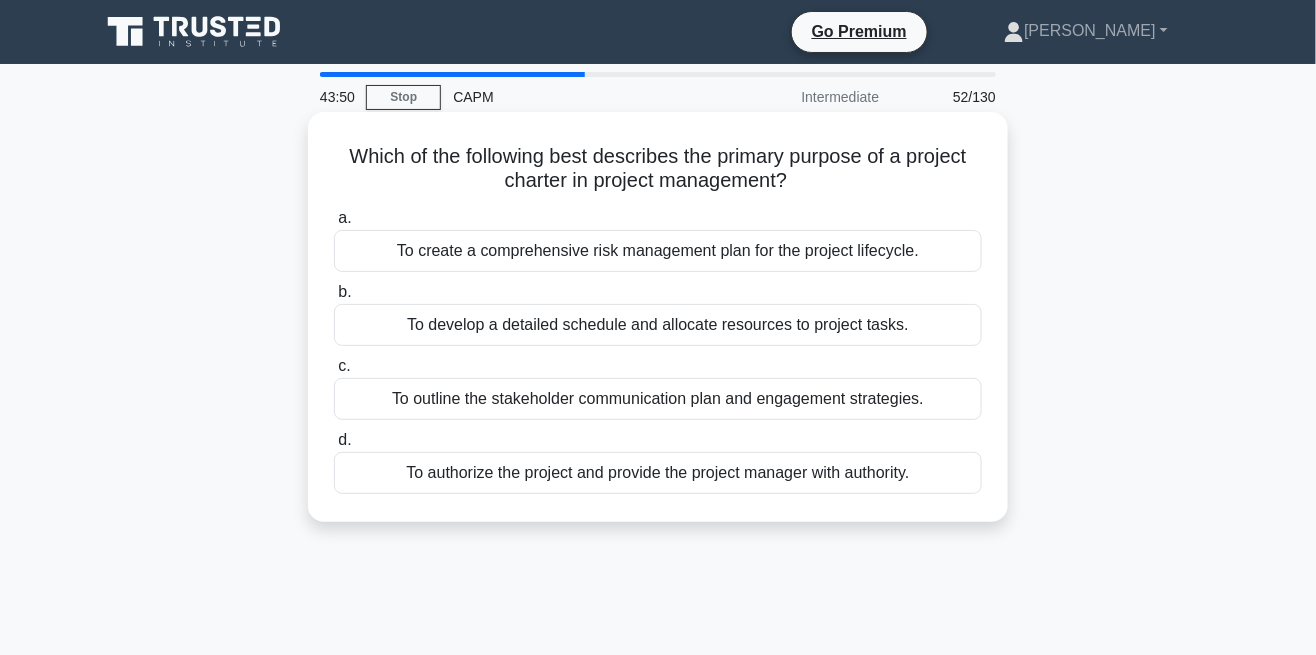 click on "To authorize the project and provide the project manager with authority." at bounding box center (658, 473) 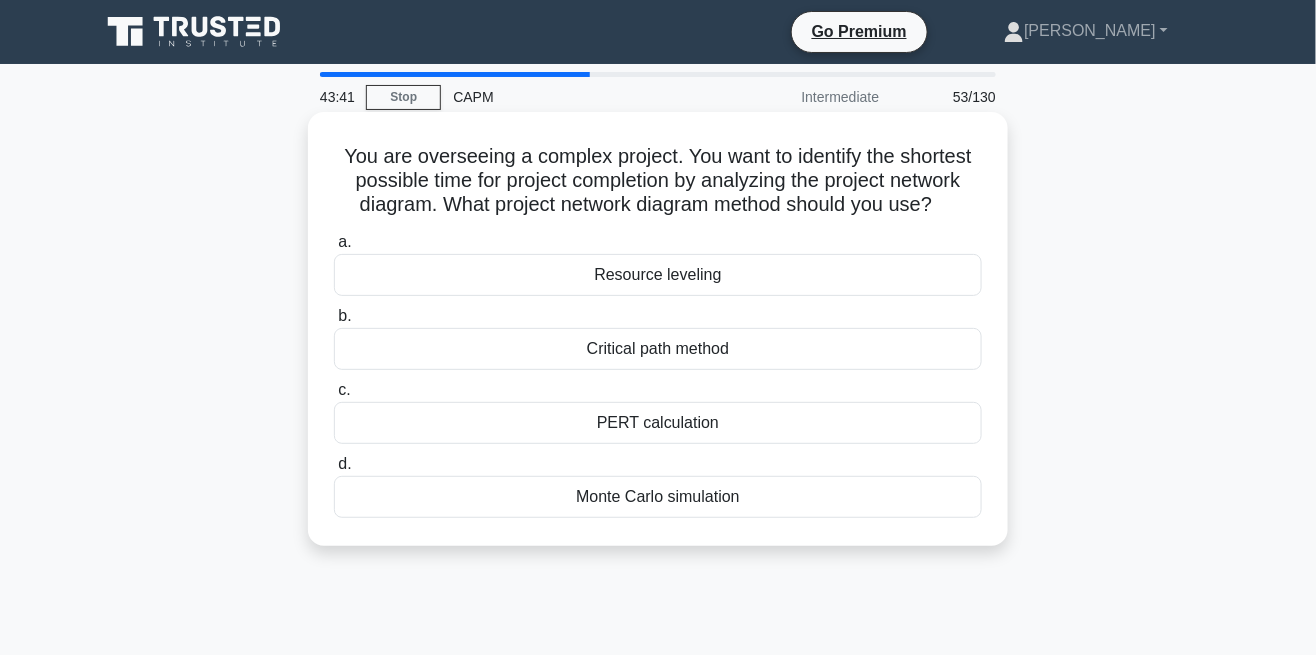 click on "Critical path method" at bounding box center (658, 349) 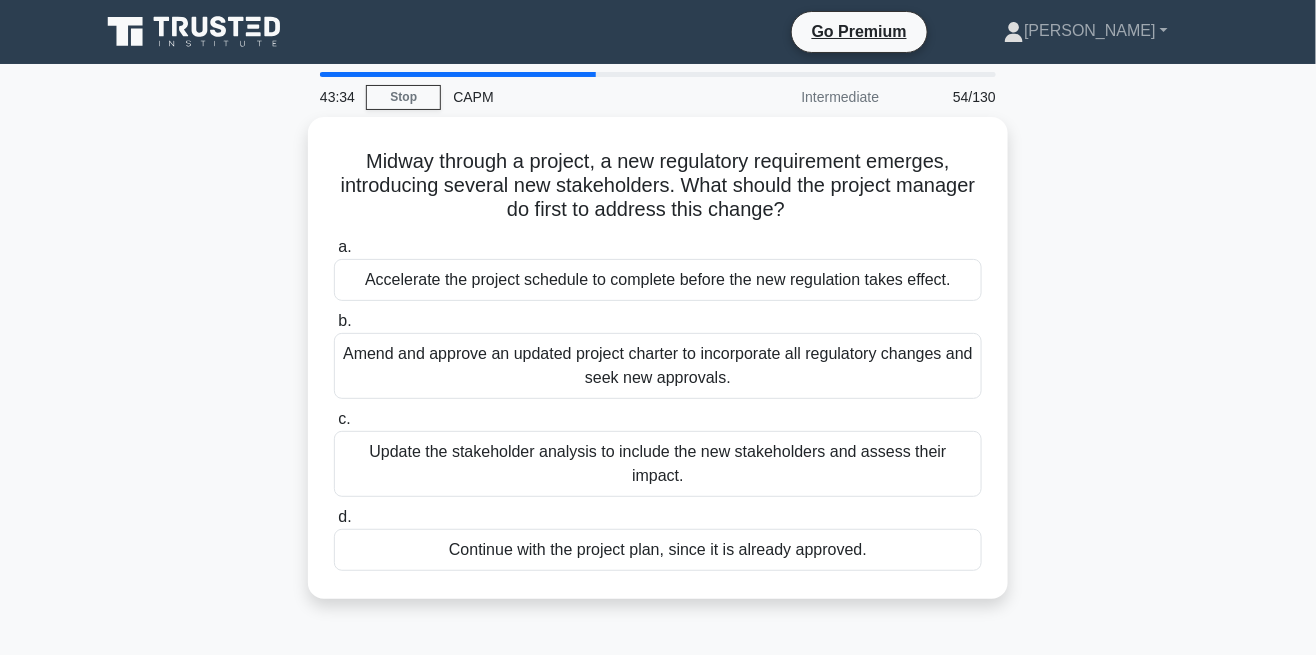 click on "43:34
Stop
CAPM
Intermediate
54/130
Midway through a project, a new regulatory requirement emerges, introducing several new stakeholders. What should the project manager do first to address this change?
.spinner_0XTQ{transform-origin:center;animation:spinner_y6GP .75s linear infinite}@keyframes spinner_y6GP{100%{transform:rotate(360deg)}}
a.
b. c. d." at bounding box center [658, 572] 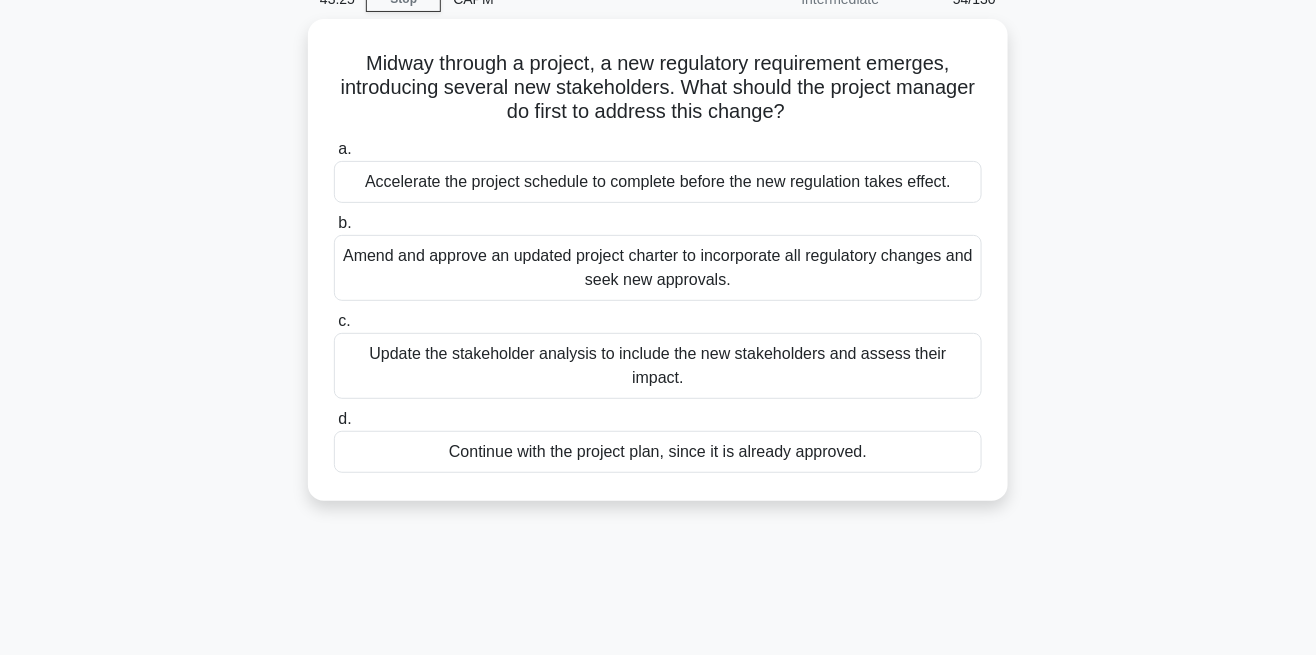 scroll, scrollTop: 0, scrollLeft: 0, axis: both 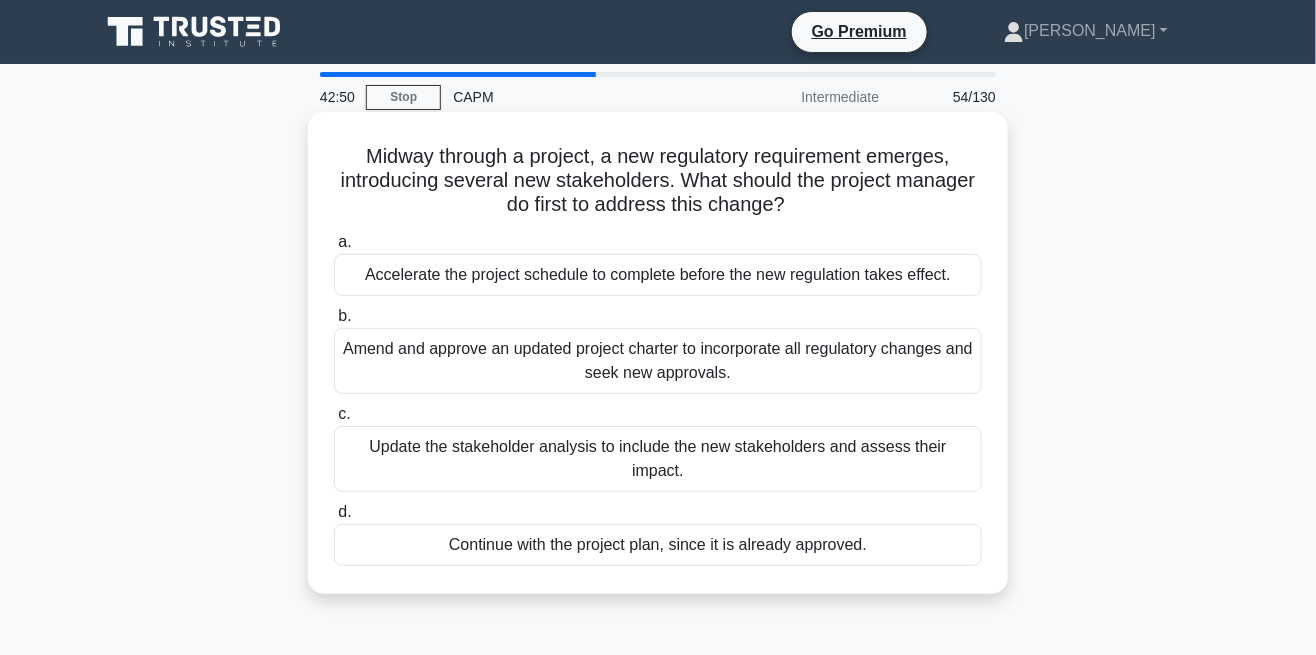 click on "Amend and approve an updated project charter to incorporate all regulatory changes and seek new approvals." at bounding box center (658, 361) 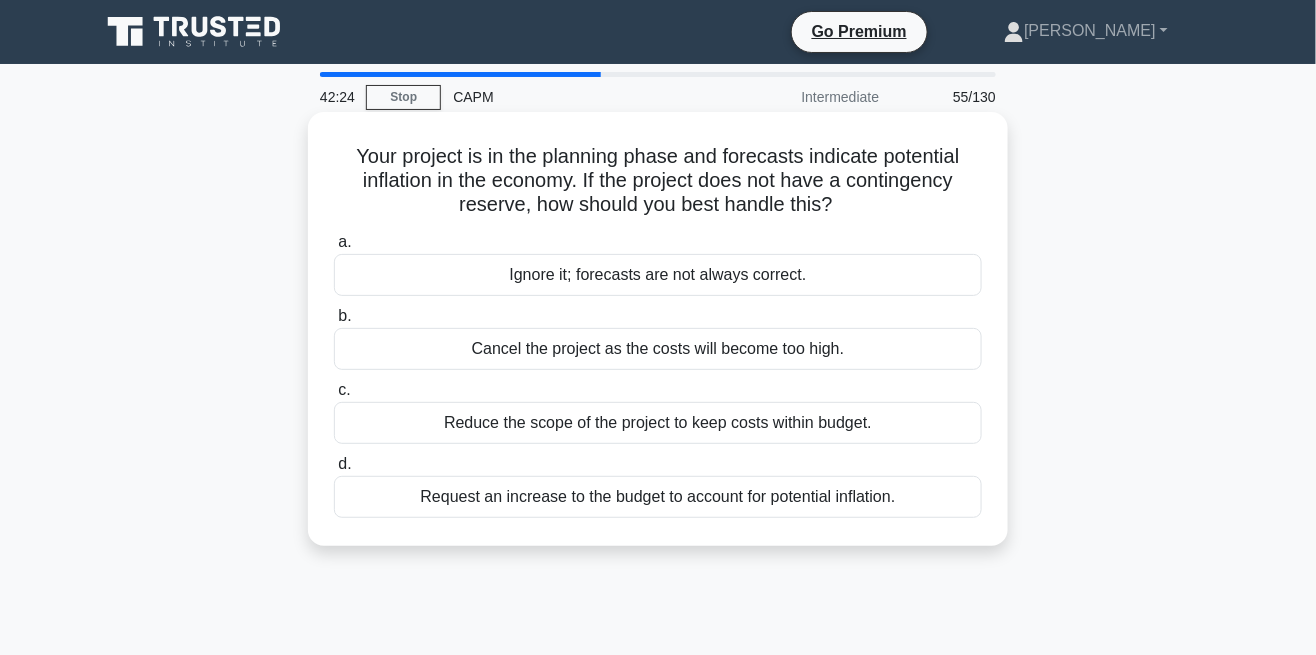 click on "Request an increase to the budget to account for potential inflation." at bounding box center (658, 497) 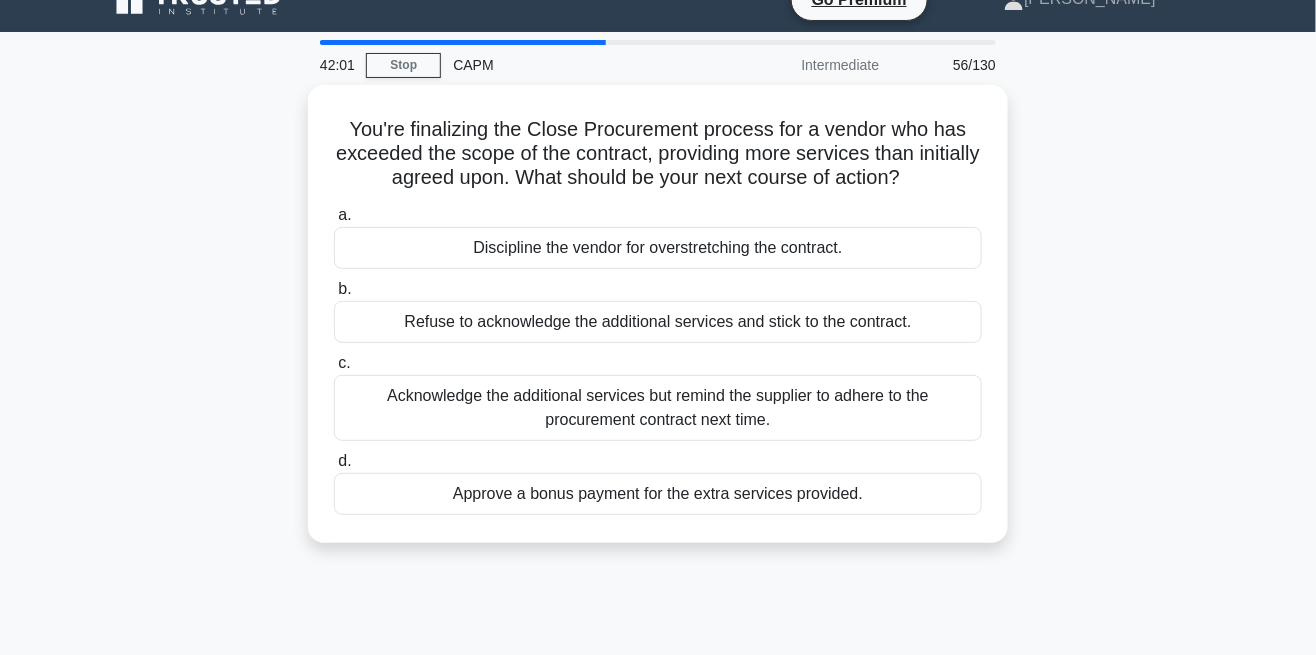 scroll, scrollTop: 82, scrollLeft: 0, axis: vertical 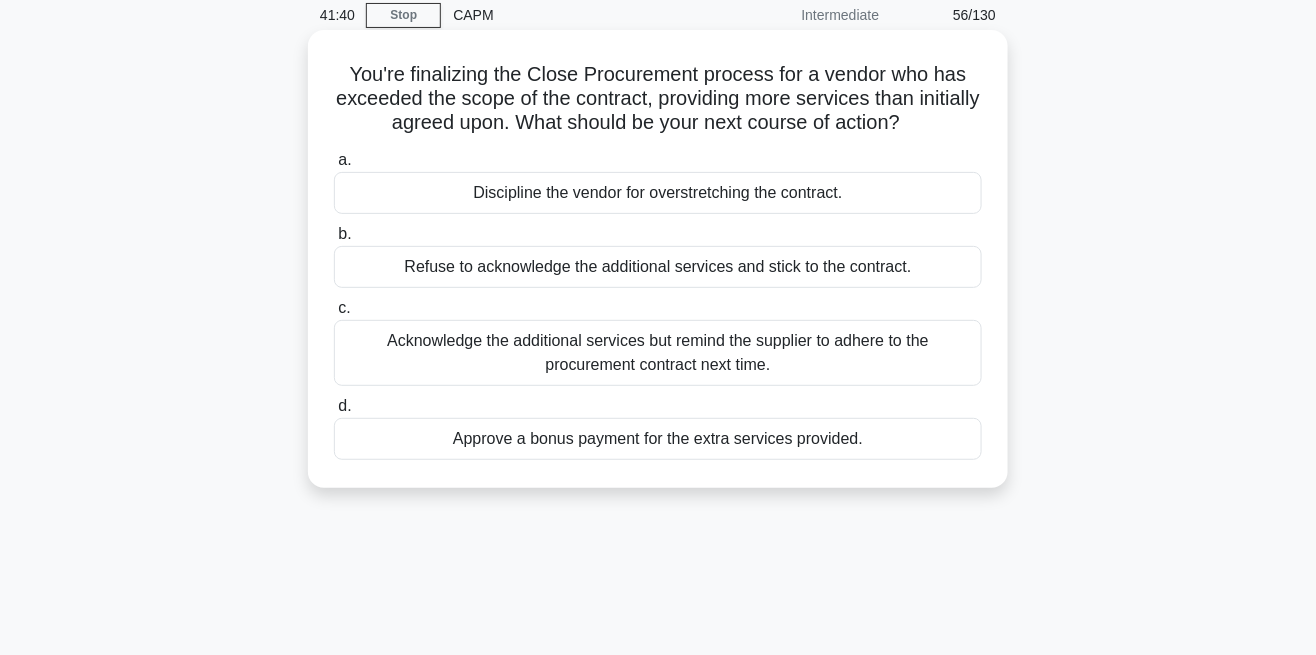 click on "Refuse to acknowledge the additional services and stick to the contract." at bounding box center (658, 267) 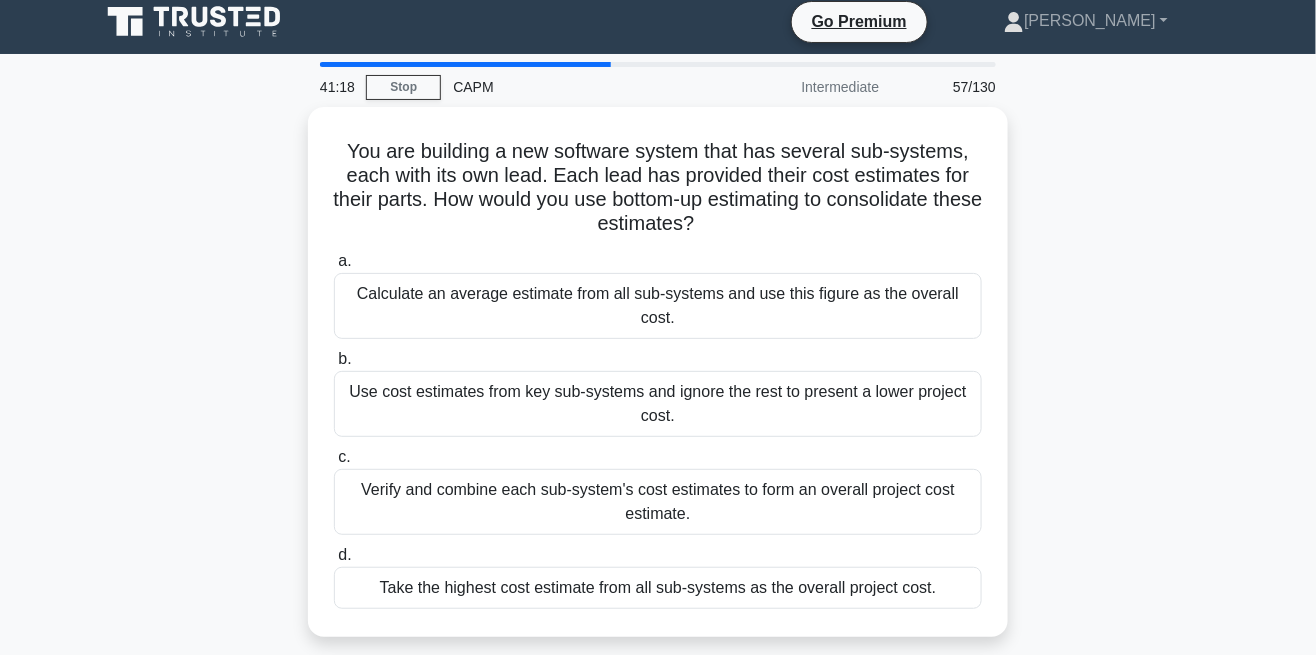 scroll, scrollTop: 23, scrollLeft: 0, axis: vertical 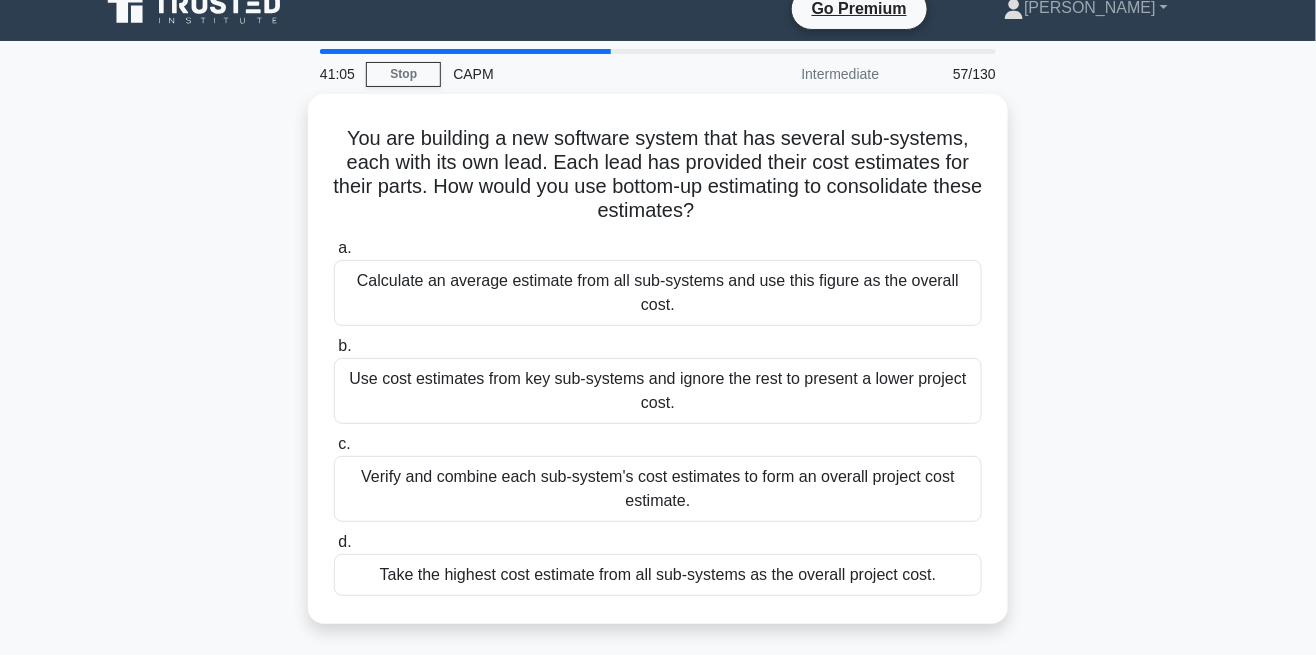 click on "You are building a new software system that has several sub-systems, each with its own lead. Each lead has provided their cost estimates for their parts. How would you use bottom-up estimating to consolidate these estimates?
.spinner_0XTQ{transform-origin:center;animation:spinner_y6GP .75s linear infinite}@keyframes spinner_y6GP{100%{transform:rotate(360deg)}}
a.
b. c. d." at bounding box center (658, 371) 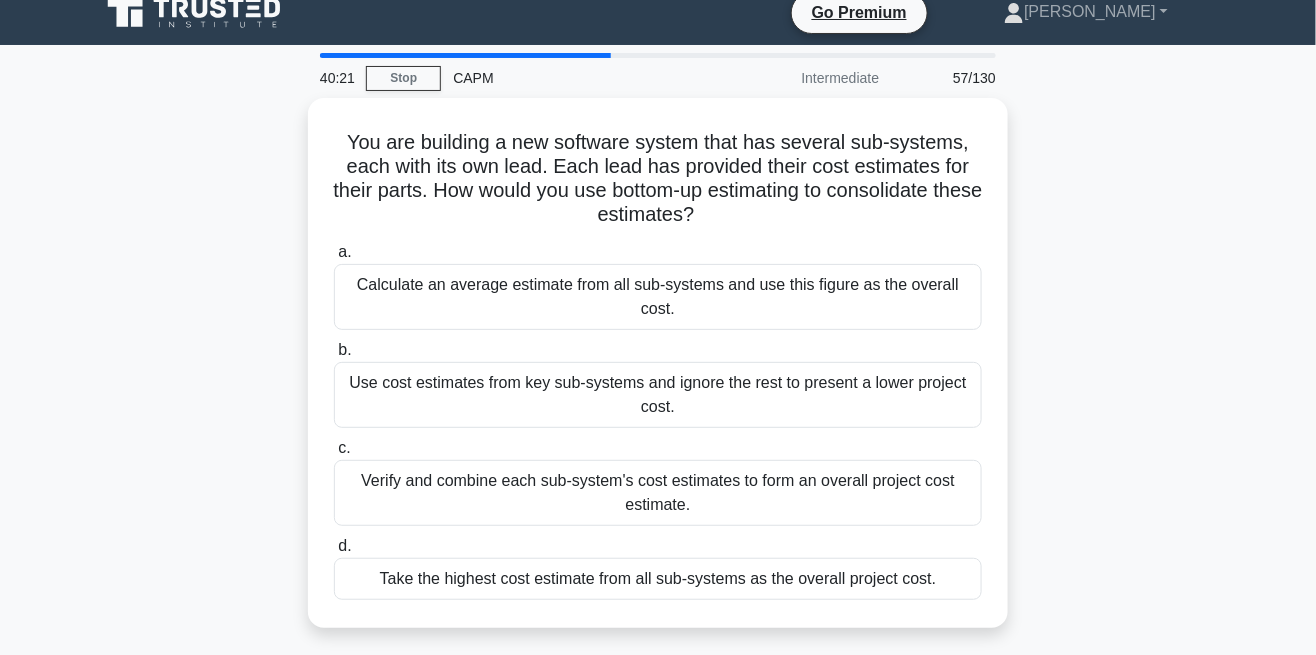 scroll, scrollTop: 16, scrollLeft: 0, axis: vertical 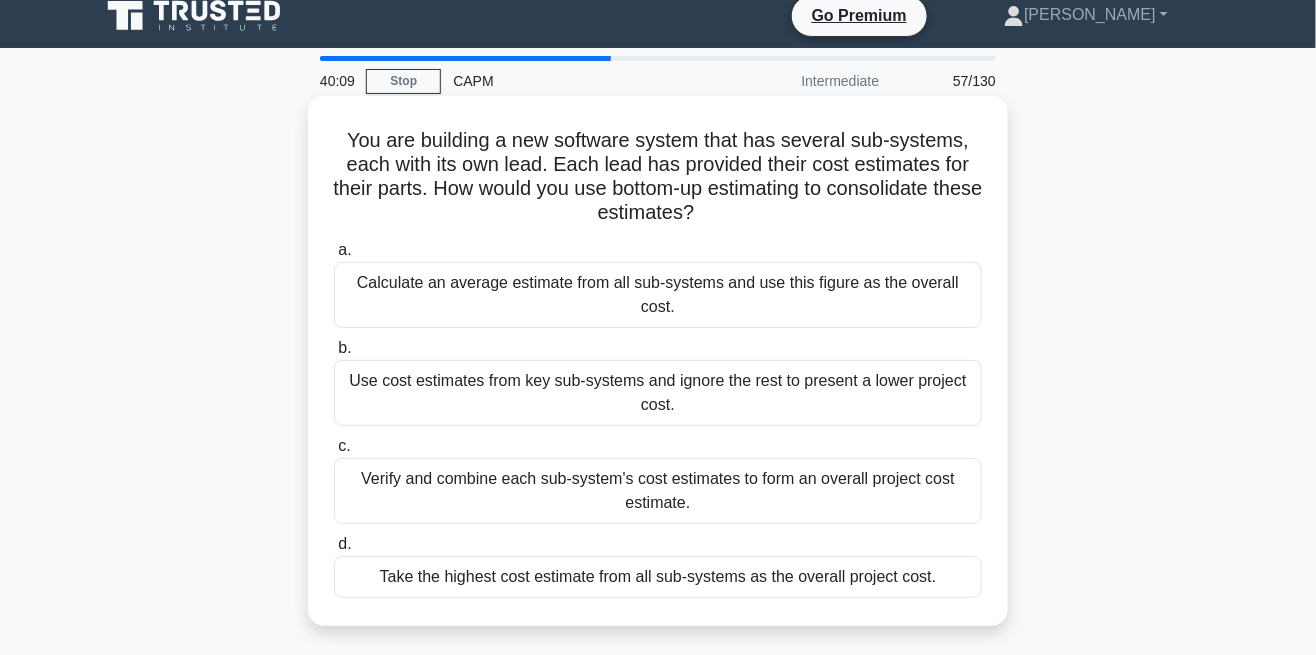 click on "Verify and combine each sub-system's cost estimates to form an overall project cost estimate." at bounding box center (658, 491) 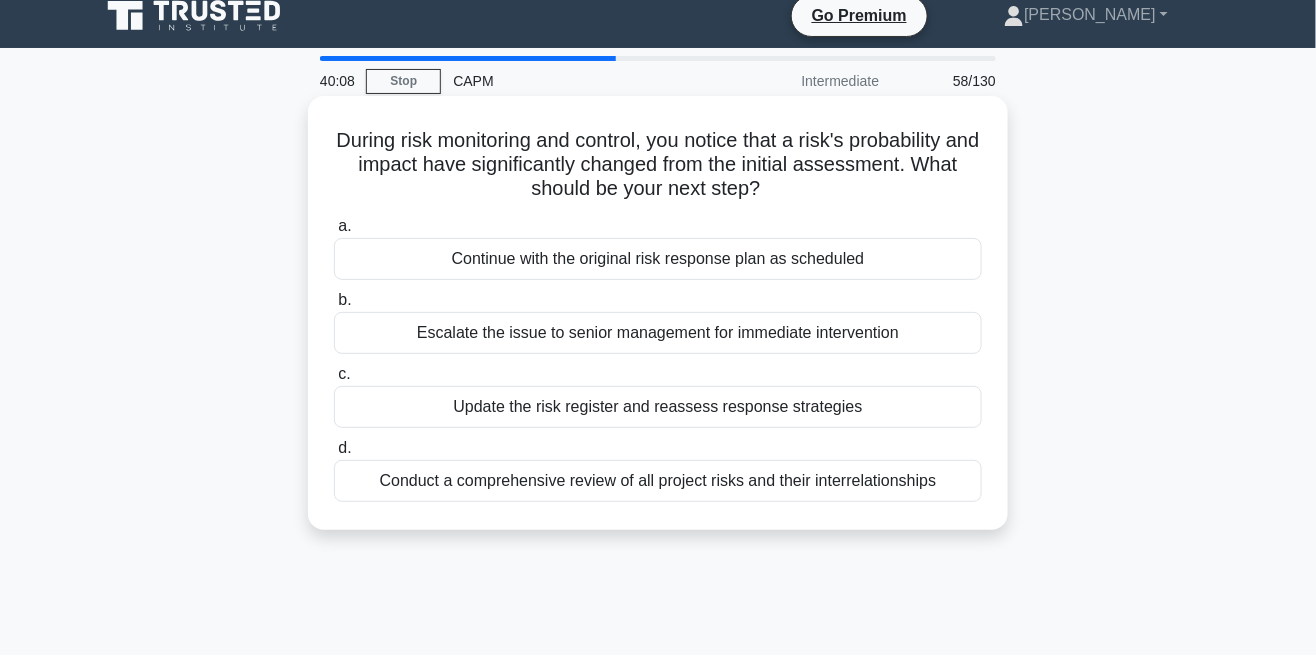scroll, scrollTop: 0, scrollLeft: 0, axis: both 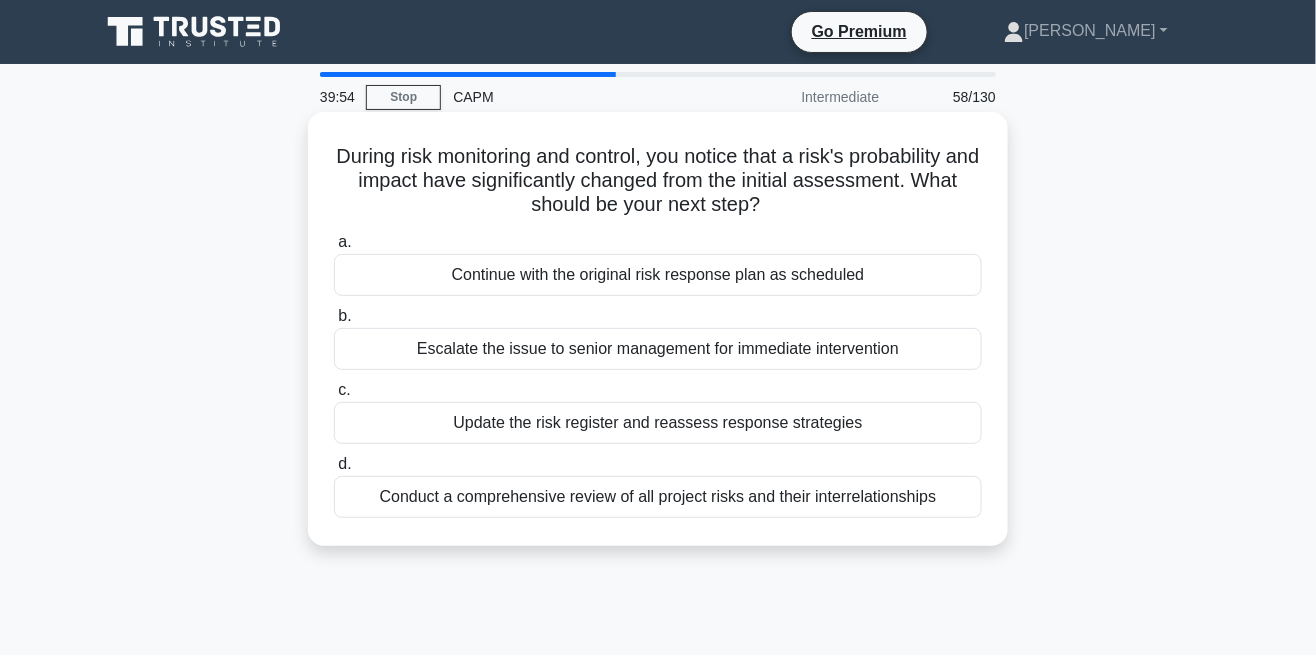 click on "Update the risk register and reassess response strategies" at bounding box center (658, 423) 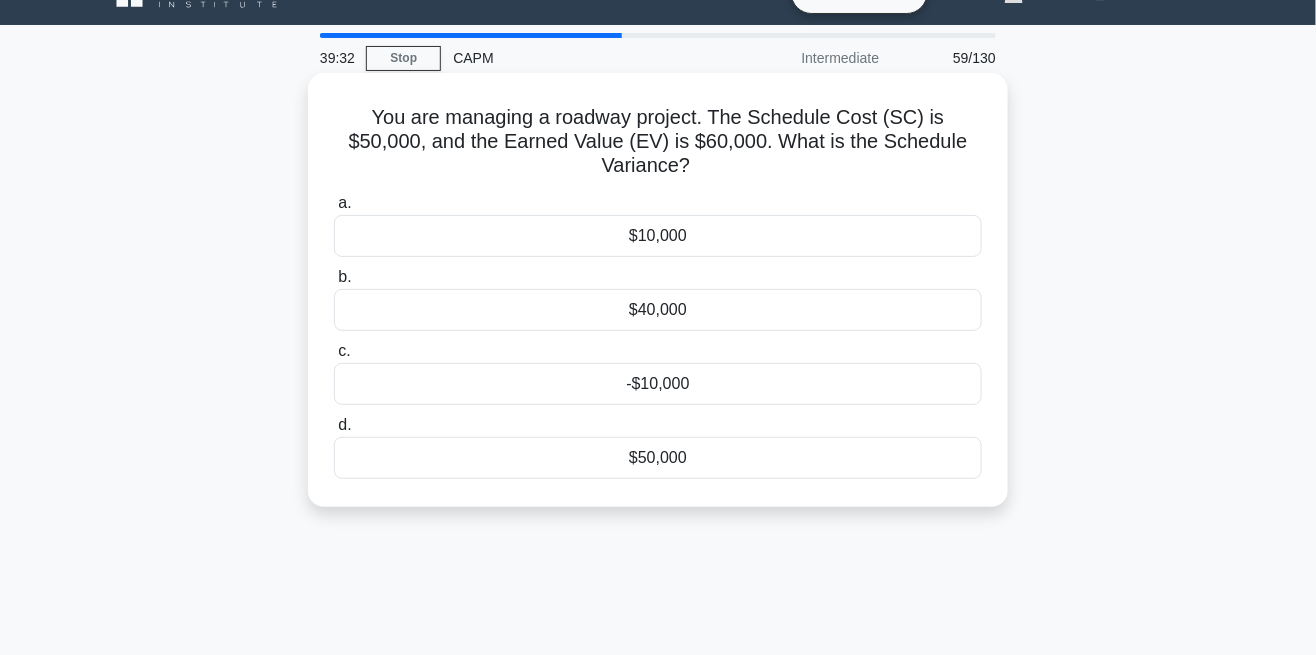 scroll, scrollTop: 48, scrollLeft: 0, axis: vertical 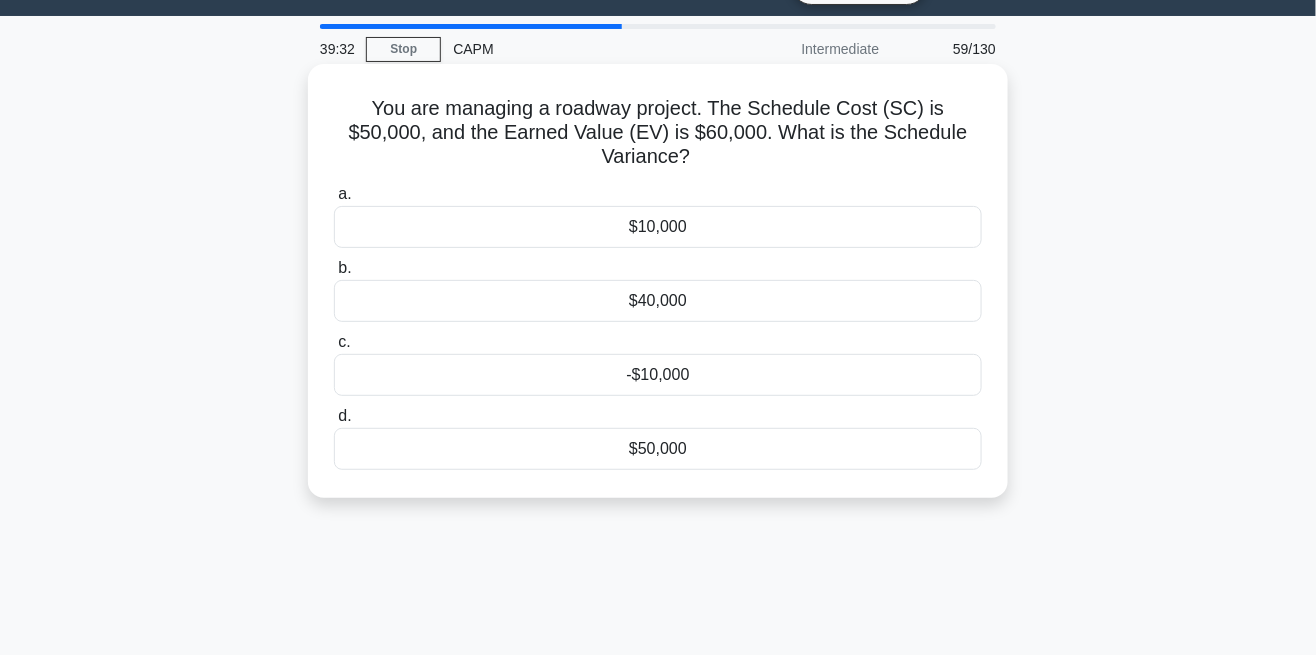 click on "$10,000" at bounding box center (658, 227) 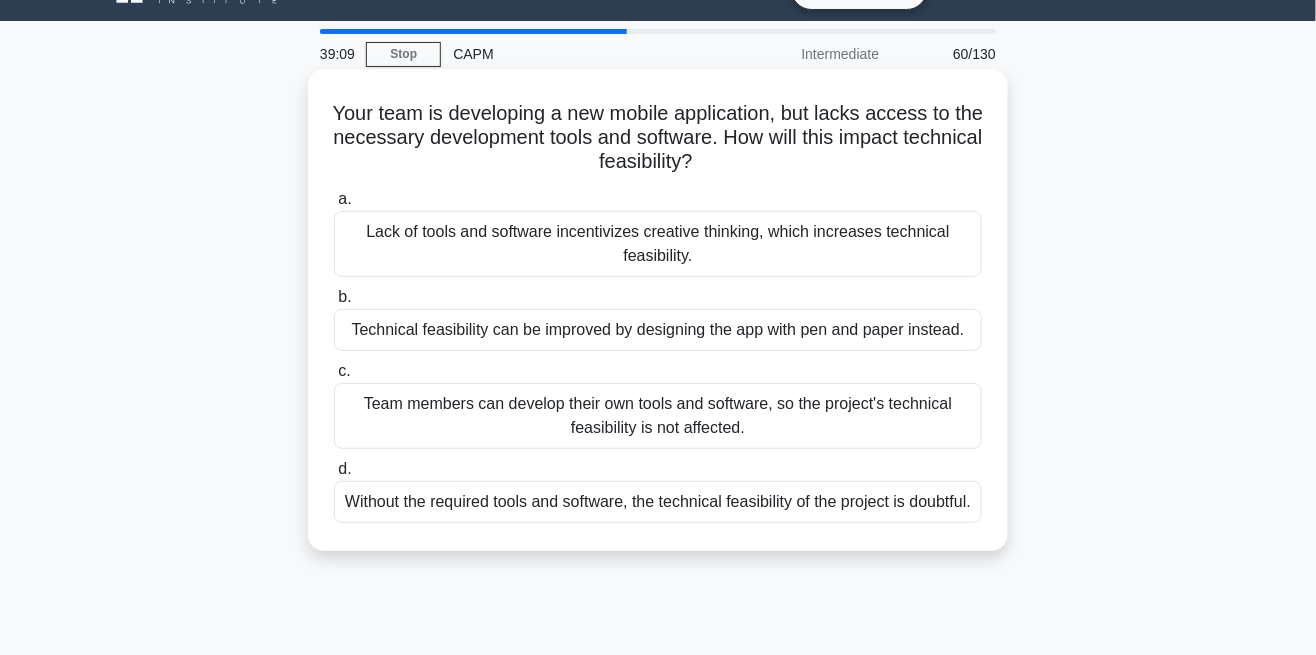 scroll, scrollTop: 34, scrollLeft: 0, axis: vertical 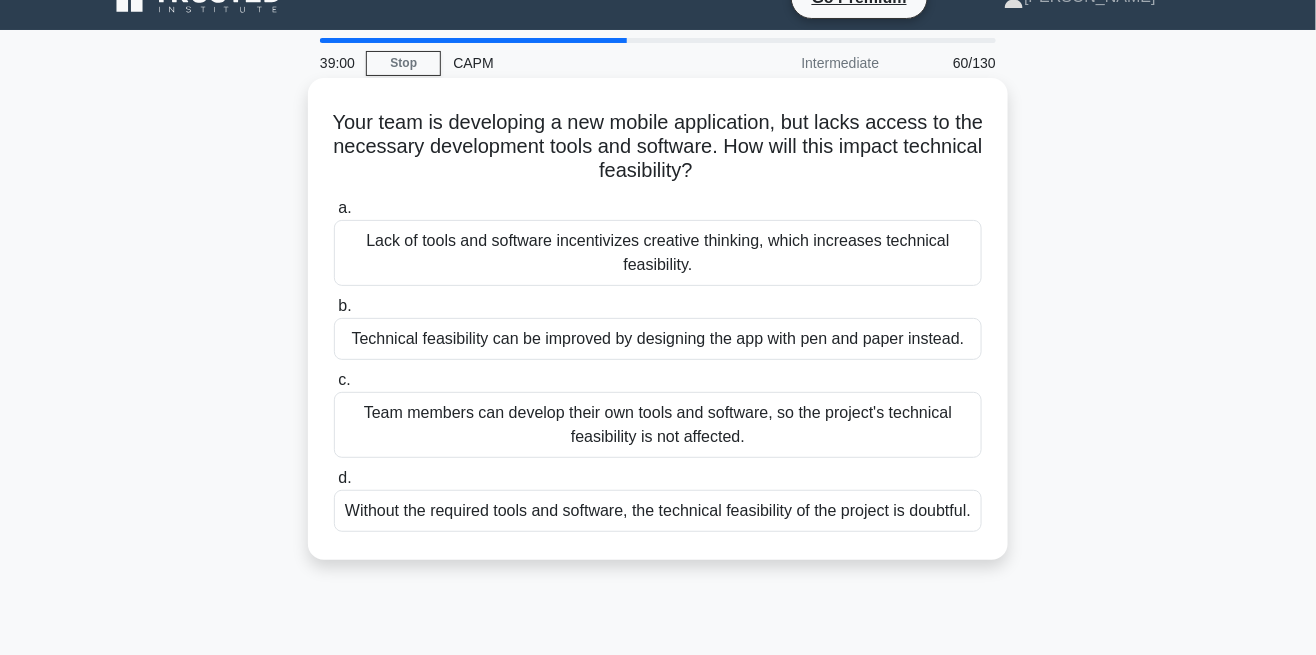 click on "Without the required tools and software, the technical feasibility of the project is doubtful." at bounding box center [658, 511] 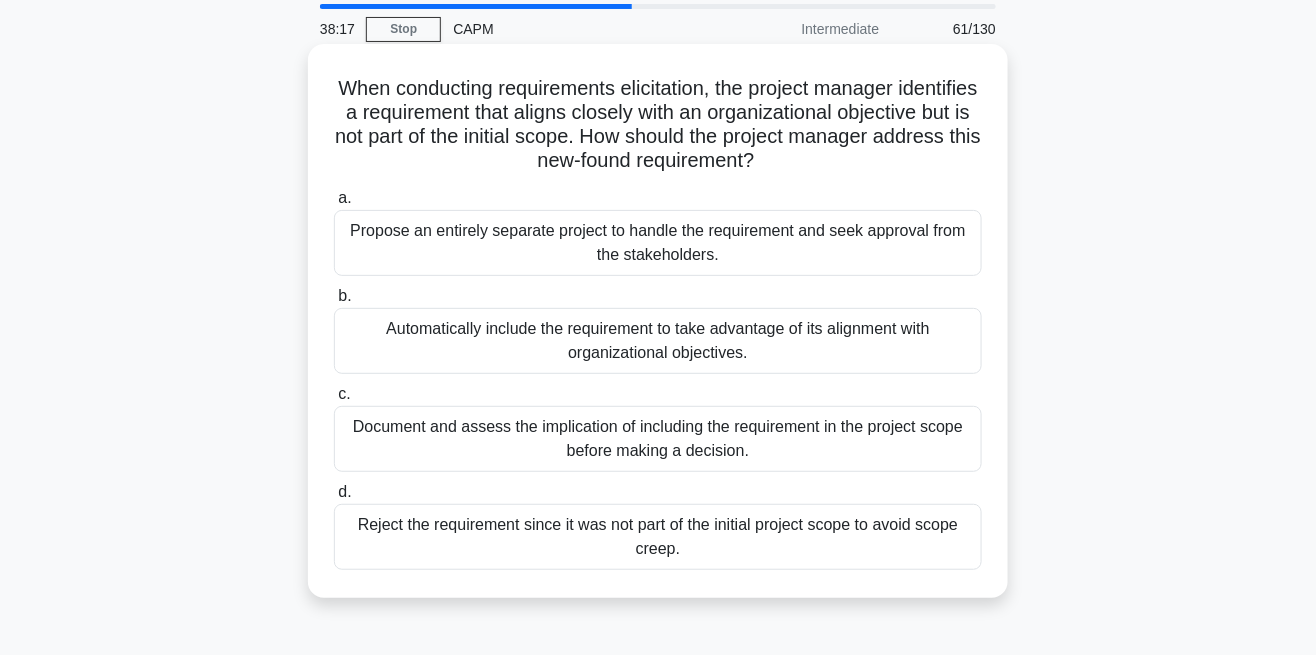 scroll, scrollTop: 74, scrollLeft: 0, axis: vertical 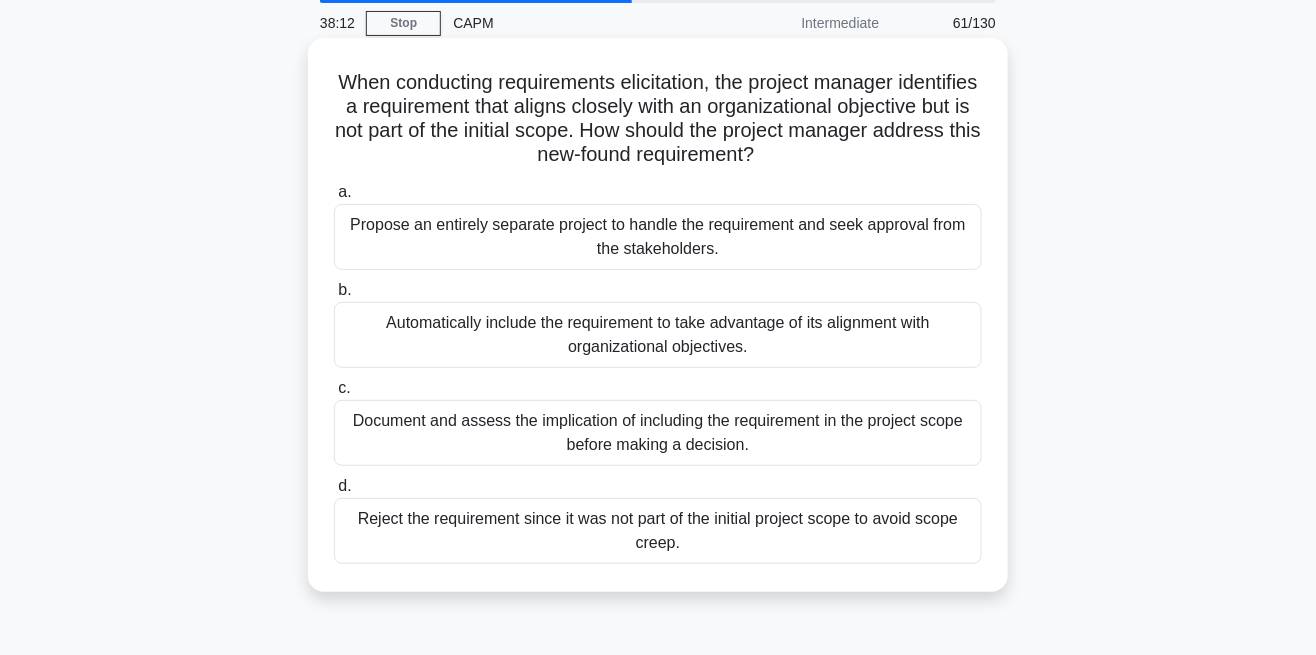 click on "Document and assess the implication of including the requirement in the project scope before making a decision." at bounding box center (658, 433) 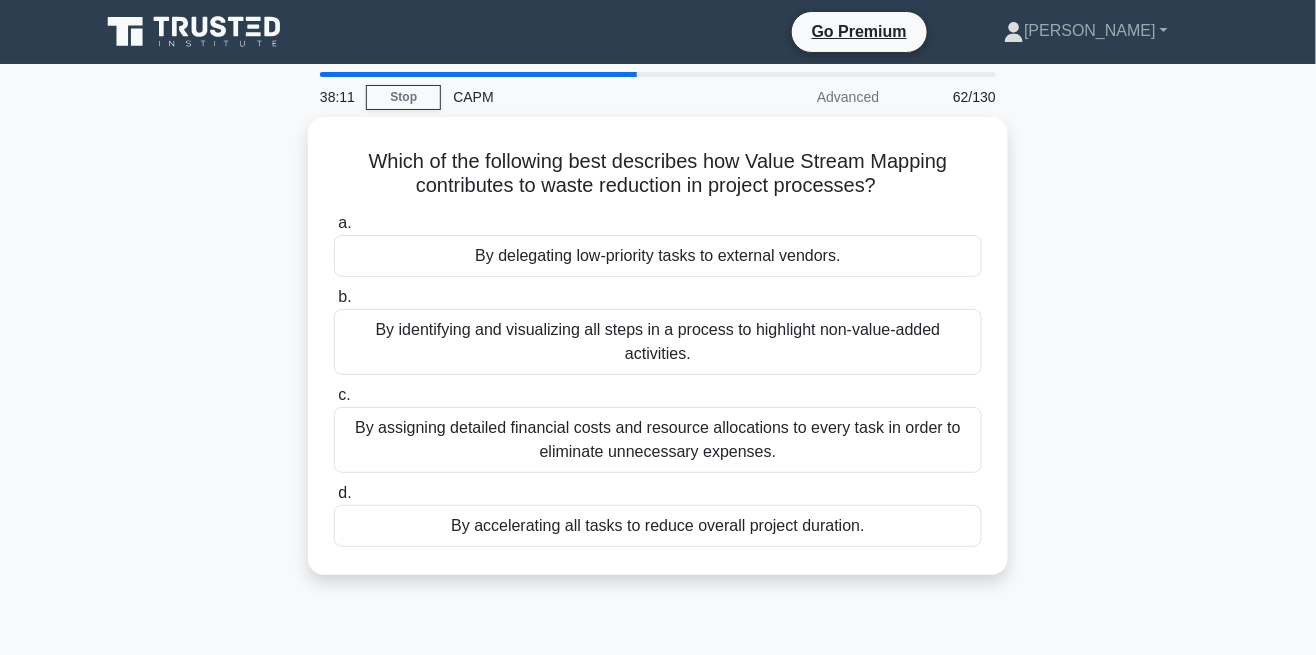 scroll, scrollTop: 0, scrollLeft: 0, axis: both 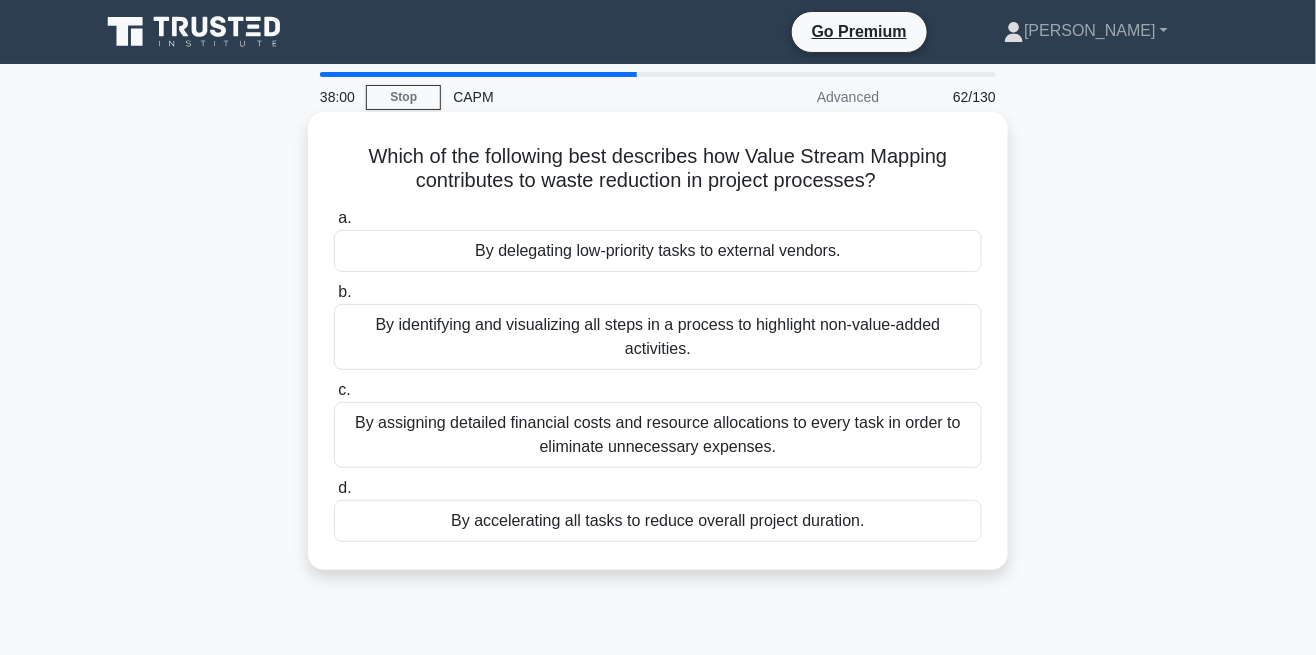 click on "By identifying and visualizing all steps in a process to highlight non-value-added activities." at bounding box center (658, 337) 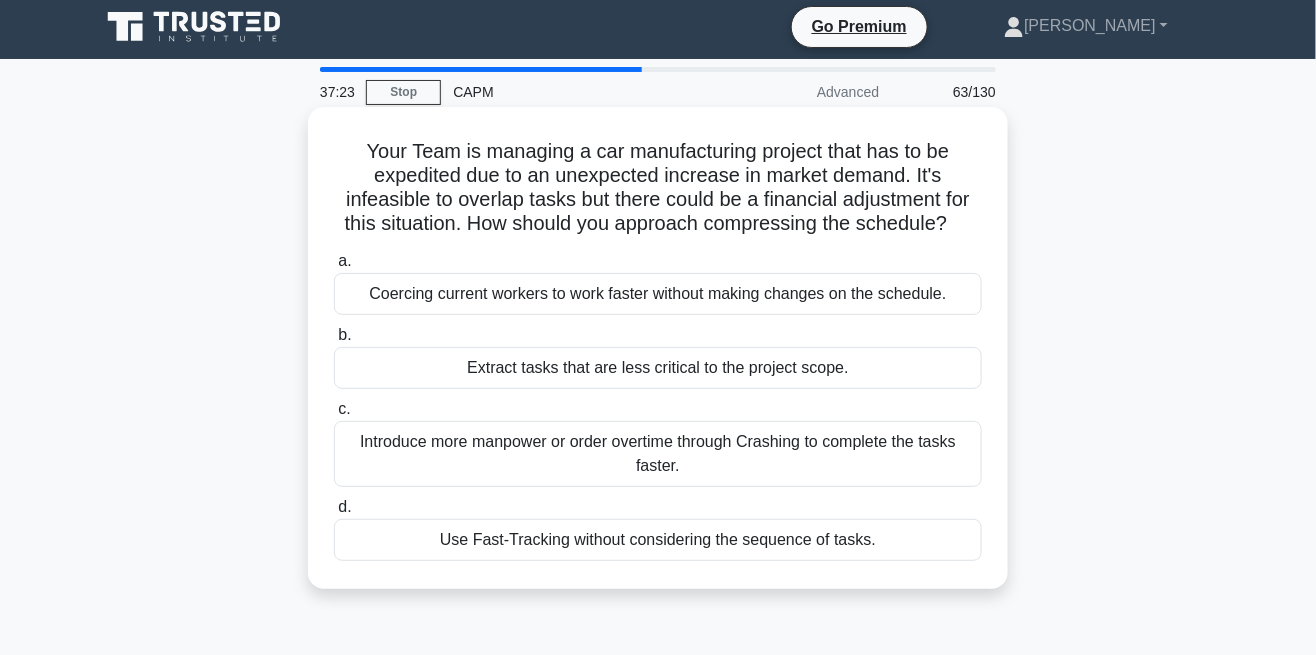 scroll, scrollTop: 9, scrollLeft: 0, axis: vertical 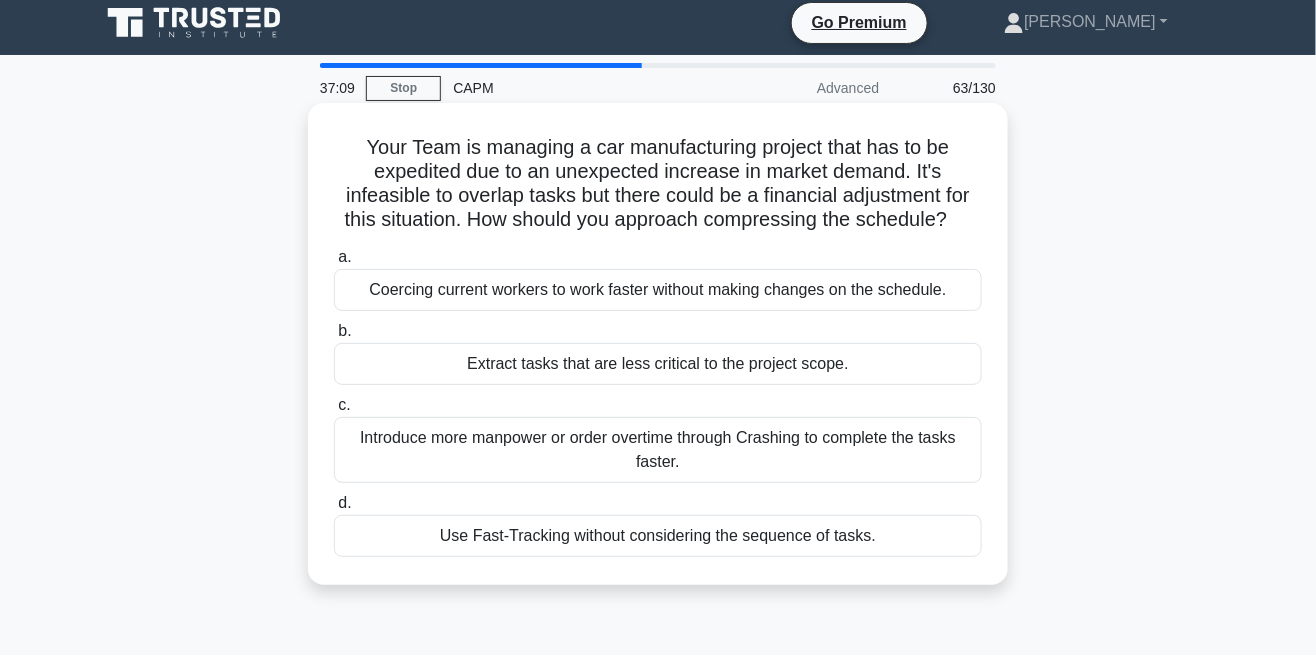 click on "Introduce more manpower or order overtime through Crashing to complete the tasks faster." at bounding box center (658, 450) 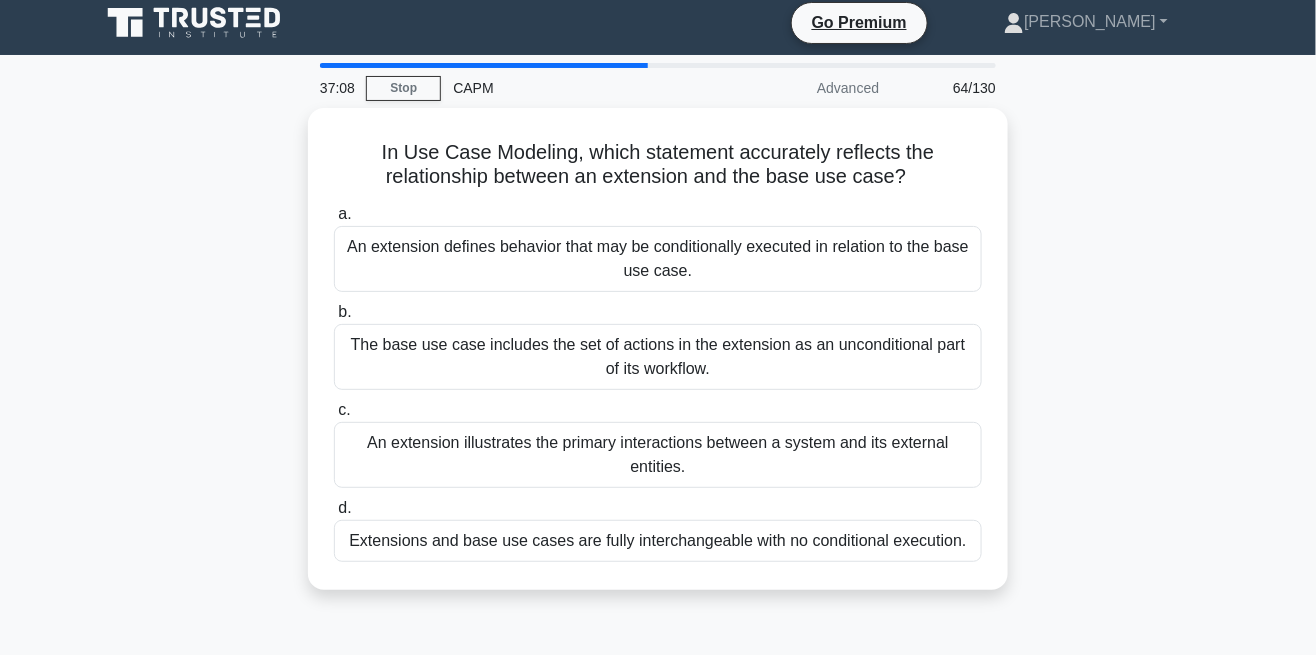 scroll, scrollTop: 0, scrollLeft: 0, axis: both 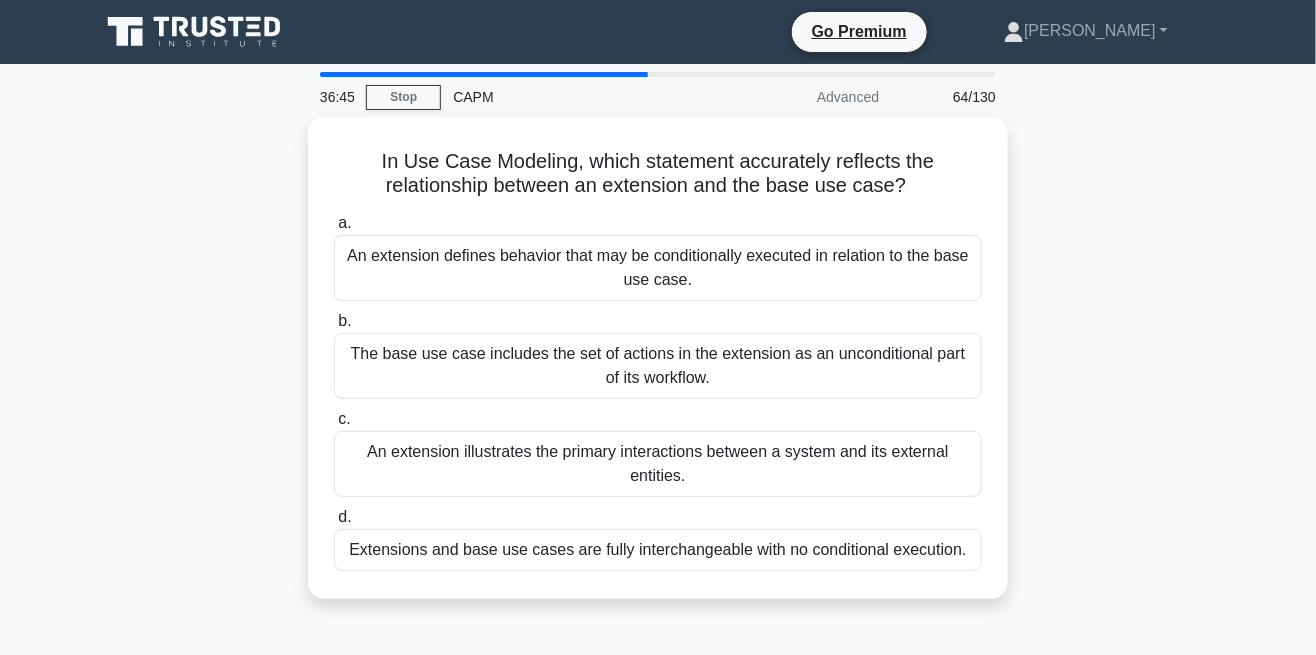 click on "In Use Case Modeling, which statement accurately reflects the relationship between an extension and the base use case?
.spinner_0XTQ{transform-origin:center;animation:spinner_y6GP .75s linear infinite}@keyframes spinner_y6GP{100%{transform:rotate(360deg)}}
a.
An extension defines behavior that may be conditionally executed in relation to the base use case.
b. c. d." at bounding box center (658, 370) 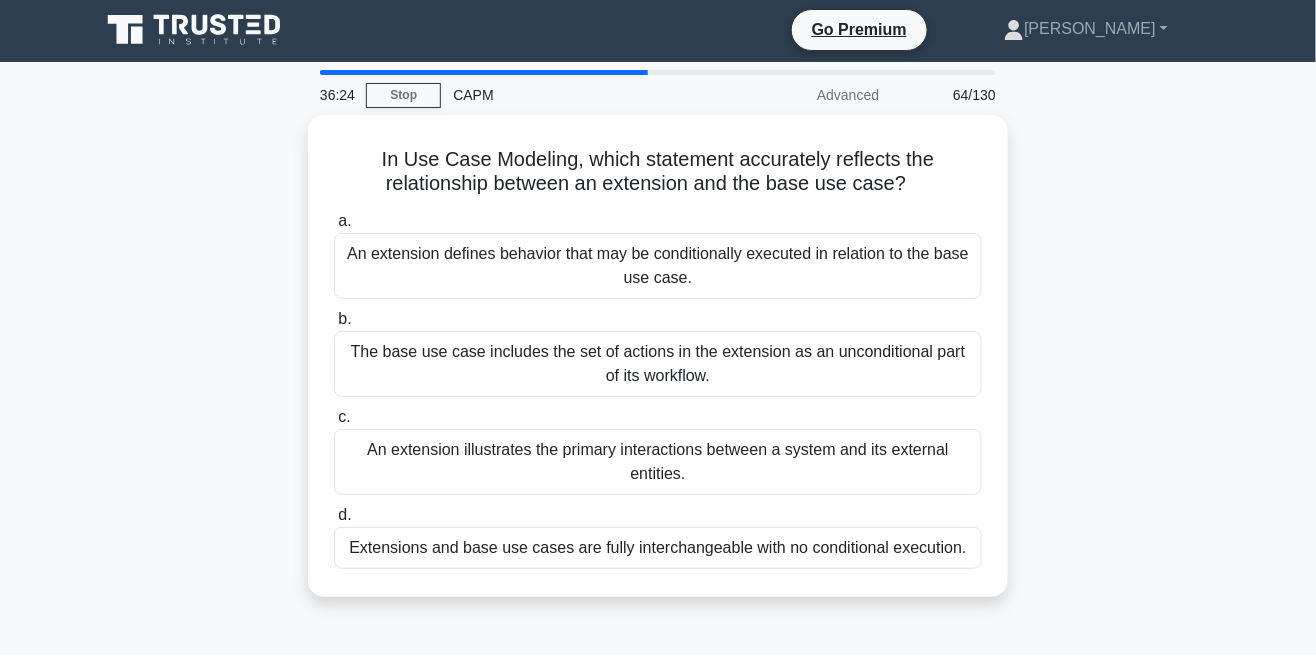 scroll, scrollTop: 2, scrollLeft: 0, axis: vertical 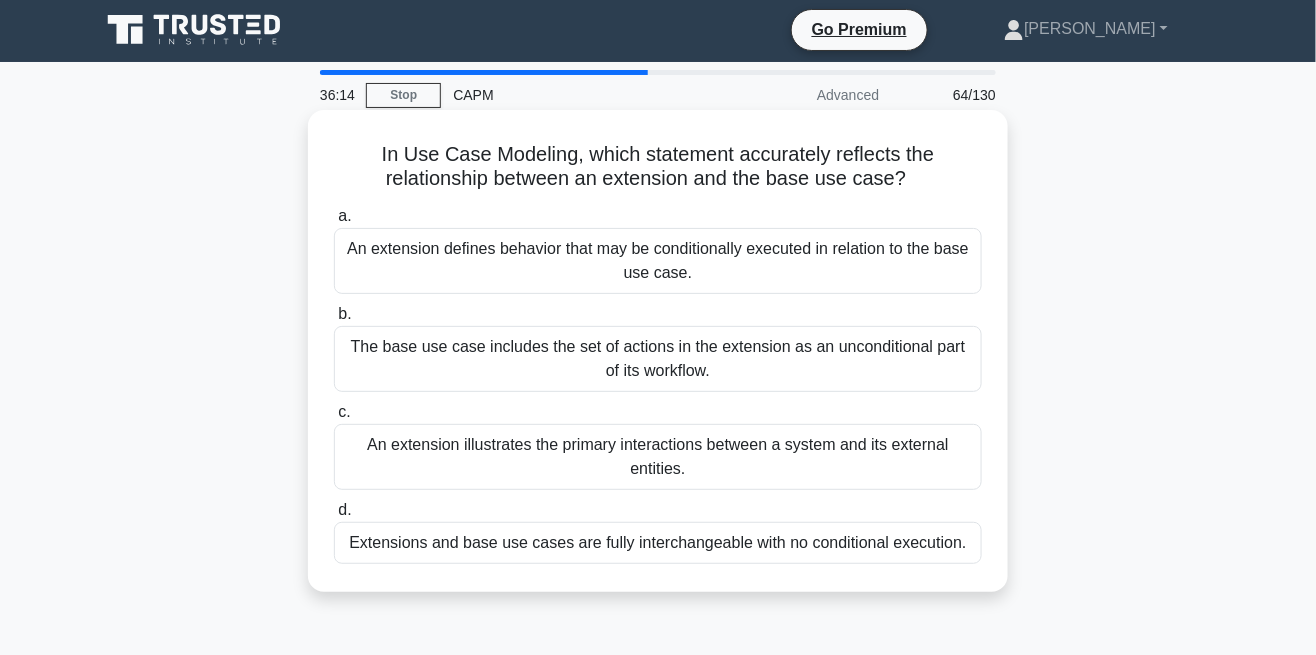 click on "An extension defines behavior that may be conditionally executed in relation to the base use case." at bounding box center [658, 261] 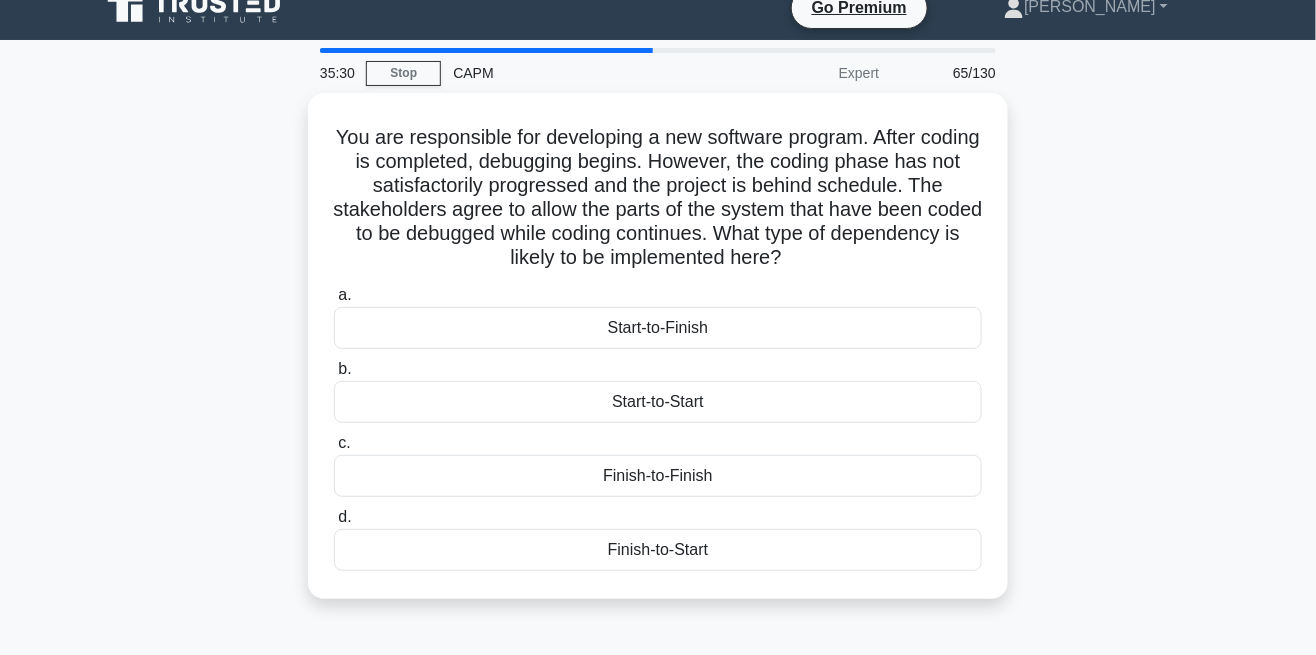 scroll, scrollTop: 17, scrollLeft: 0, axis: vertical 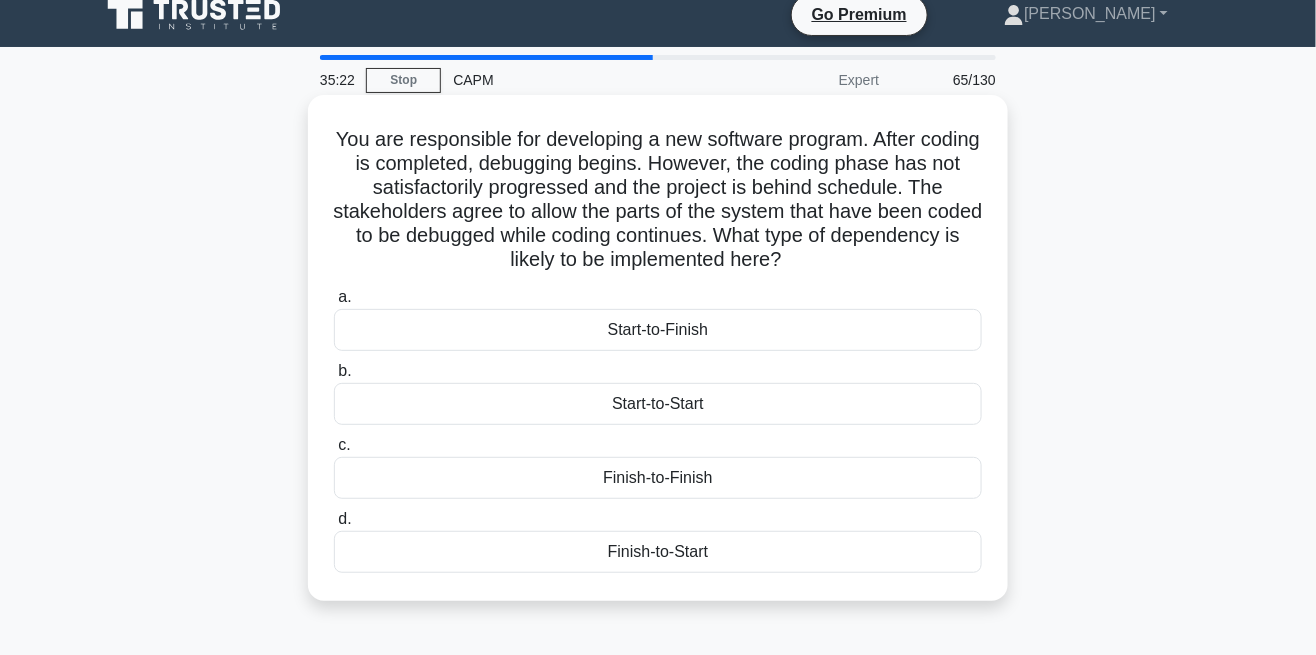 click on "Start-to-Start" at bounding box center (658, 404) 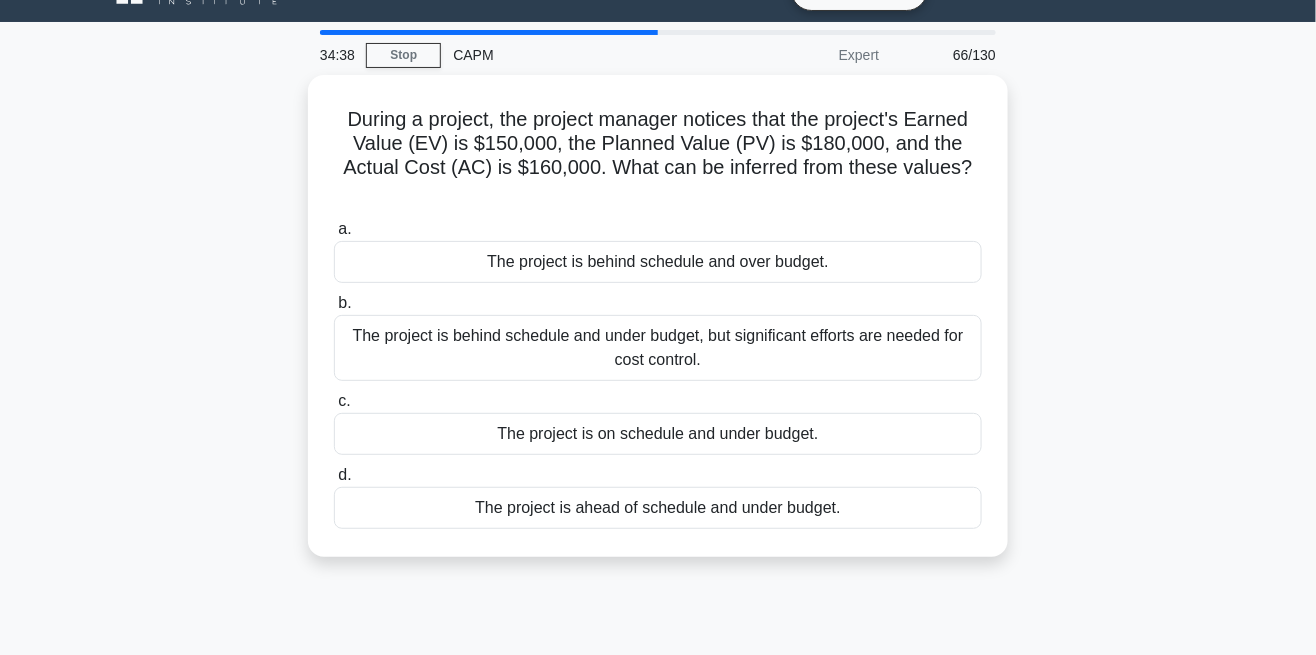 scroll, scrollTop: 39, scrollLeft: 0, axis: vertical 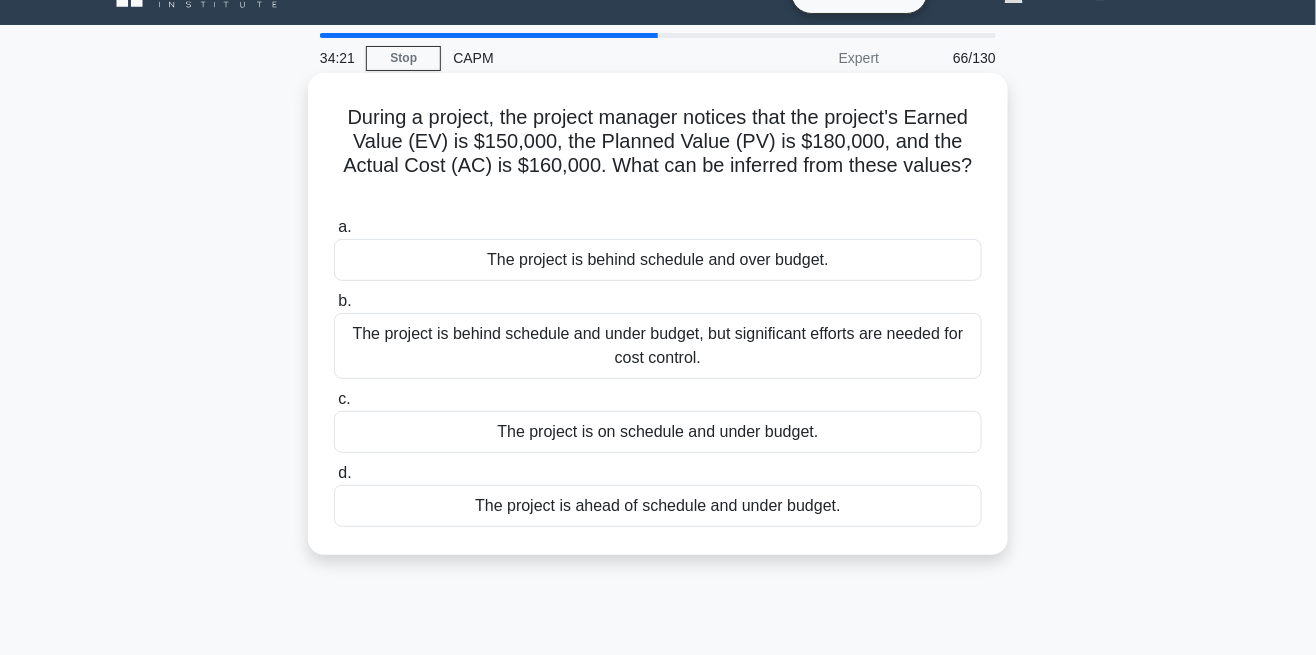 click on "The project is ahead of schedule and under budget." at bounding box center [658, 506] 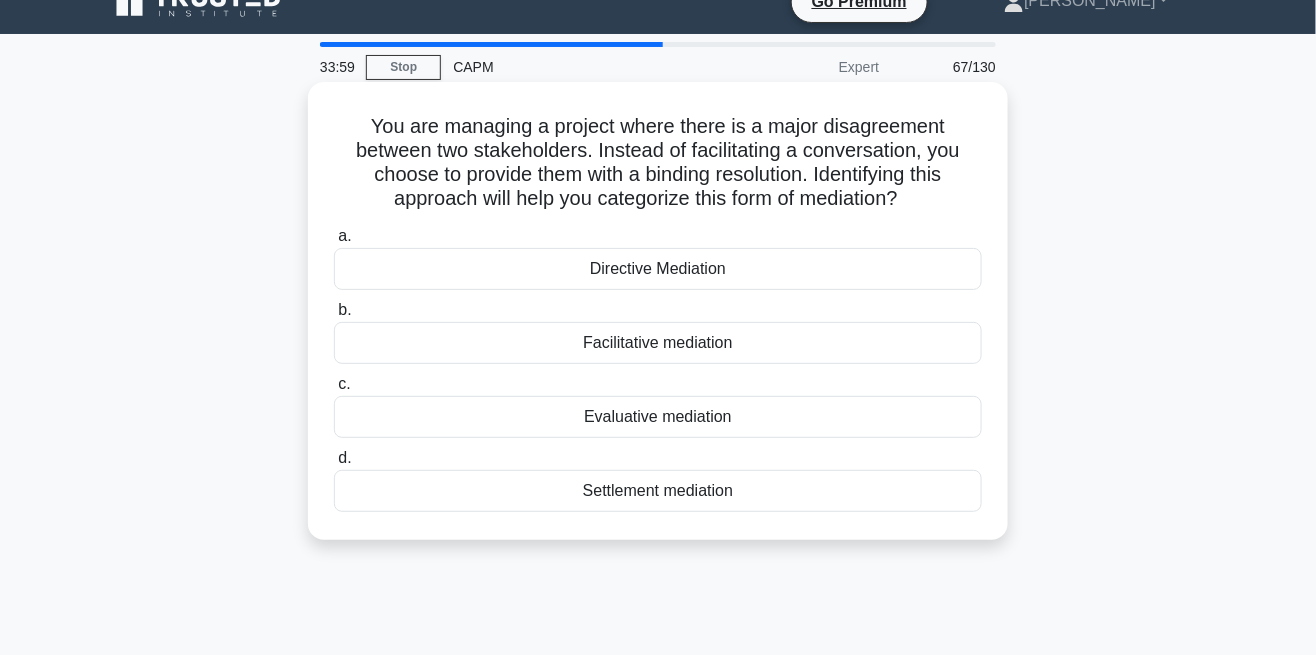 scroll, scrollTop: 32, scrollLeft: 0, axis: vertical 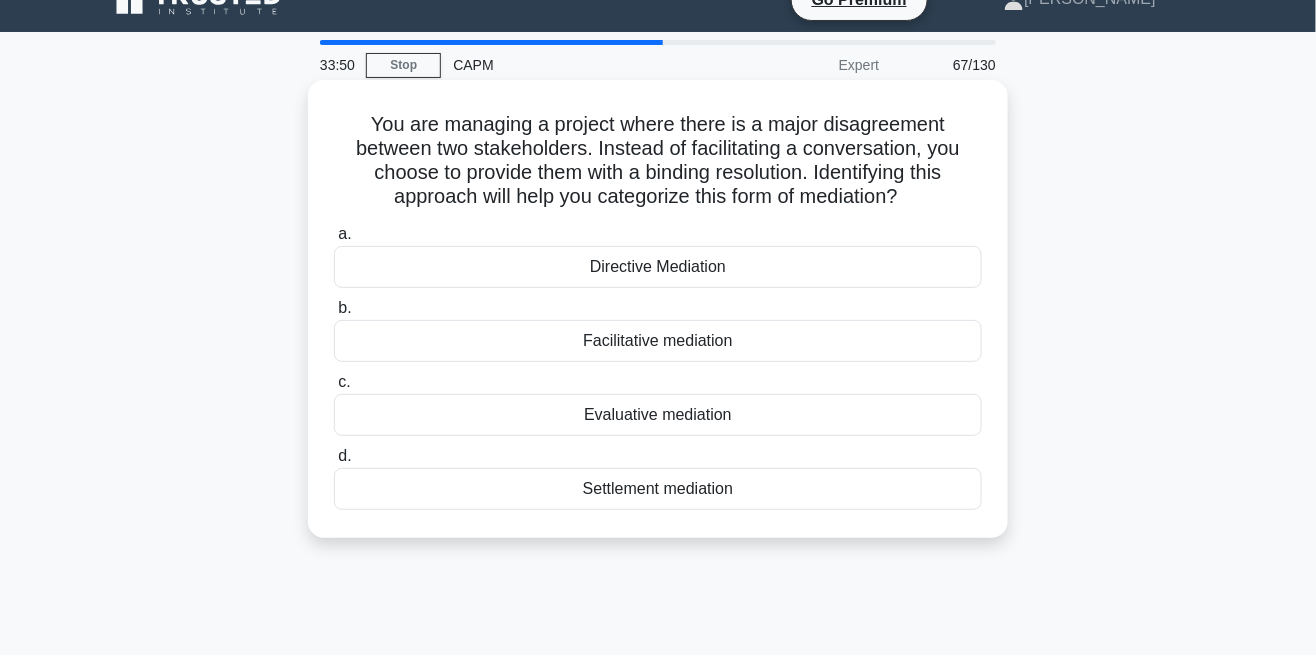 click on "Directive Mediation" at bounding box center [658, 267] 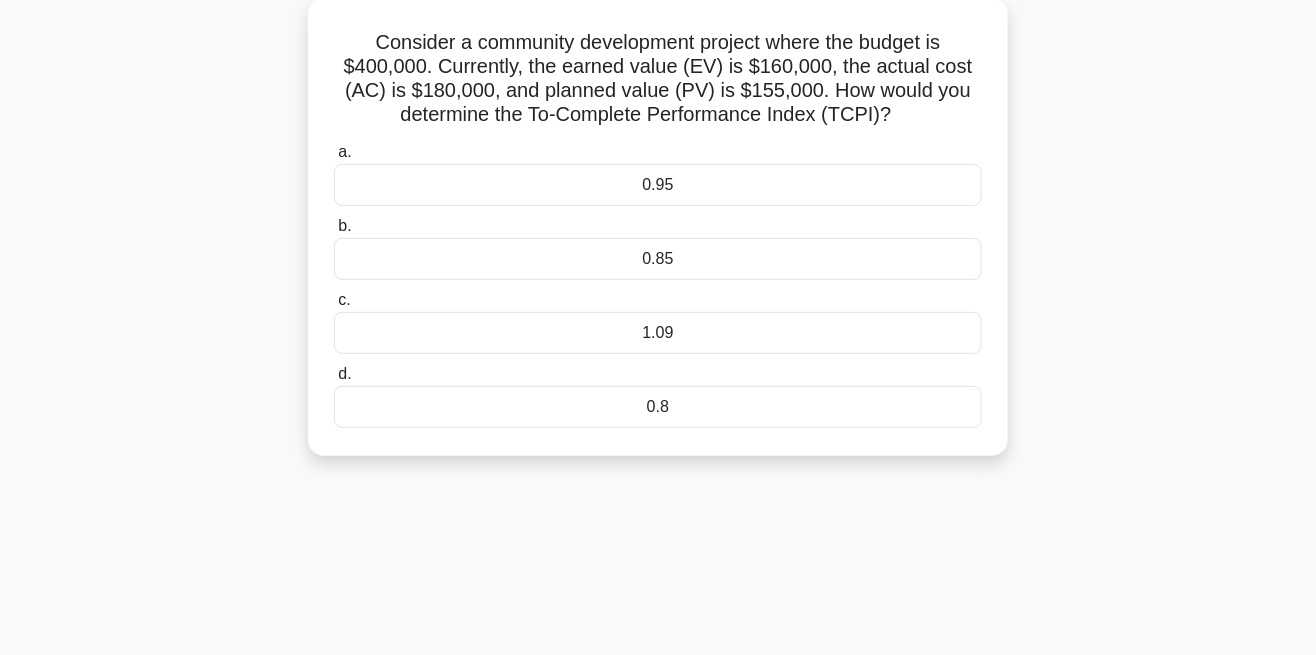 scroll, scrollTop: 102, scrollLeft: 0, axis: vertical 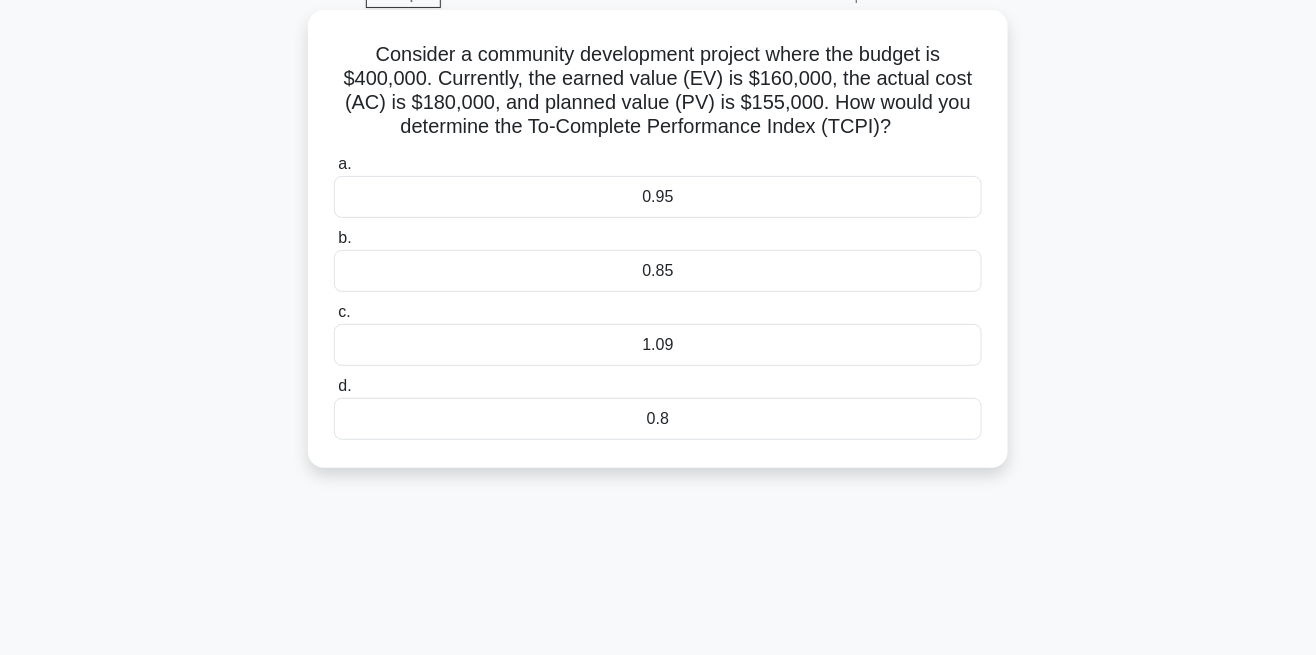 click on "0.85" at bounding box center (658, 271) 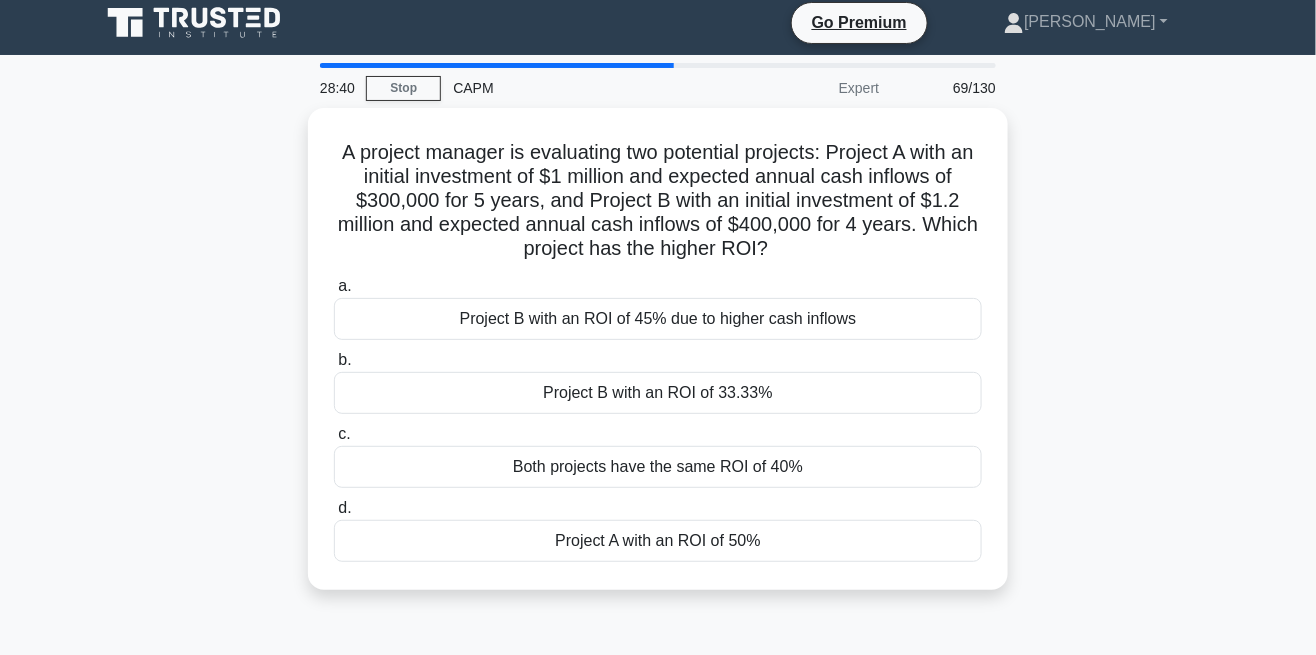 scroll, scrollTop: 0, scrollLeft: 0, axis: both 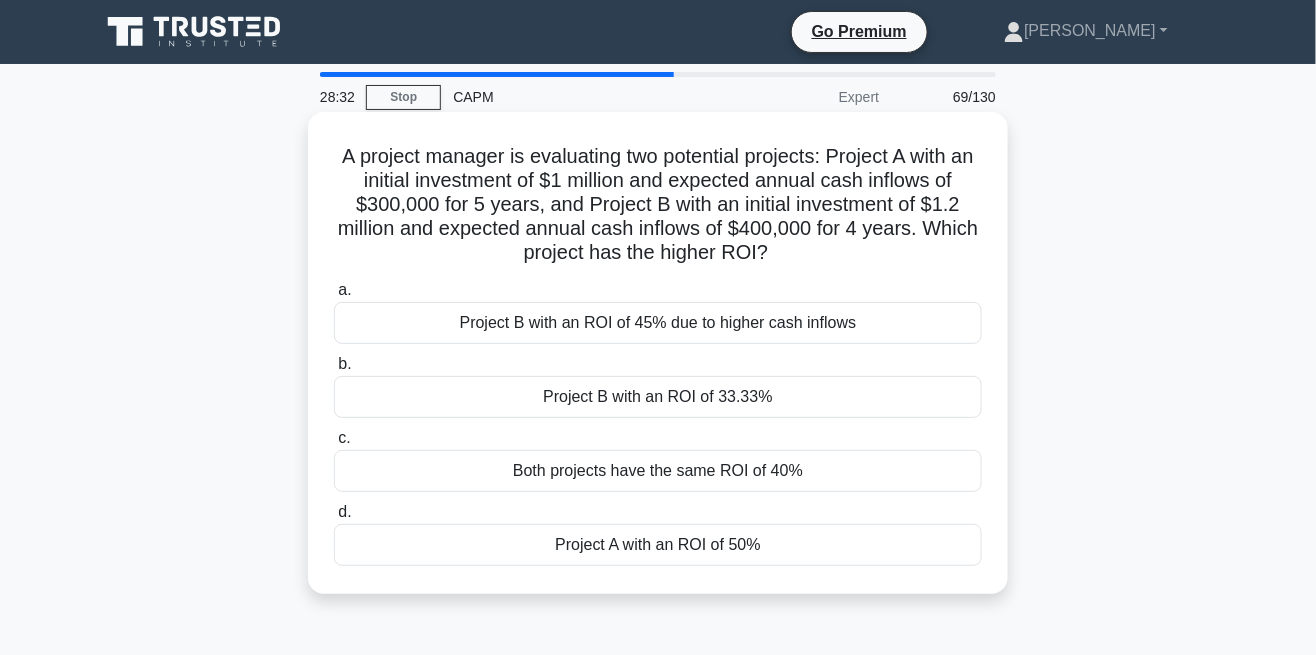 click on "Project A with an ROI of 50%" at bounding box center (658, 545) 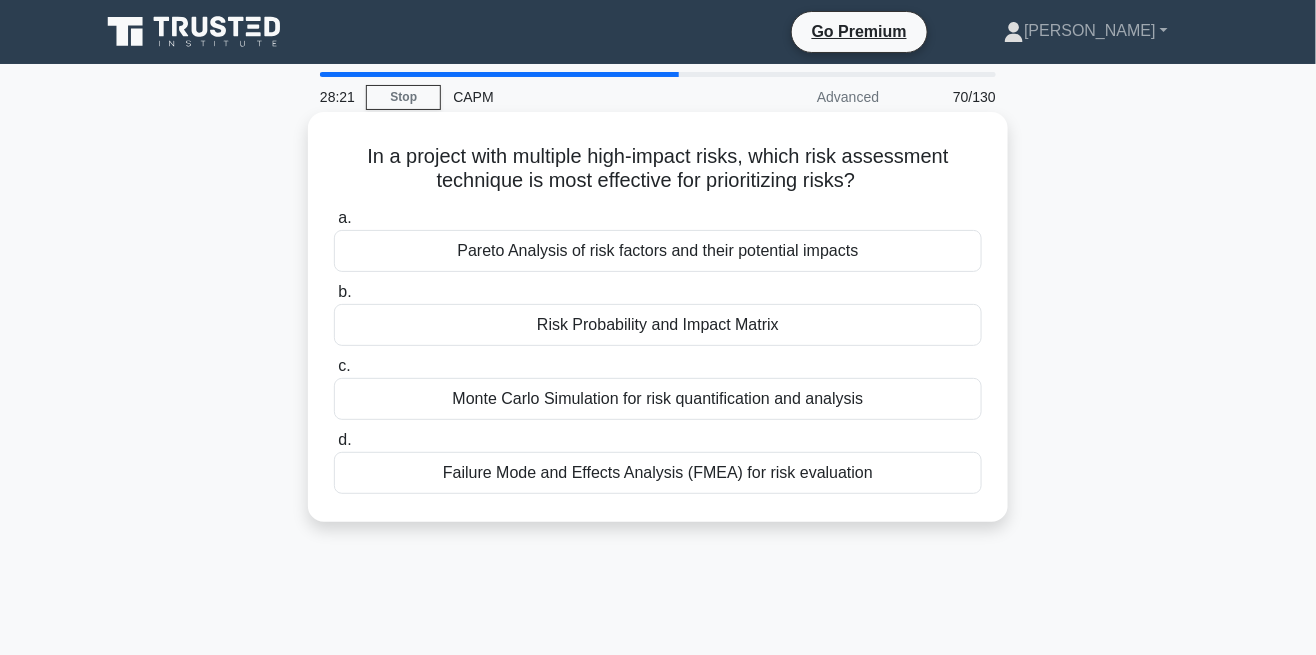 click on "Risk Probability and Impact Matrix" at bounding box center [658, 325] 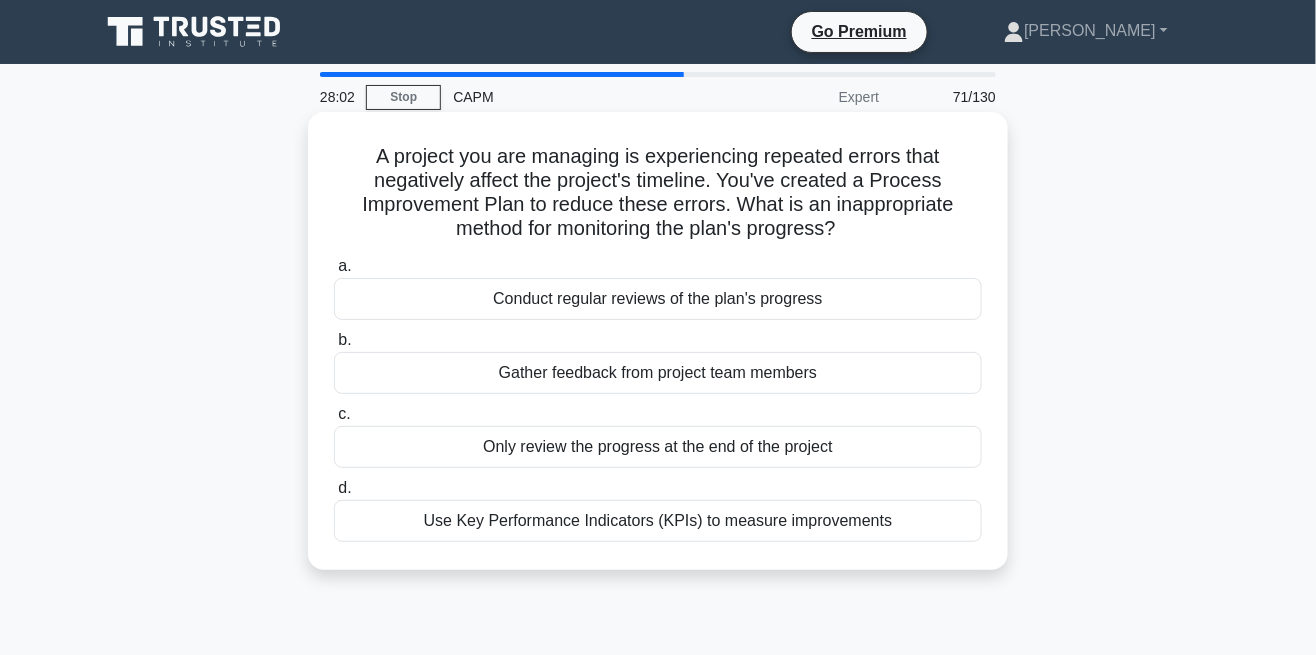 click on "Use Key Performance Indicators (KPIs) to measure improvements" at bounding box center (658, 521) 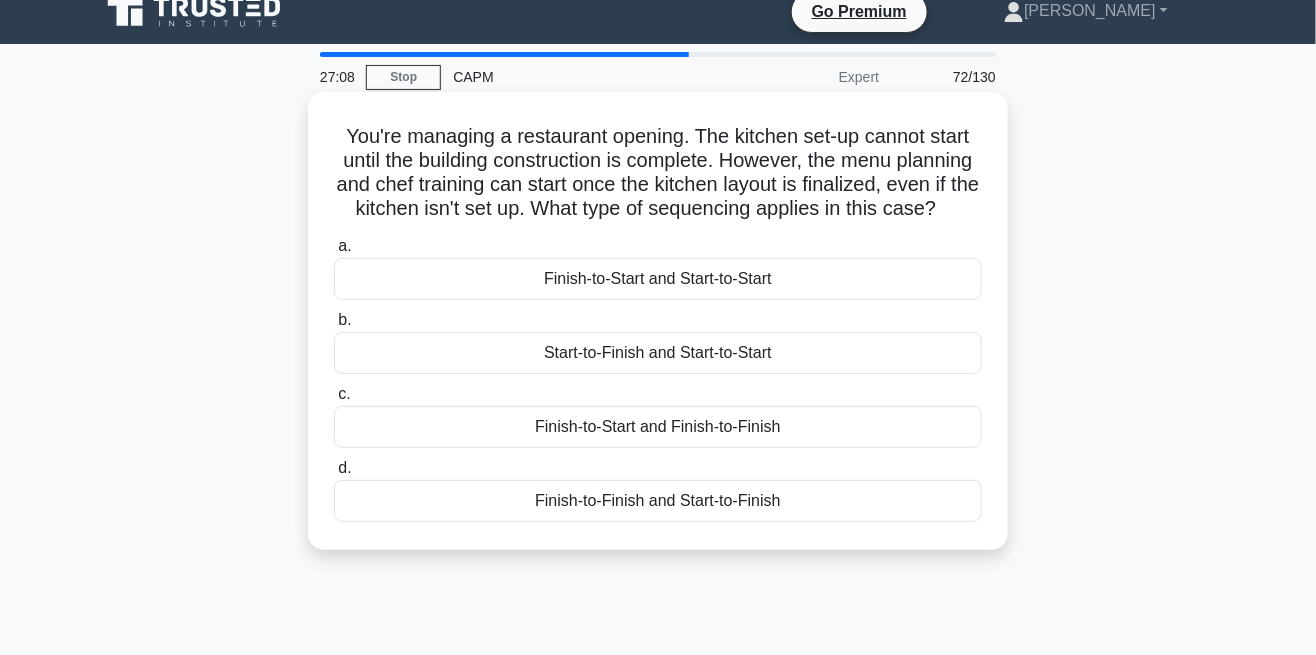 scroll, scrollTop: 30, scrollLeft: 0, axis: vertical 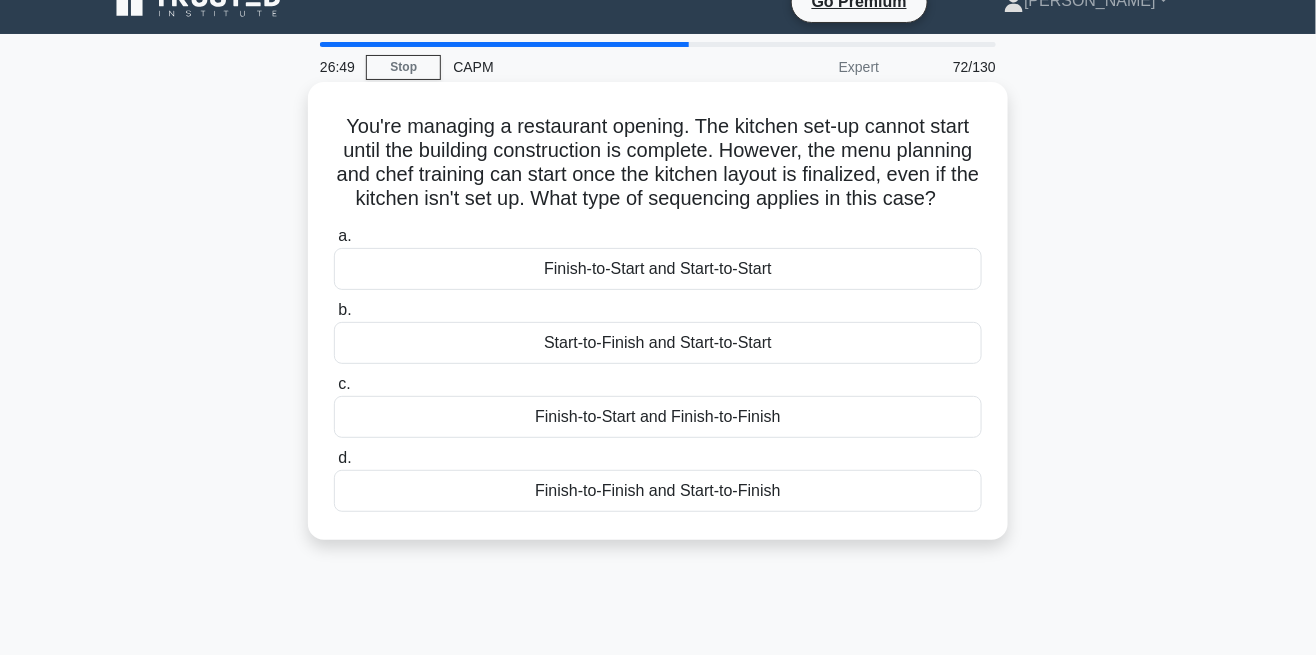 click on "Finish-to-Start and Start-to-Start" at bounding box center [658, 269] 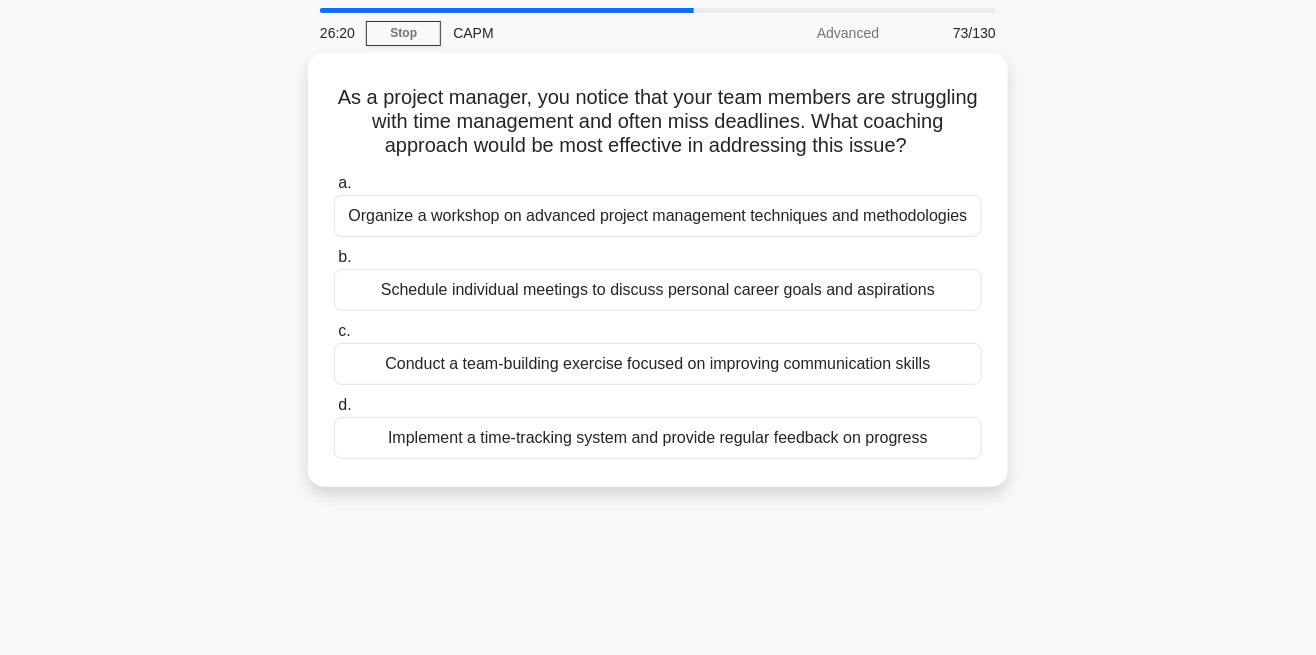 scroll, scrollTop: 105, scrollLeft: 0, axis: vertical 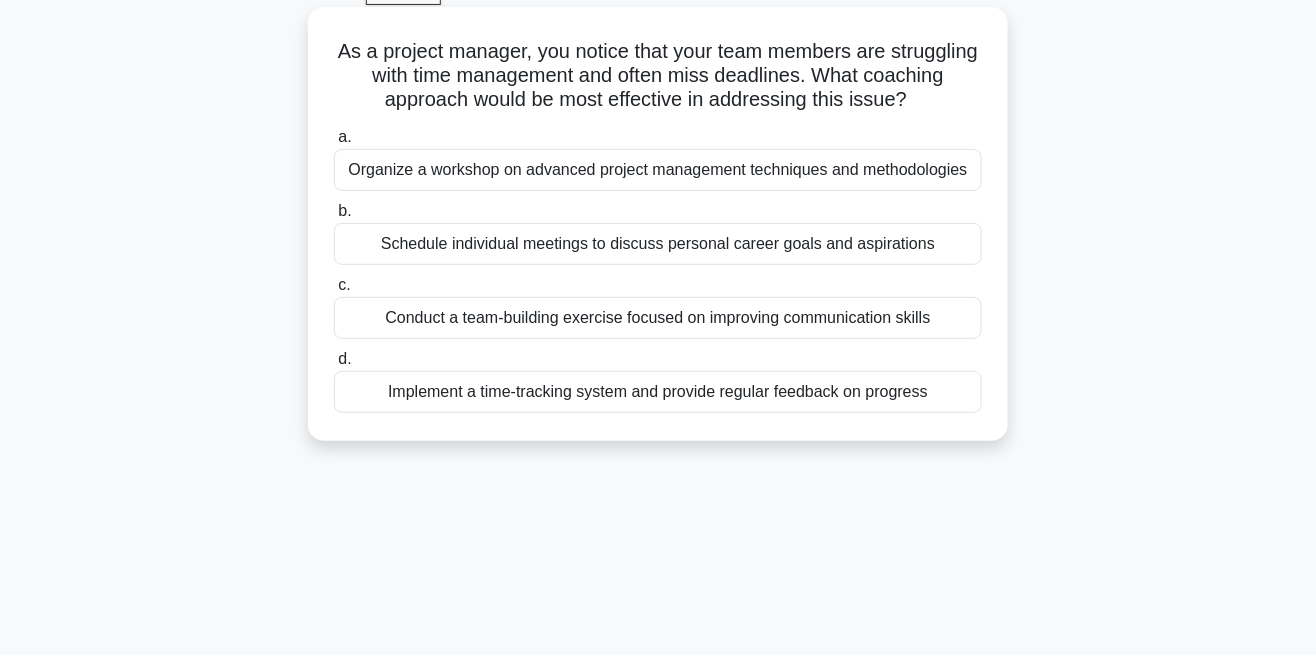 click on "Implement a time-tracking system and provide regular feedback on progress" at bounding box center (658, 392) 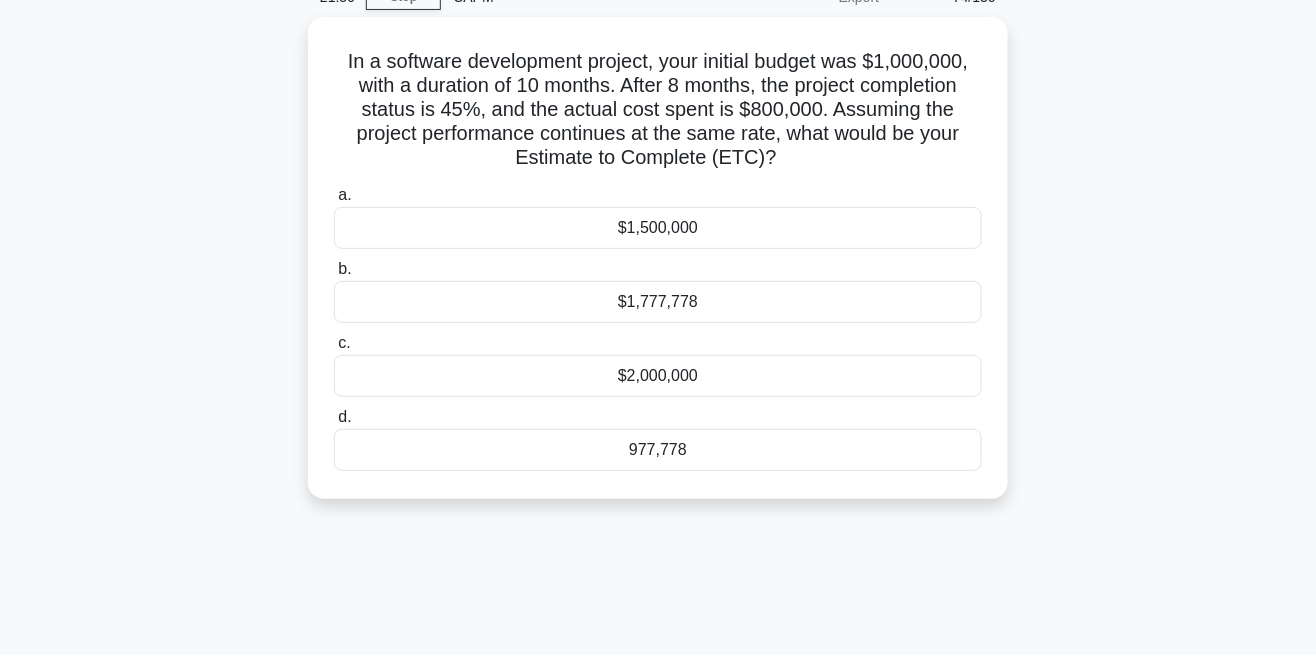 scroll, scrollTop: 95, scrollLeft: 0, axis: vertical 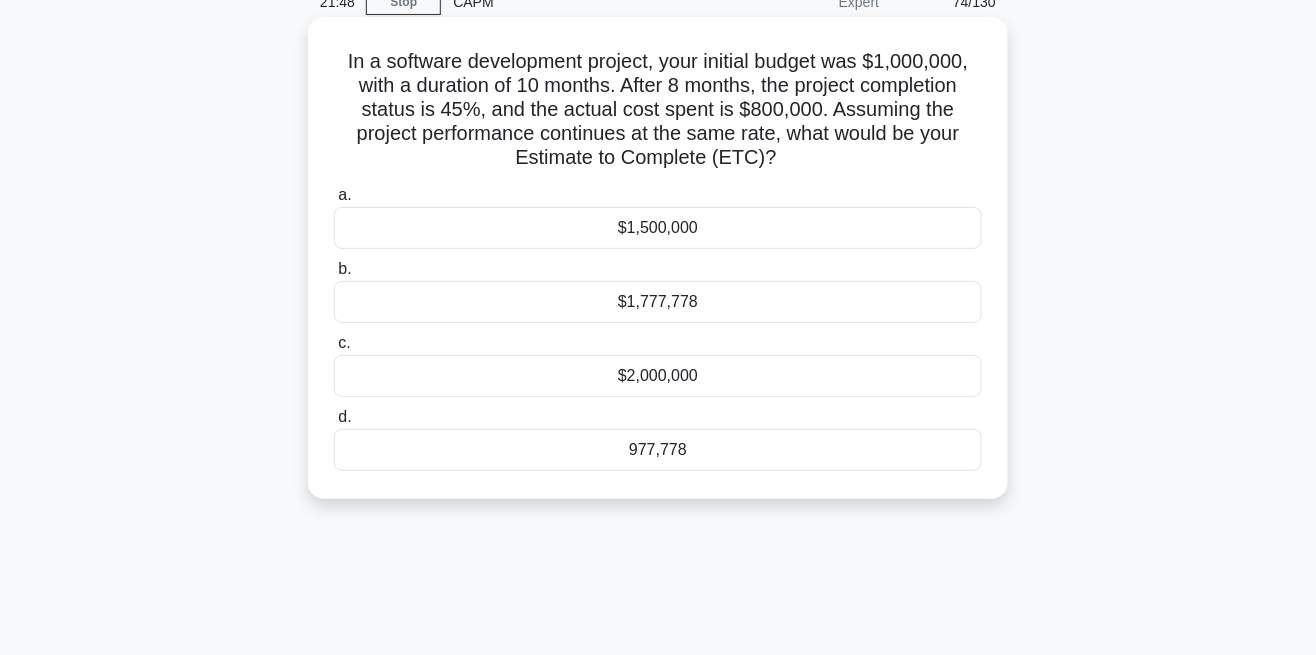 click on "$1,500,000" at bounding box center [658, 228] 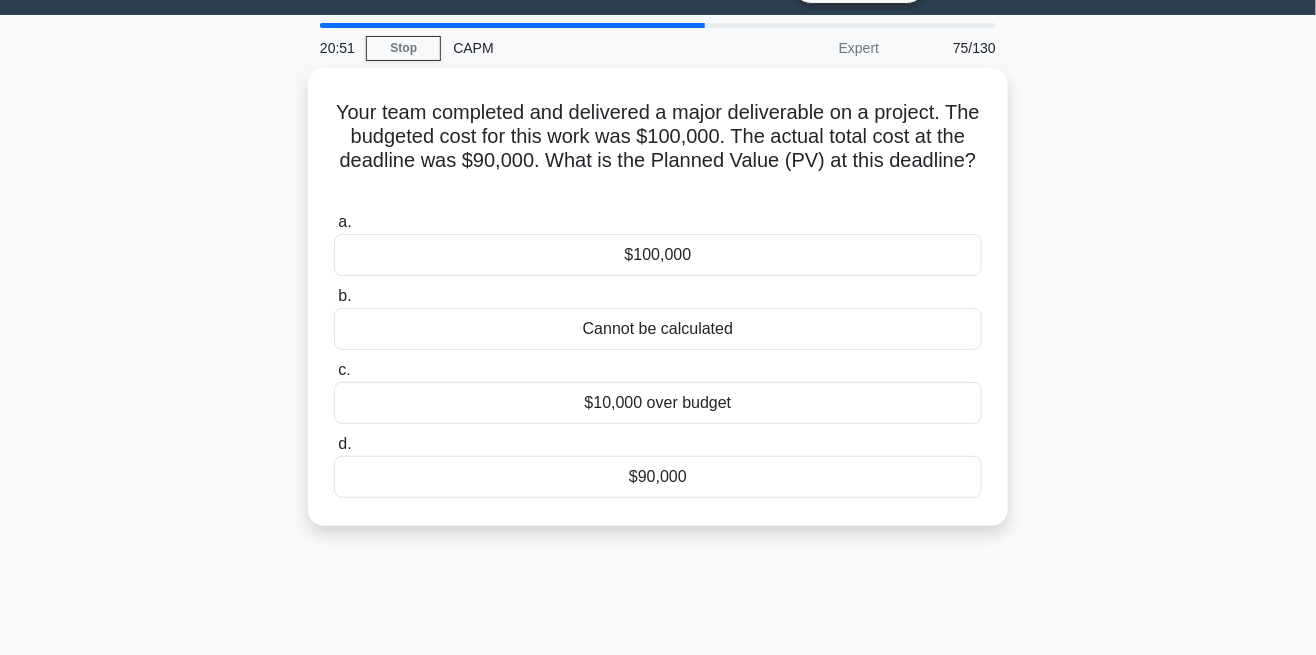 scroll, scrollTop: 48, scrollLeft: 0, axis: vertical 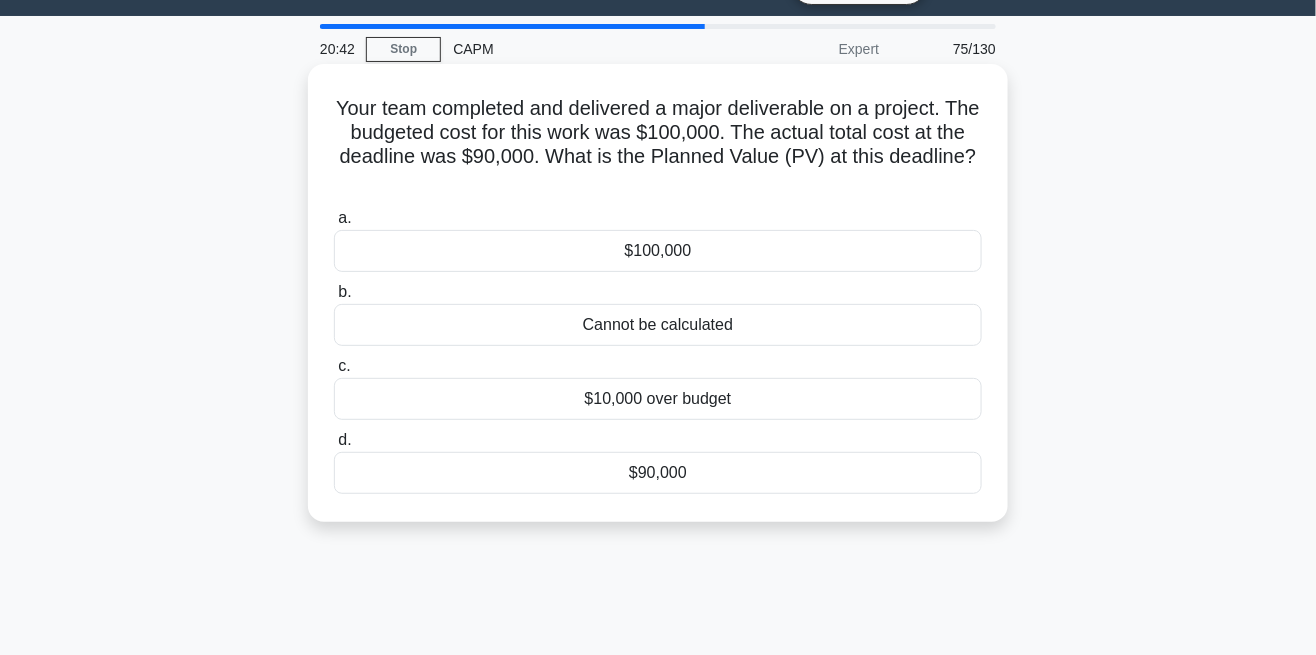 click on "$100,000" at bounding box center (658, 251) 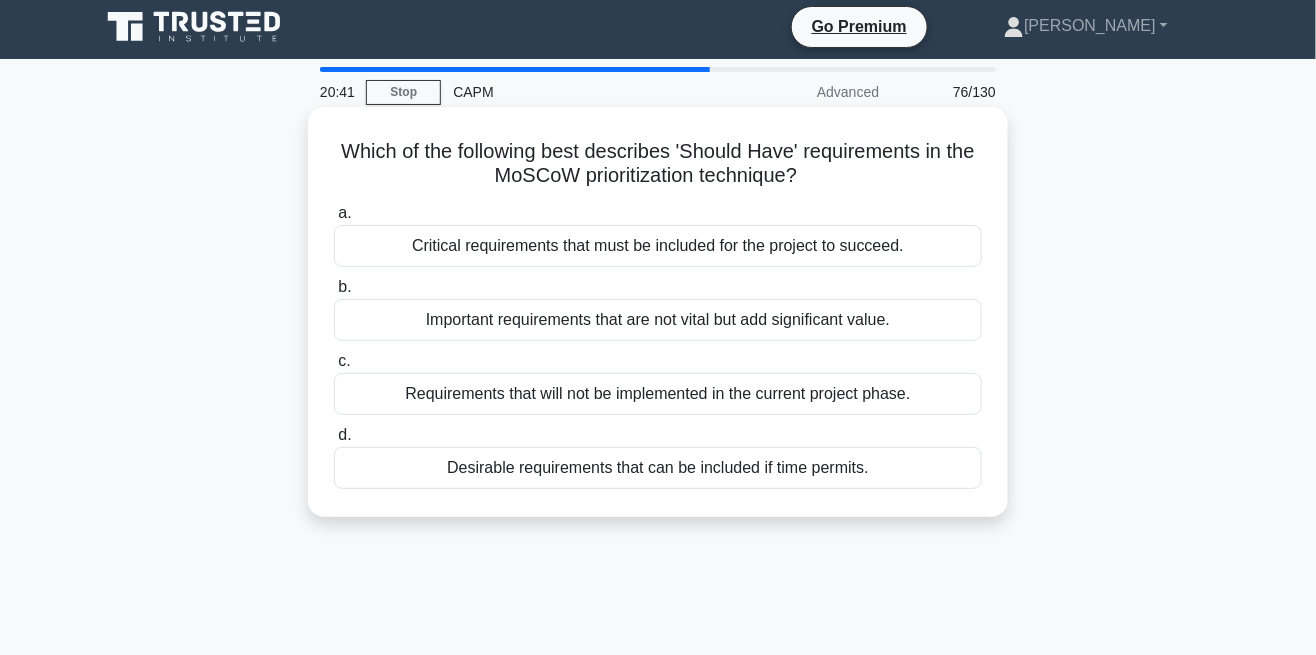 scroll, scrollTop: 0, scrollLeft: 0, axis: both 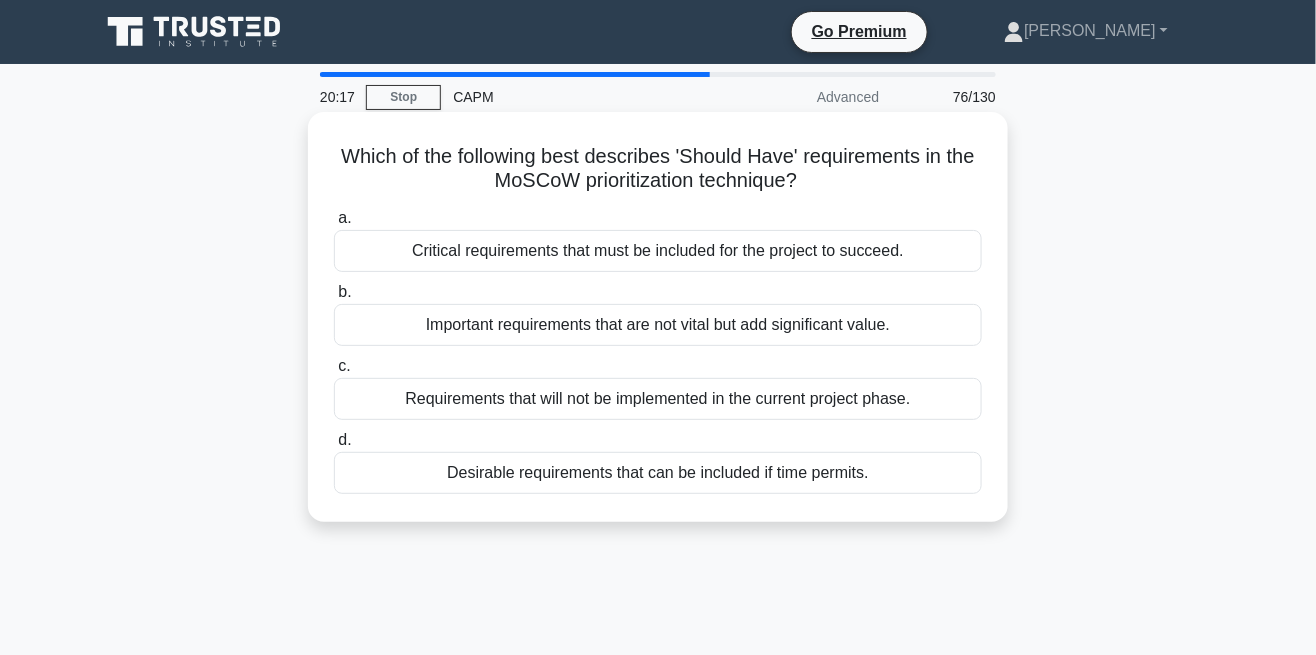 click on "Important requirements that are not vital but add significant value." at bounding box center [658, 325] 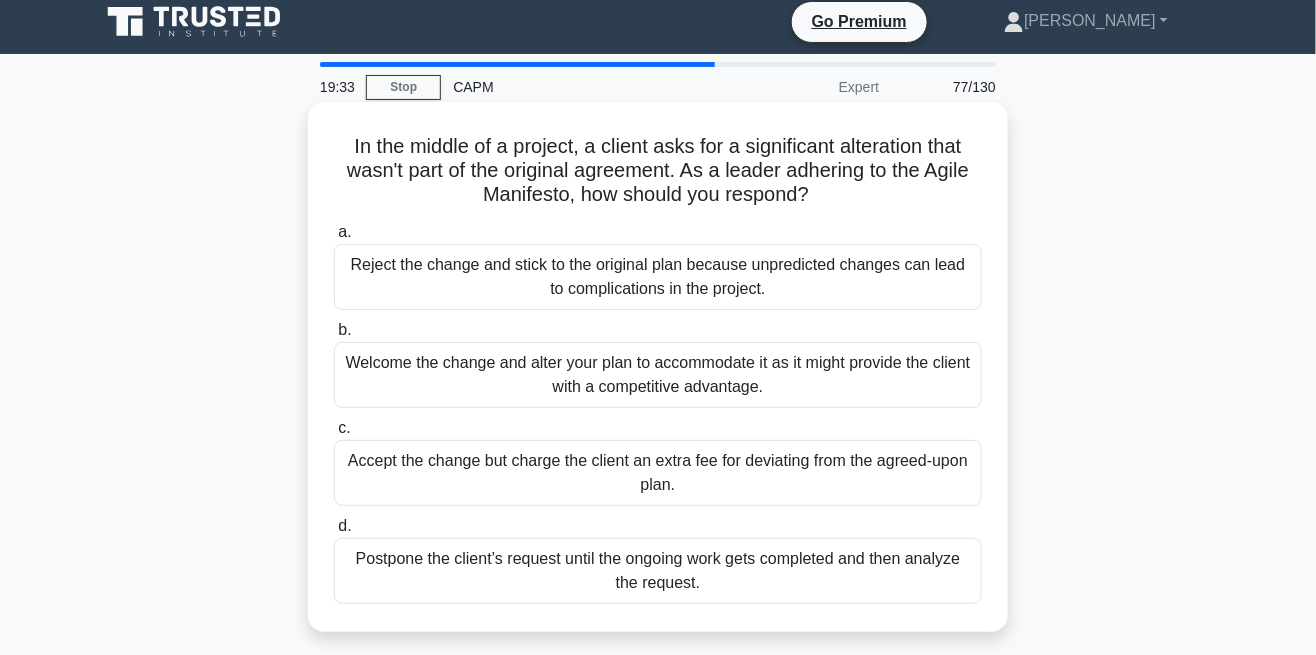 scroll, scrollTop: 0, scrollLeft: 0, axis: both 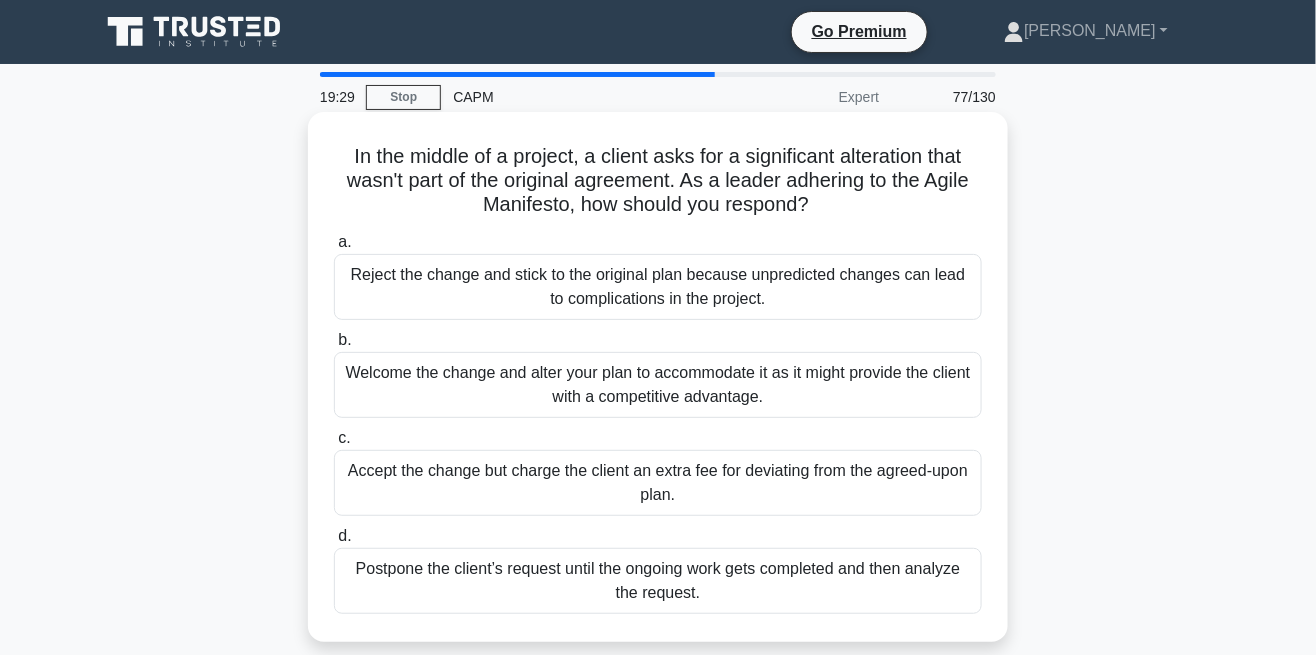 click on "Welcome the change and alter your plan to accommodate it as it might provide the client with a competitive advantage." at bounding box center [658, 385] 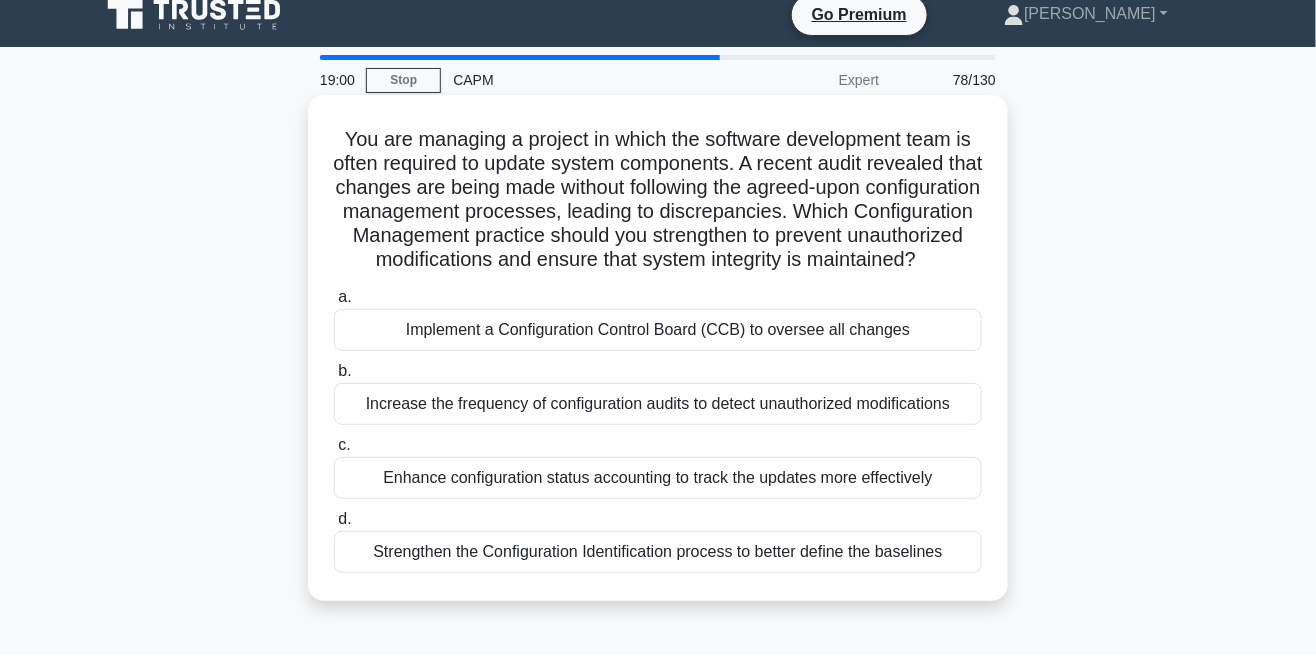 scroll, scrollTop: 16, scrollLeft: 0, axis: vertical 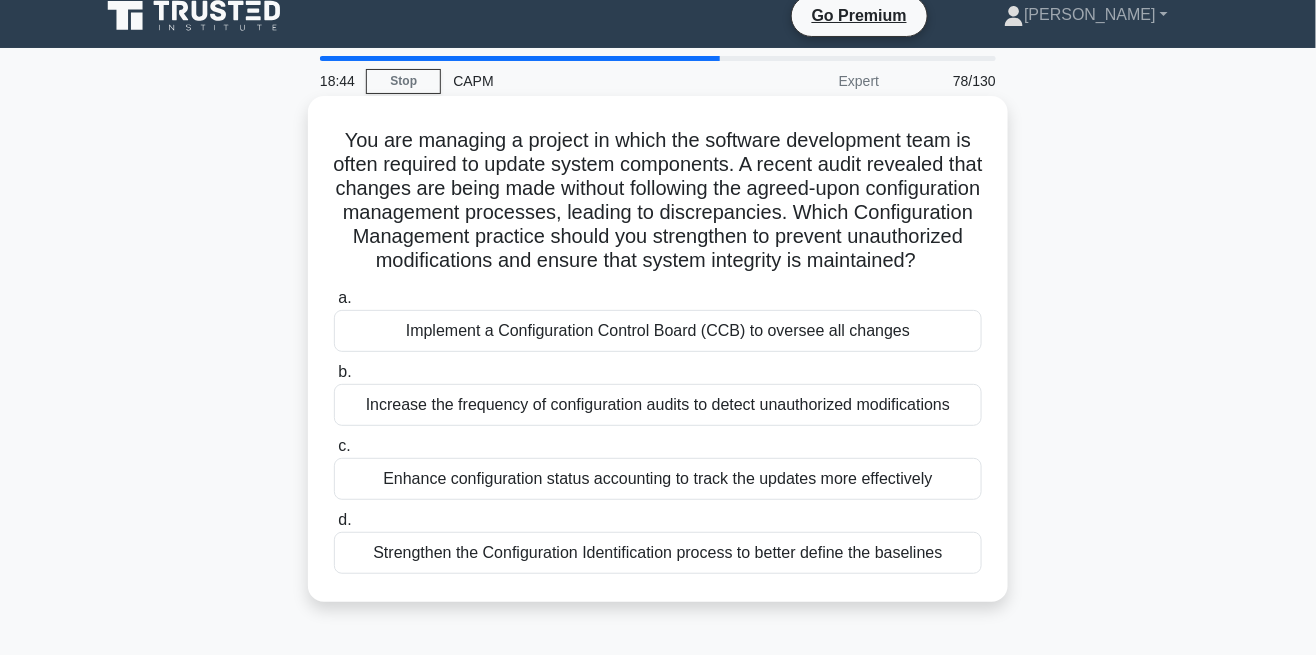 click on "Increase the frequency of configuration audits to detect unauthorized modifications" at bounding box center (658, 405) 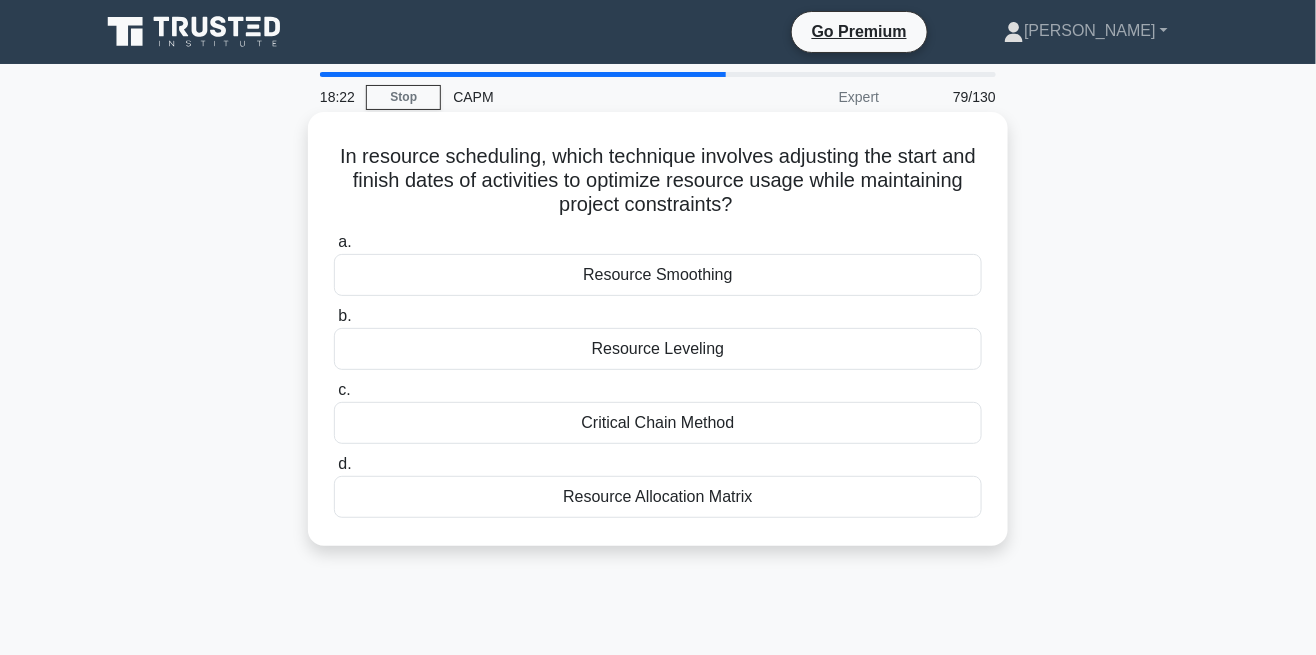 scroll, scrollTop: 28, scrollLeft: 0, axis: vertical 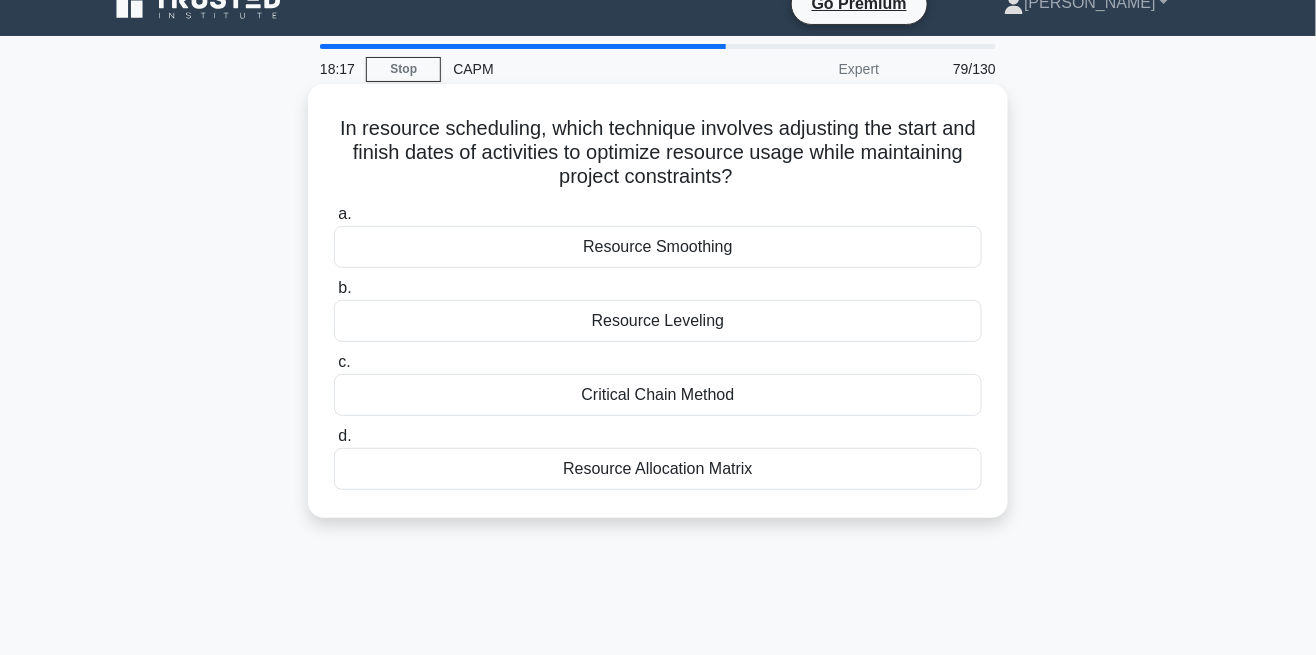 click on "Resource Leveling" at bounding box center [658, 321] 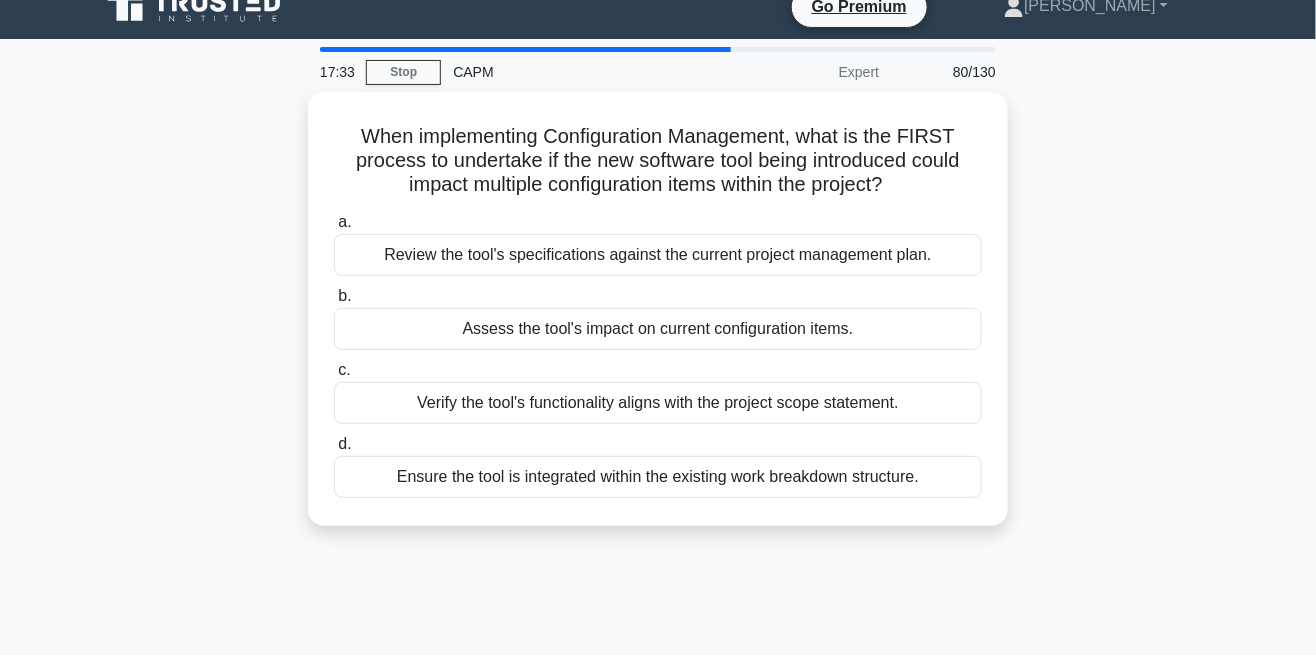 scroll, scrollTop: 36, scrollLeft: 0, axis: vertical 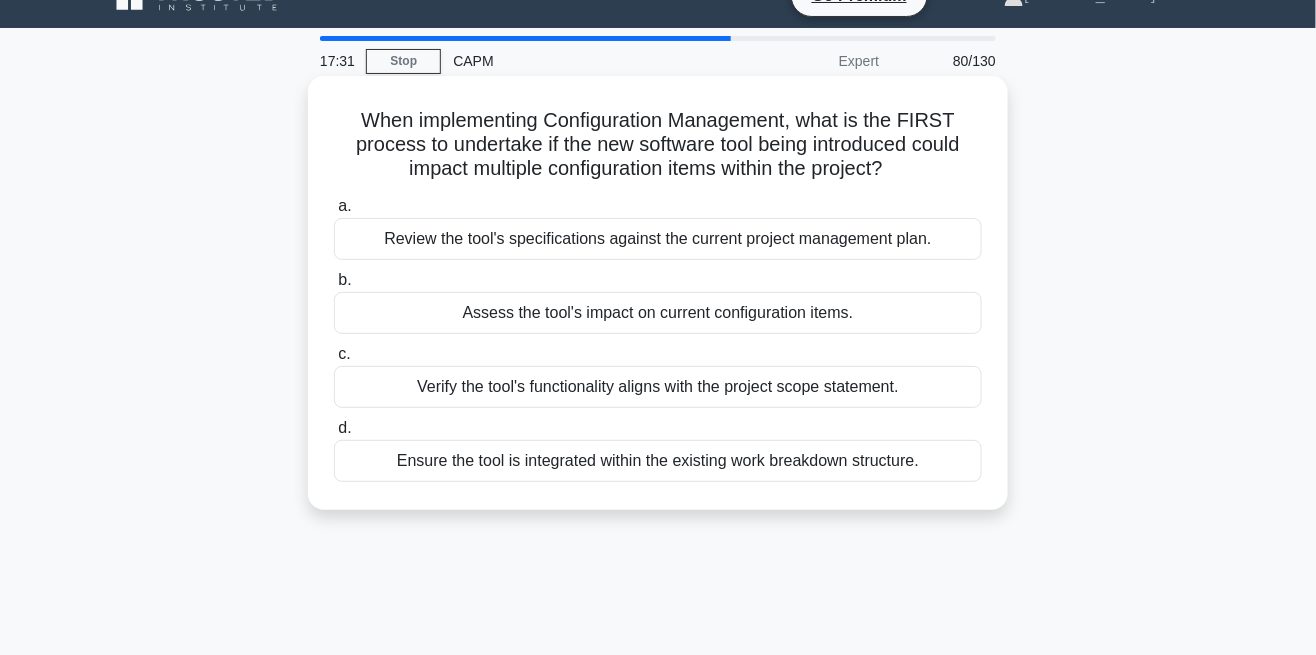 click on "Review the tool's specifications against the current project management plan." at bounding box center [658, 239] 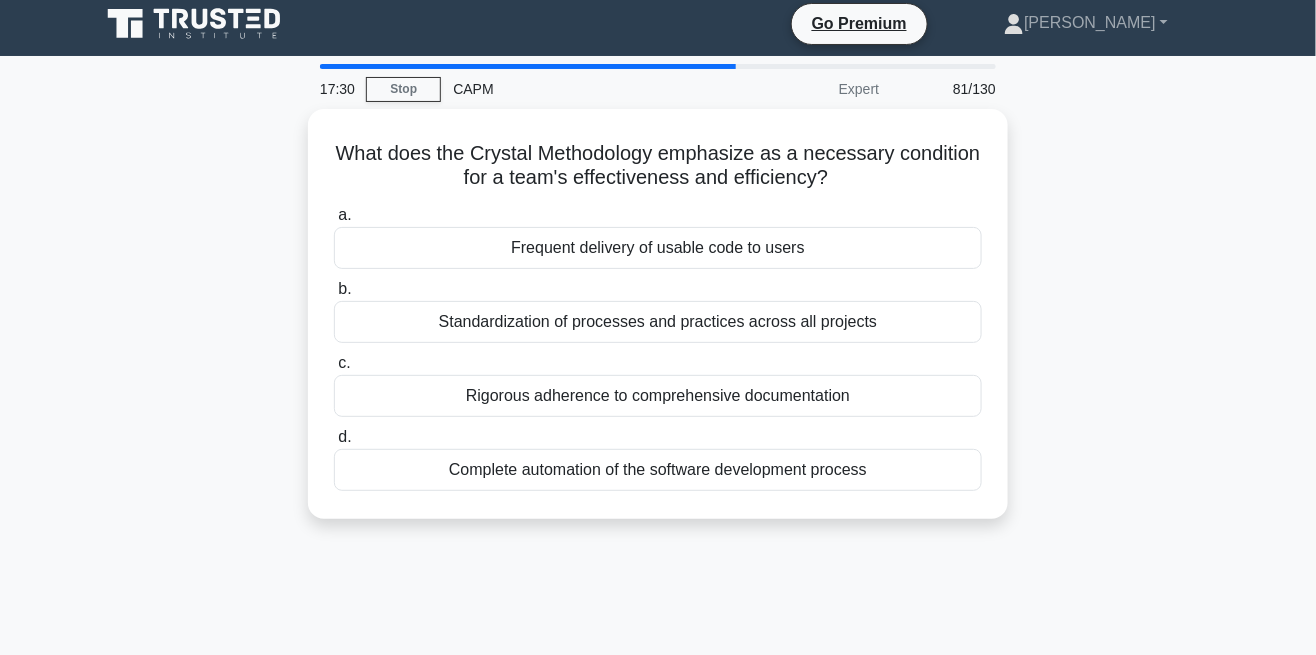 scroll, scrollTop: 0, scrollLeft: 0, axis: both 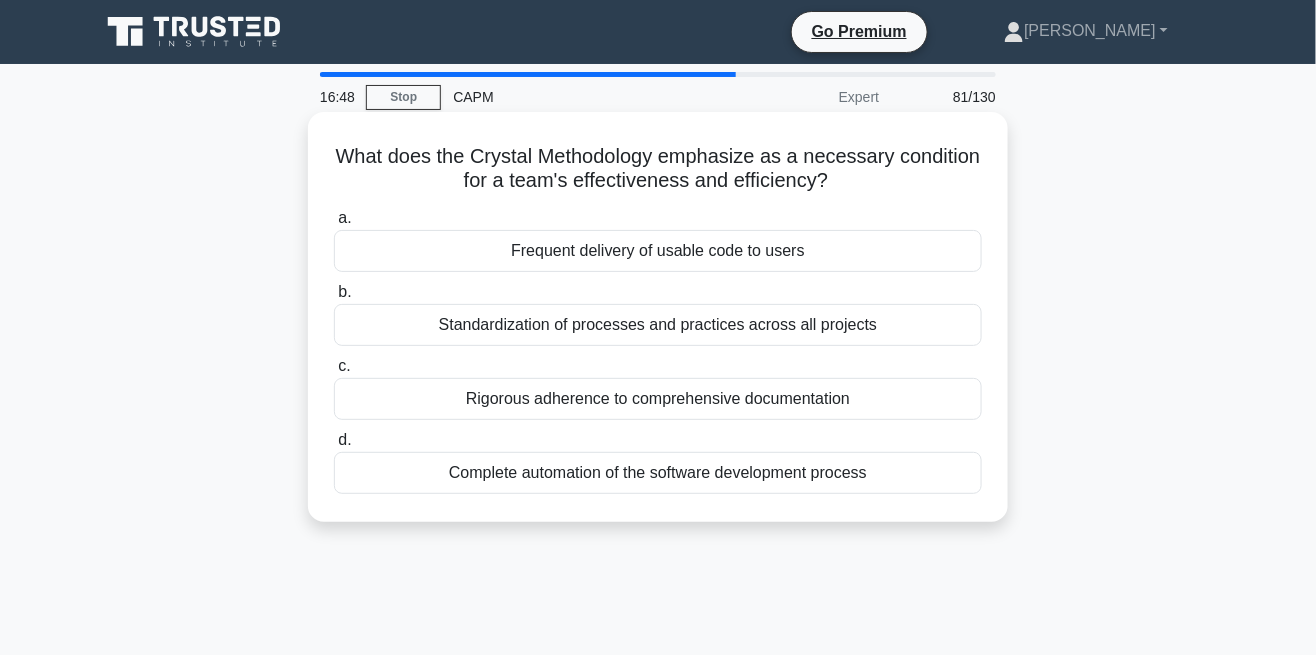 click on "Standardization of processes and practices across all projects" at bounding box center (658, 325) 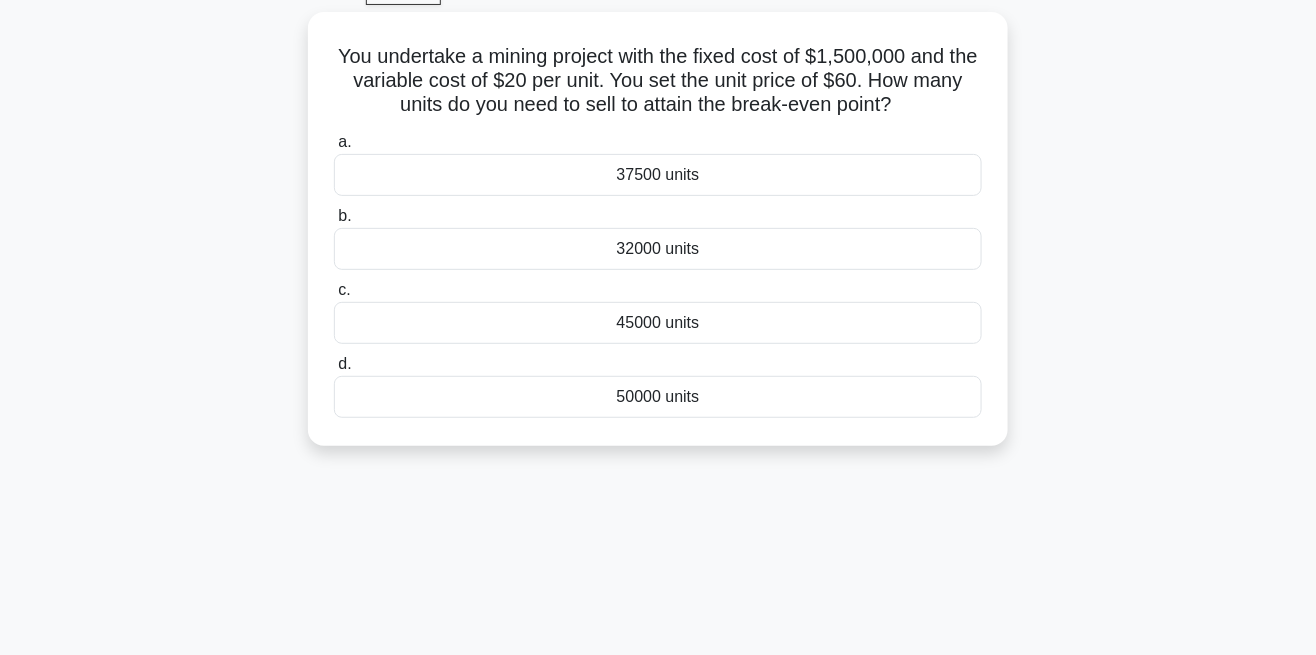 scroll, scrollTop: 116, scrollLeft: 0, axis: vertical 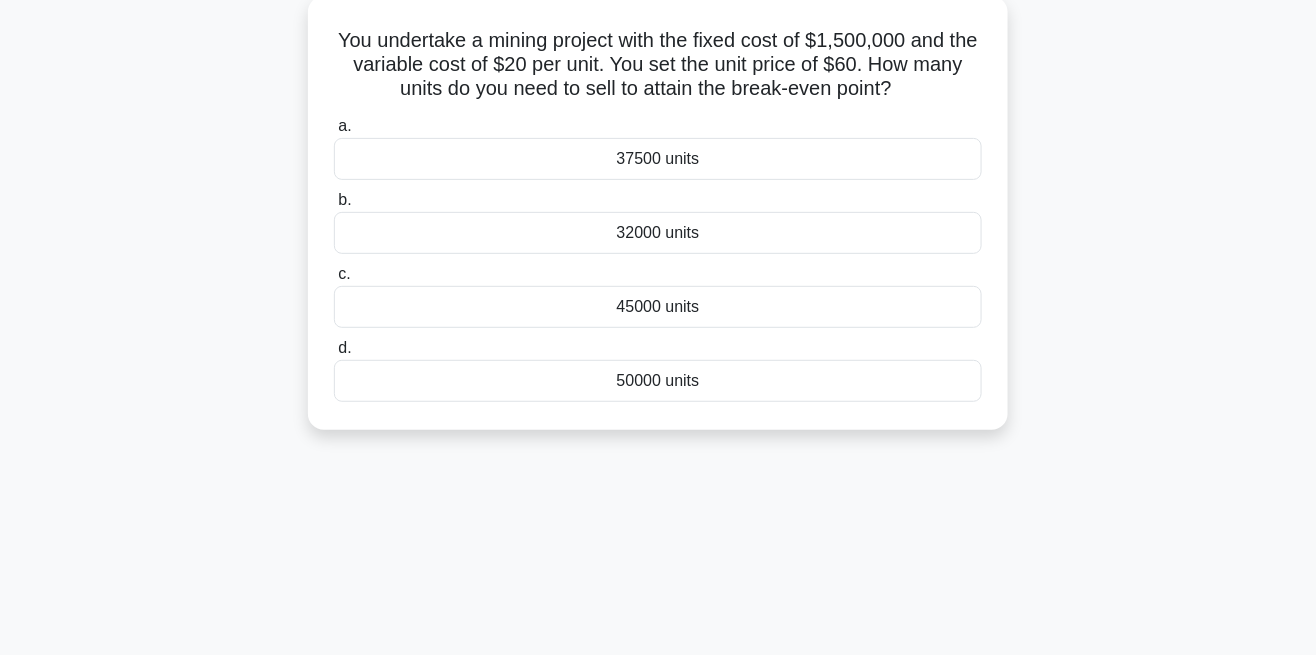 click on "32000 units" at bounding box center (658, 233) 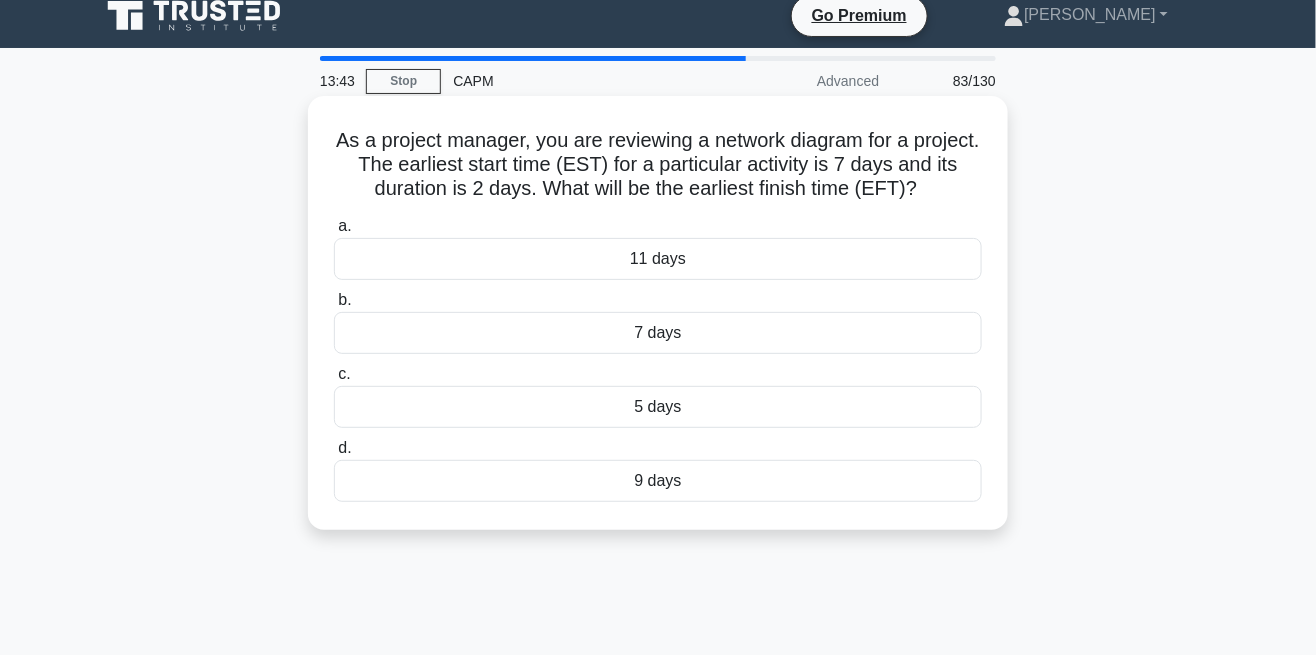 scroll, scrollTop: 0, scrollLeft: 0, axis: both 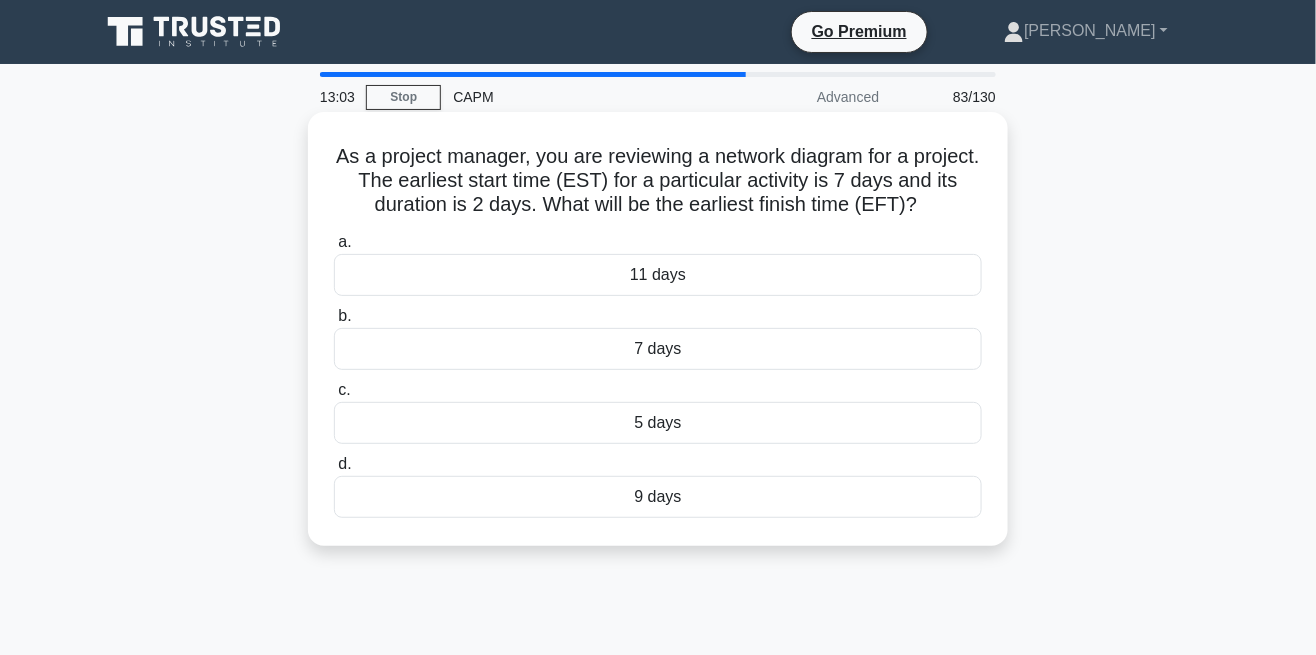 click on "9 days" at bounding box center [658, 497] 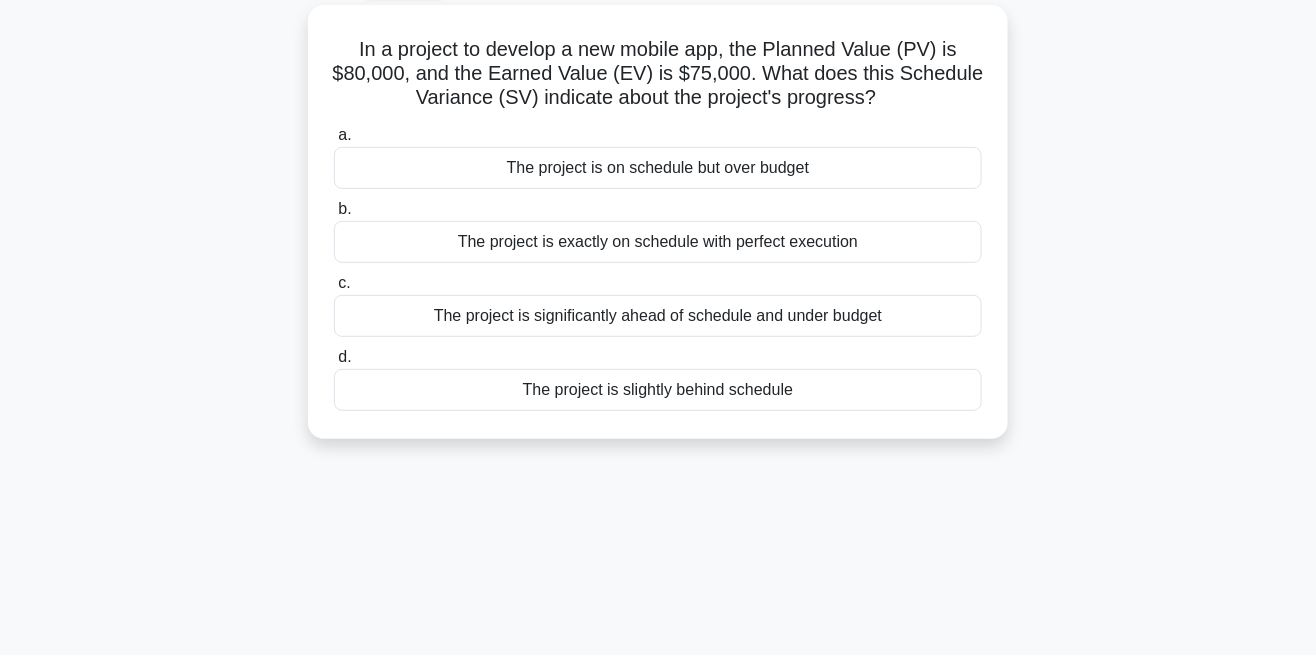 scroll, scrollTop: 108, scrollLeft: 0, axis: vertical 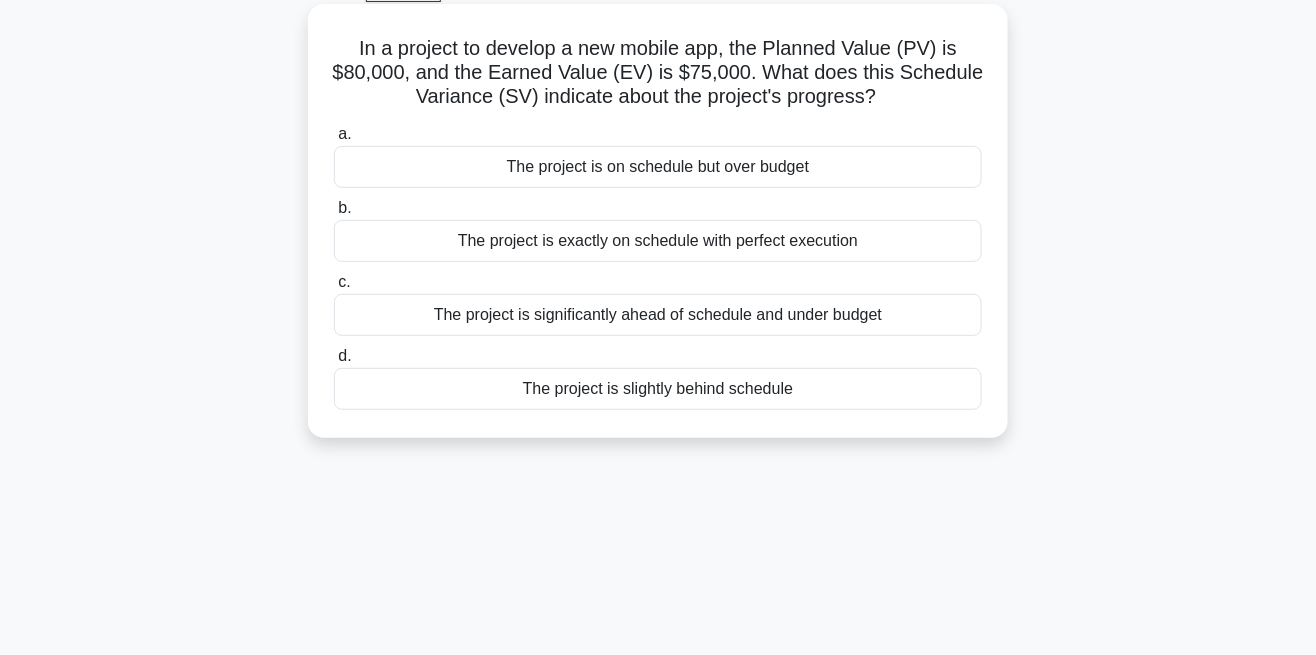 click on "The project is significantly ahead of schedule and under budget" at bounding box center (658, 315) 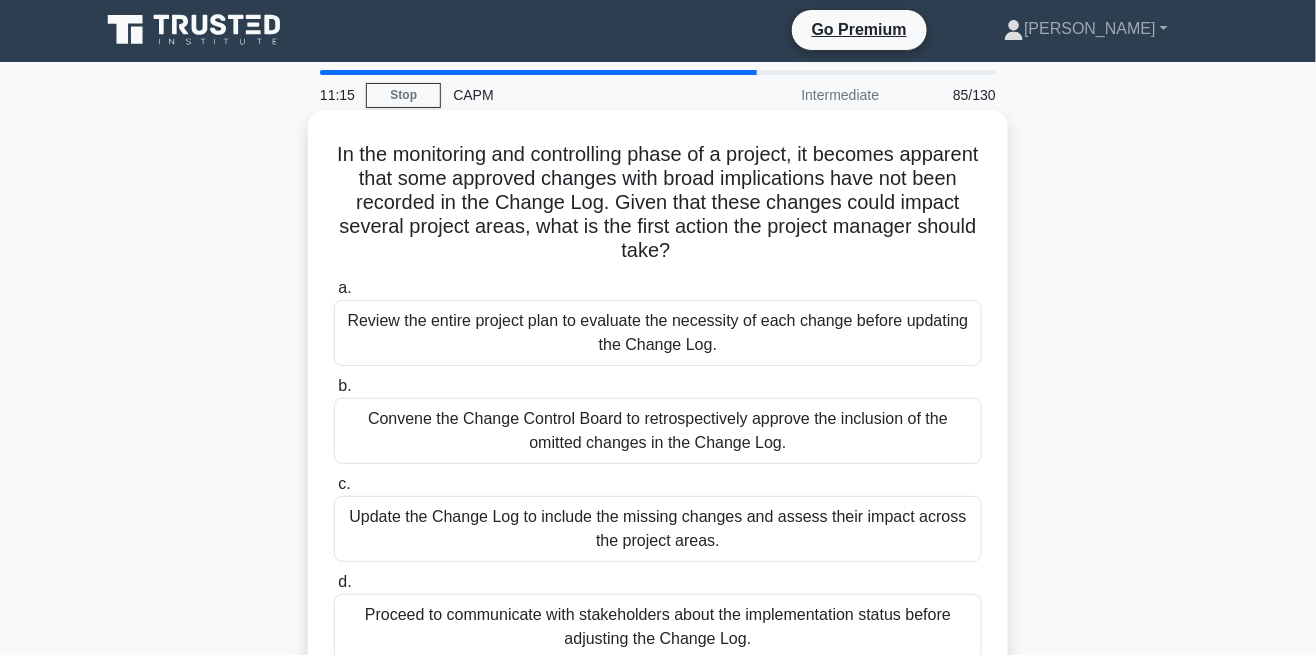 scroll, scrollTop: 0, scrollLeft: 0, axis: both 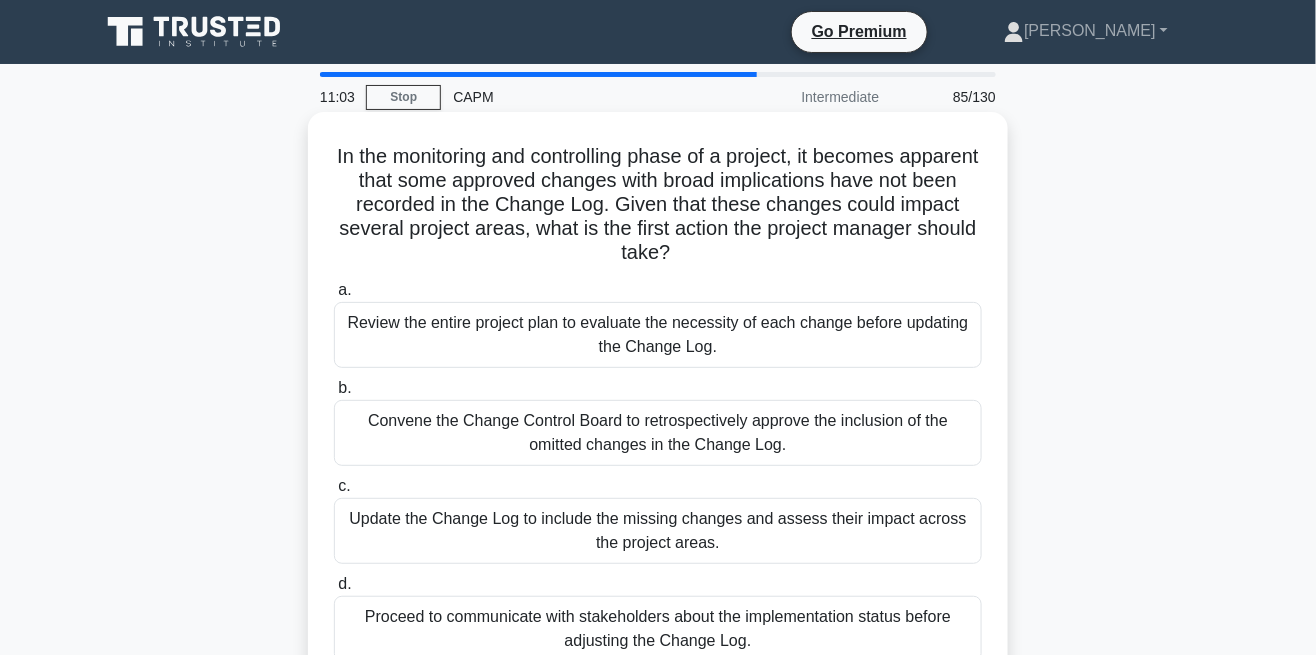 click on "Update the Change Log to include the missing changes and assess their impact across the project areas." at bounding box center [658, 531] 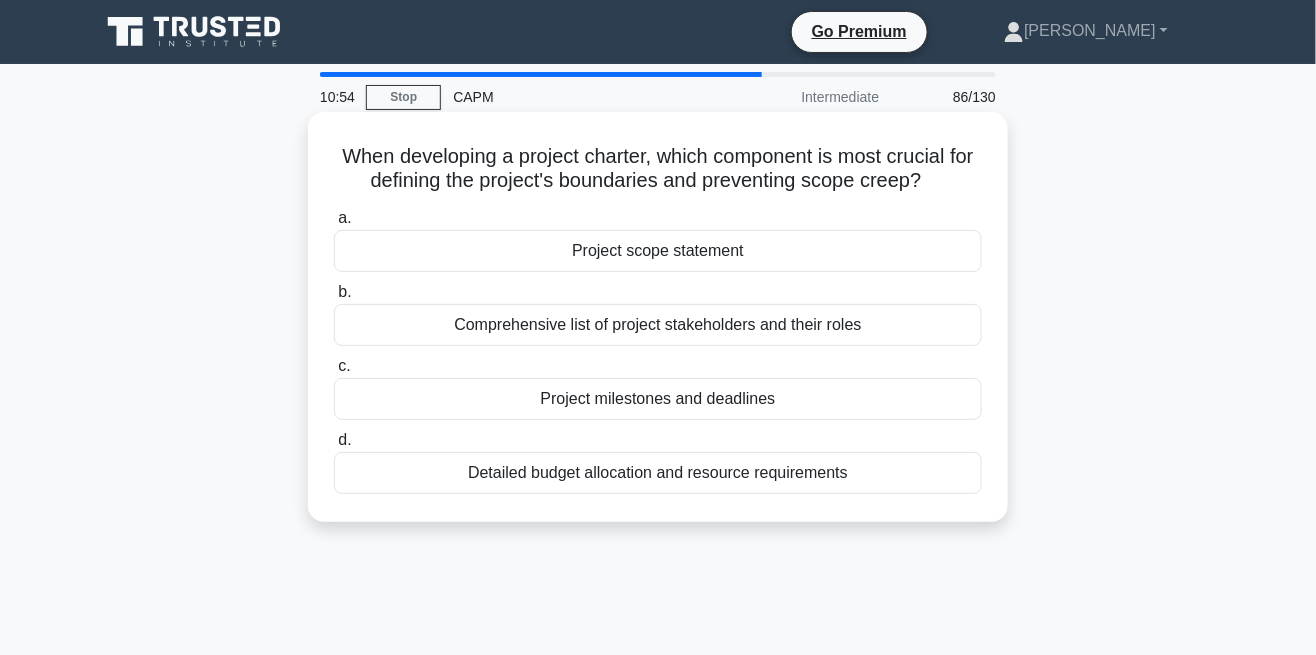 click on "Project scope statement" at bounding box center [658, 251] 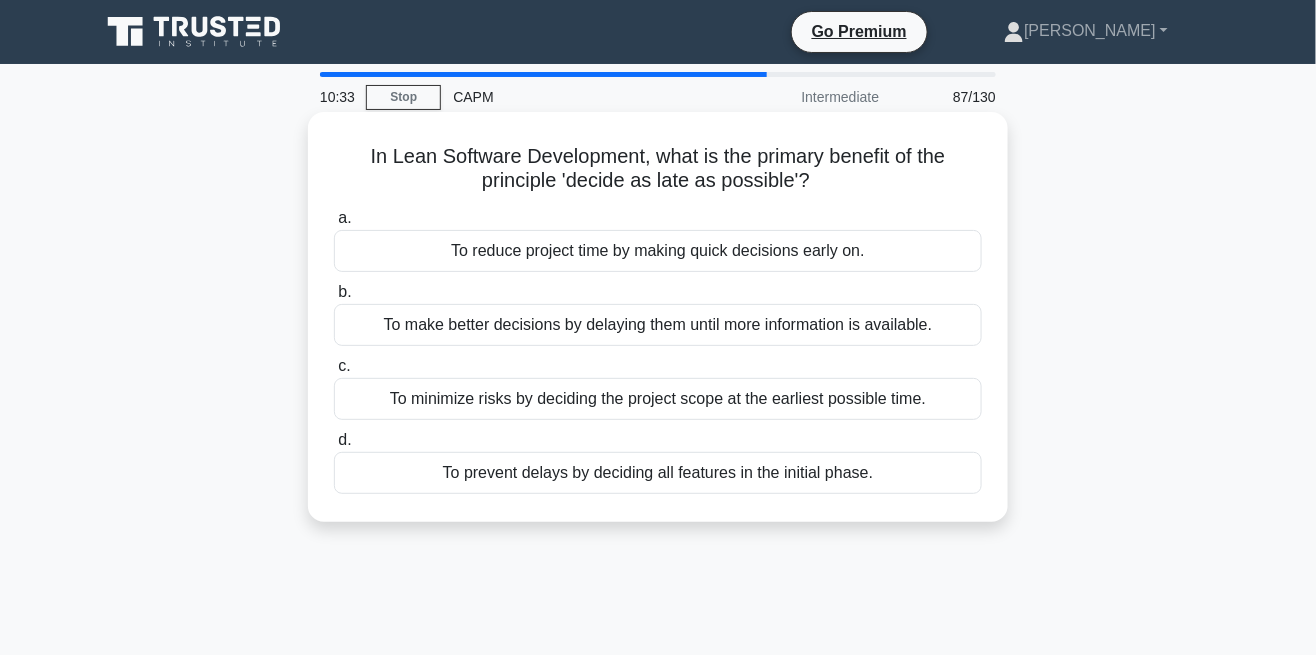 click on "To make better decisions by delaying them until more information is available." at bounding box center [658, 325] 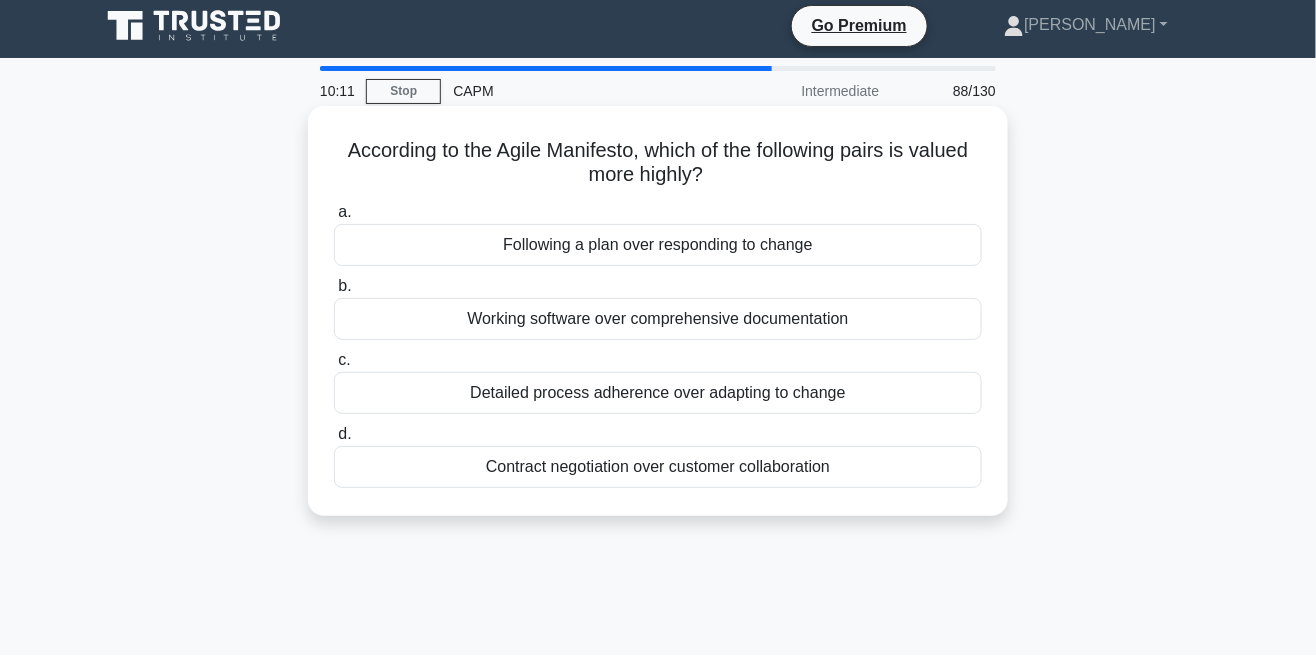 scroll, scrollTop: 8, scrollLeft: 0, axis: vertical 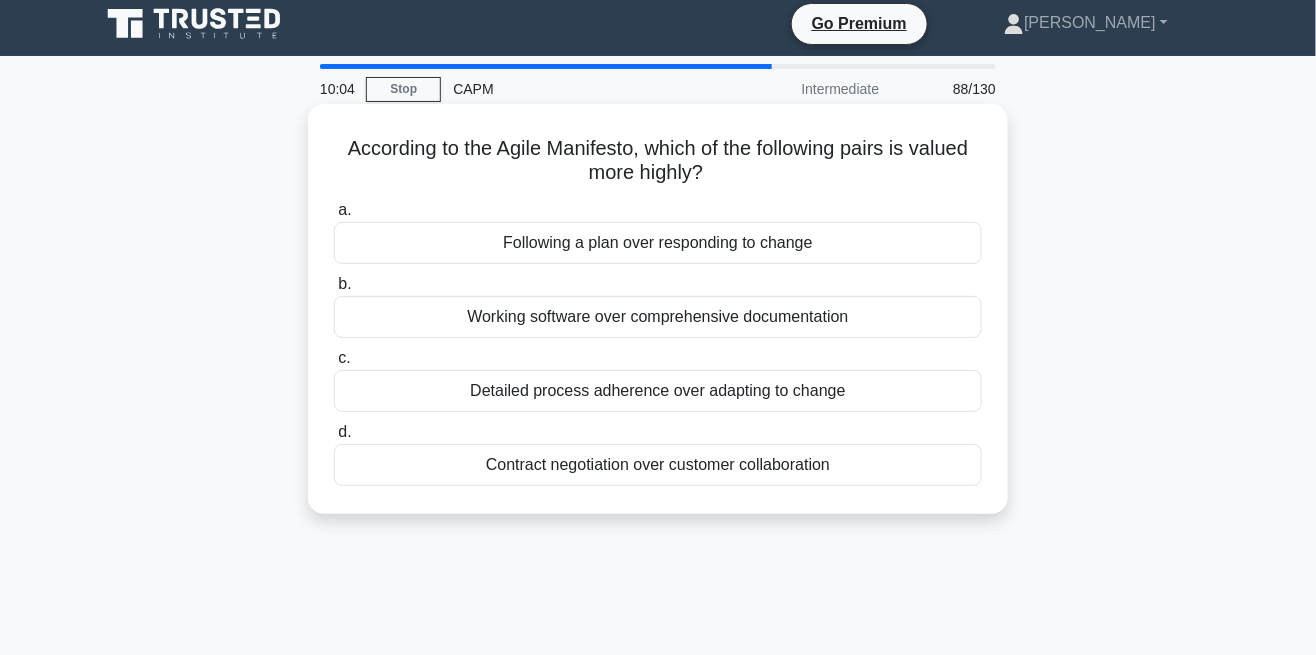 click on "Working software over comprehensive documentation" at bounding box center [658, 317] 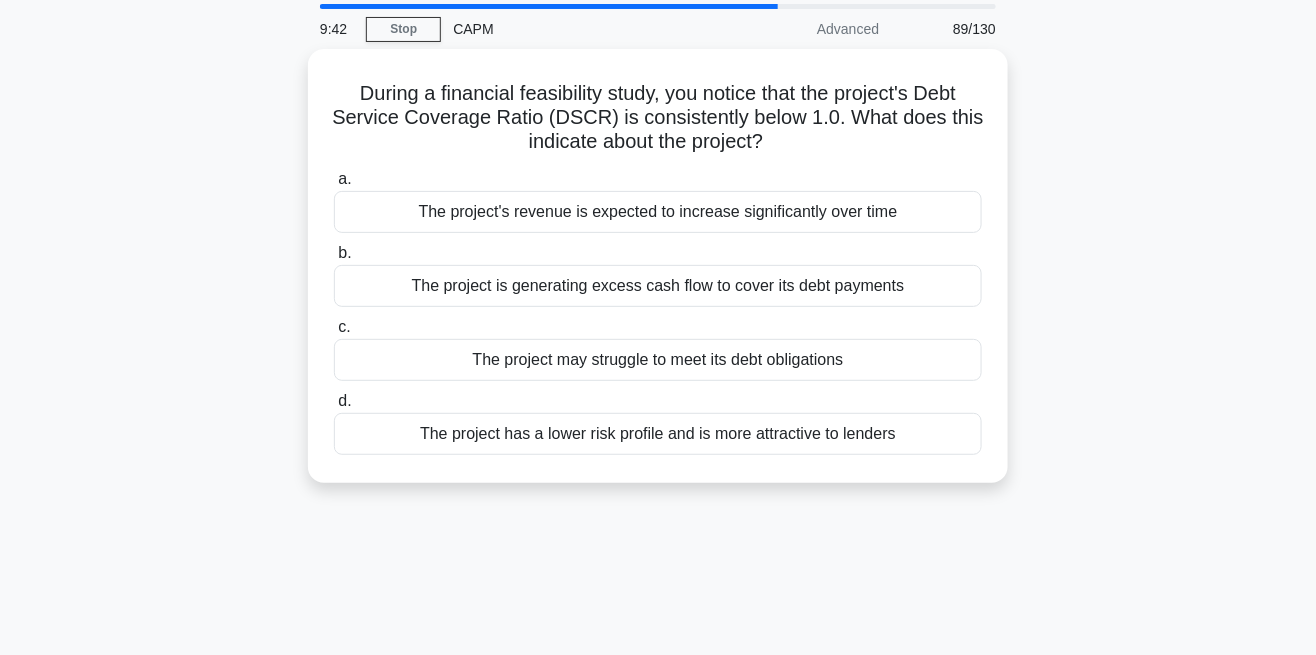 scroll, scrollTop: 68, scrollLeft: 0, axis: vertical 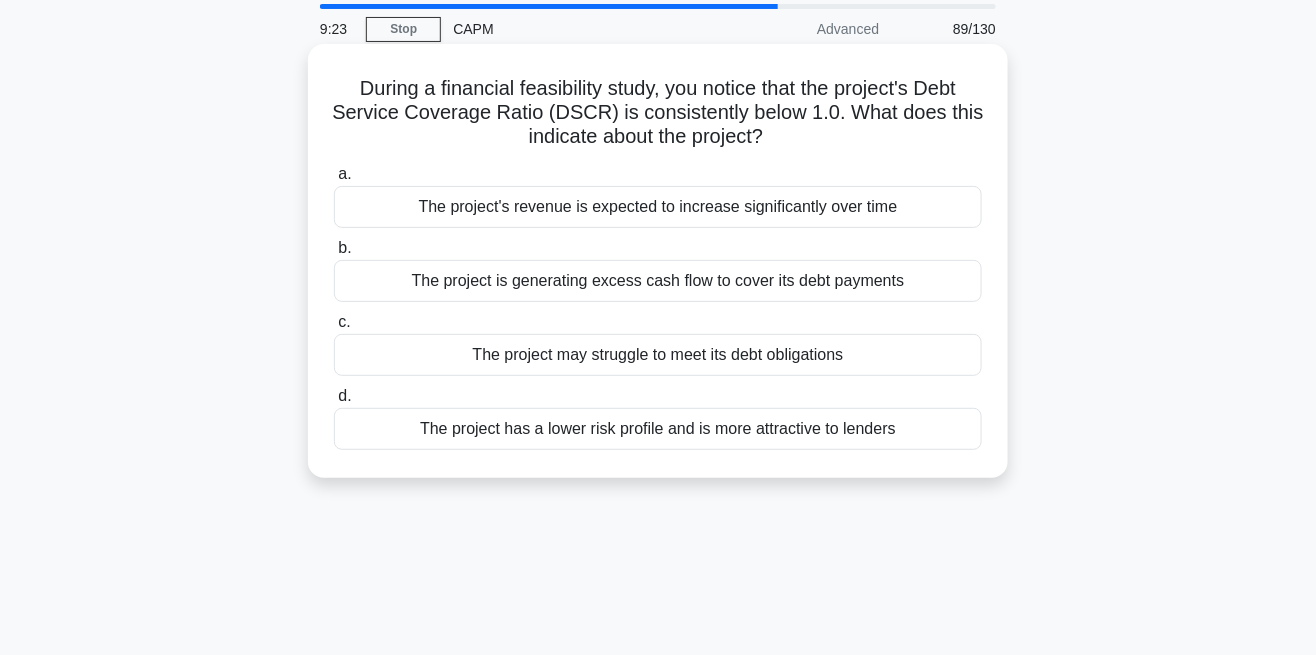 click on "The project has a lower risk profile and is more attractive to lenders" at bounding box center (658, 429) 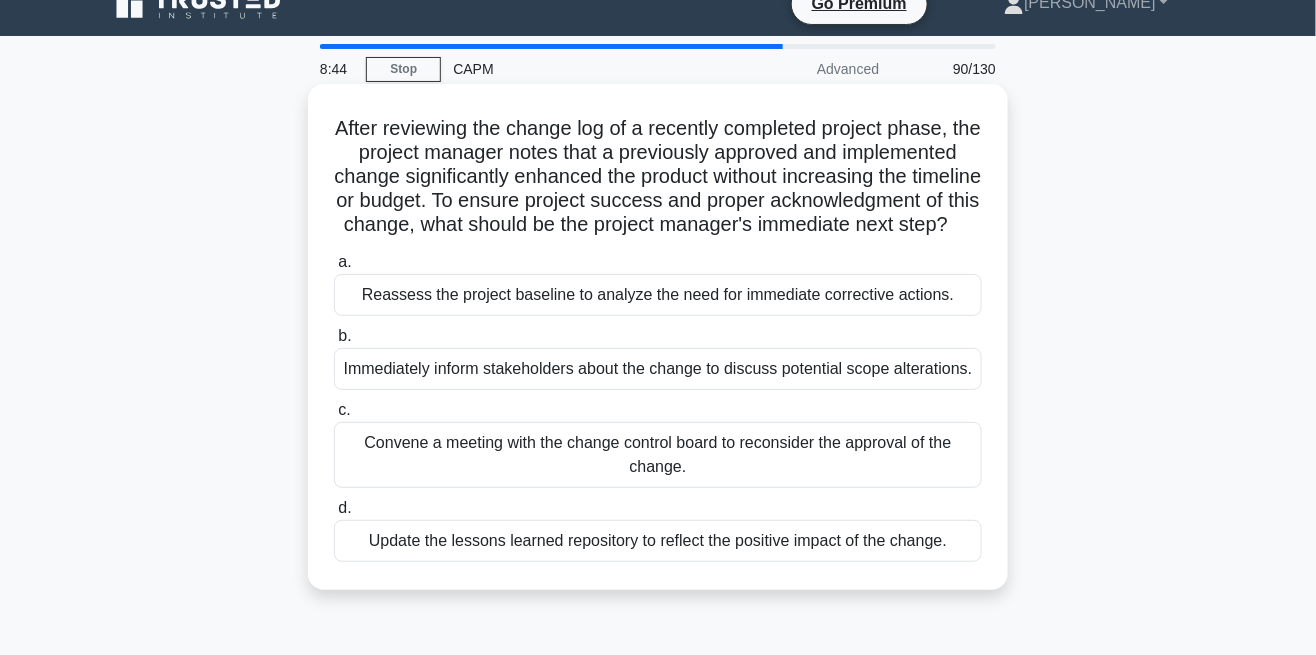 scroll, scrollTop: 13, scrollLeft: 0, axis: vertical 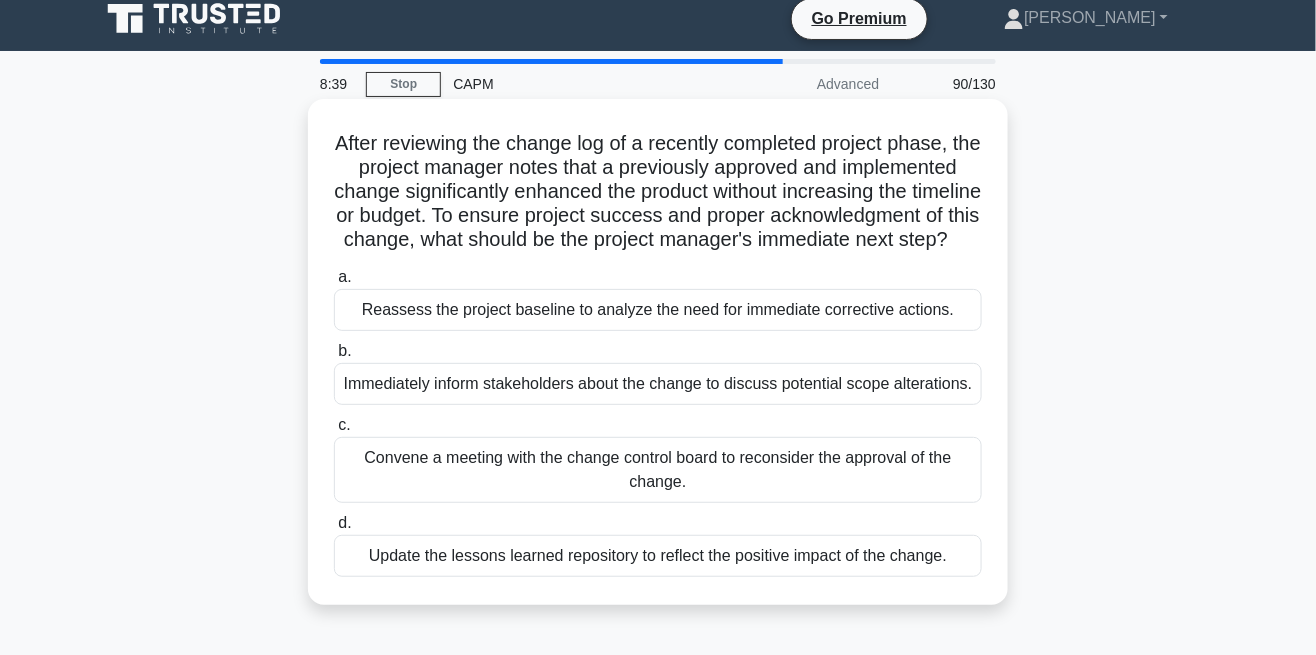 click on "Convene a meeting with the change control board to reconsider the approval of the change." at bounding box center (658, 470) 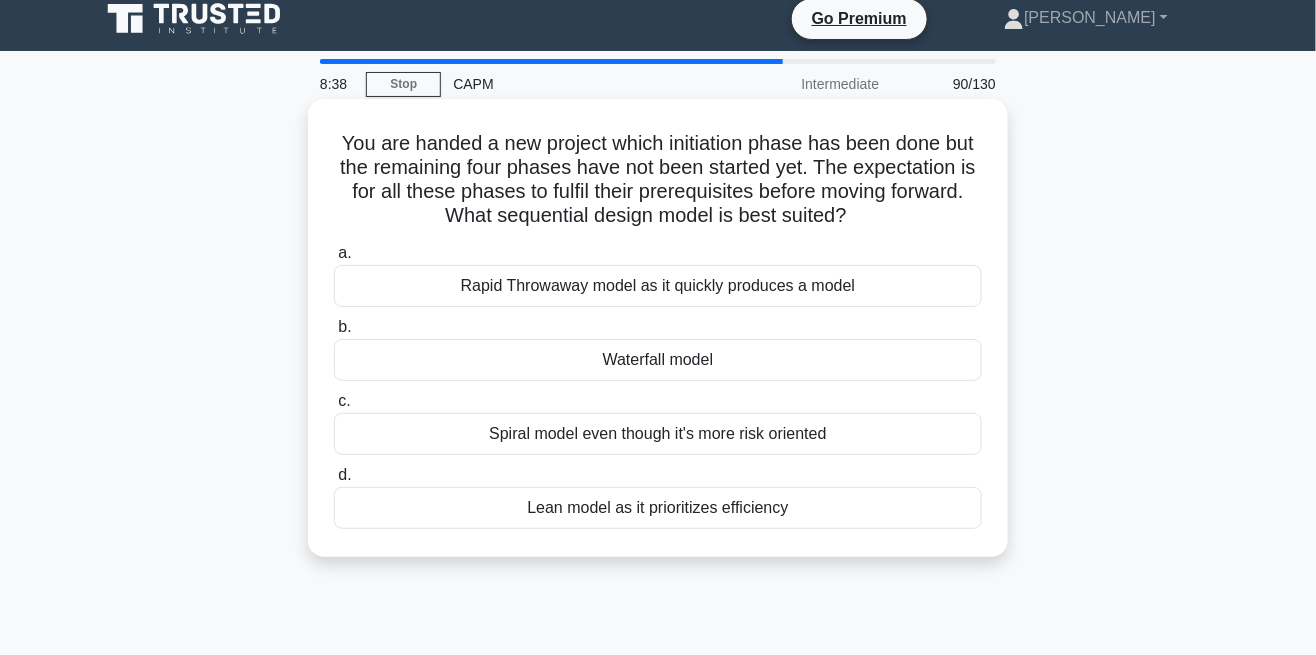 scroll, scrollTop: 0, scrollLeft: 0, axis: both 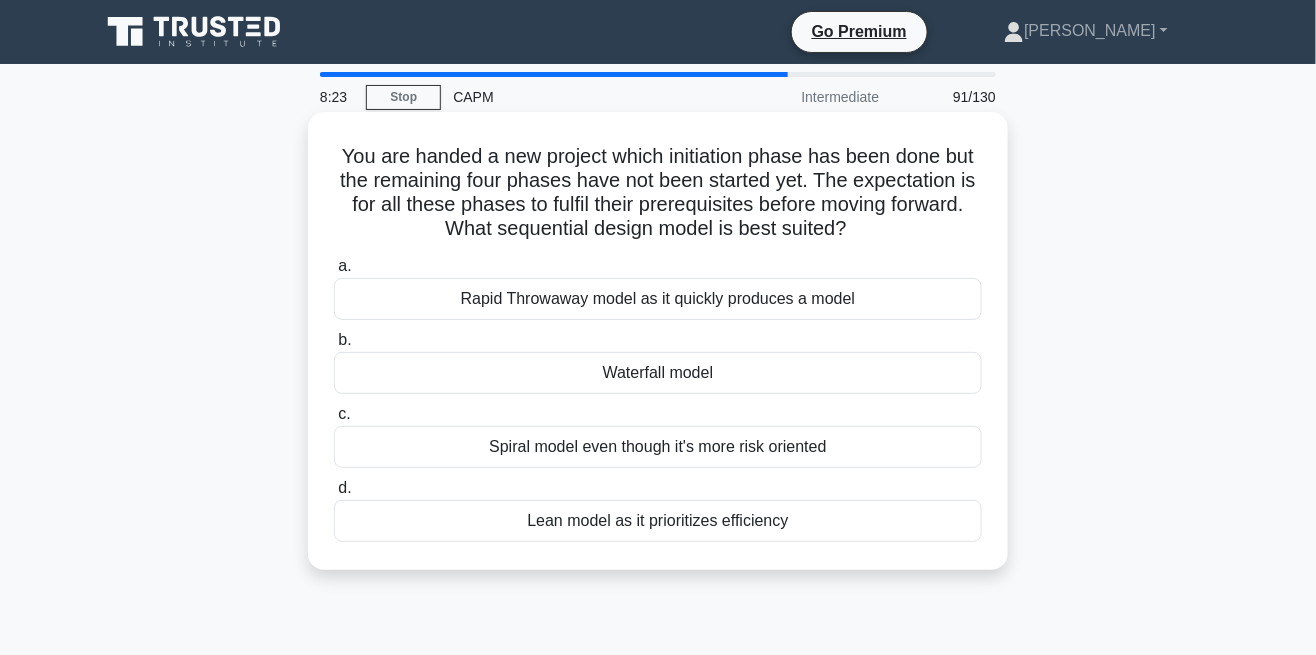 click on "Waterfall model" at bounding box center [658, 373] 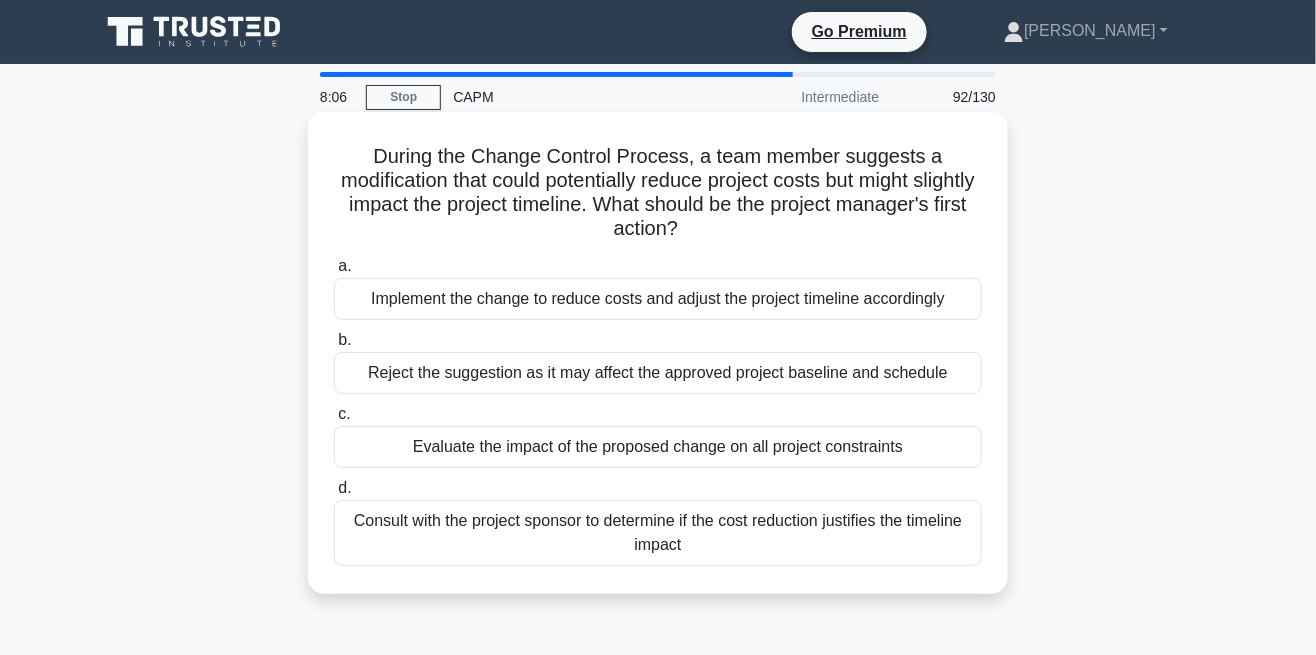 click on "Consult with the project sponsor to determine if the cost reduction justifies the timeline impact" at bounding box center (658, 533) 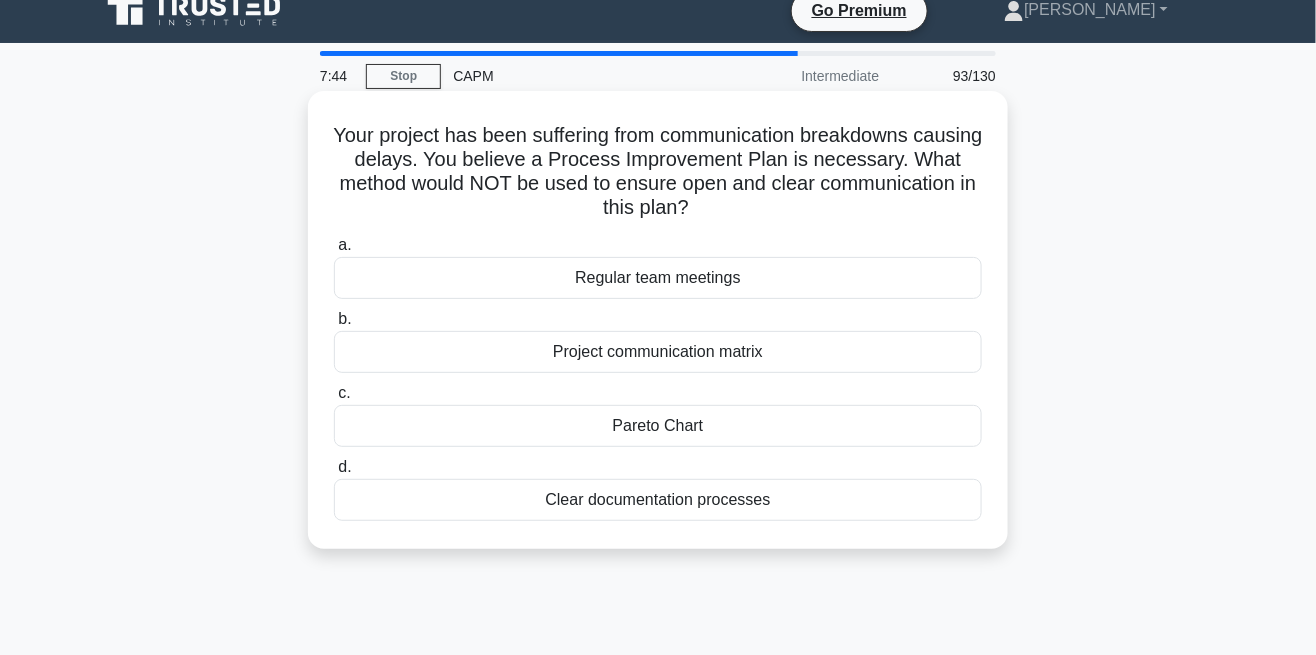 scroll, scrollTop: 0, scrollLeft: 0, axis: both 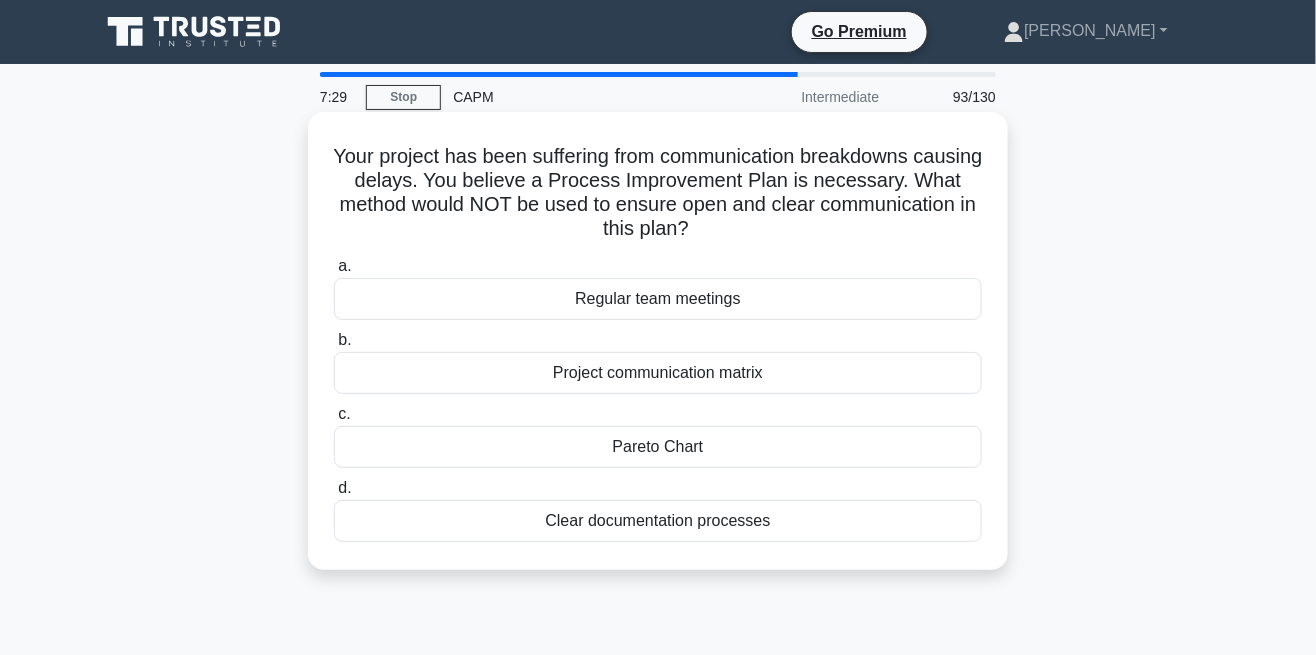 click on "Pareto Chart" at bounding box center [658, 447] 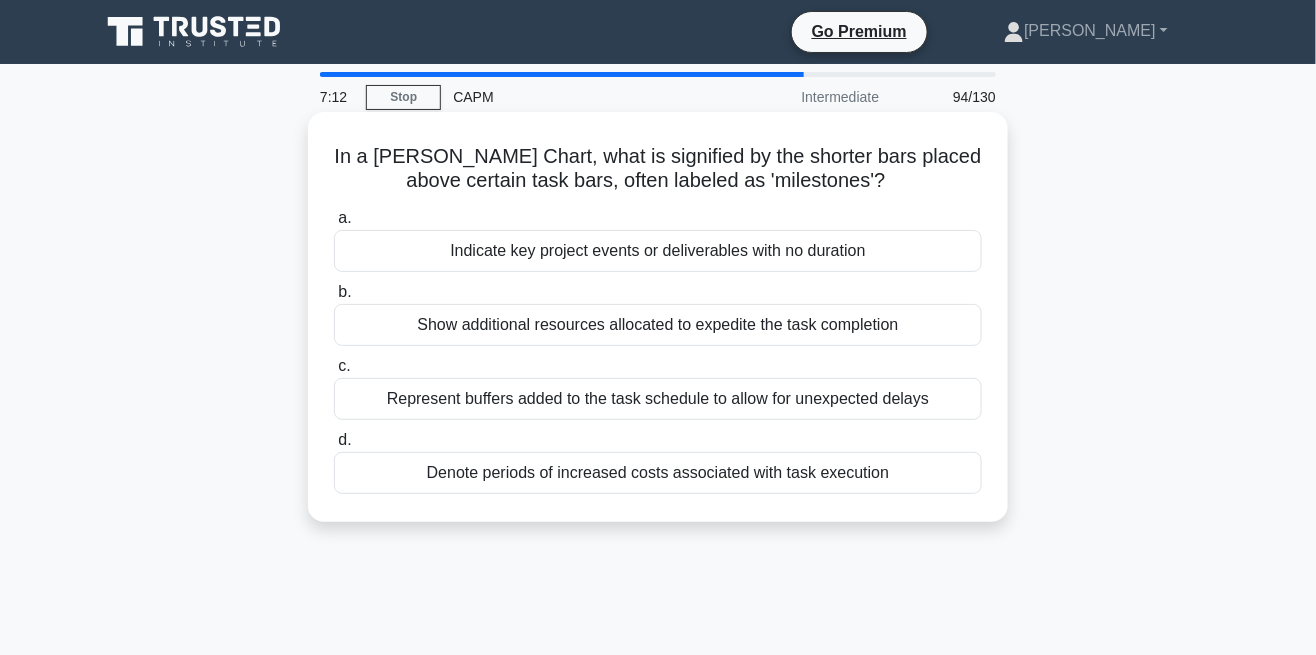 click on "Indicate key project events or deliverables with no duration" at bounding box center [658, 251] 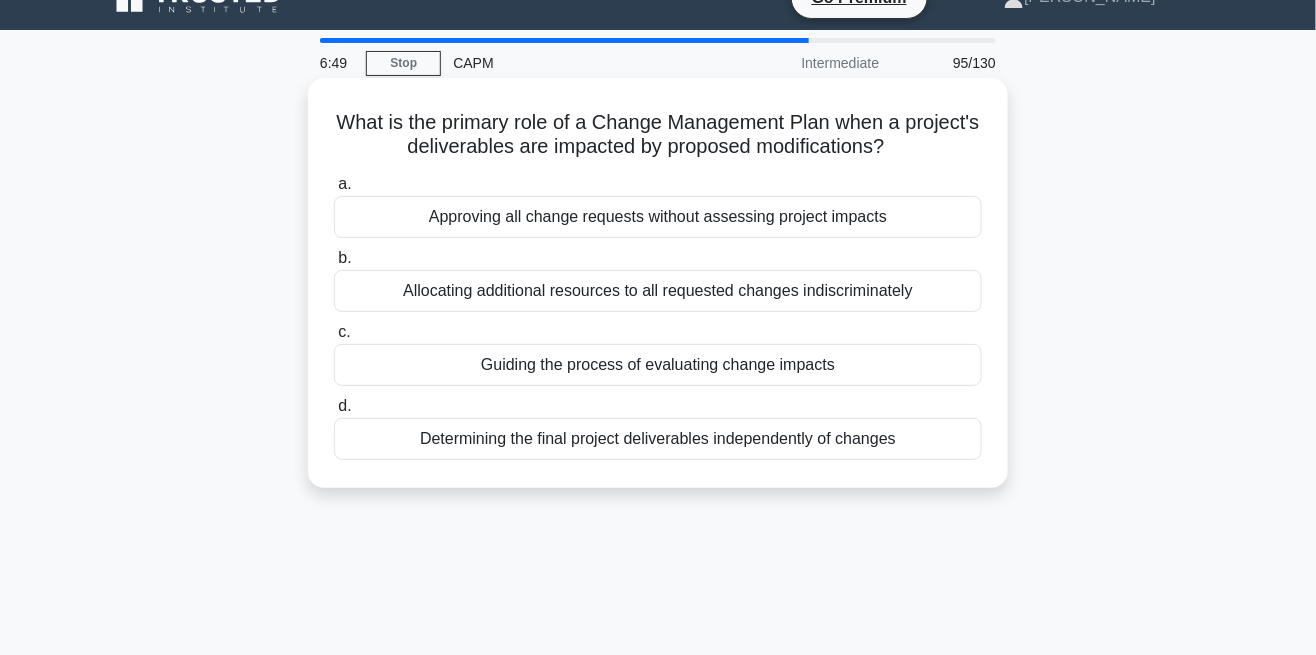 scroll, scrollTop: 31, scrollLeft: 0, axis: vertical 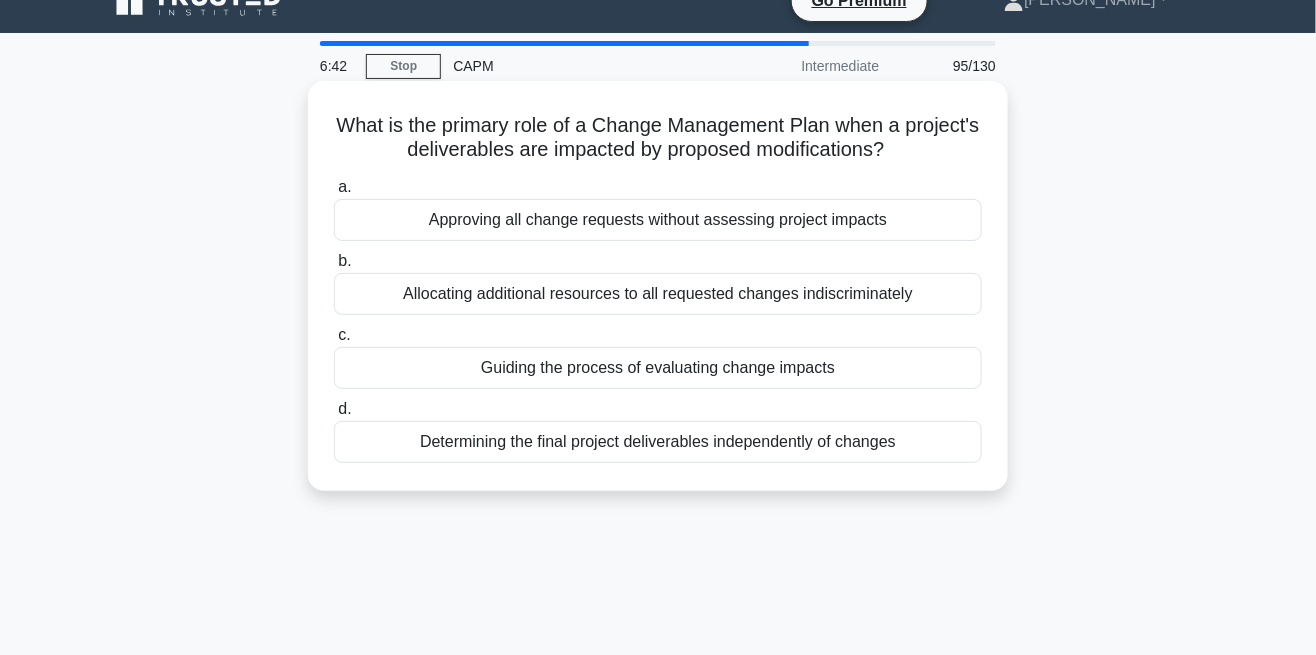click on "Guiding the process of evaluating change impacts" at bounding box center (658, 368) 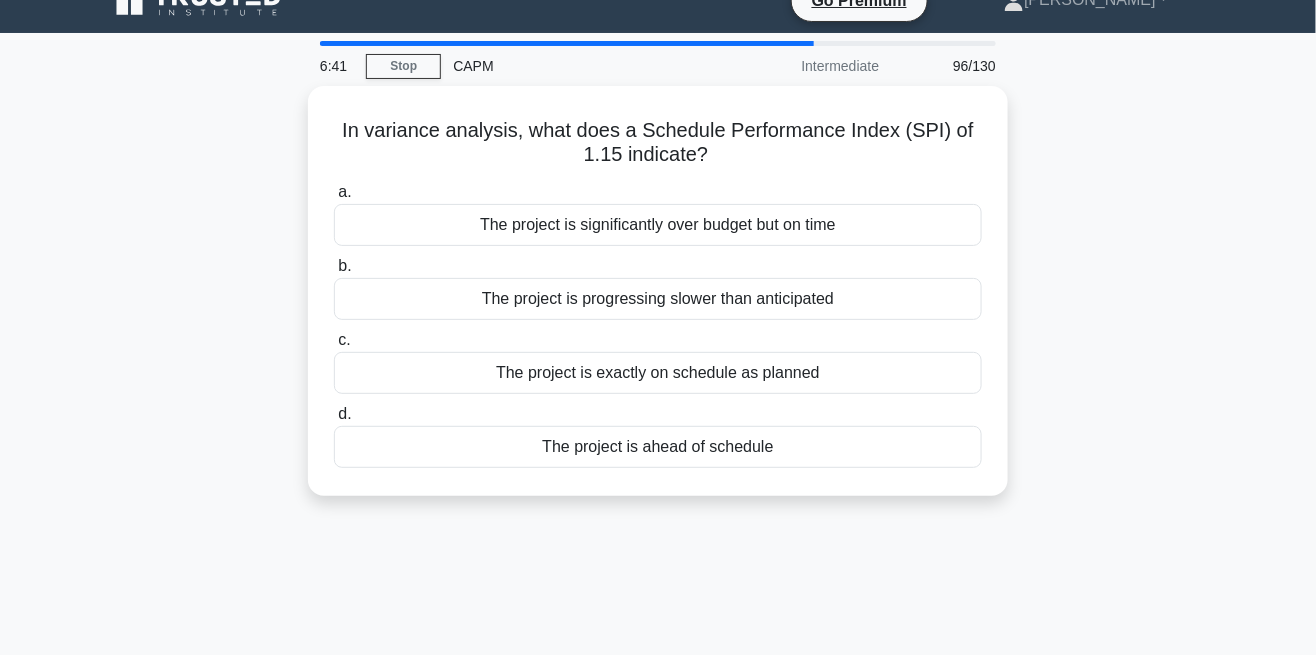 scroll, scrollTop: 0, scrollLeft: 0, axis: both 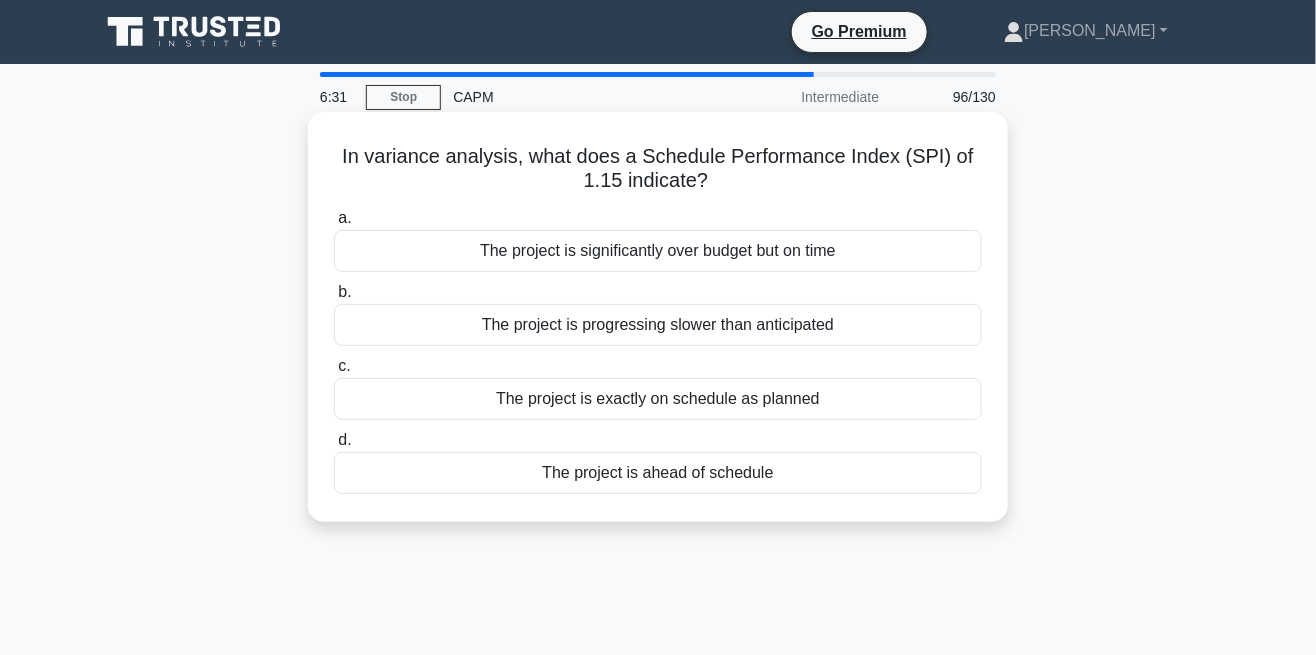 click on "The project is ahead of schedule" at bounding box center [658, 473] 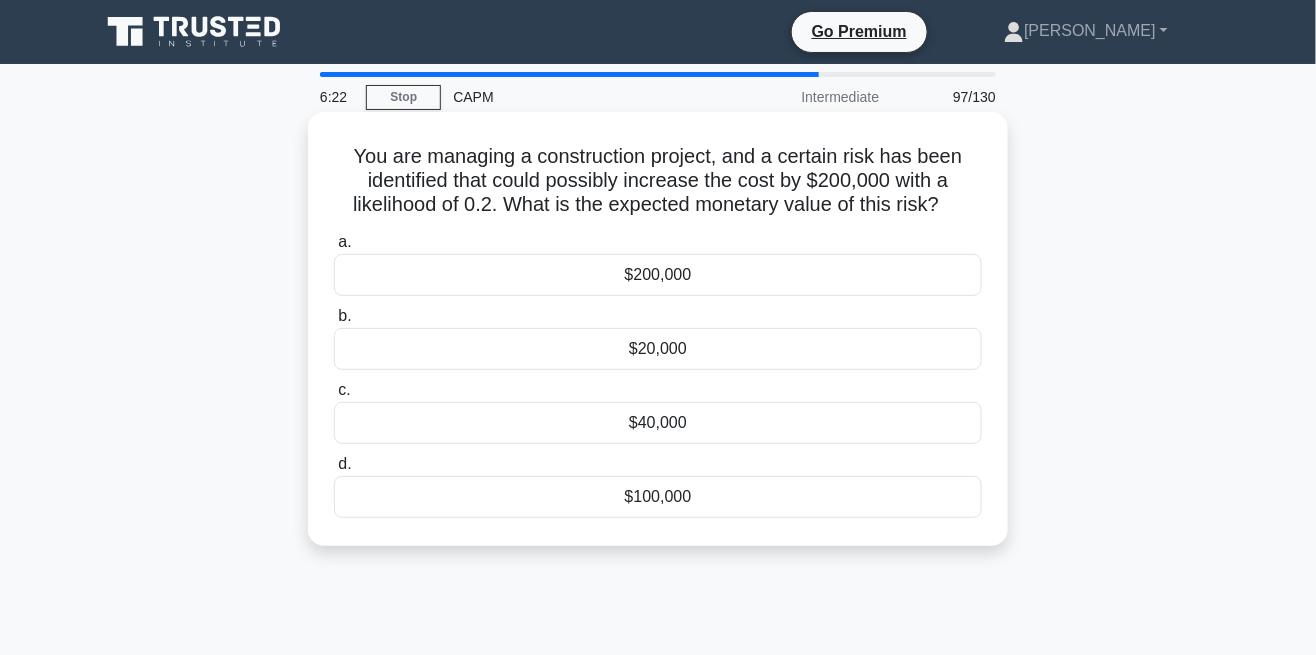 click on "$100,000" at bounding box center (658, 497) 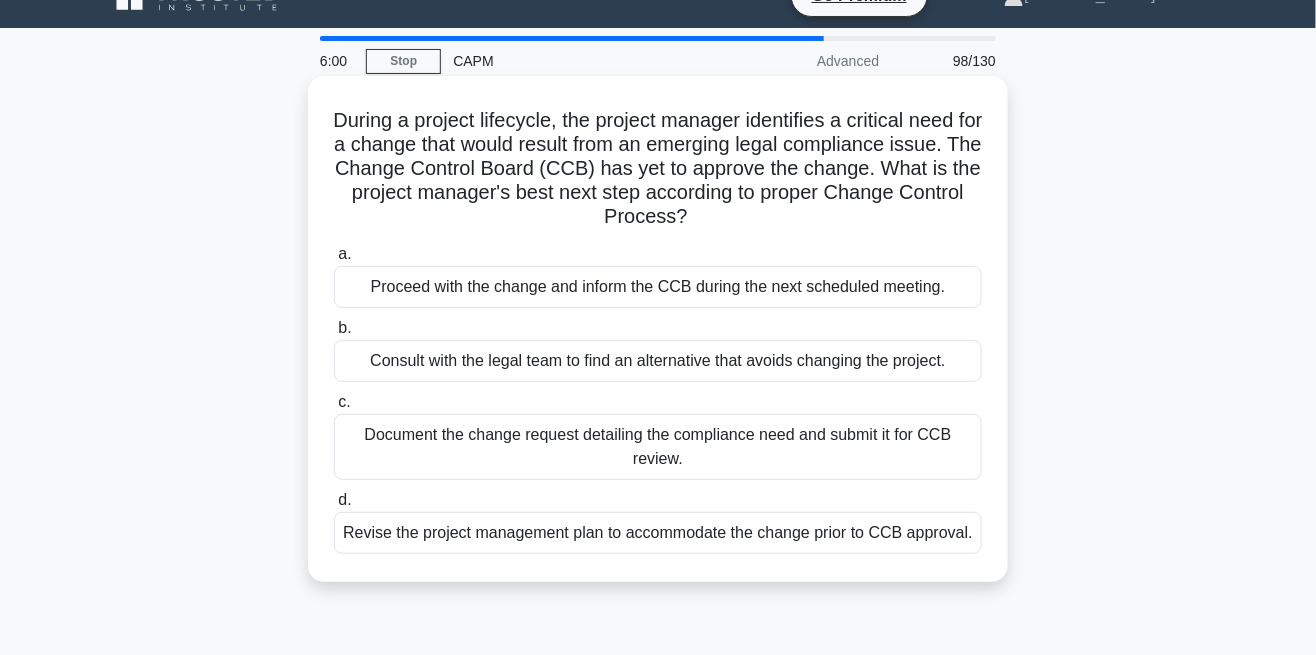 scroll, scrollTop: 44, scrollLeft: 0, axis: vertical 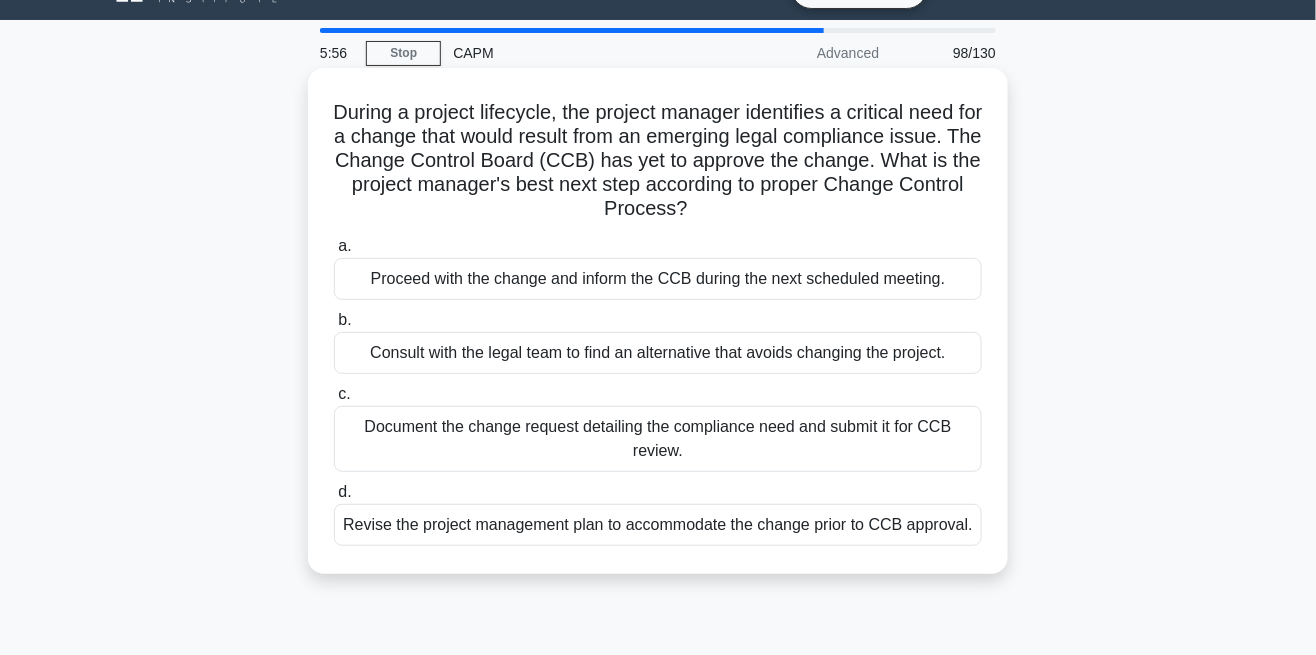 click on "Document the change request detailing the compliance need and submit it for CCB review." at bounding box center [658, 439] 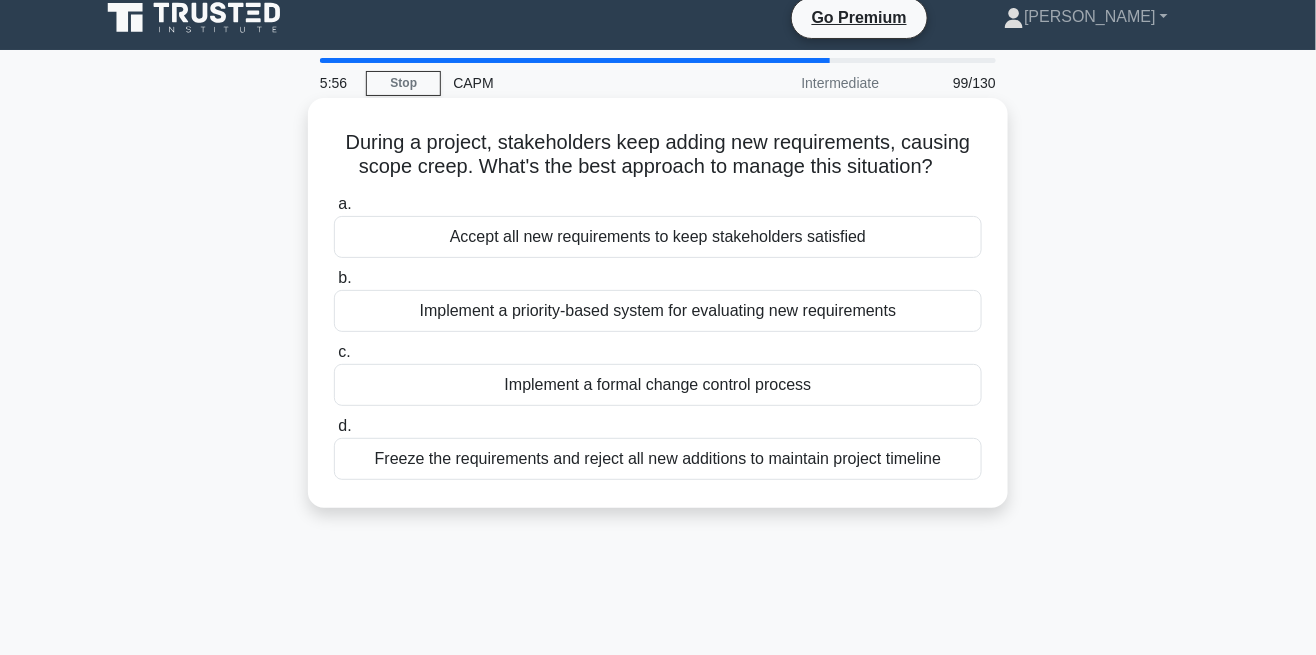 scroll, scrollTop: 0, scrollLeft: 0, axis: both 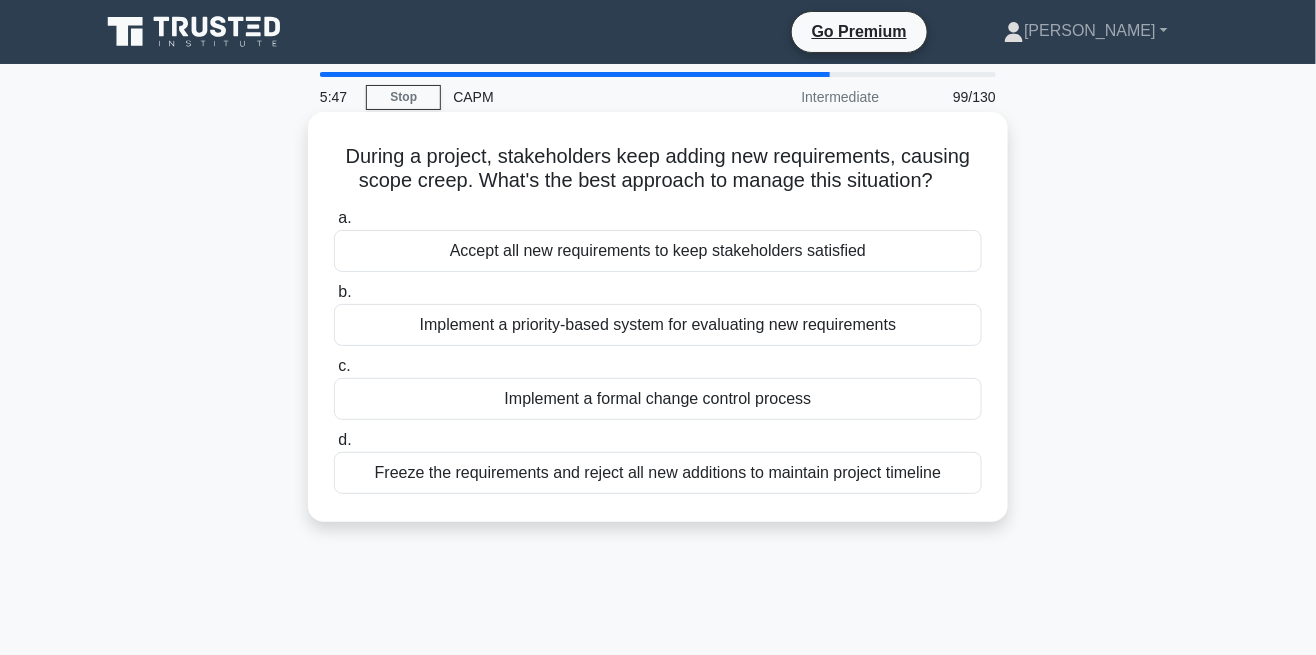 click on "Implement a formal change control process" at bounding box center [658, 399] 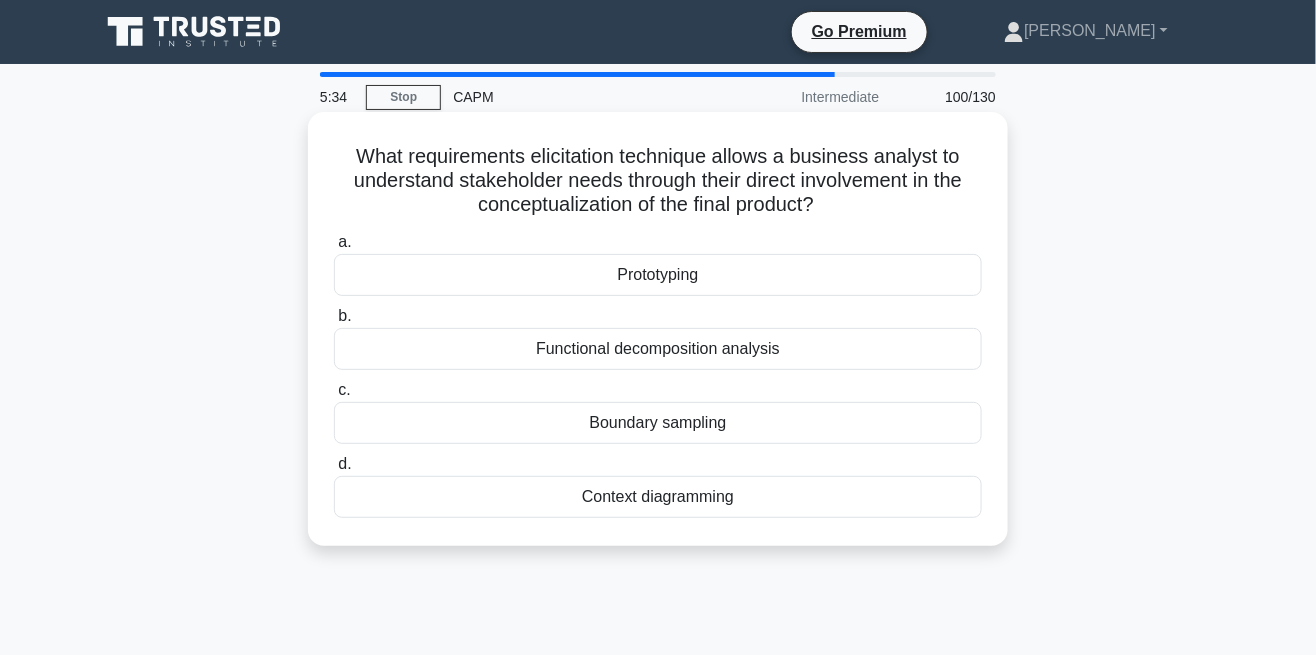 click on "Prototyping" at bounding box center (658, 275) 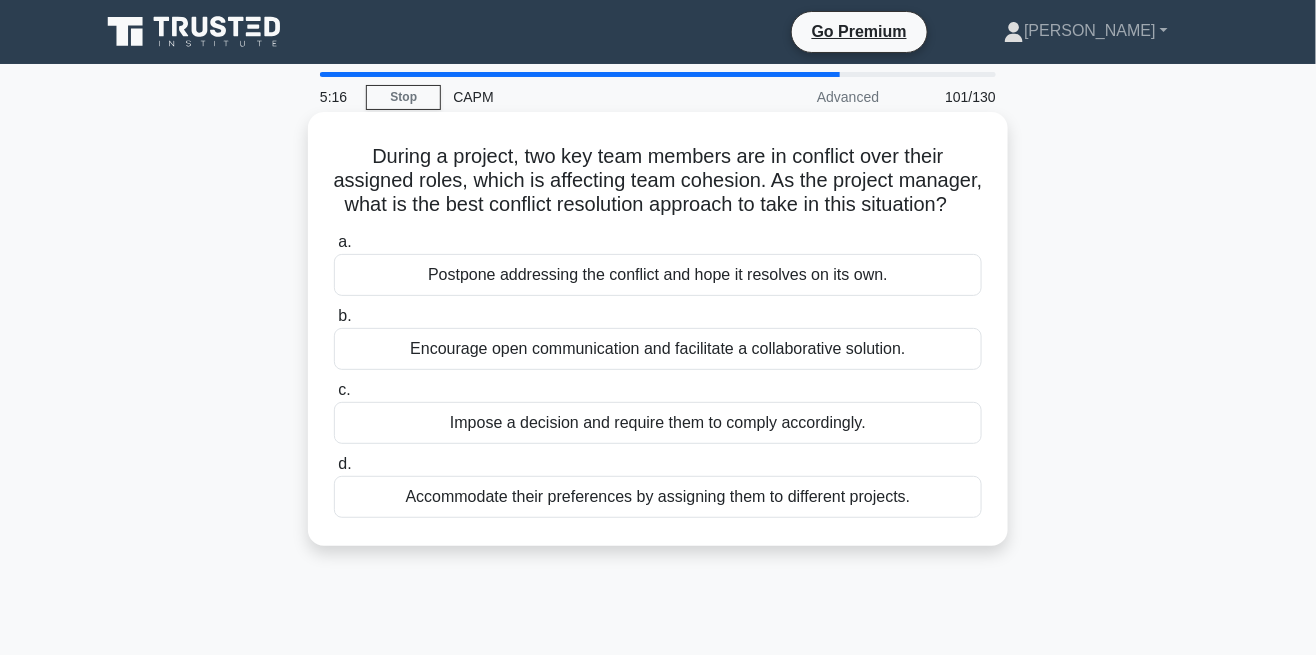 click on "Encourage open communication and facilitate a collaborative solution." at bounding box center (658, 349) 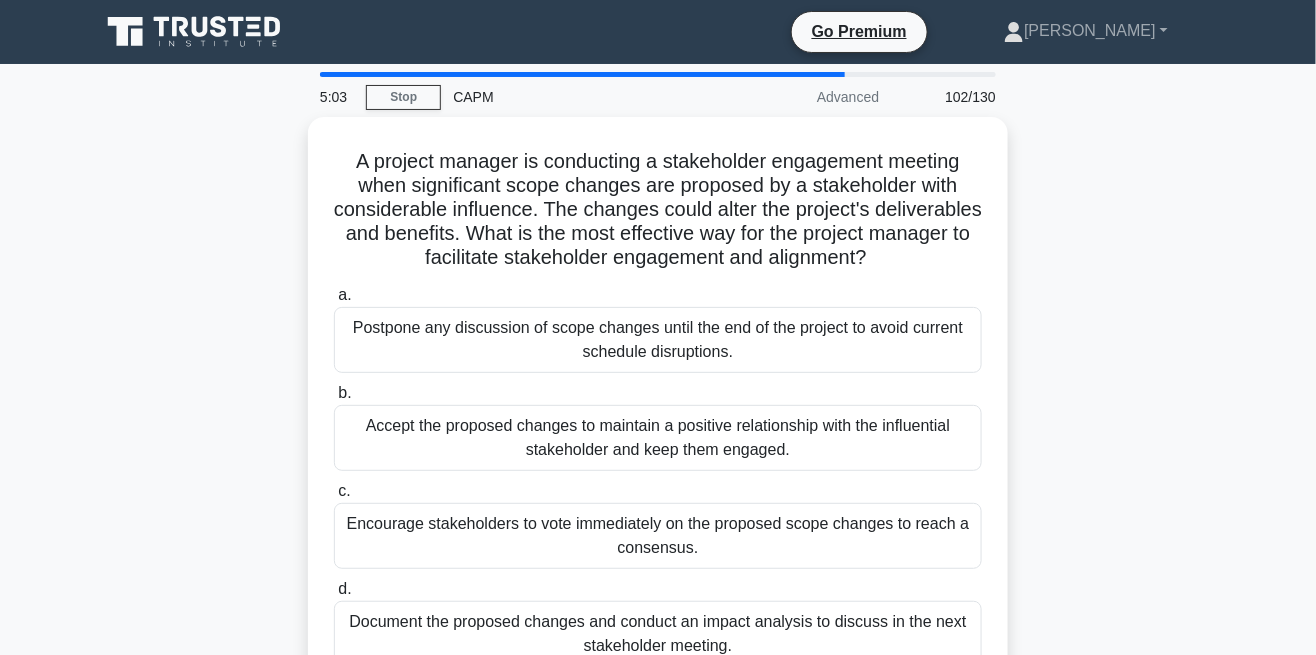 click on "Document the proposed changes and conduct an impact analysis to discuss in the next stakeholder meeting." at bounding box center [658, 634] 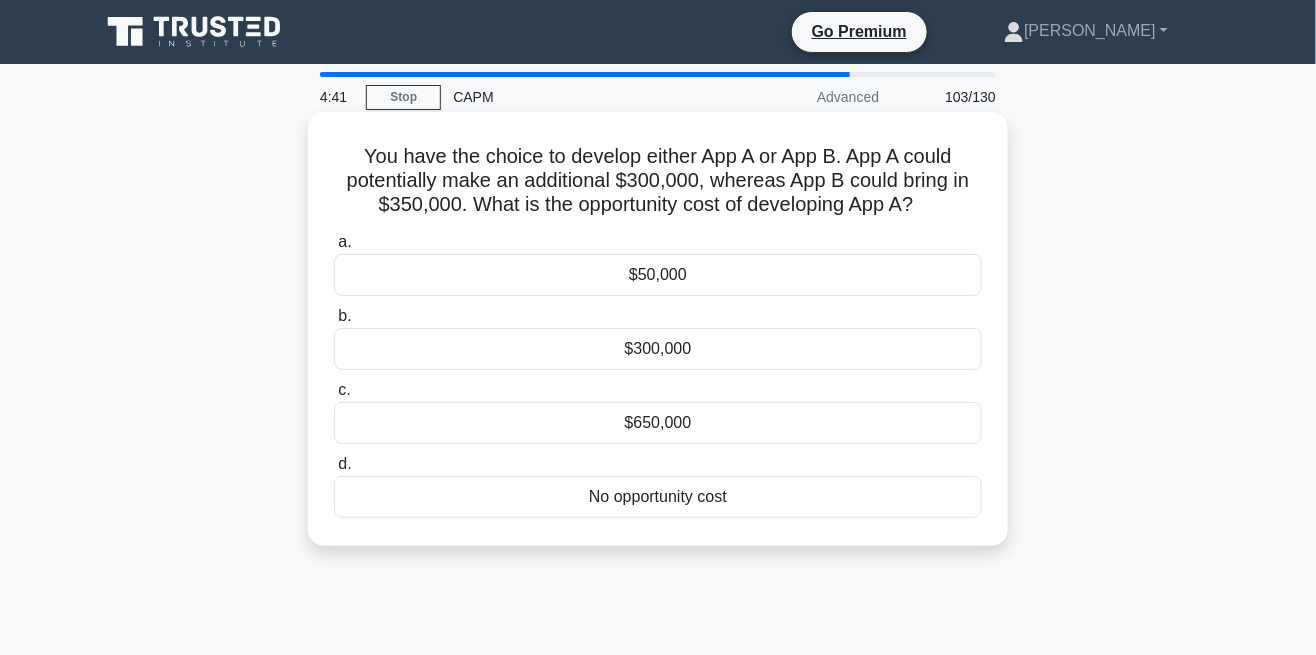 click on "$50,000" at bounding box center (658, 275) 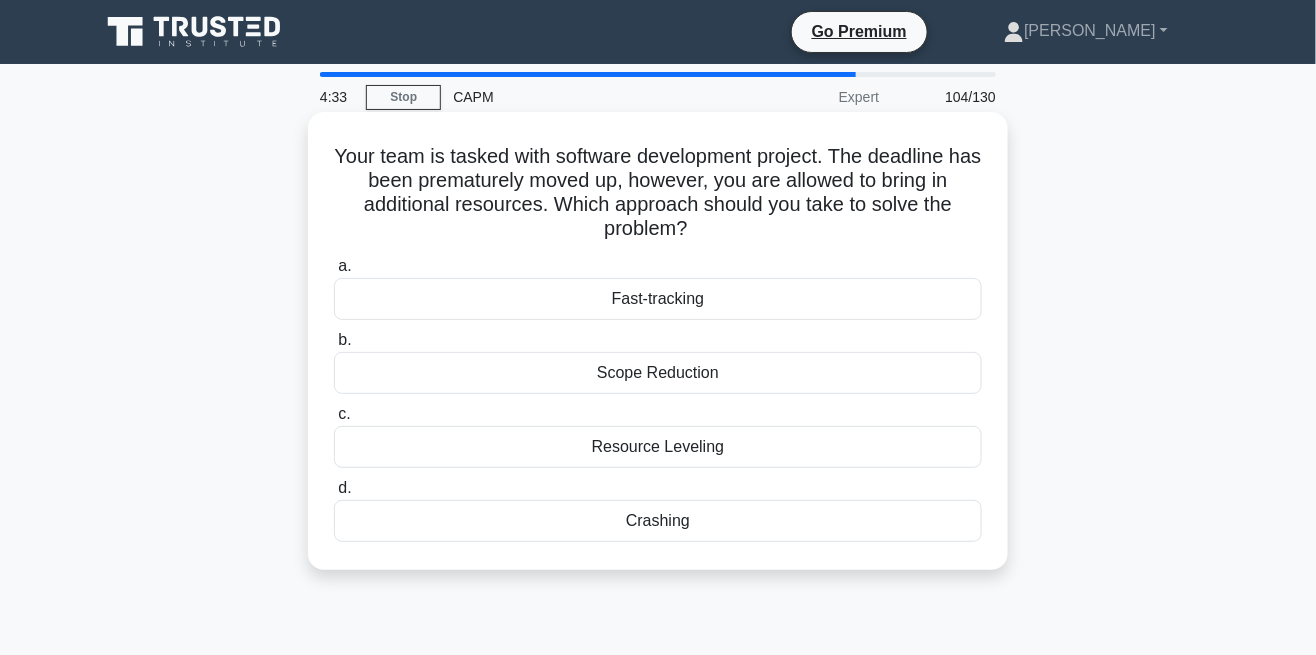 click on "Crashing" at bounding box center [658, 521] 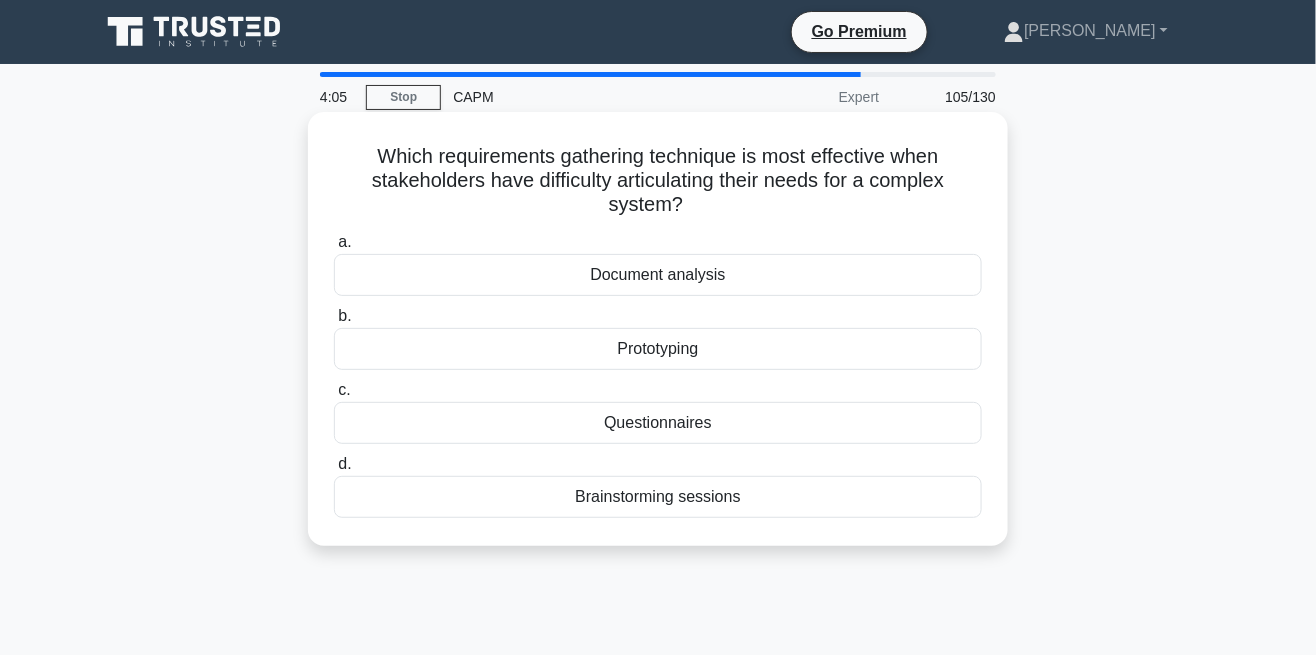 click on "Questionnaires" at bounding box center (658, 423) 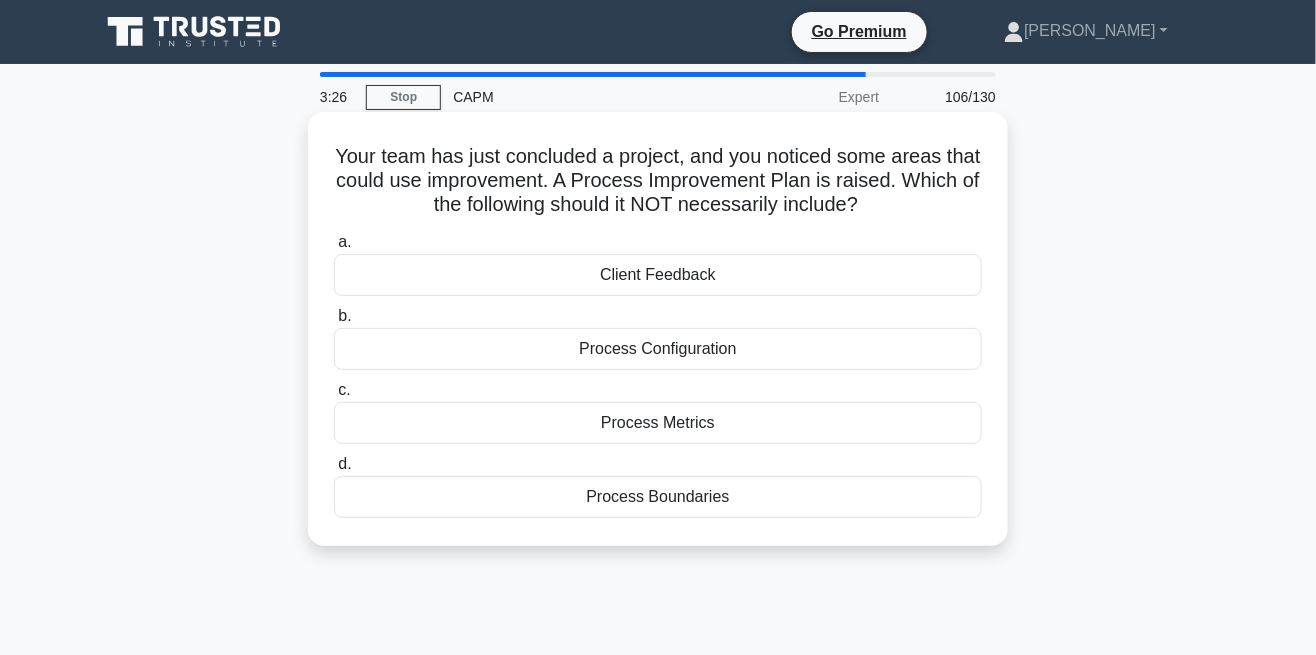 click on "Process Metrics" at bounding box center (658, 423) 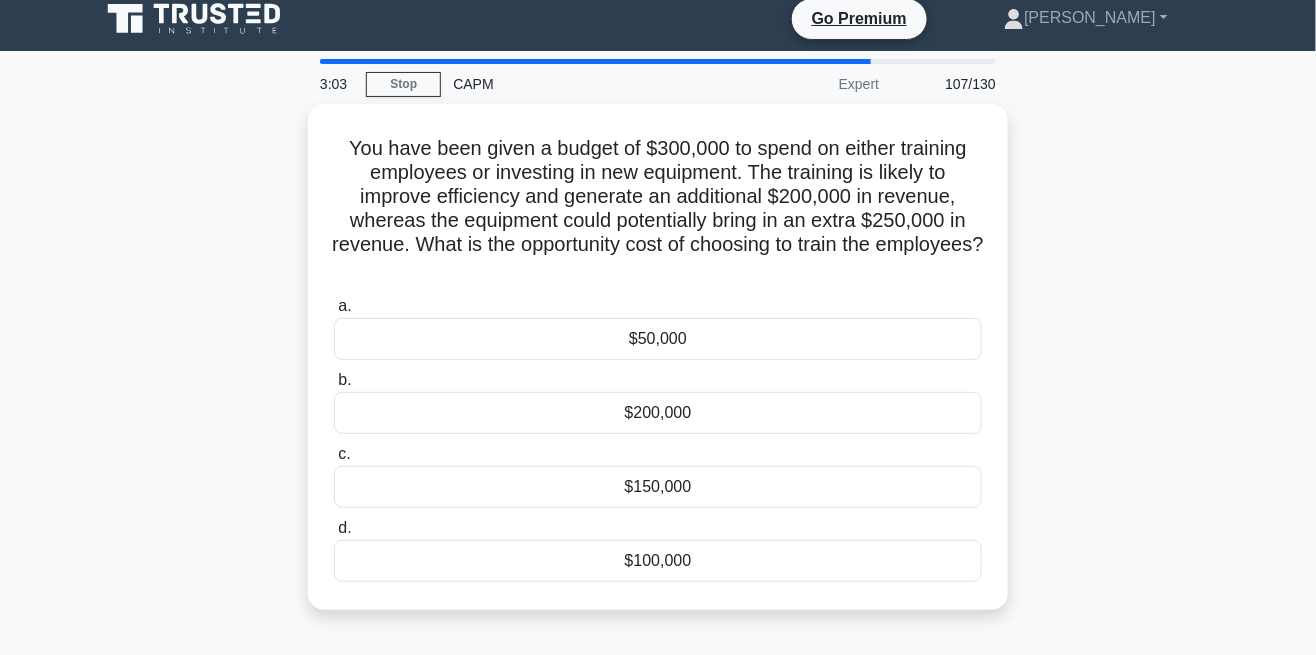 scroll, scrollTop: 10, scrollLeft: 0, axis: vertical 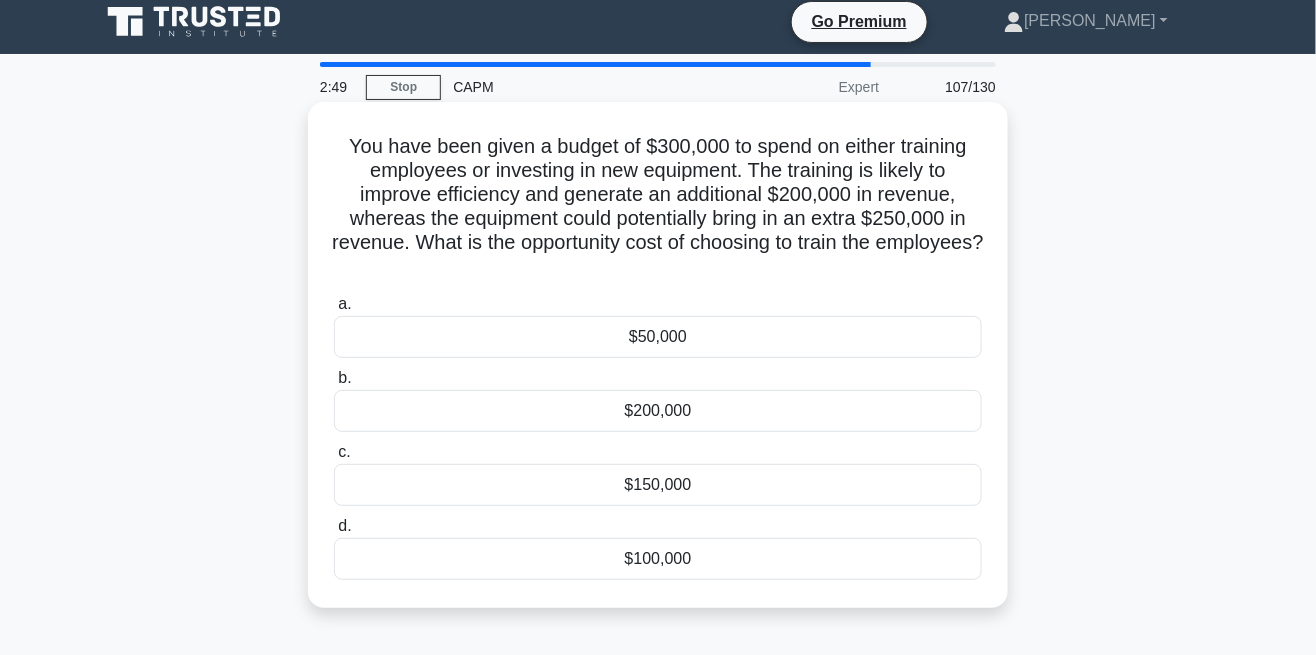 click on "$200,000" at bounding box center [658, 411] 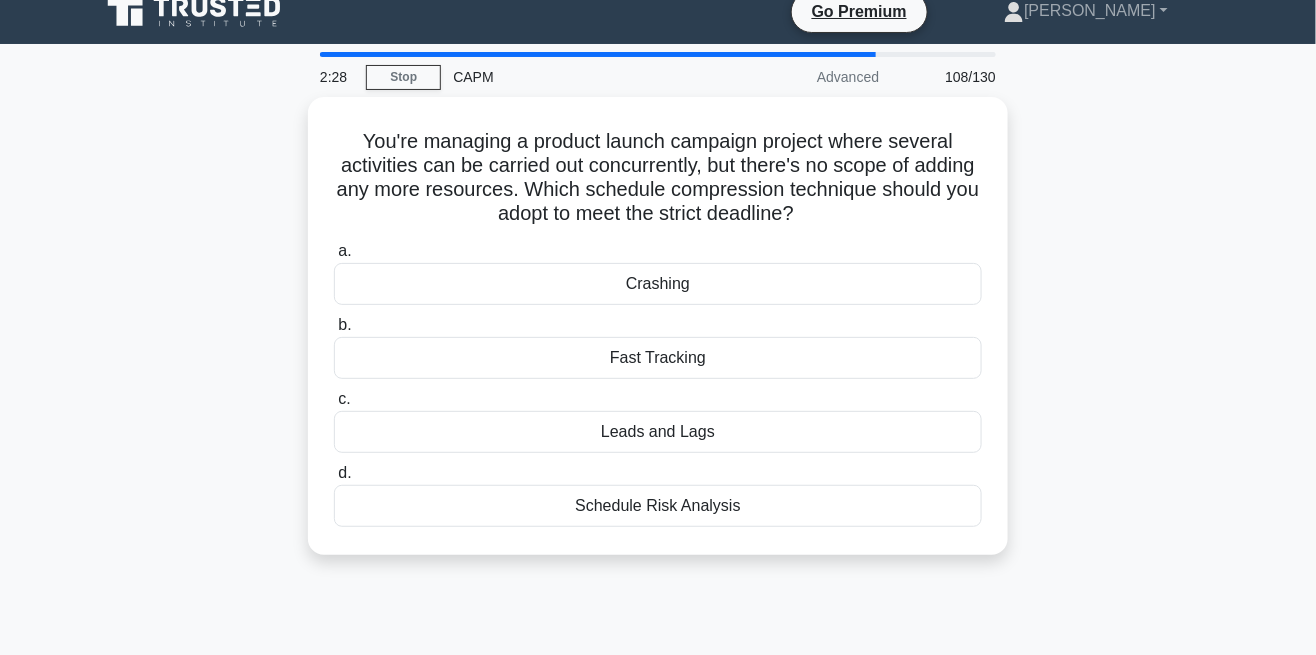 scroll, scrollTop: 20, scrollLeft: 0, axis: vertical 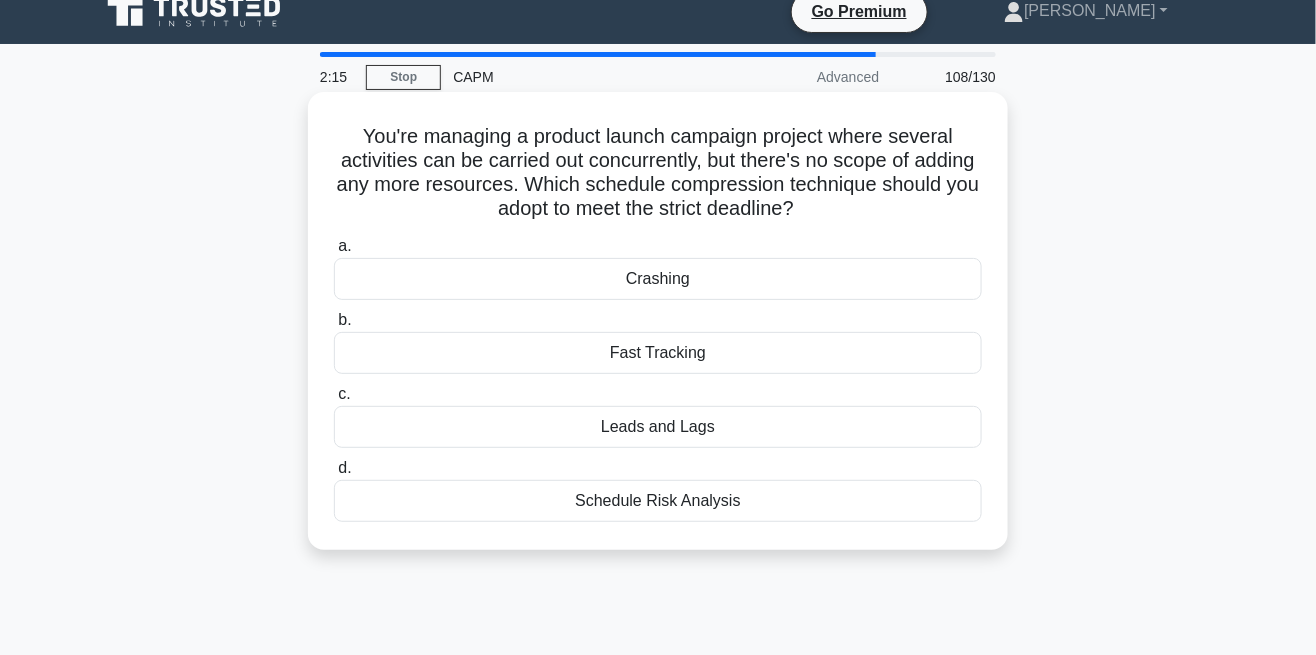 click on "Fast Tracking" at bounding box center (658, 353) 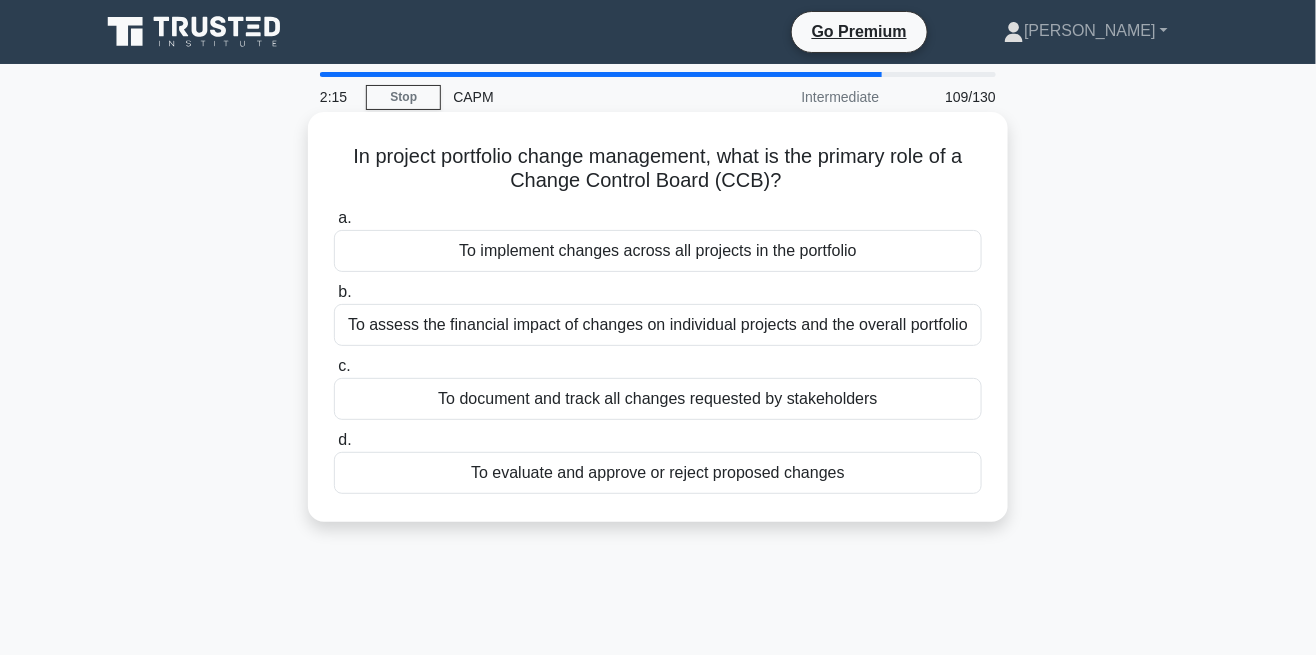 scroll, scrollTop: 0, scrollLeft: 0, axis: both 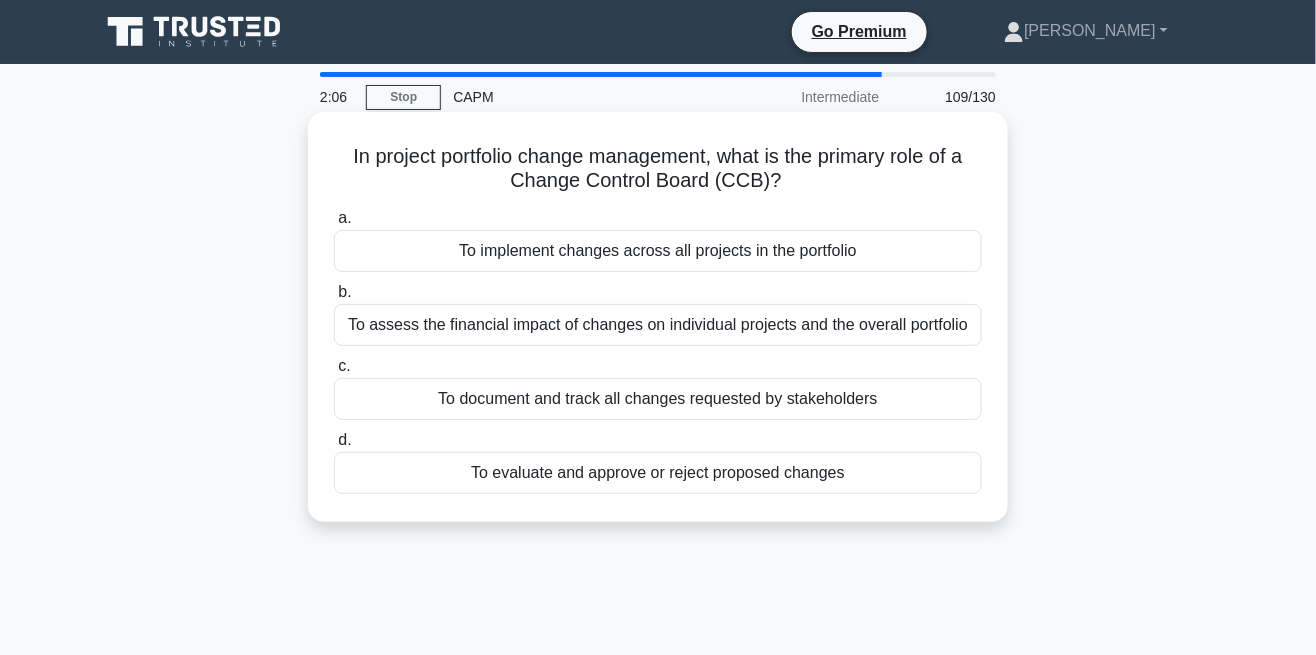 click on "To evaluate and approve or reject proposed changes" at bounding box center [658, 473] 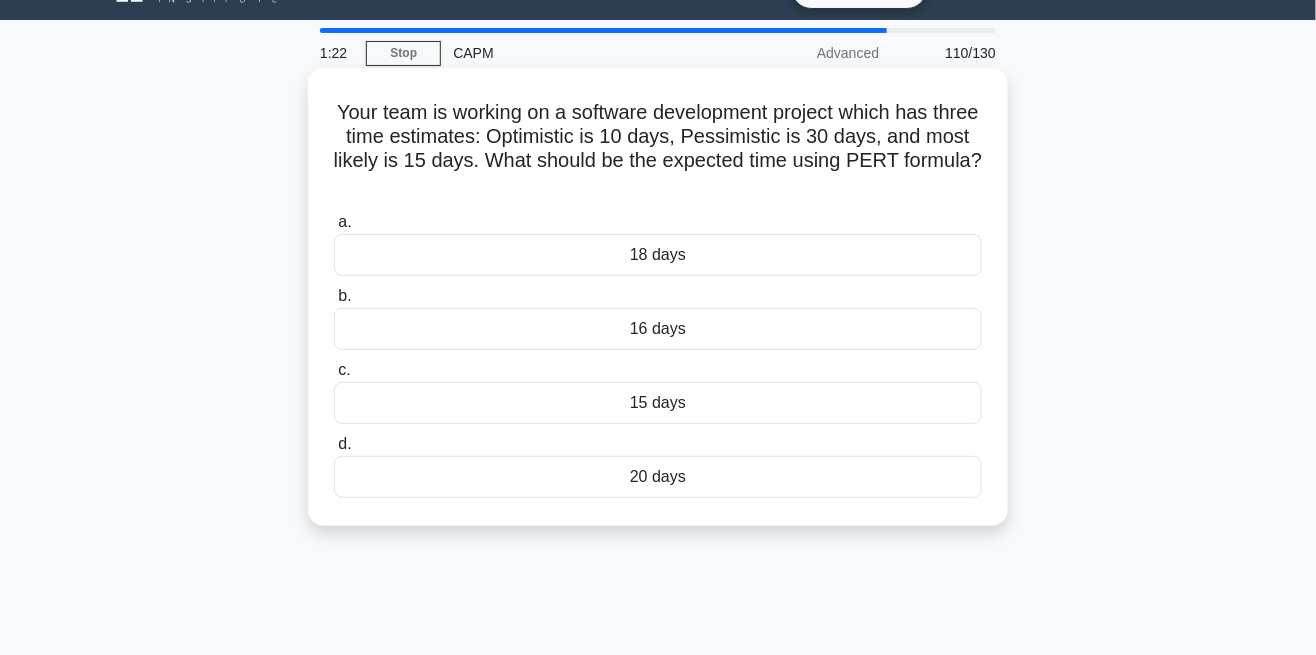 scroll, scrollTop: 40, scrollLeft: 0, axis: vertical 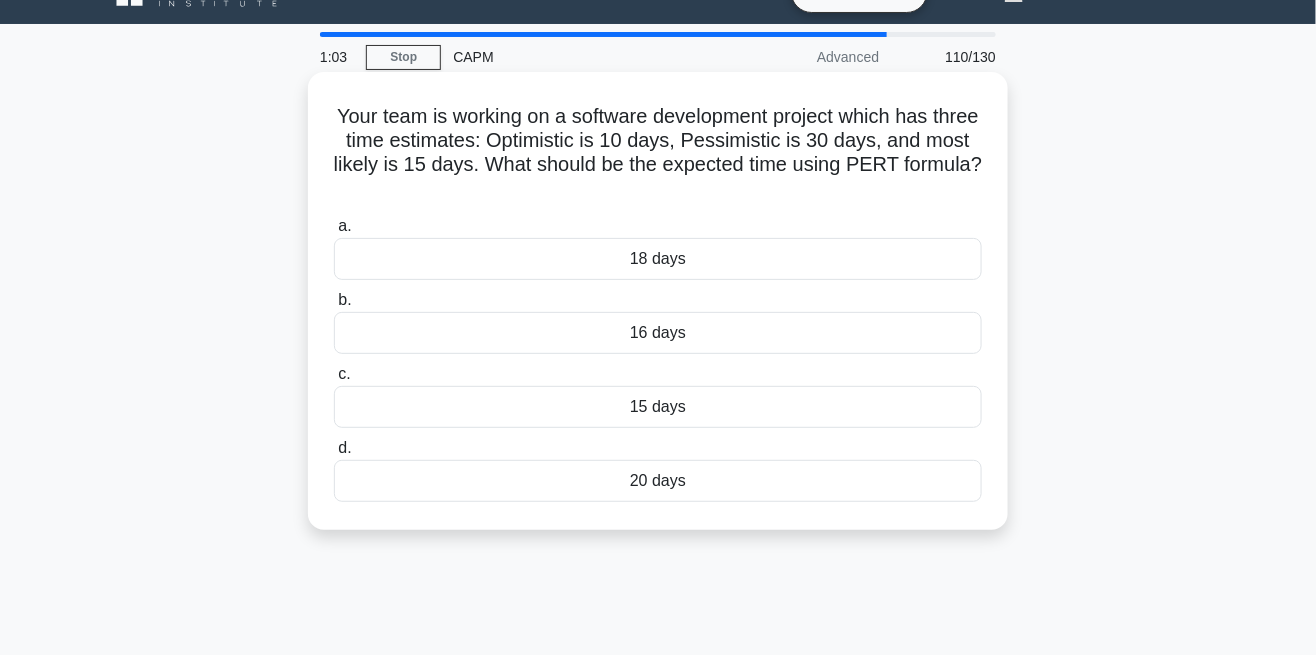 click on "15 days" at bounding box center (658, 407) 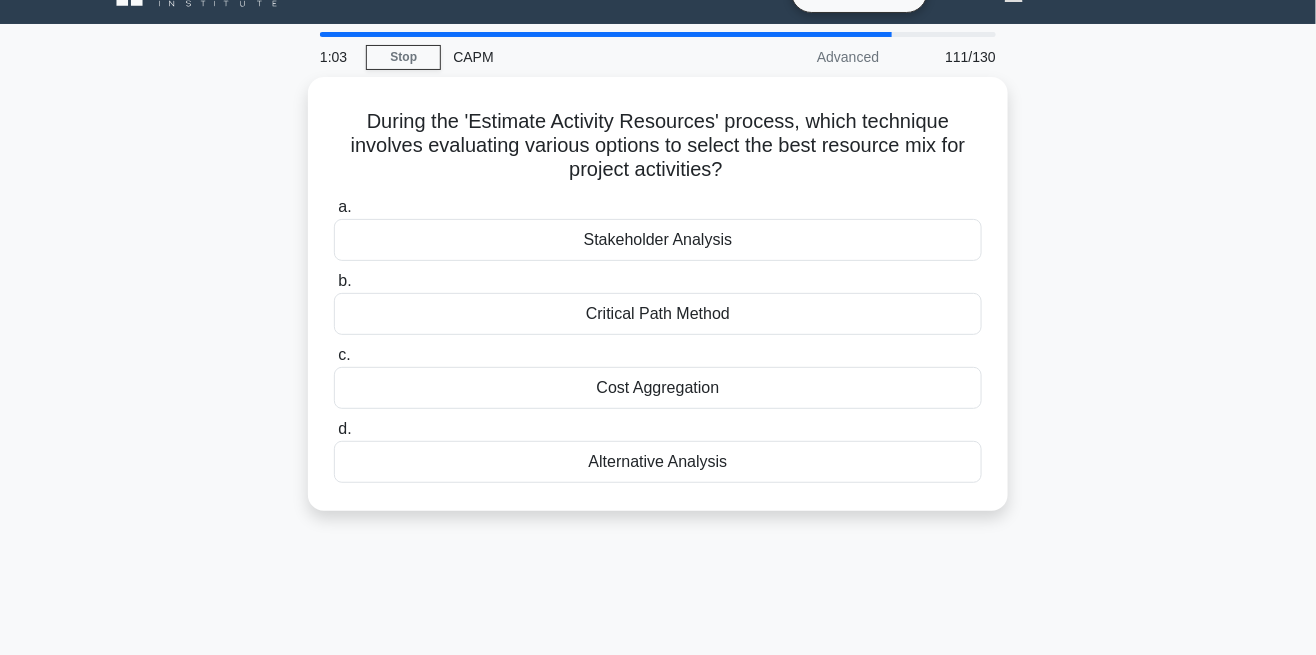 scroll, scrollTop: 0, scrollLeft: 0, axis: both 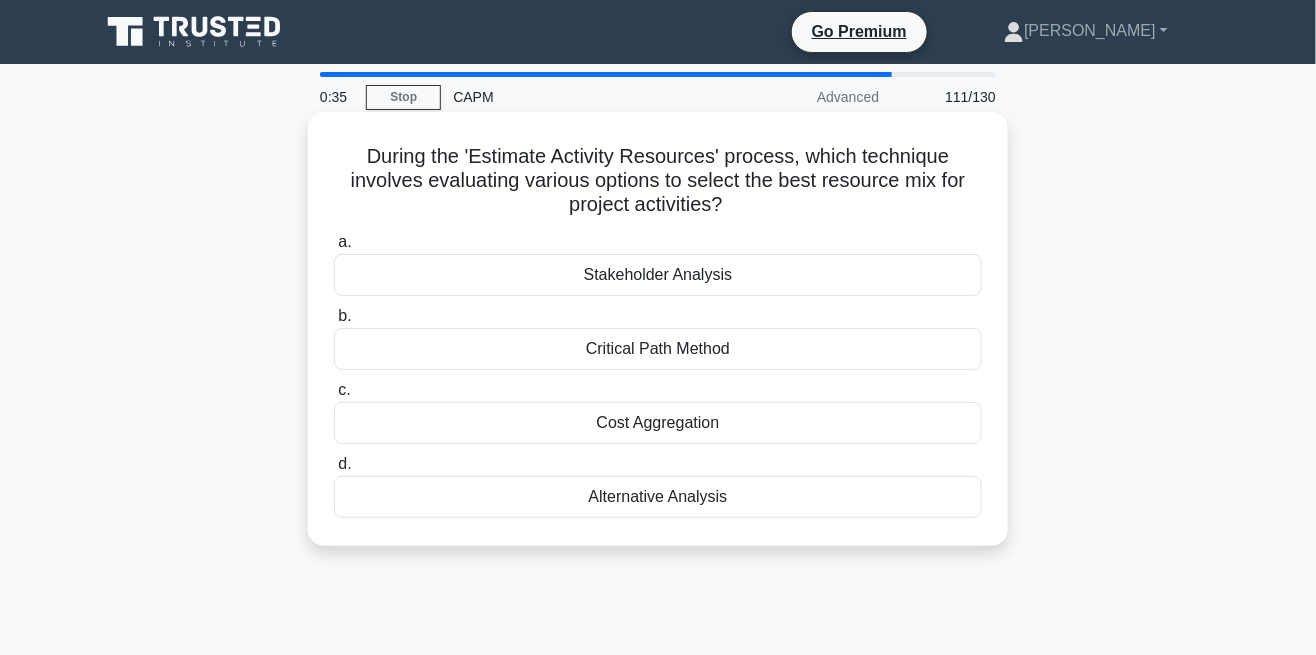 click on "Stakeholder Analysis" at bounding box center (658, 275) 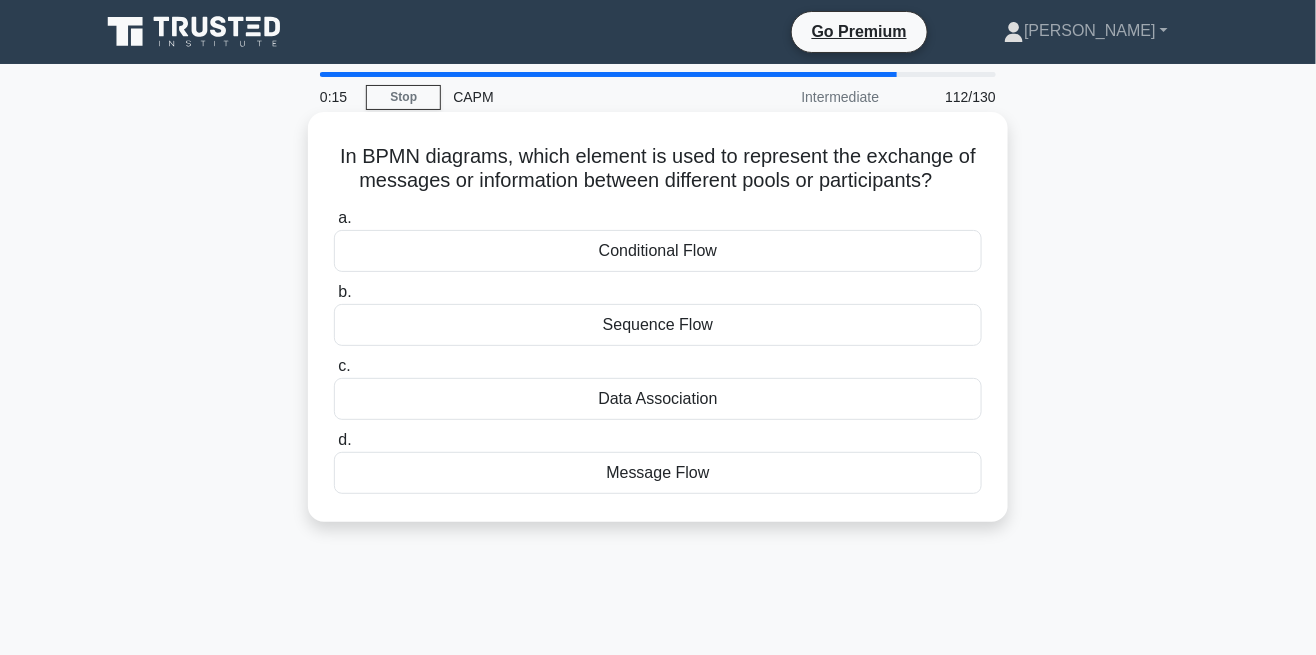 click on "Message Flow" at bounding box center (658, 473) 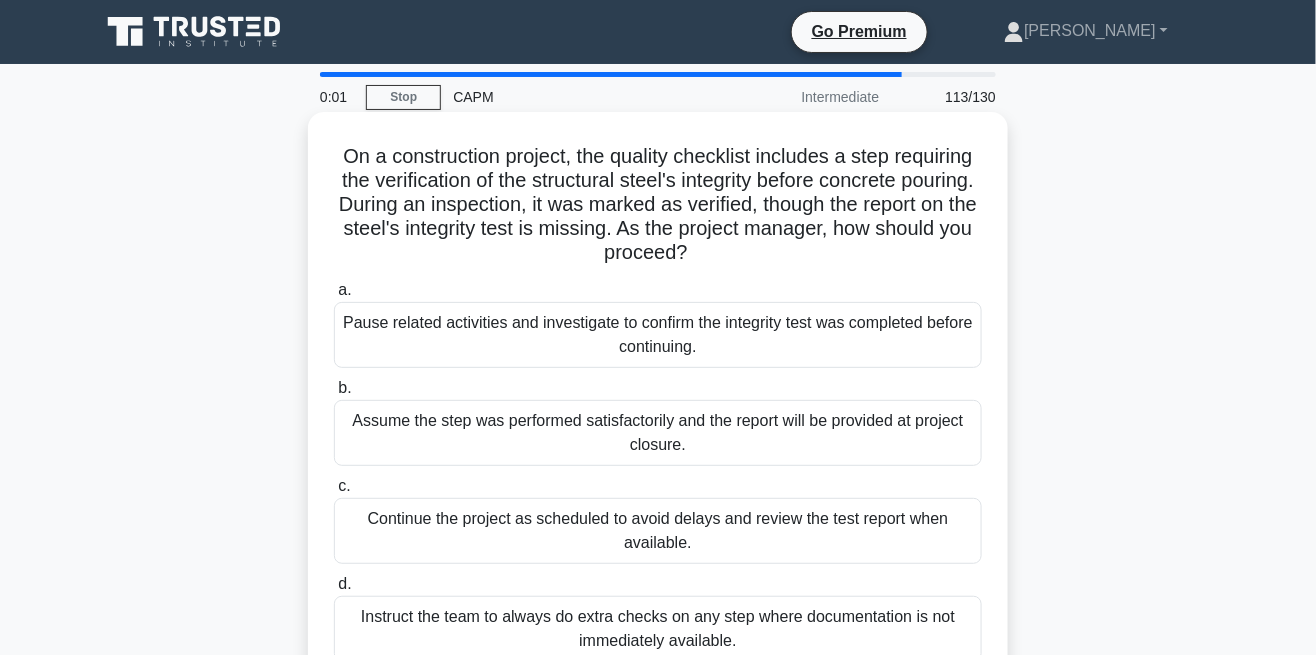 click on "Pause related activities and investigate to confirm the integrity test was completed before continuing." at bounding box center [658, 335] 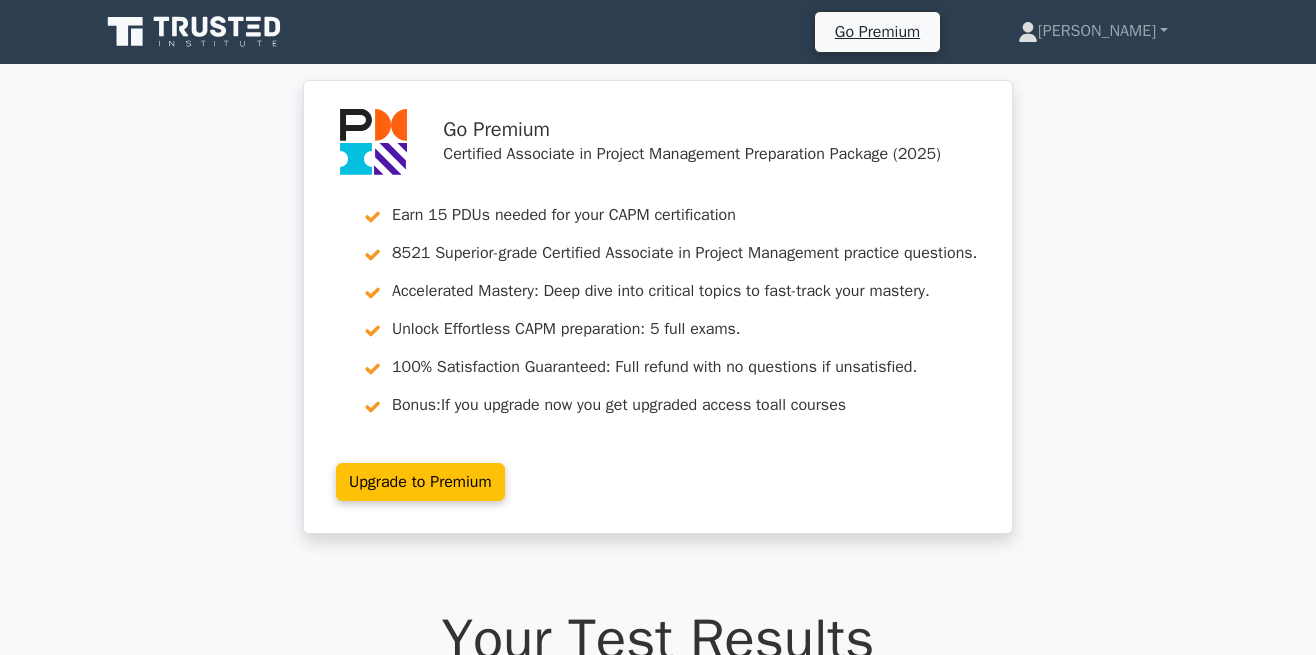 scroll, scrollTop: 0, scrollLeft: 0, axis: both 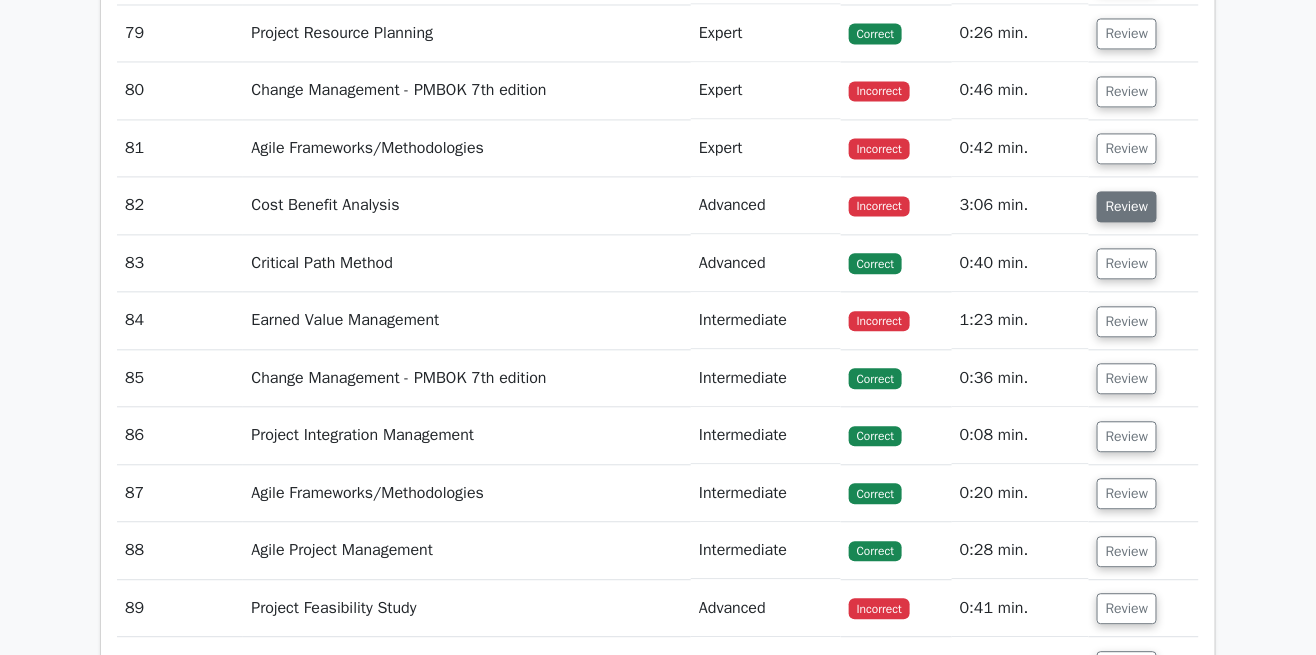 click on "Review" at bounding box center [1127, 206] 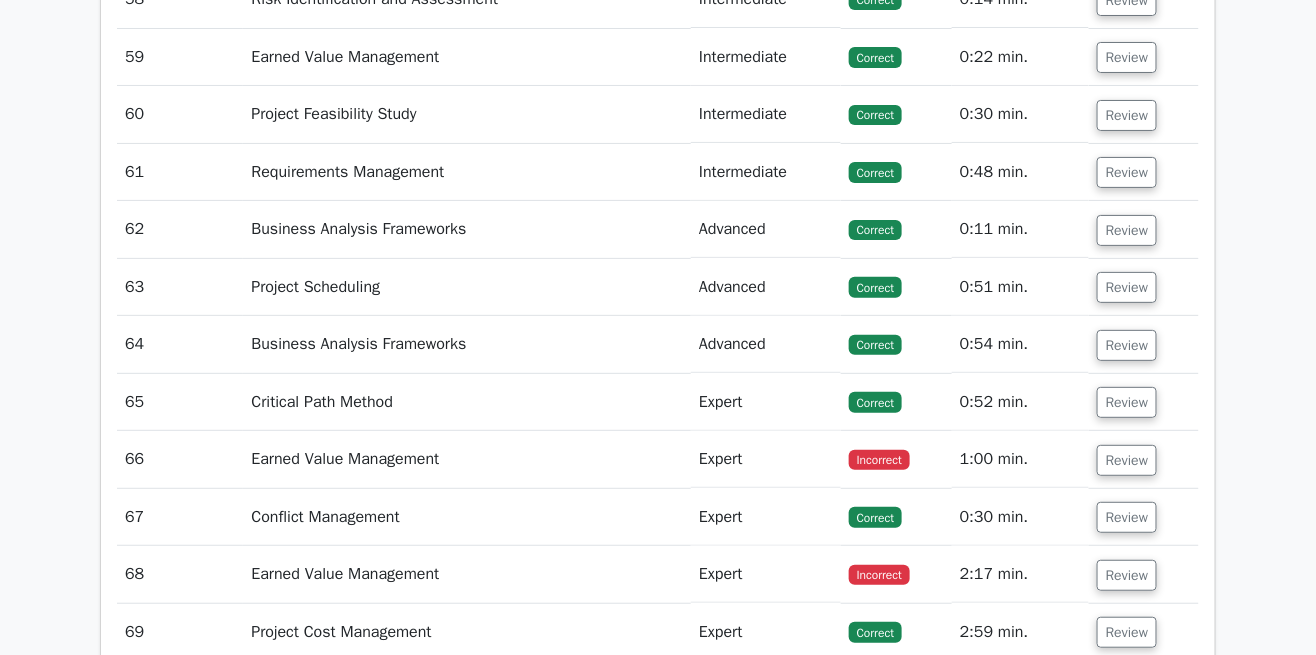 scroll, scrollTop: 6936, scrollLeft: 0, axis: vertical 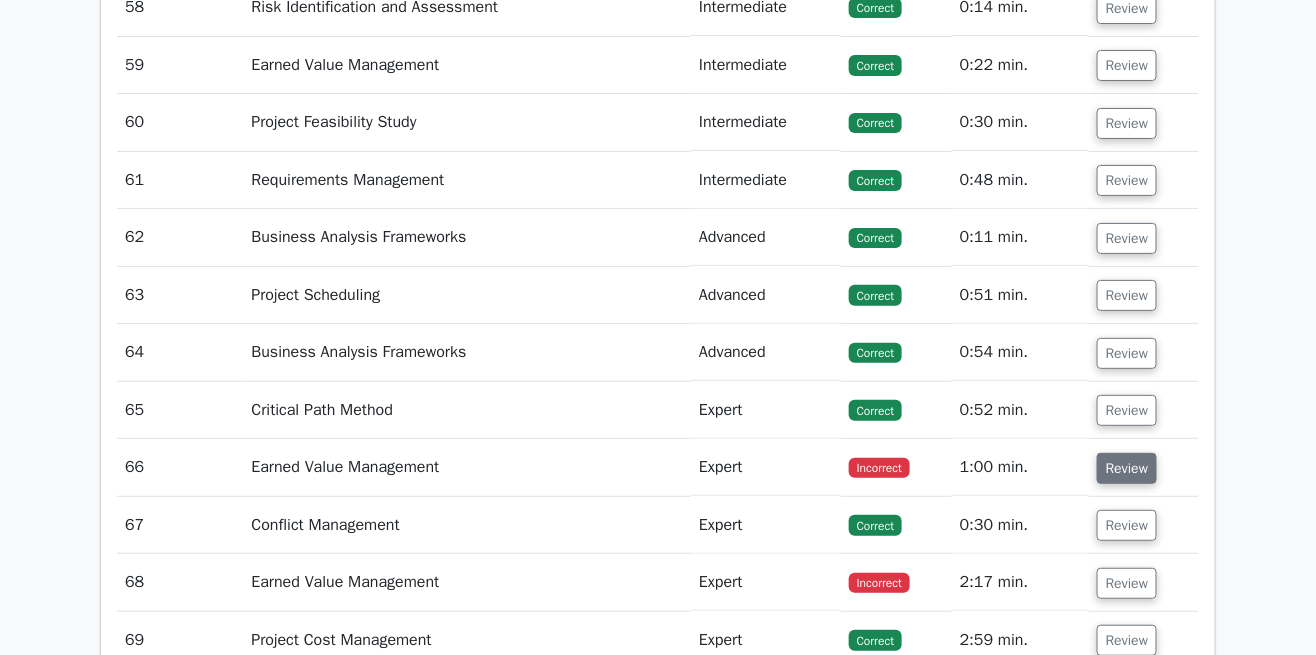 click on "Review" at bounding box center [1127, 468] 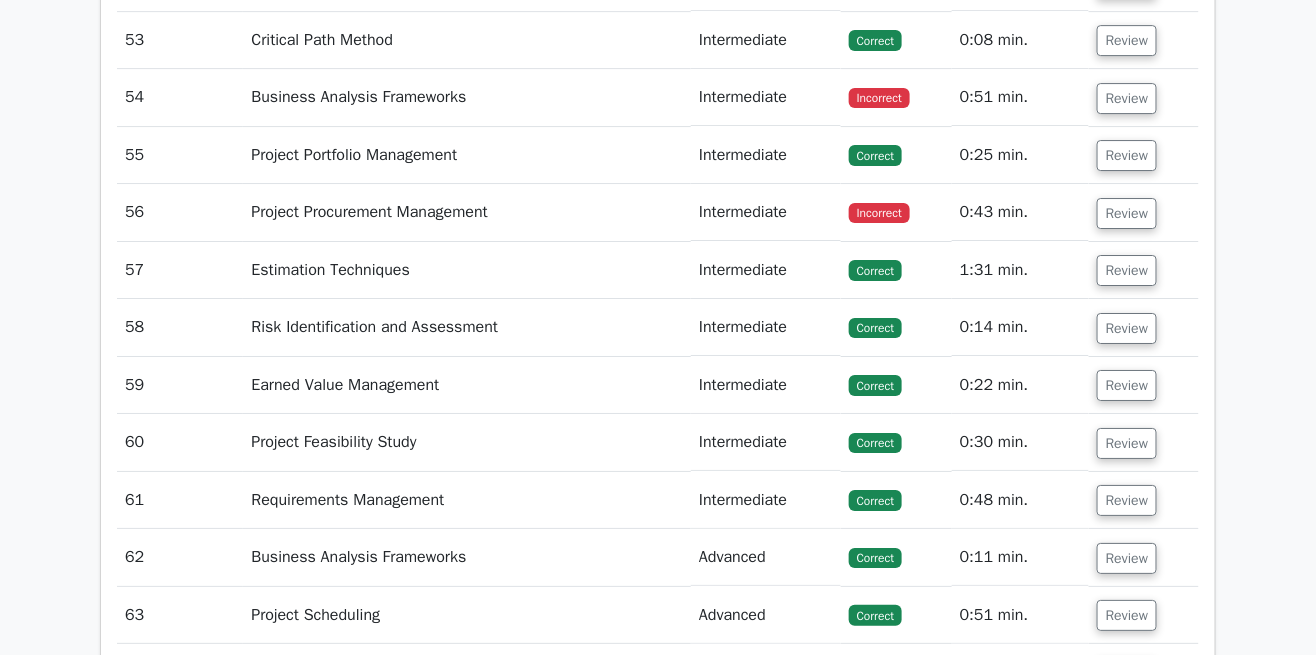 scroll, scrollTop: 6615, scrollLeft: 0, axis: vertical 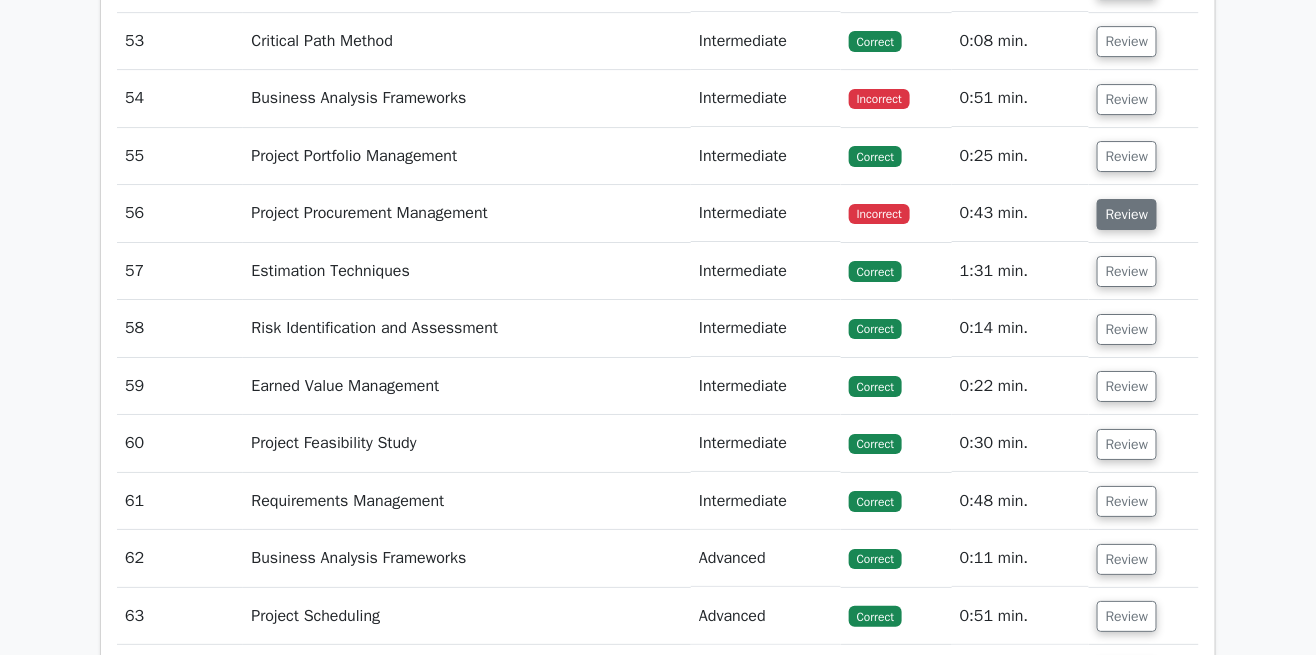 click on "Review" at bounding box center (1127, 214) 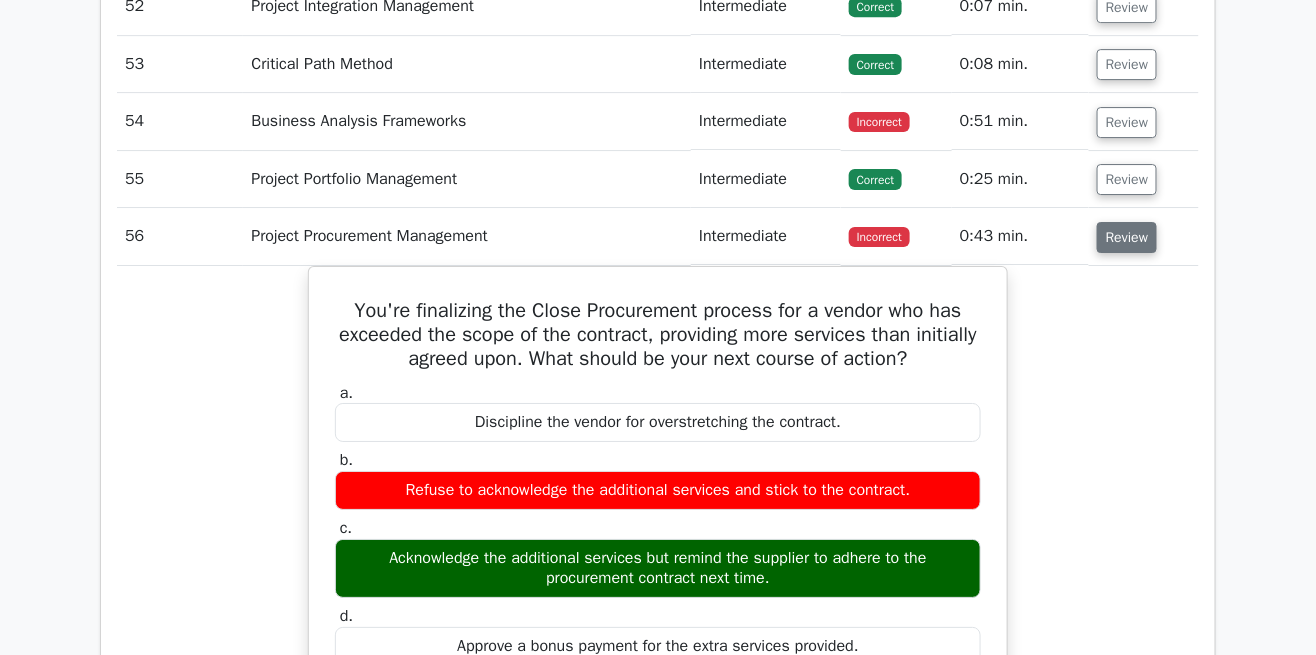 scroll, scrollTop: 6595, scrollLeft: 0, axis: vertical 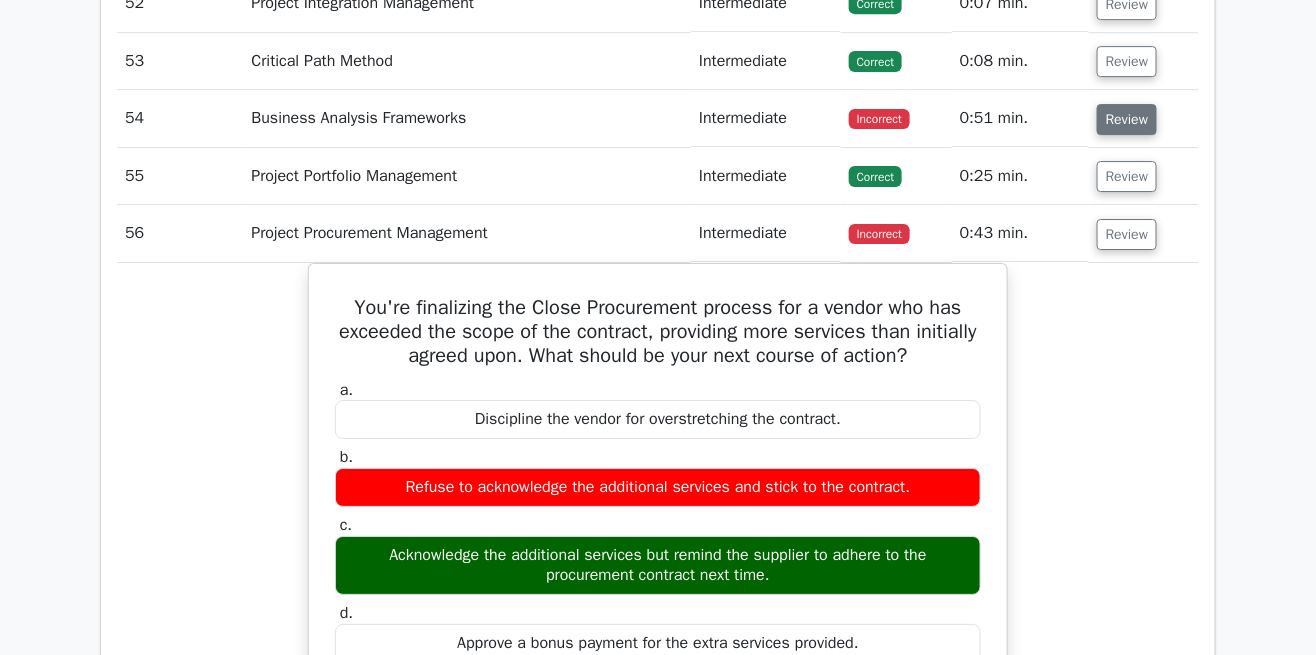 click on "Review" at bounding box center [1127, 119] 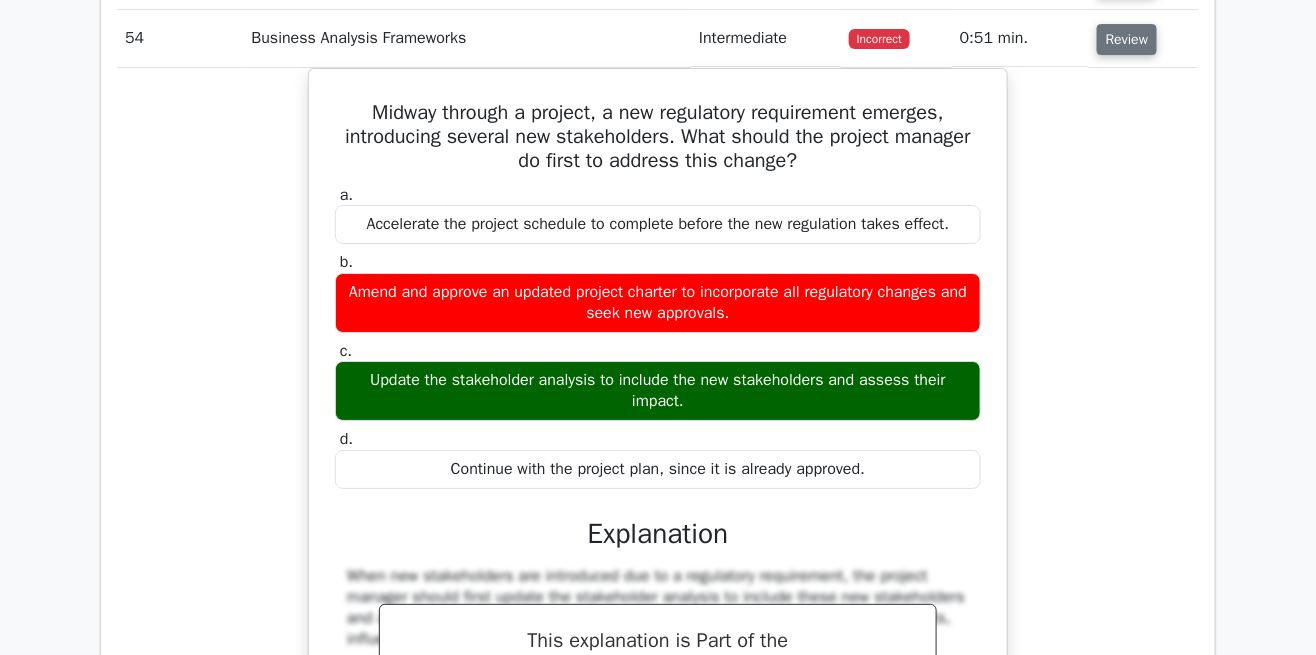scroll, scrollTop: 6677, scrollLeft: 0, axis: vertical 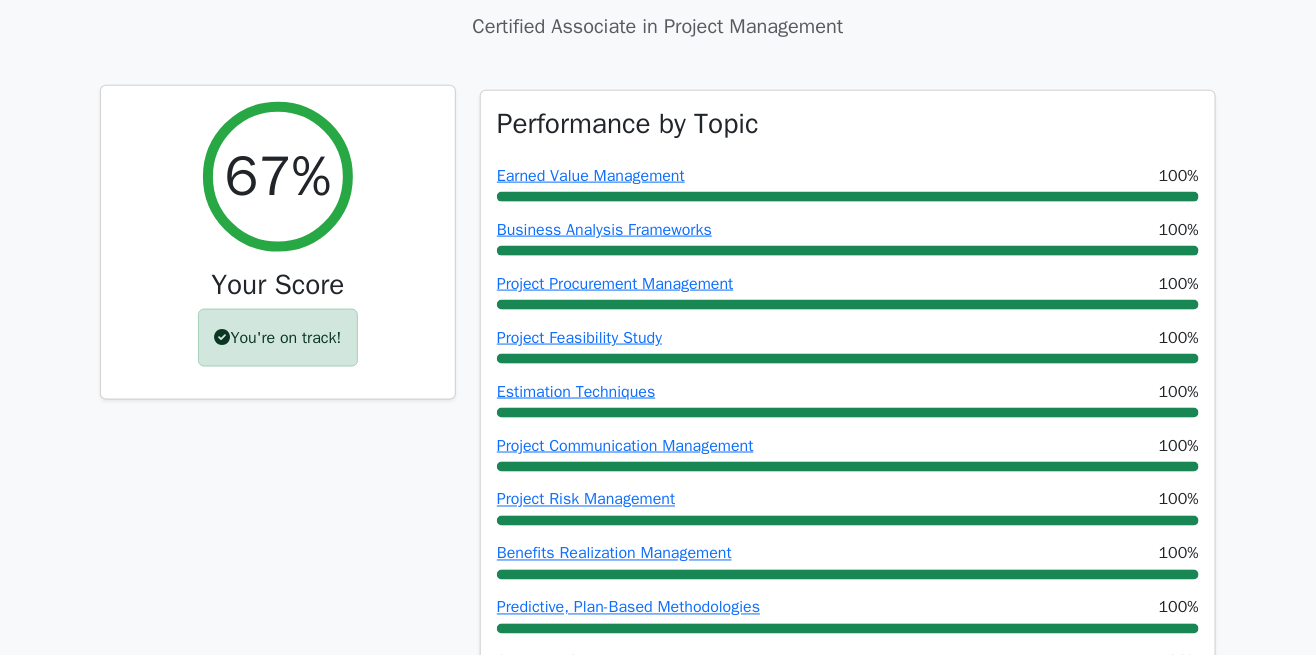 click on "You're on track!" at bounding box center [278, 338] 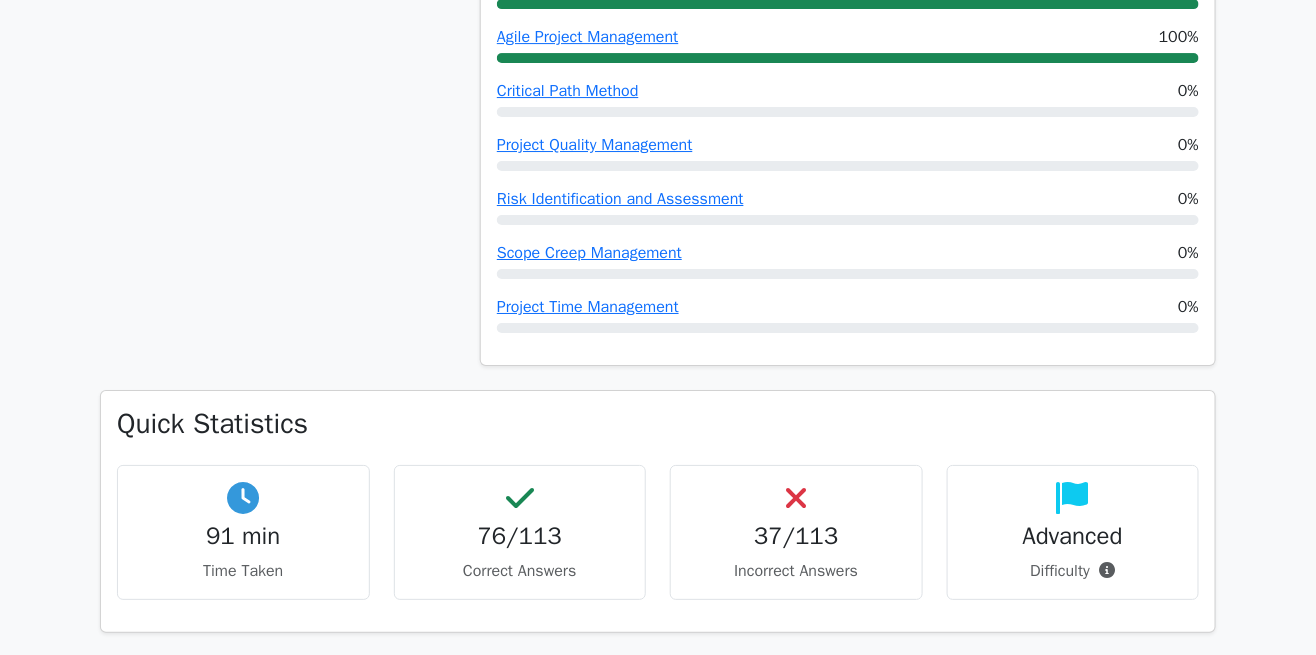 scroll, scrollTop: 2051, scrollLeft: 0, axis: vertical 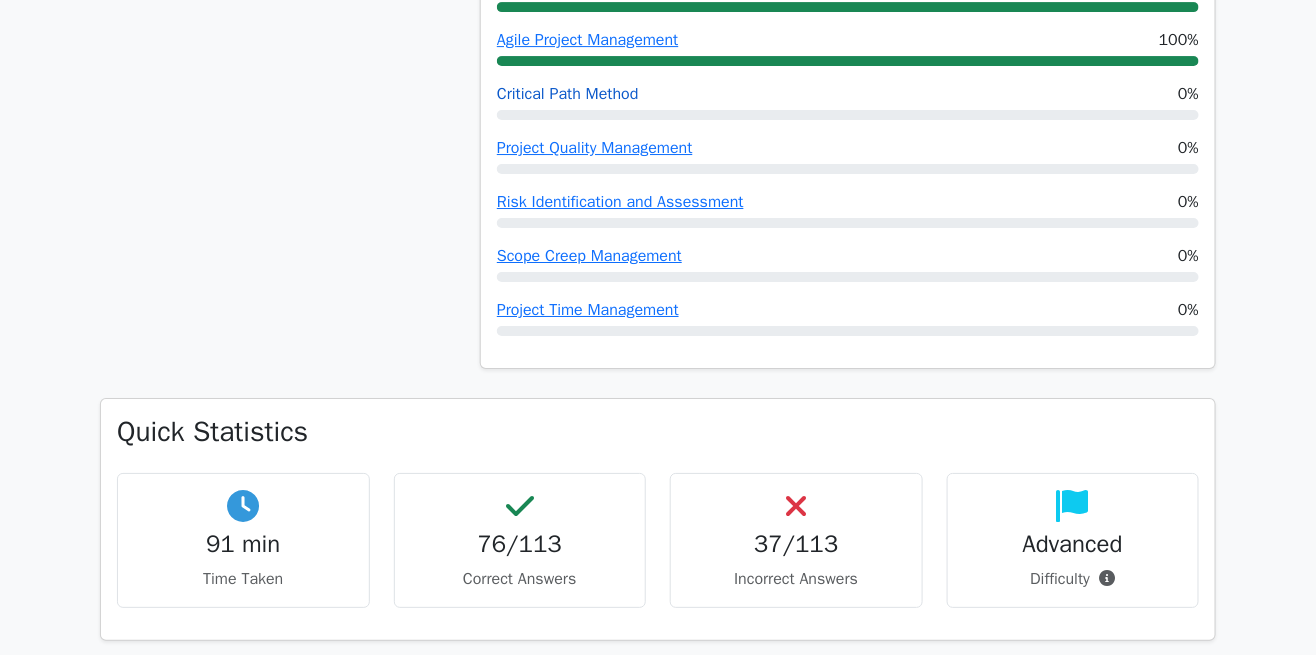 click on "Critical Path Method" at bounding box center (568, 94) 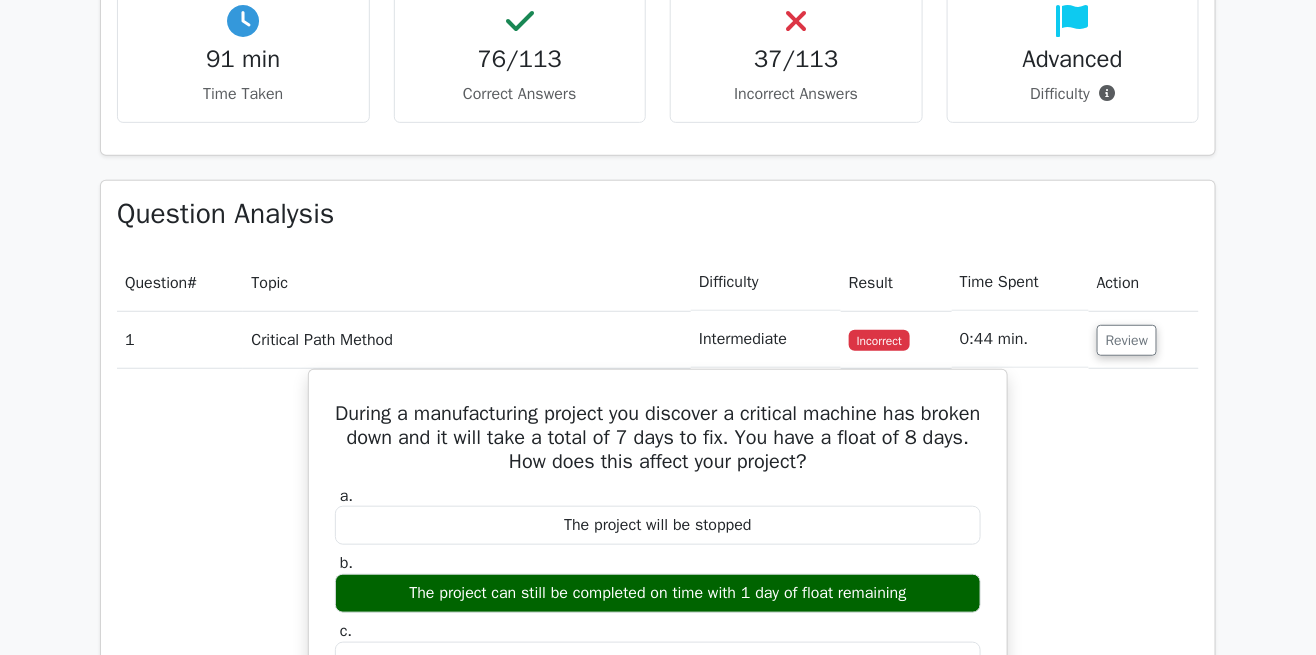 scroll, scrollTop: 2545, scrollLeft: 0, axis: vertical 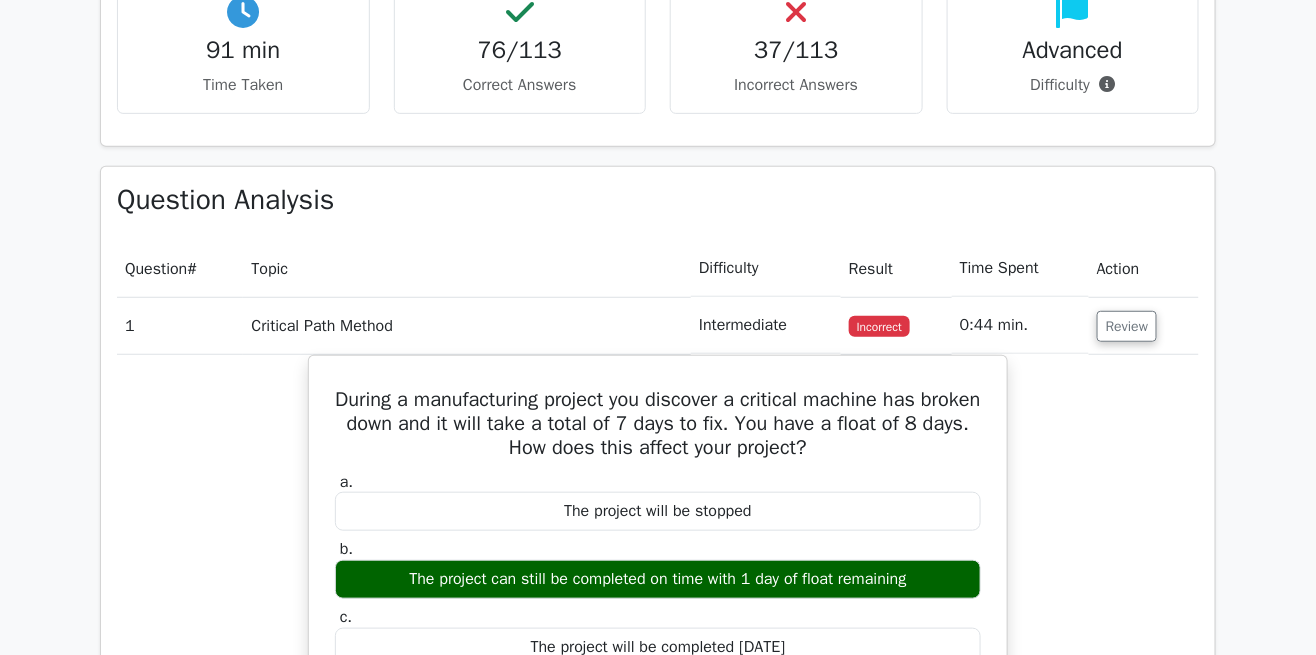 click on "During a manufacturing project you discover a critical machine has broken down and it will take a total of 7 days to fix. You have a float of 8 days. How does this affect your project?
a.
The project will be stopped
b.
c." at bounding box center (658, 730) 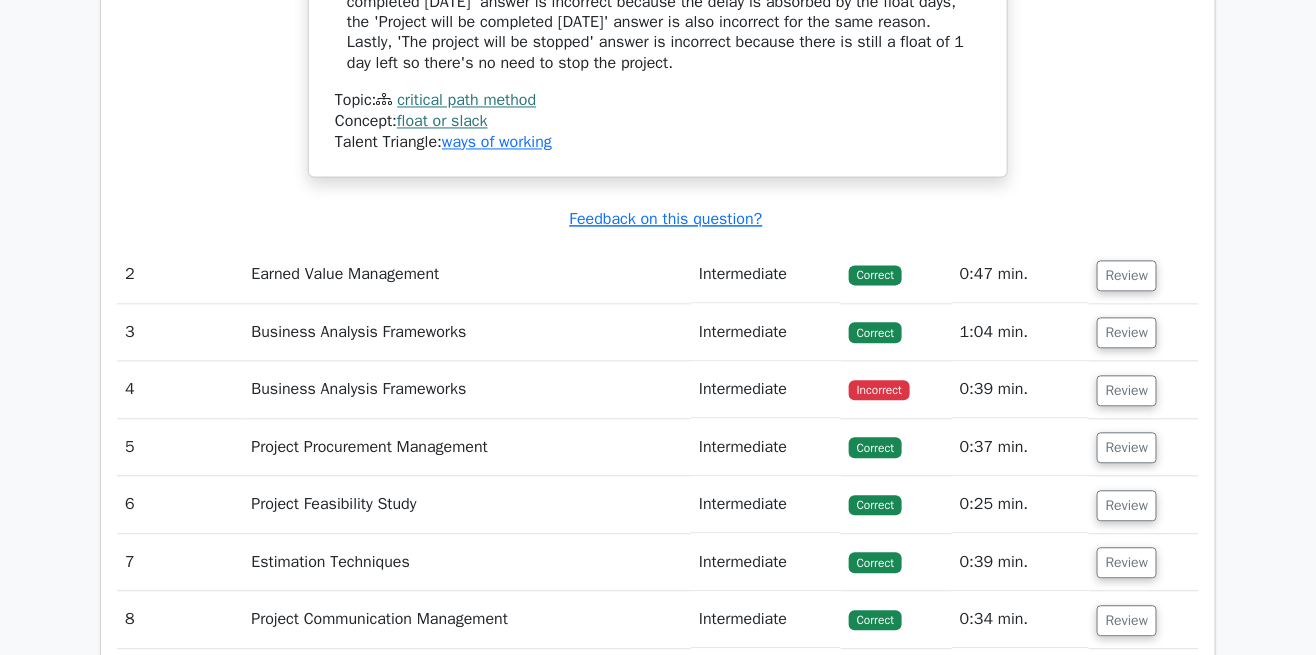 scroll, scrollTop: 3448, scrollLeft: 0, axis: vertical 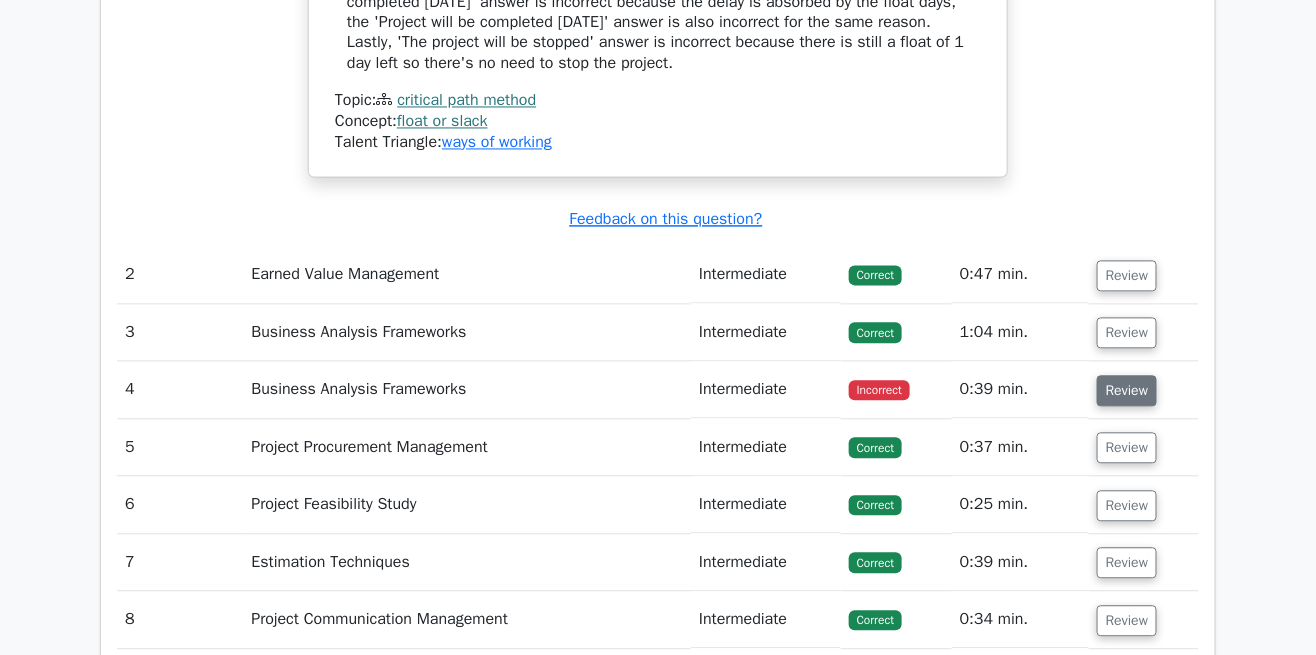 click on "Review" at bounding box center [1127, 391] 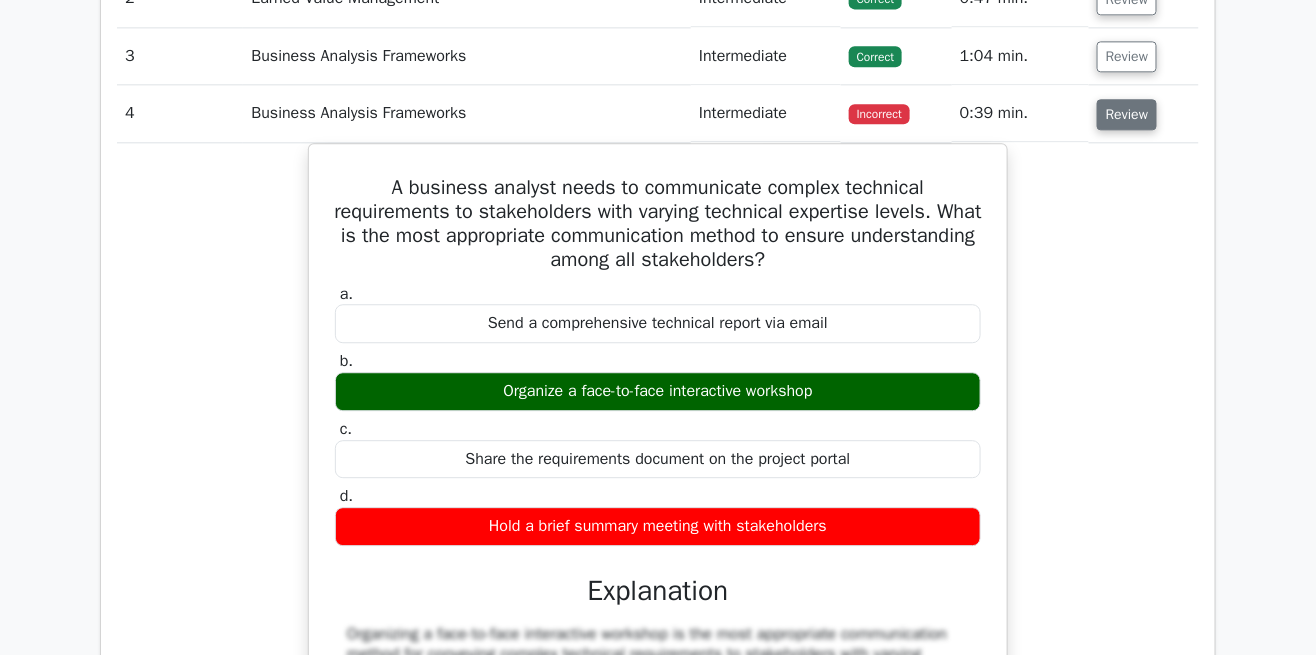 scroll, scrollTop: 3727, scrollLeft: 0, axis: vertical 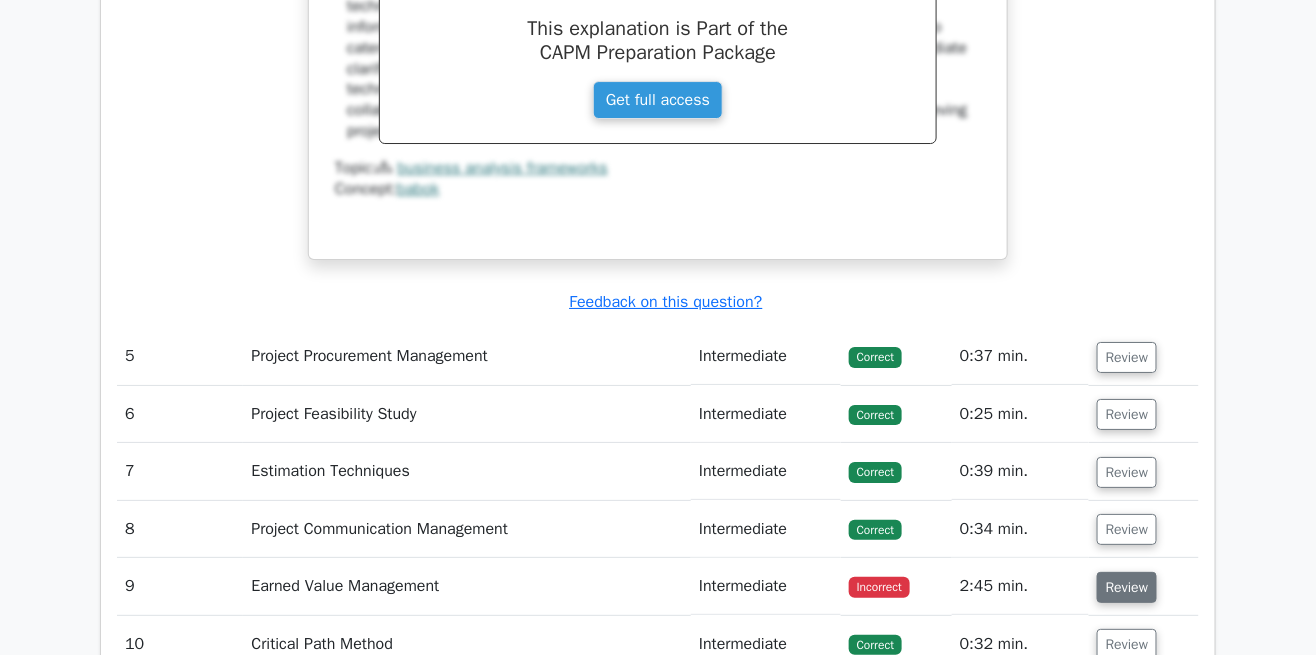 click on "Review" at bounding box center [1127, 587] 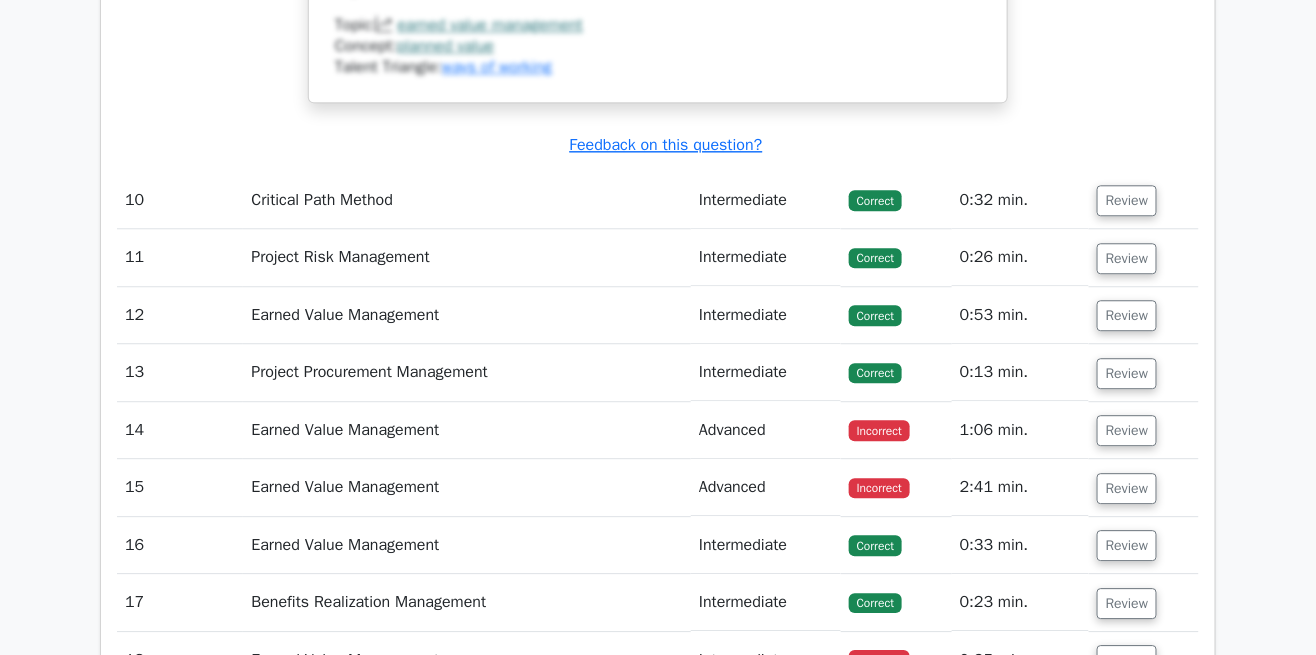 scroll, scrollTop: 6033, scrollLeft: 0, axis: vertical 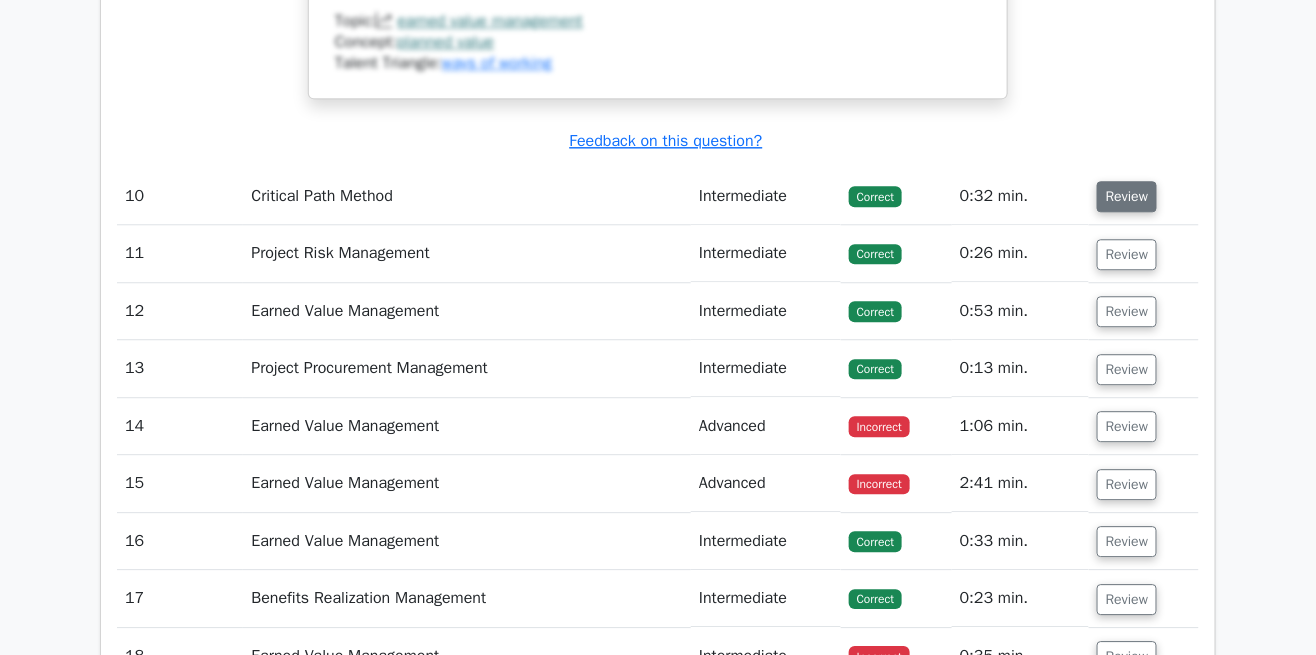 click on "Review" at bounding box center [1127, 196] 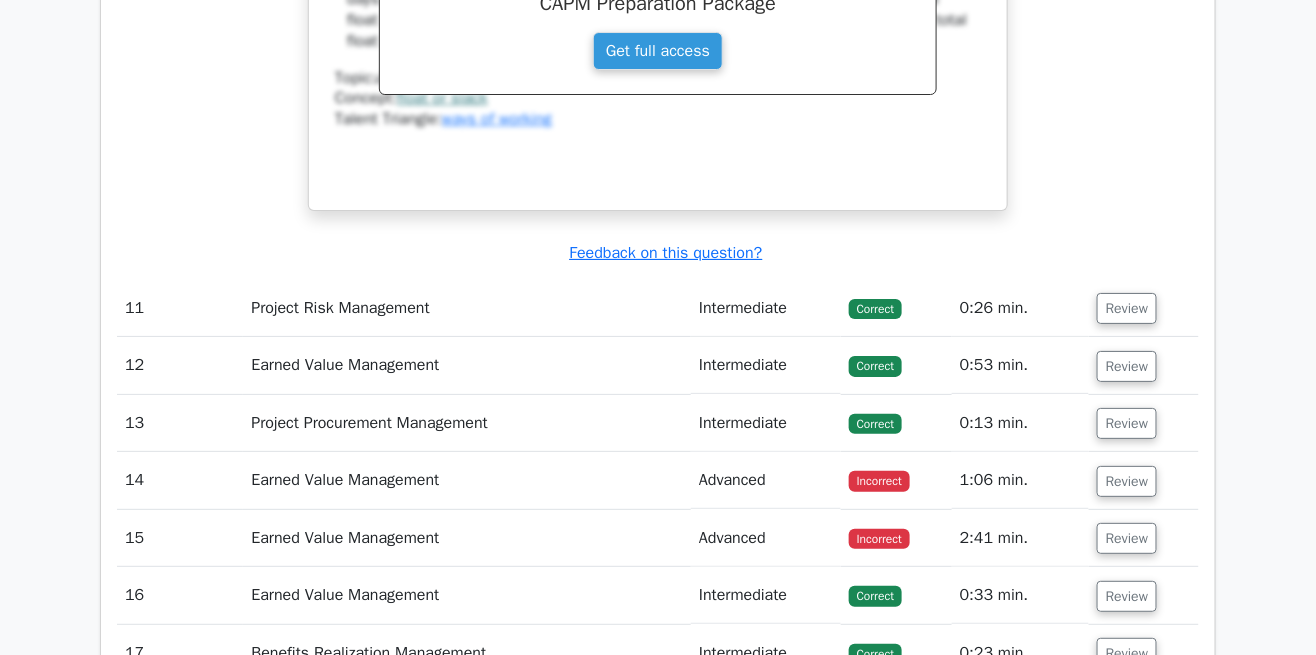 scroll, scrollTop: 6822, scrollLeft: 0, axis: vertical 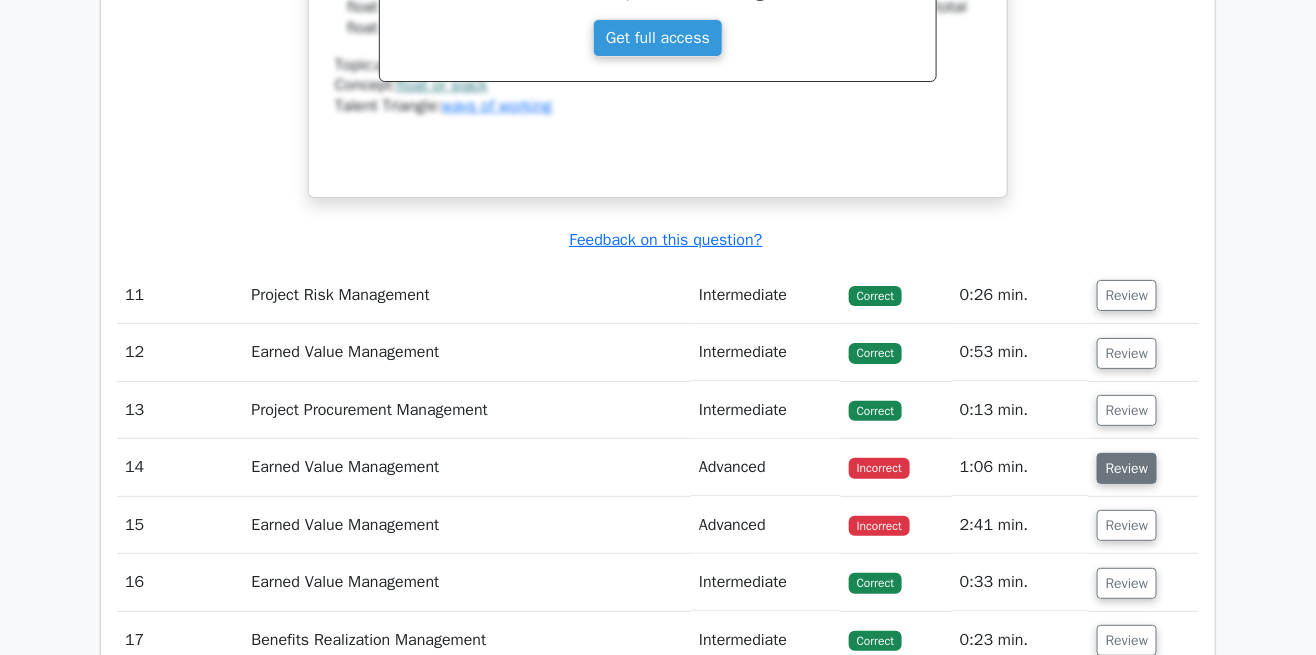 click on "Review" at bounding box center [1127, 468] 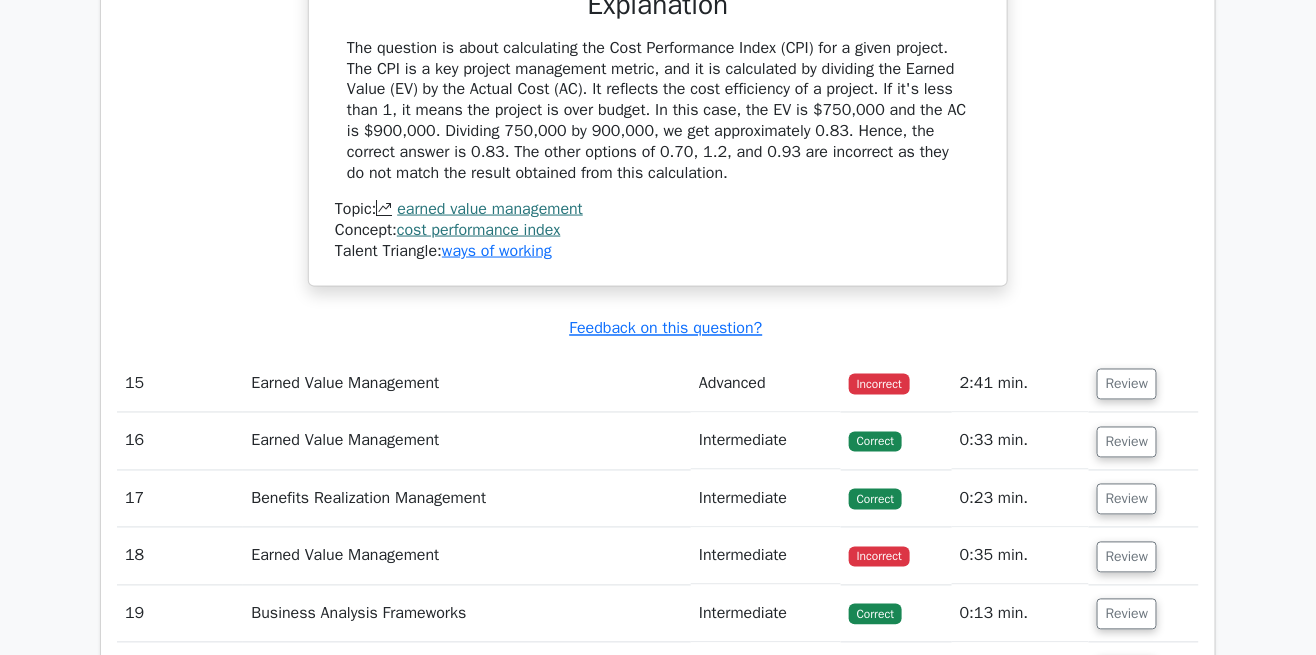 scroll, scrollTop: 7743, scrollLeft: 0, axis: vertical 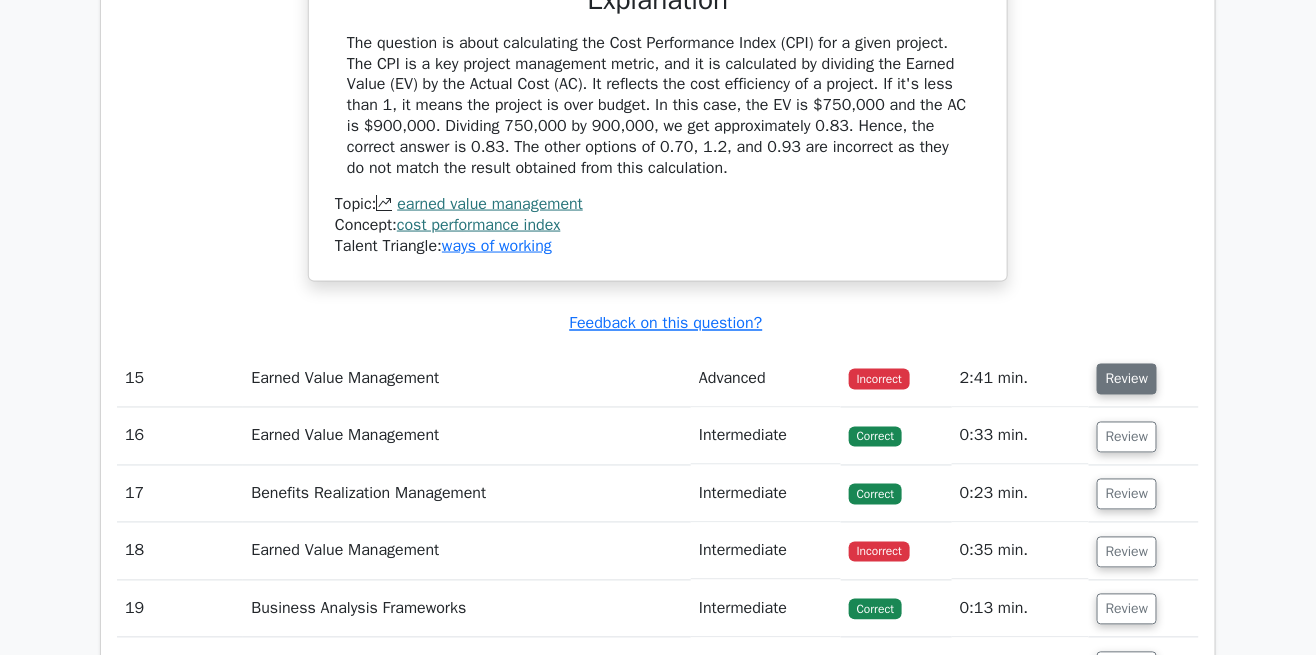 click on "Review" at bounding box center [1127, 379] 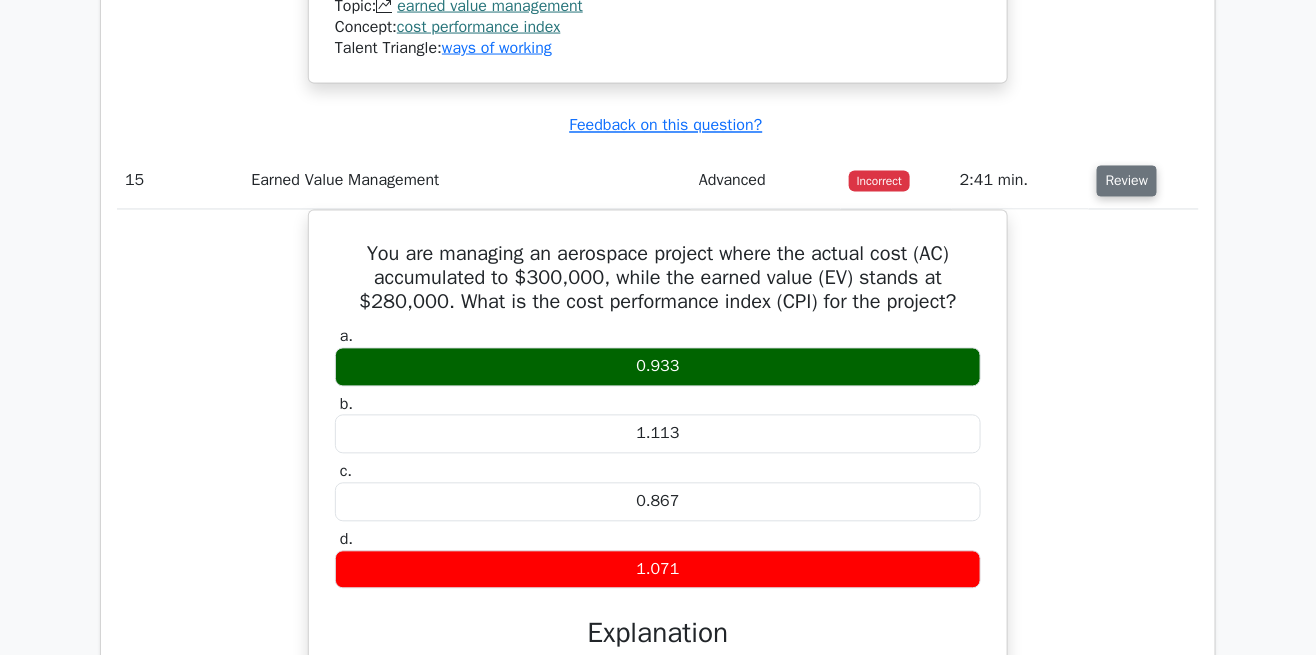scroll, scrollTop: 7954, scrollLeft: 0, axis: vertical 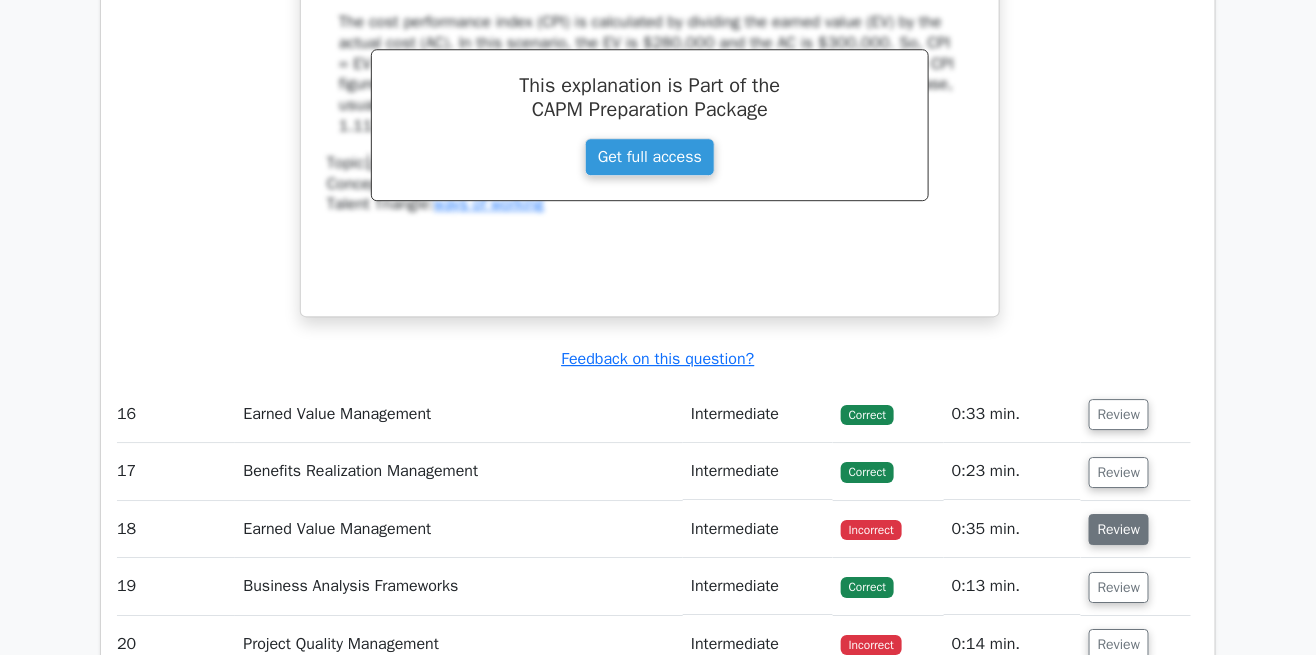 click on "Review" at bounding box center (1119, 529) 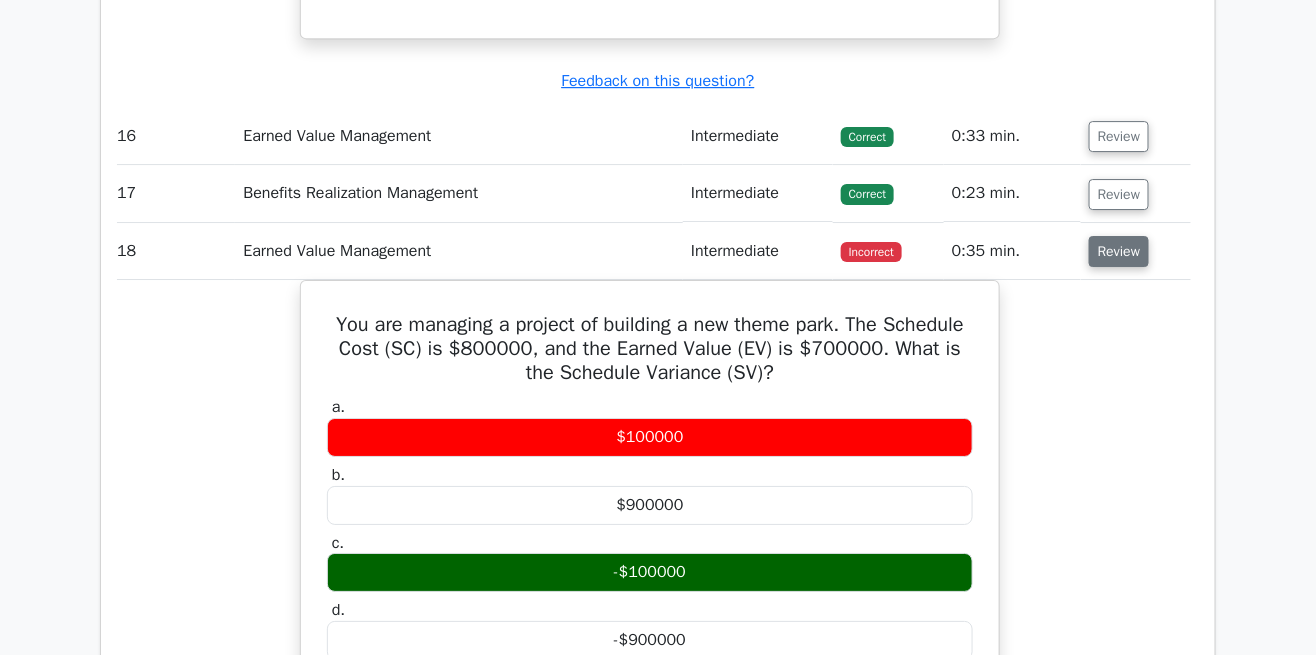 scroll, scrollTop: 8873, scrollLeft: 0, axis: vertical 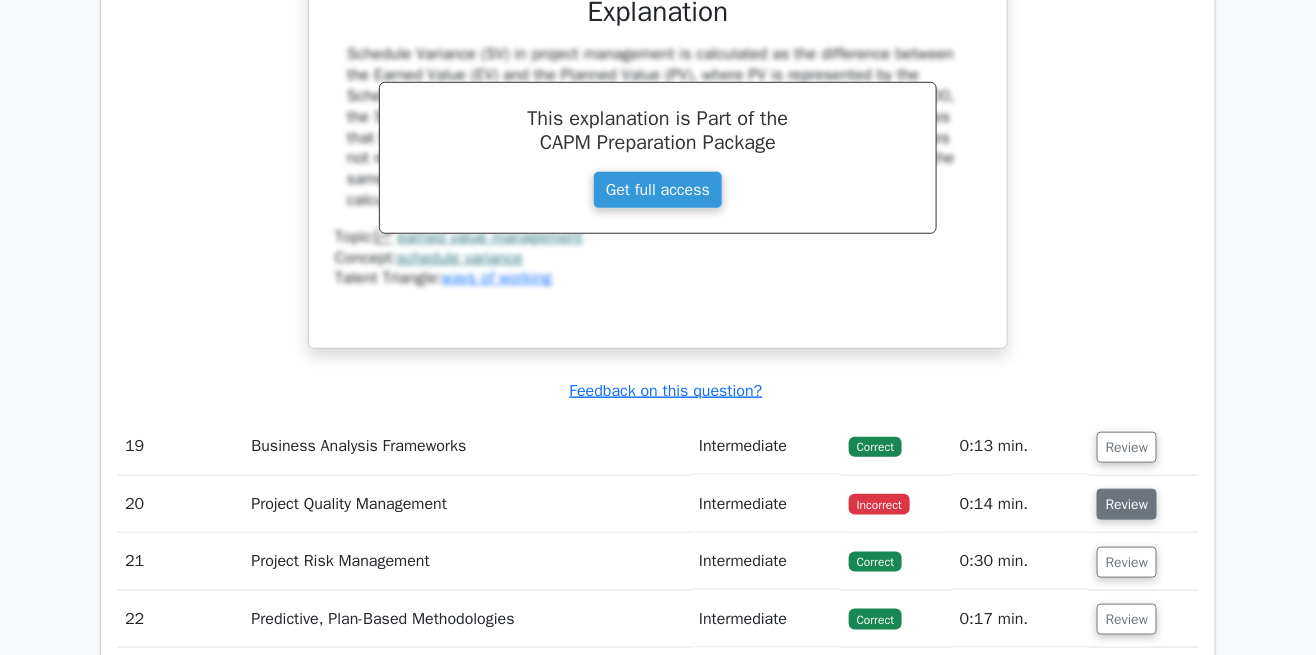 click on "Review" at bounding box center (1127, 504) 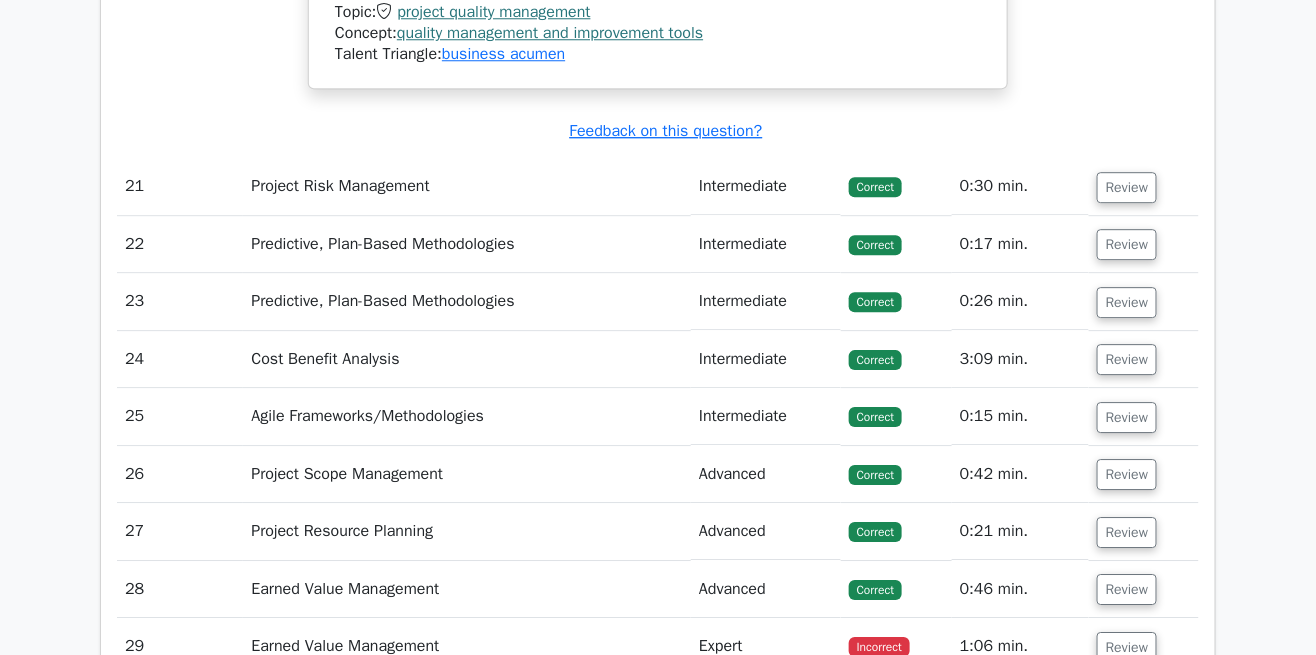 scroll, scrollTop: 10894, scrollLeft: 0, axis: vertical 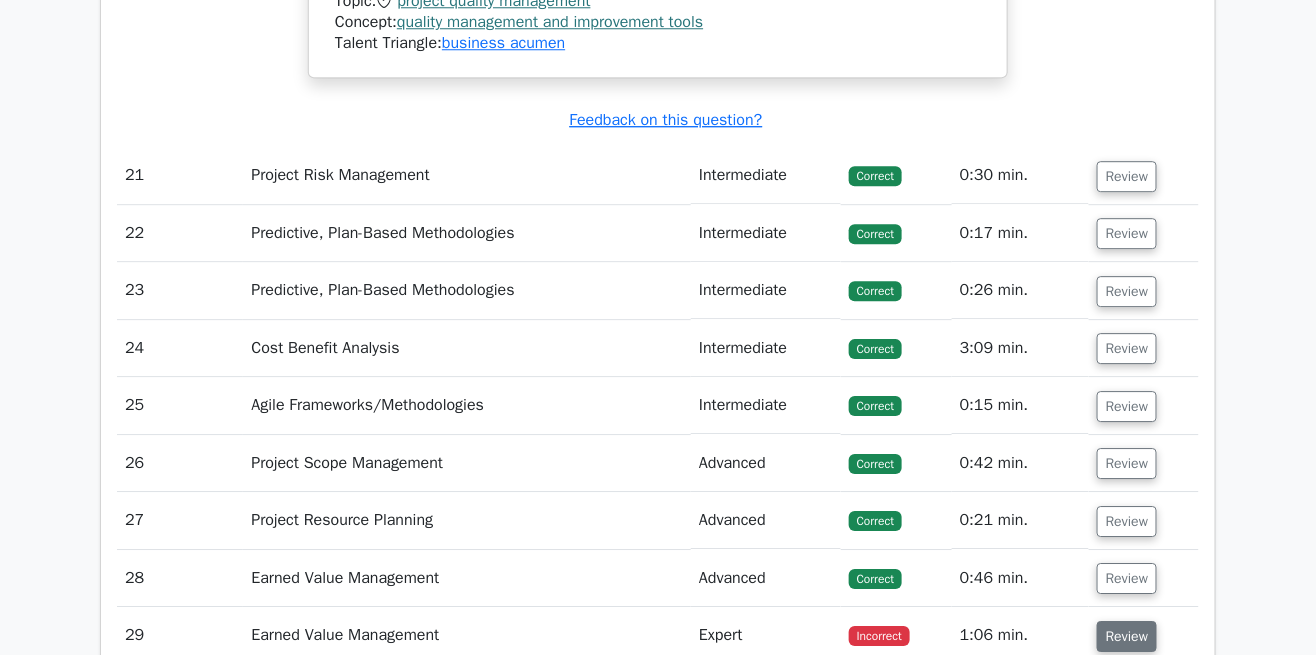 click on "Review" at bounding box center [1127, 636] 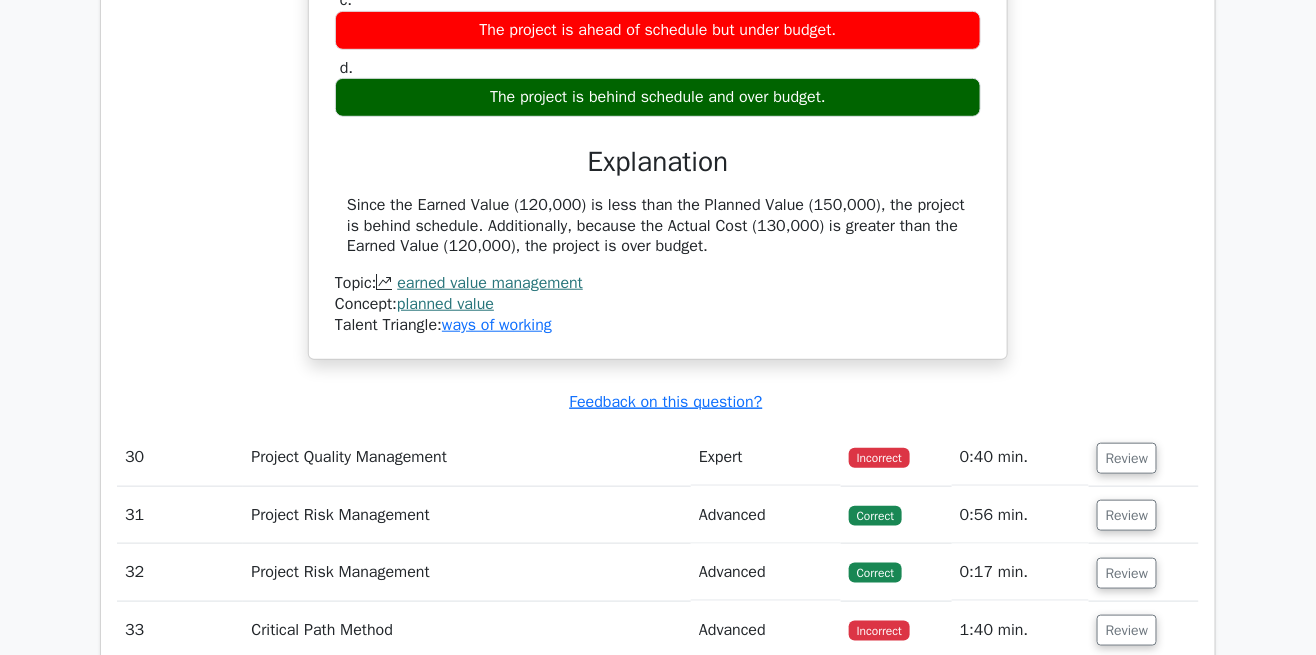 scroll, scrollTop: 11876, scrollLeft: 0, axis: vertical 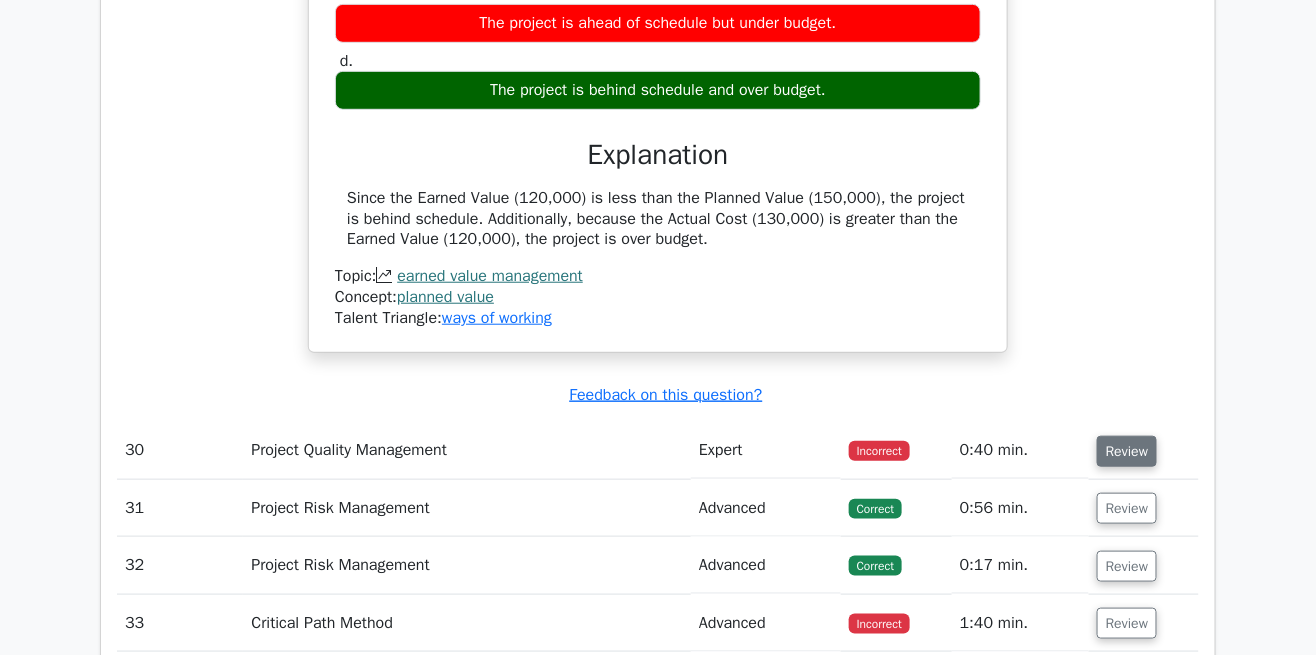 click on "Review" at bounding box center [1127, 451] 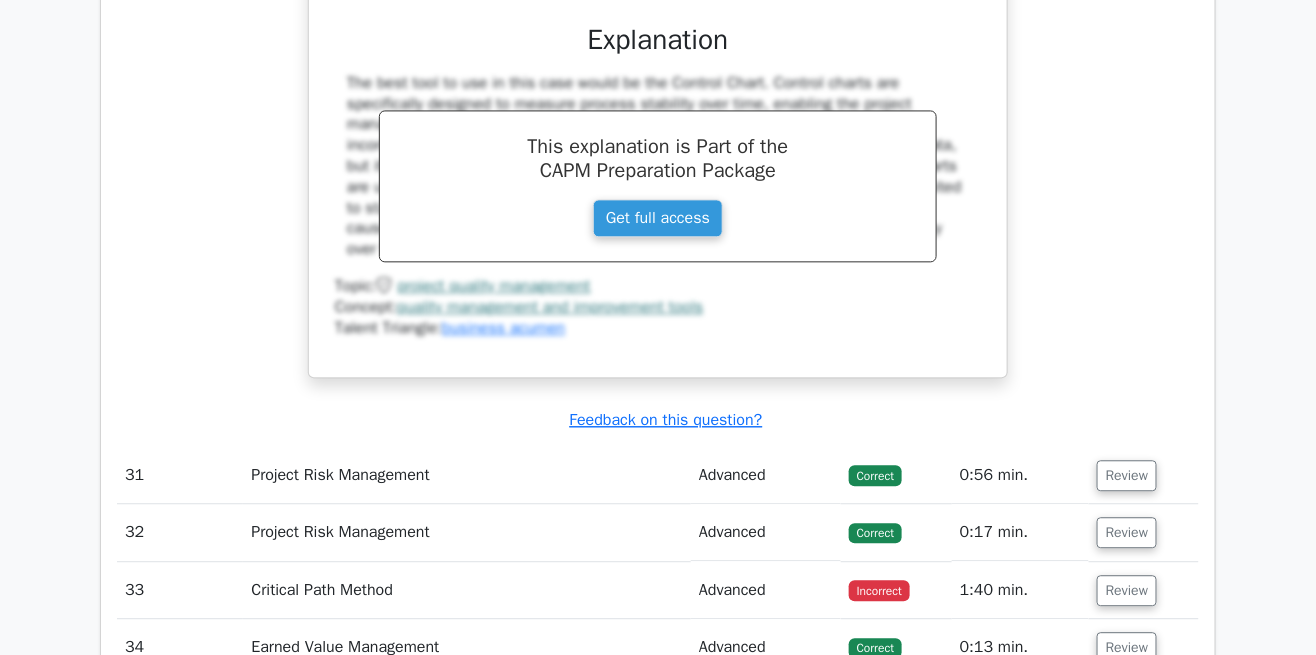 scroll, scrollTop: 12752, scrollLeft: 0, axis: vertical 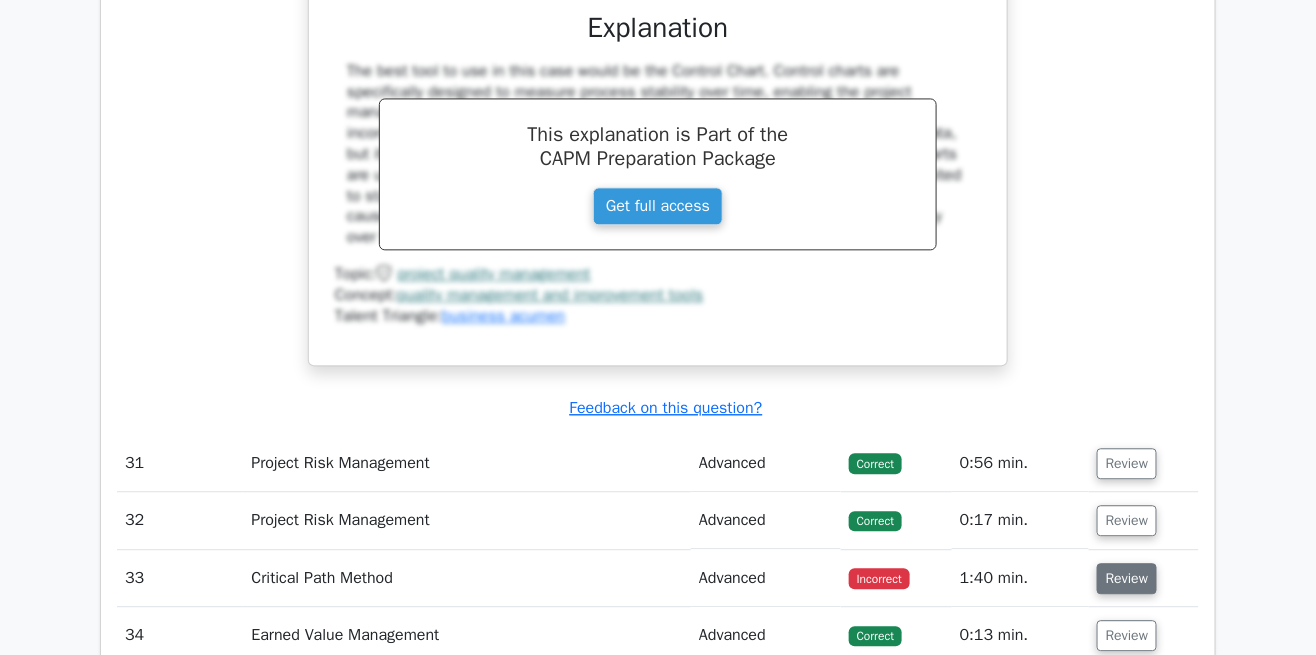 click on "Review" at bounding box center [1127, 578] 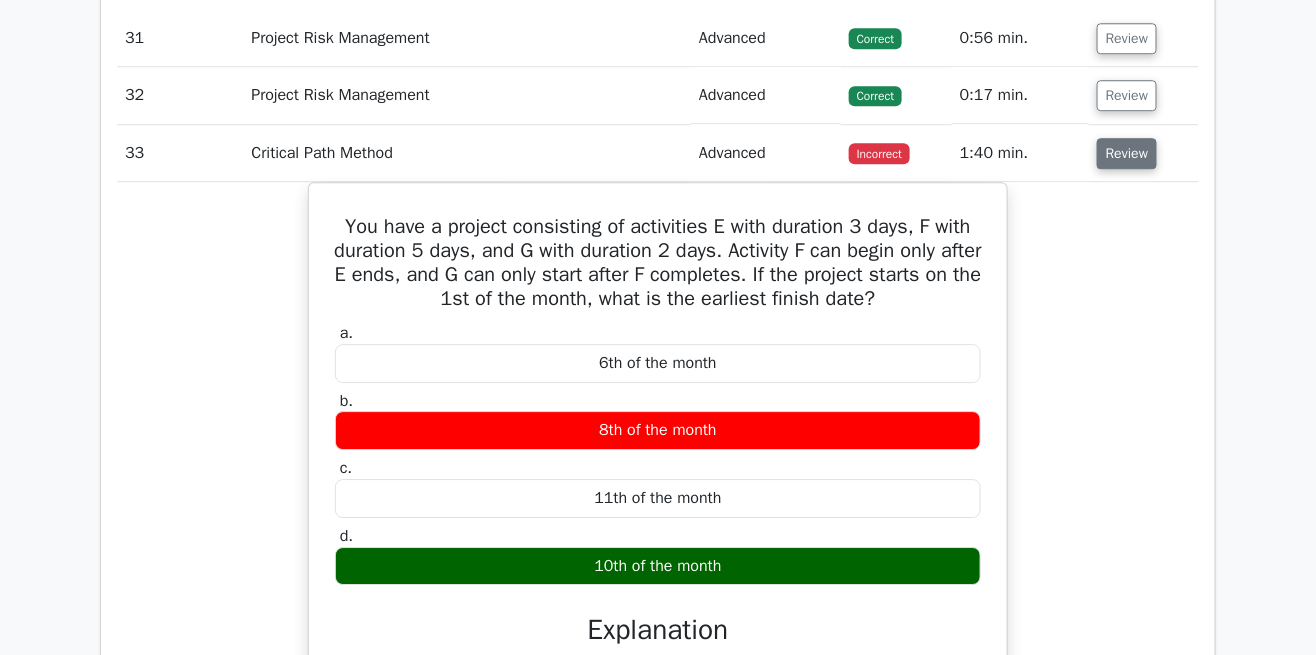 scroll, scrollTop: 13180, scrollLeft: 0, axis: vertical 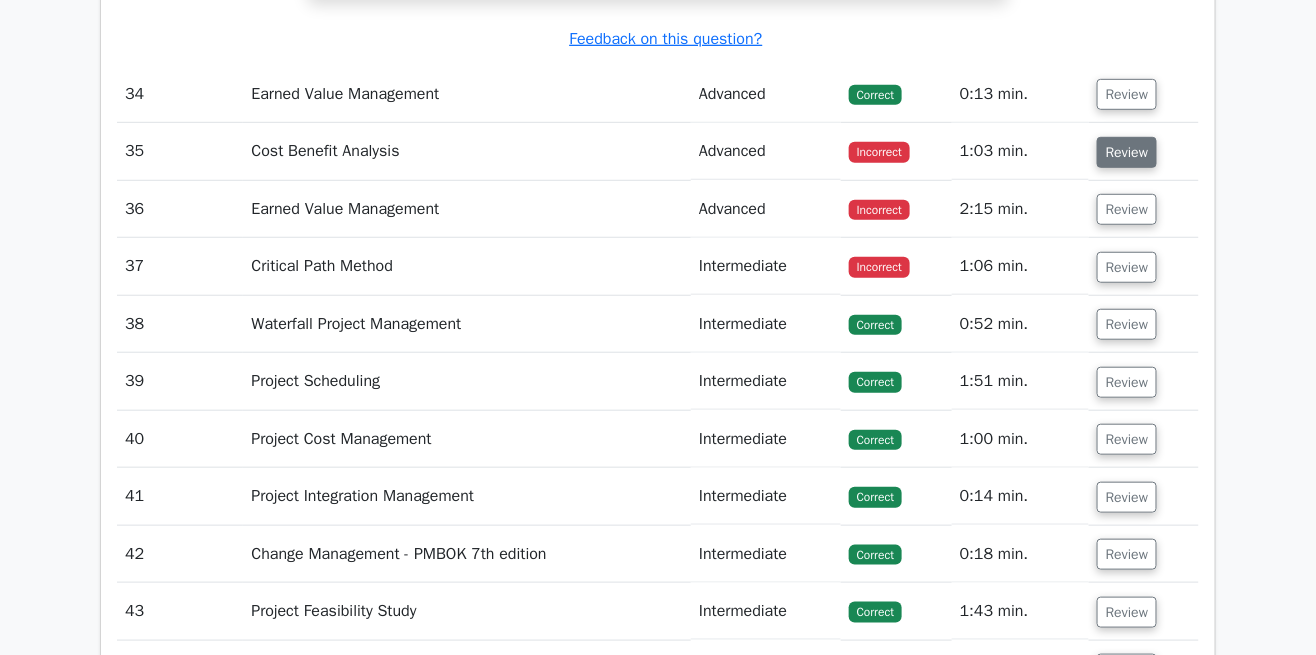 click on "Review" at bounding box center [1127, 152] 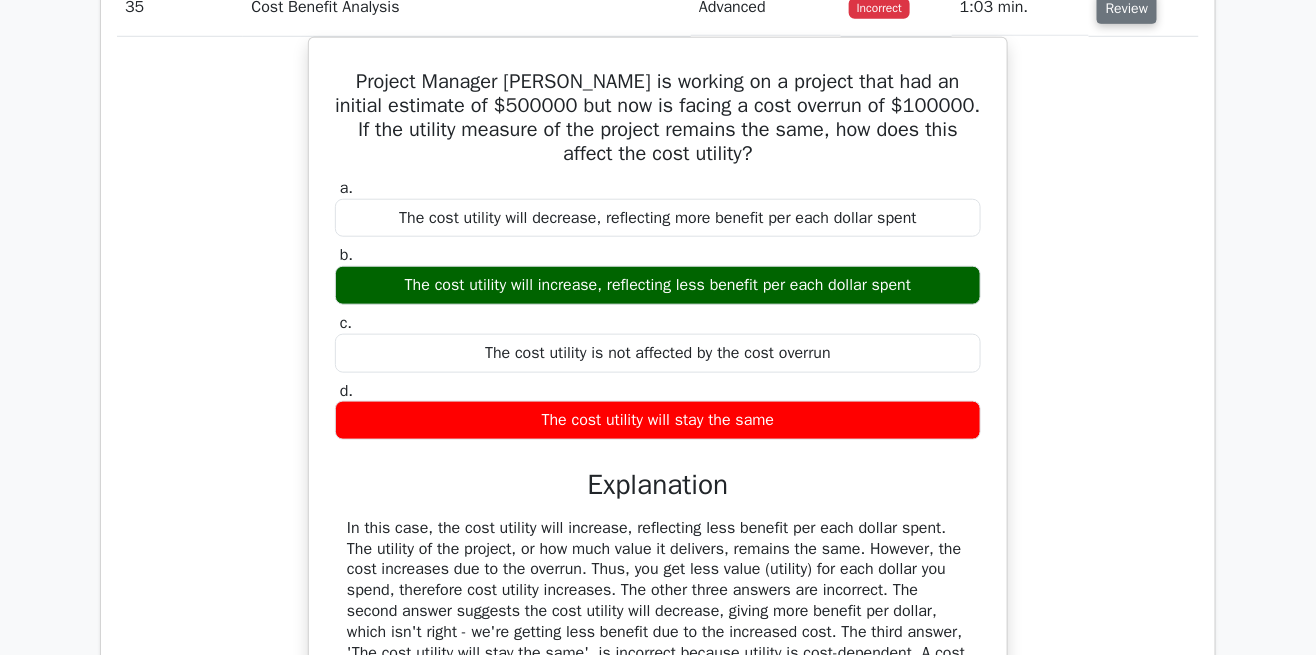 scroll, scrollTop: 14293, scrollLeft: 0, axis: vertical 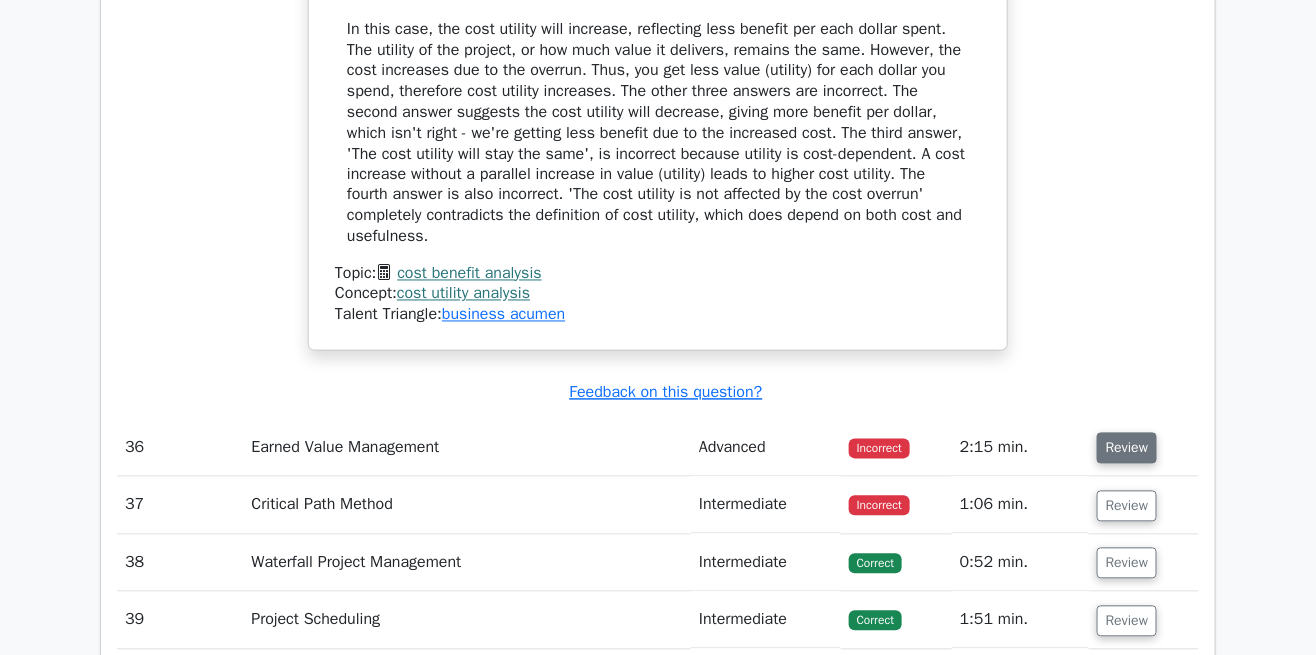 click on "Review" at bounding box center (1127, 448) 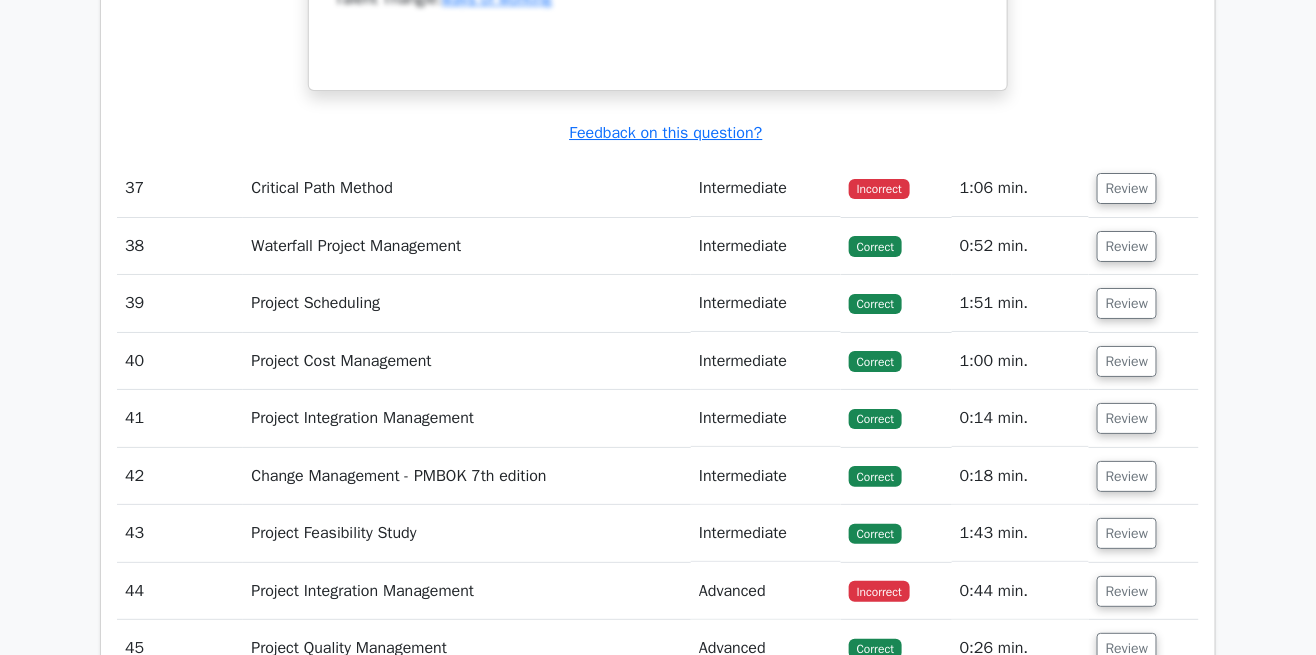 scroll, scrollTop: 15940, scrollLeft: 0, axis: vertical 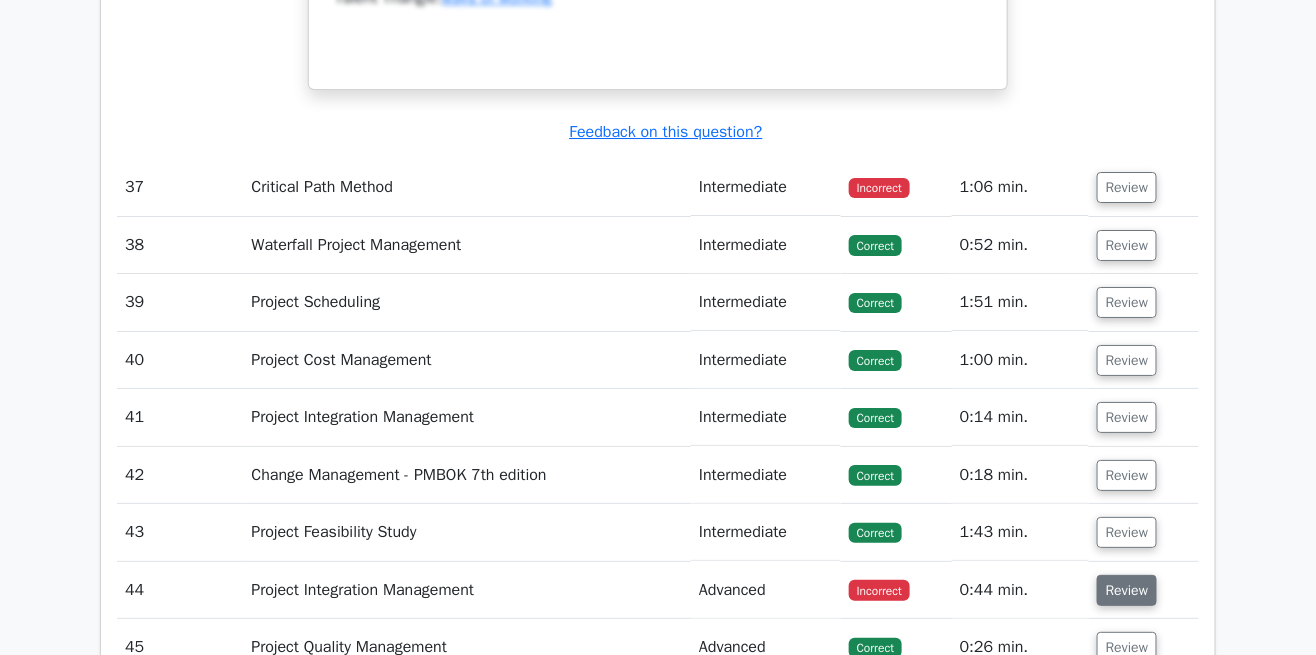 click on "Review" at bounding box center (1127, 590) 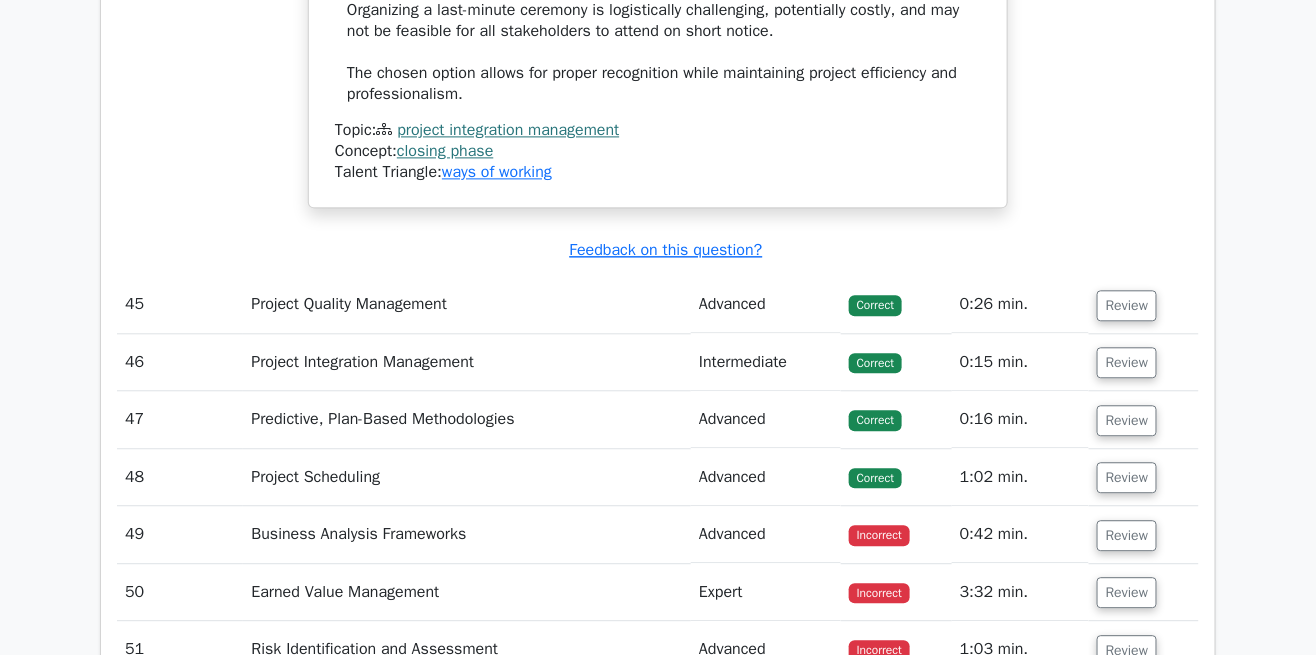 scroll, scrollTop: 17394, scrollLeft: 0, axis: vertical 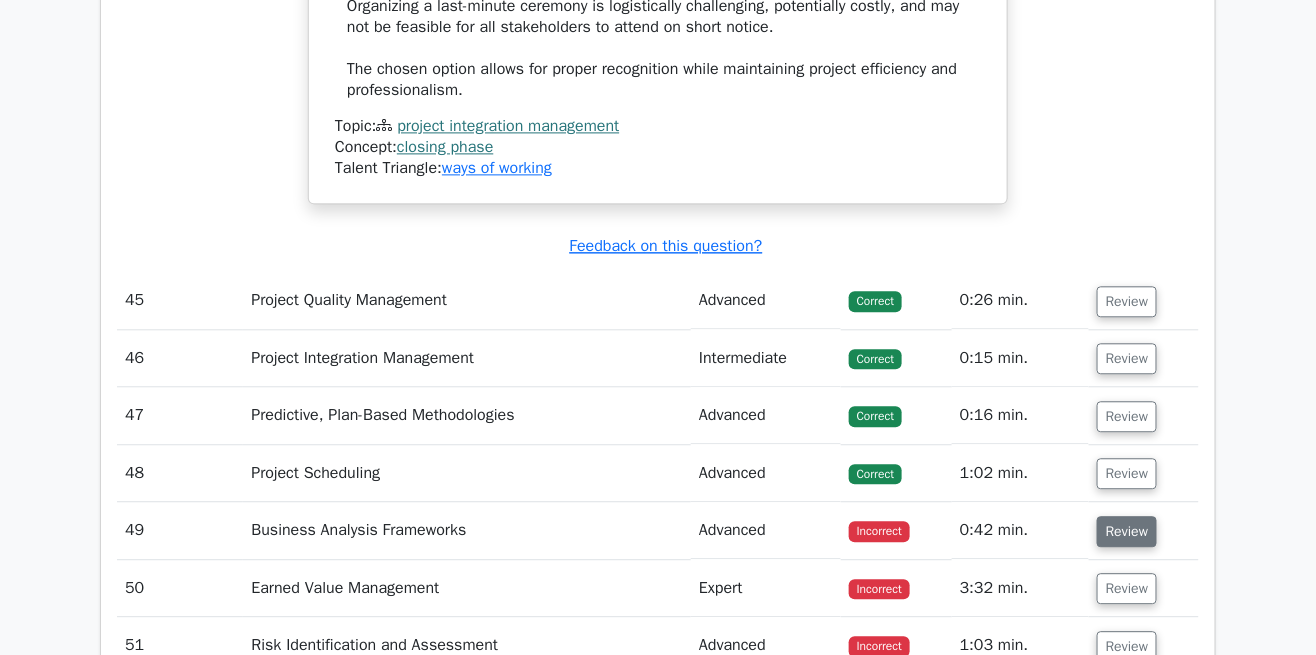 click on "Review" at bounding box center (1127, 531) 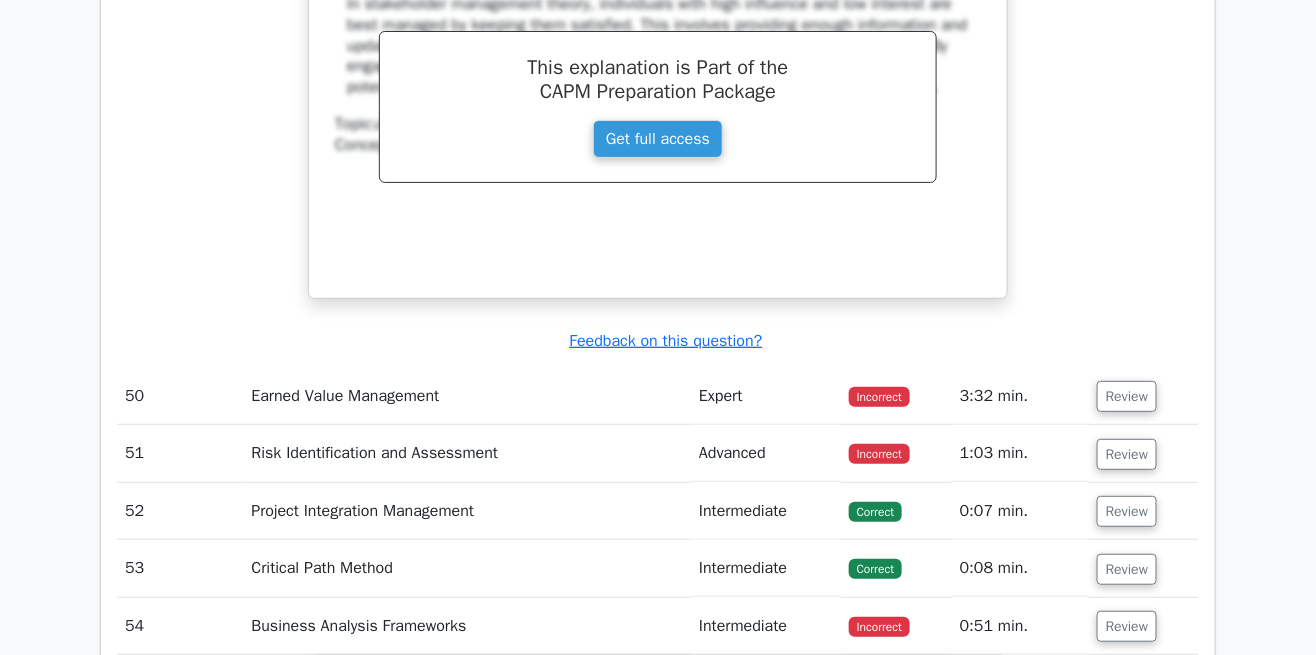 scroll, scrollTop: 18465, scrollLeft: 0, axis: vertical 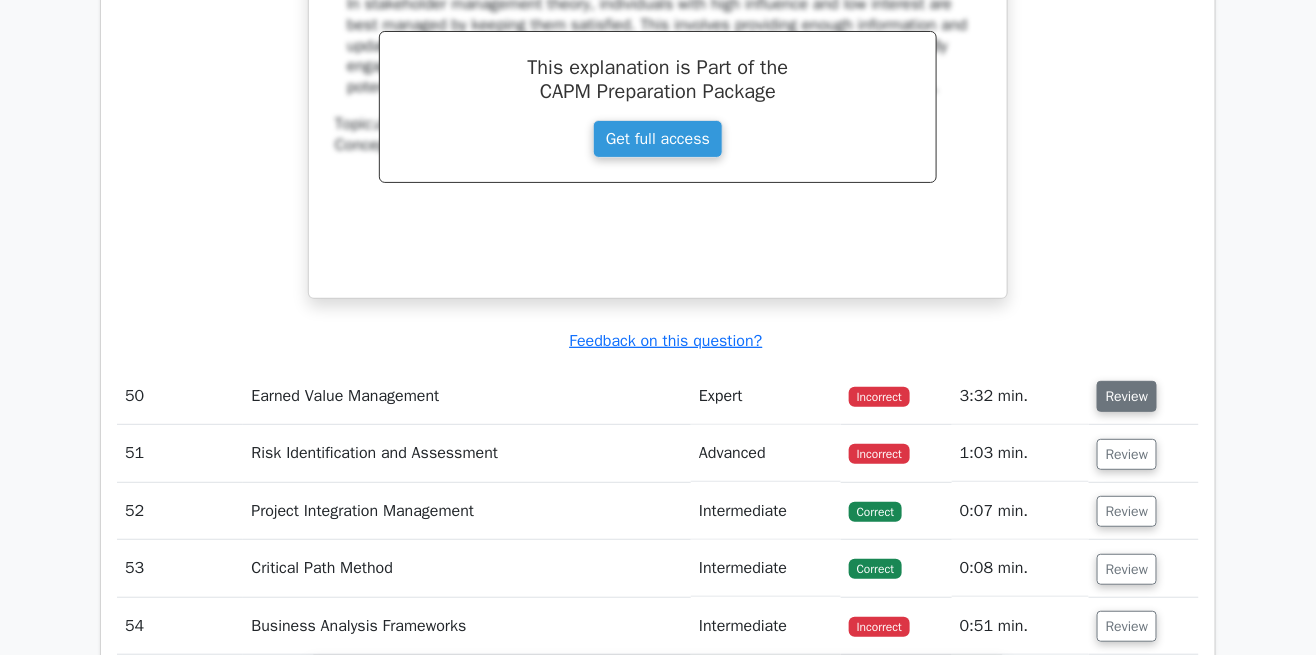 click on "Review" at bounding box center [1127, 396] 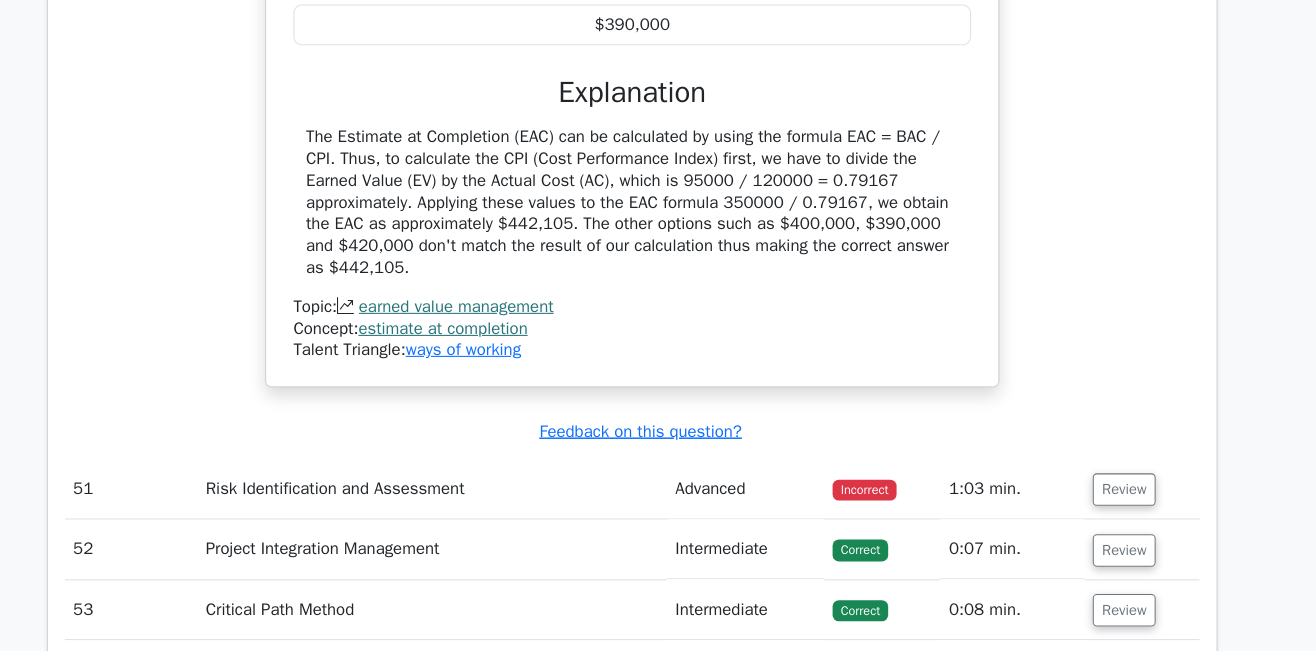 scroll, scrollTop: 19250, scrollLeft: 0, axis: vertical 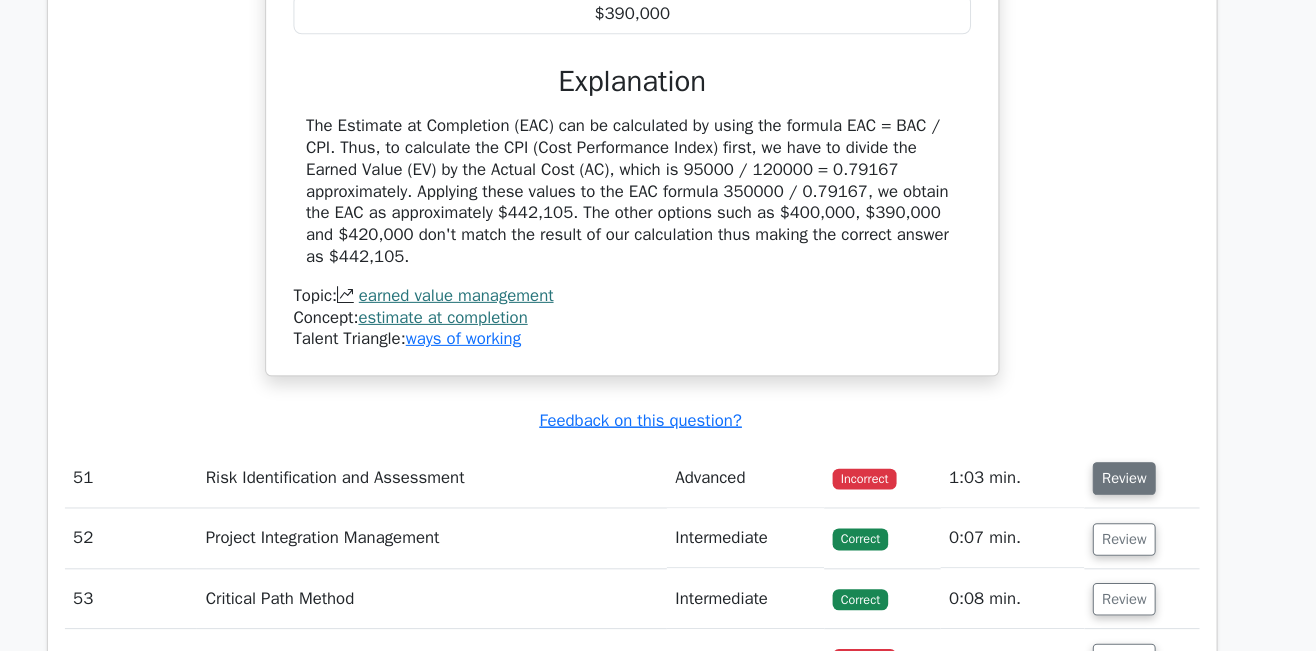 click on "Review" at bounding box center (1127, 491) 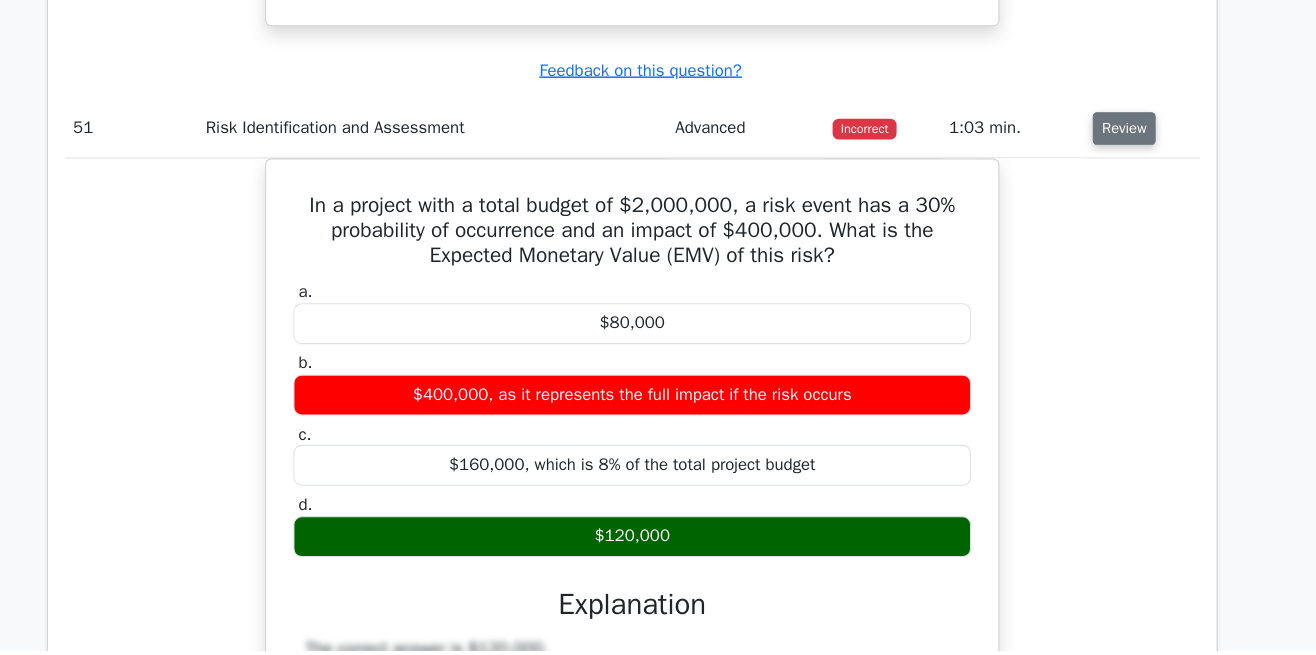 scroll, scrollTop: 19588, scrollLeft: 0, axis: vertical 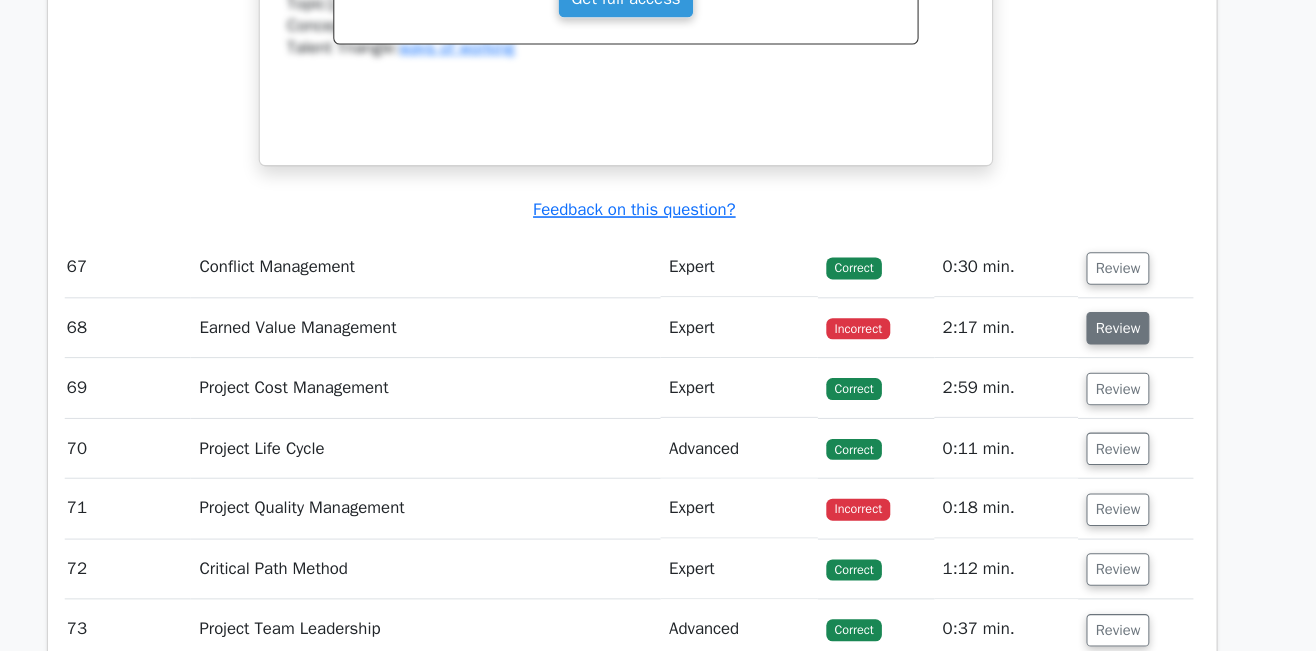 click on "Review" at bounding box center (1121, 347) 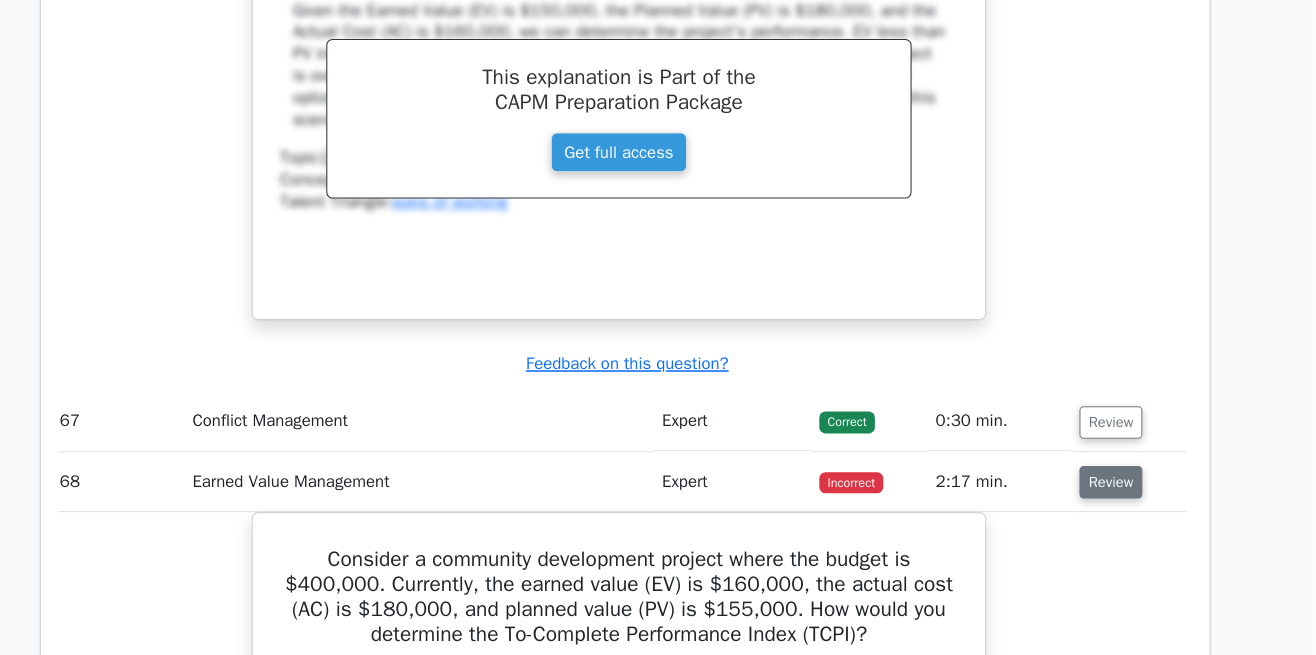 scroll, scrollTop: 23949, scrollLeft: 0, axis: vertical 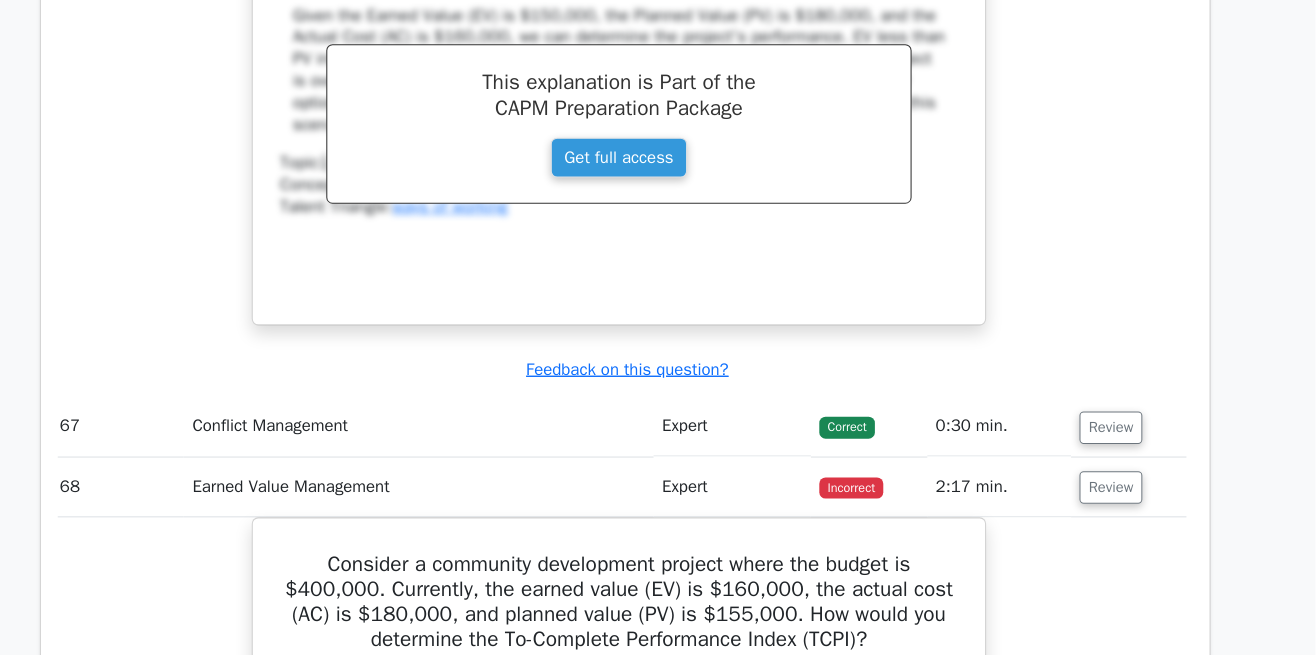 click on "Go Premium
Certified Associate in Project Management Preparation Package (2025)
Earn 15 PDUs needed for your CAPM certification
8521 Superior-grade  Certified Associate in Project Management practice questions.
Accelerated Mastery: Deep dive into critical topics to fast-track your mastery.
Unlock Effortless CAPM preparation: 5 full exams.
100% Satisfaction Guaranteed: Full refund with no questions if unsatisfied.
Bonus:" at bounding box center (658, -9146) 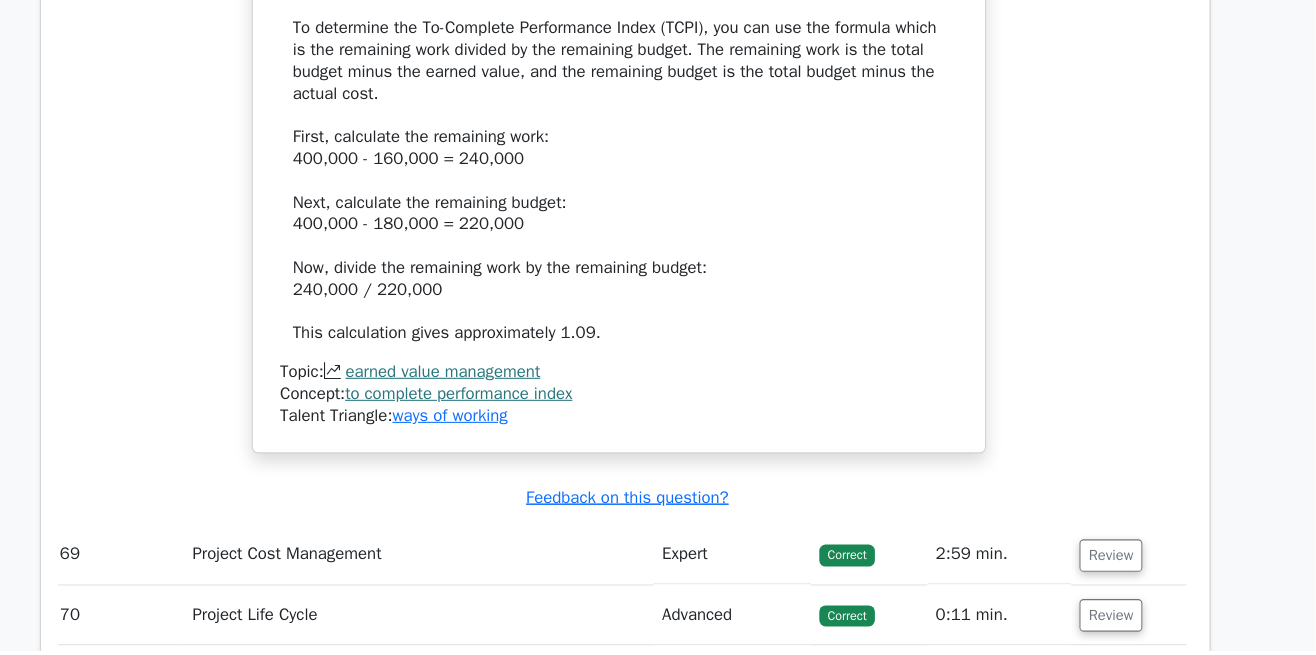 scroll, scrollTop: 24873, scrollLeft: 0, axis: vertical 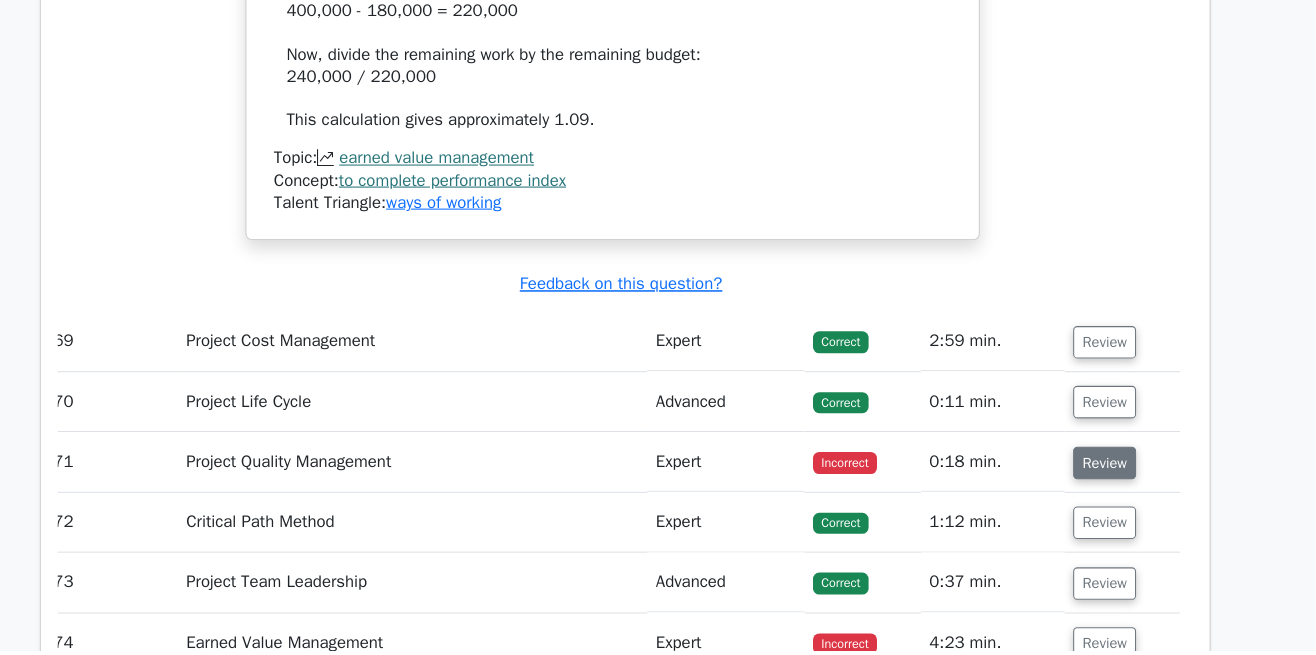 click on "Review" at bounding box center (1115, 476) 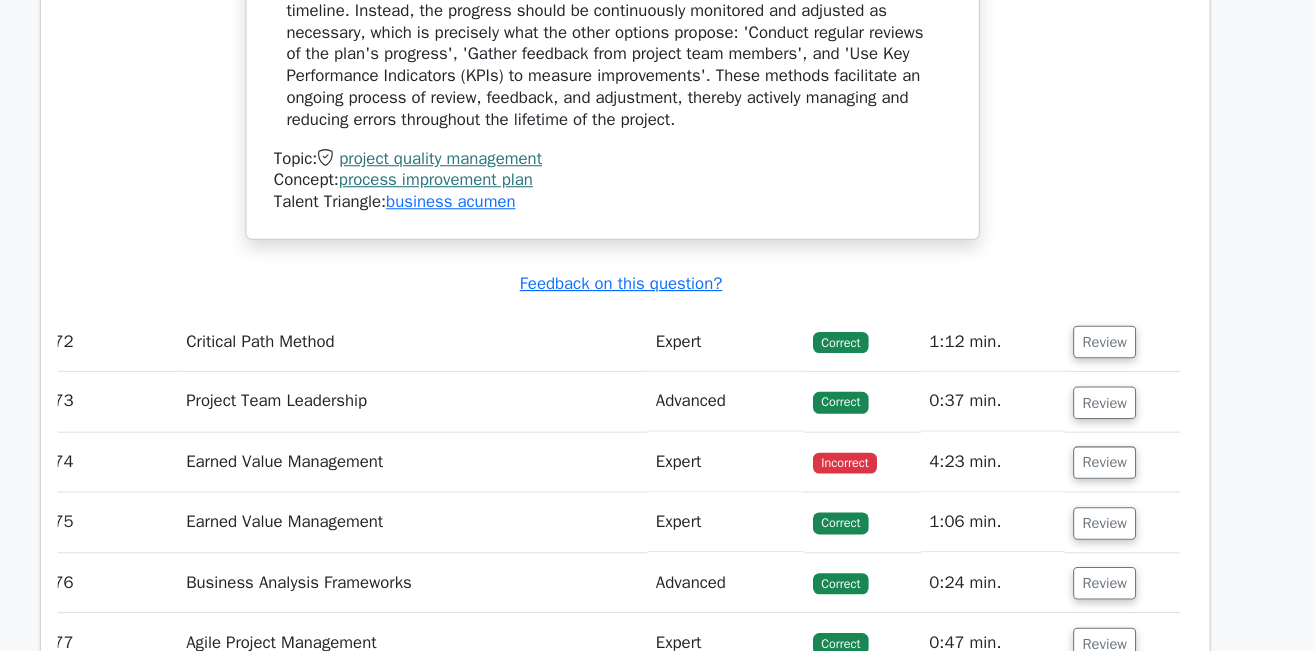 scroll, scrollTop: 26140, scrollLeft: 0, axis: vertical 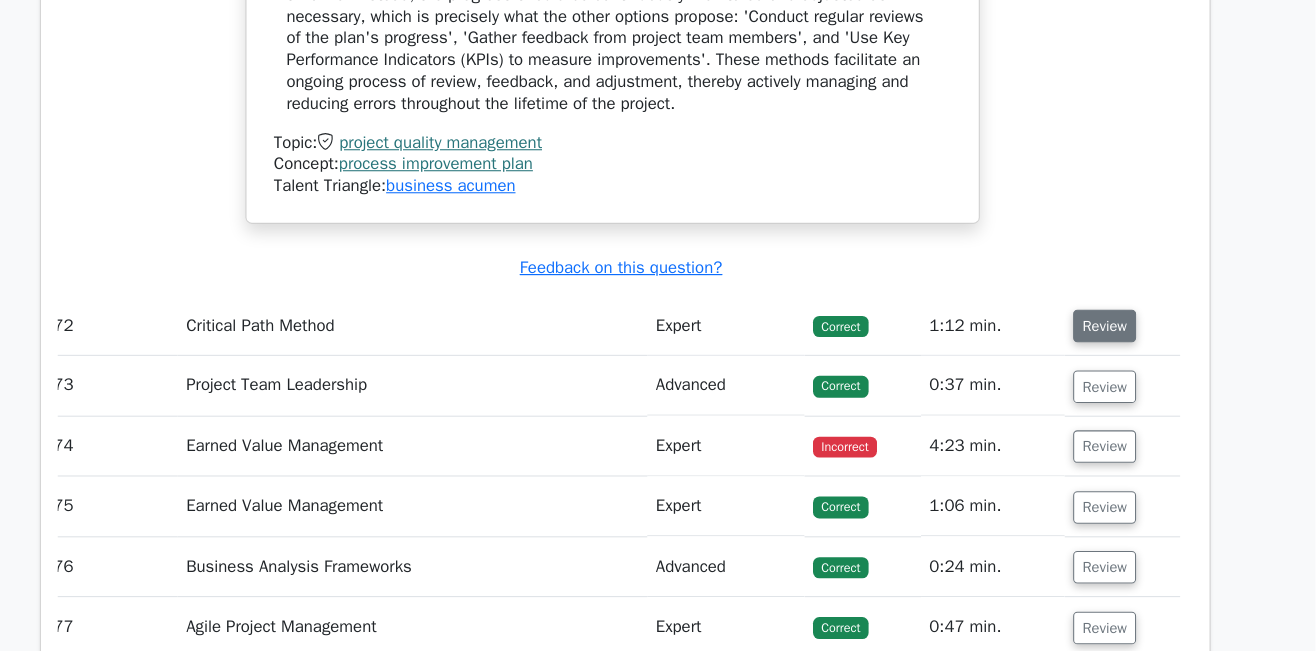 click on "Review" at bounding box center (1115, 345) 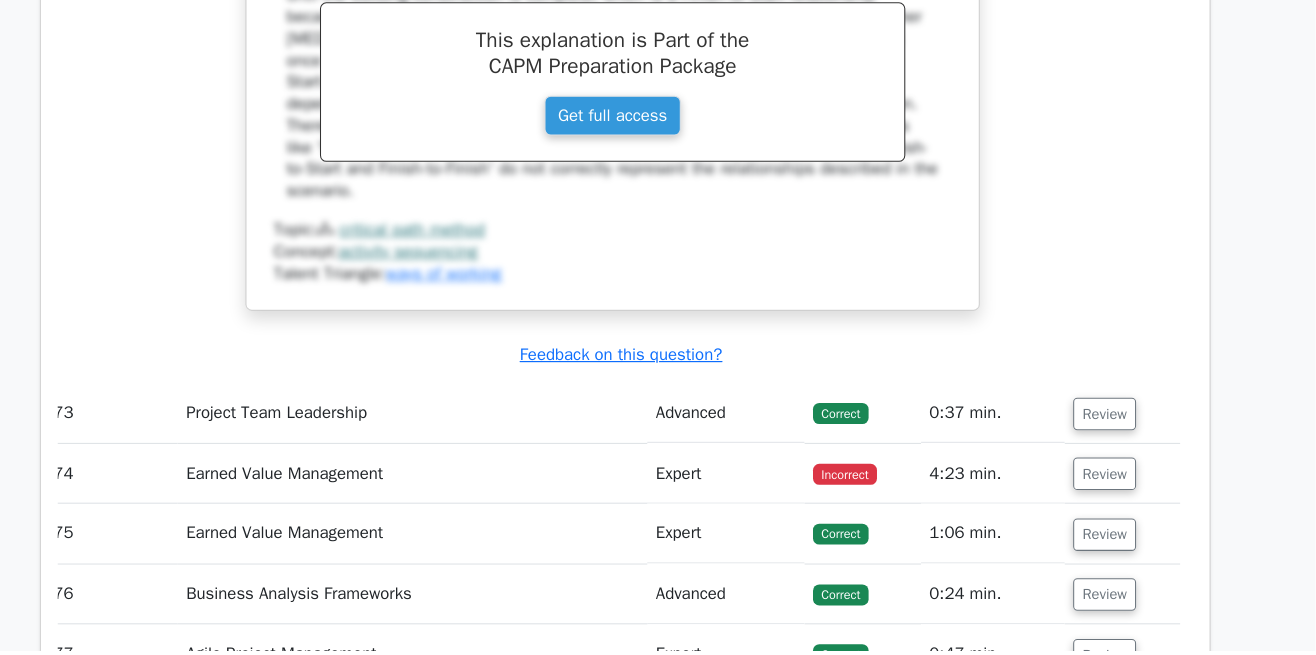 scroll, scrollTop: 26997, scrollLeft: 0, axis: vertical 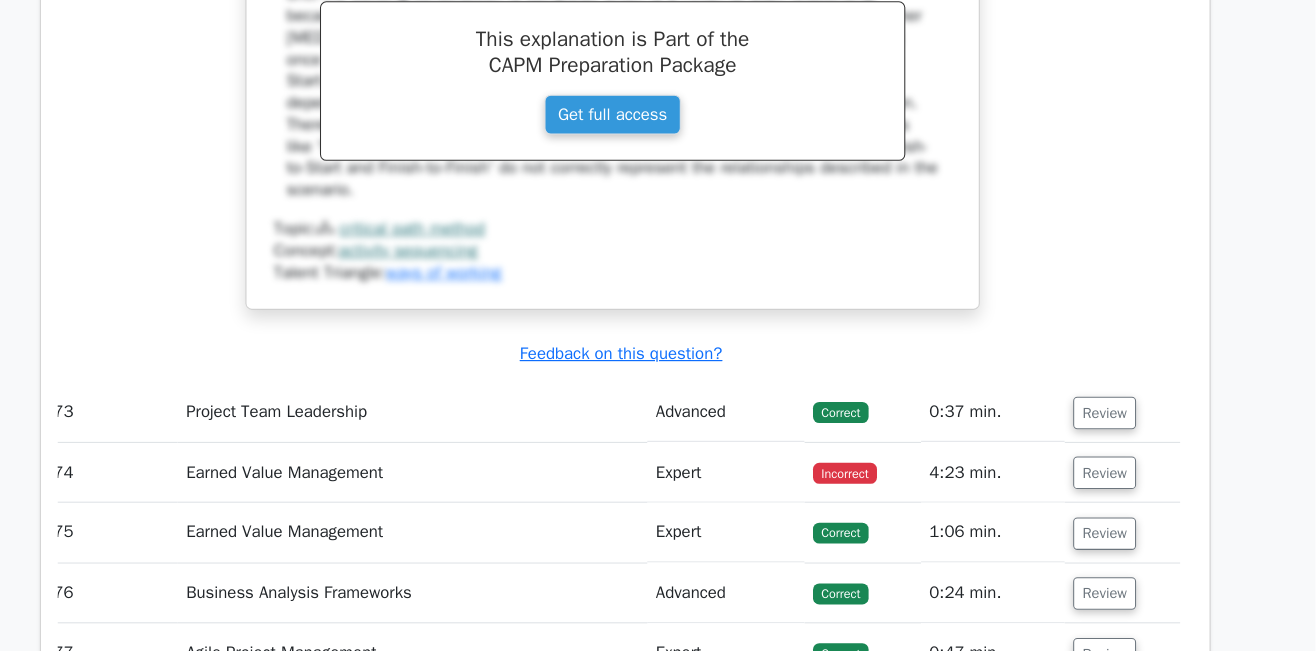 click on "Review" at bounding box center [1115, 485] 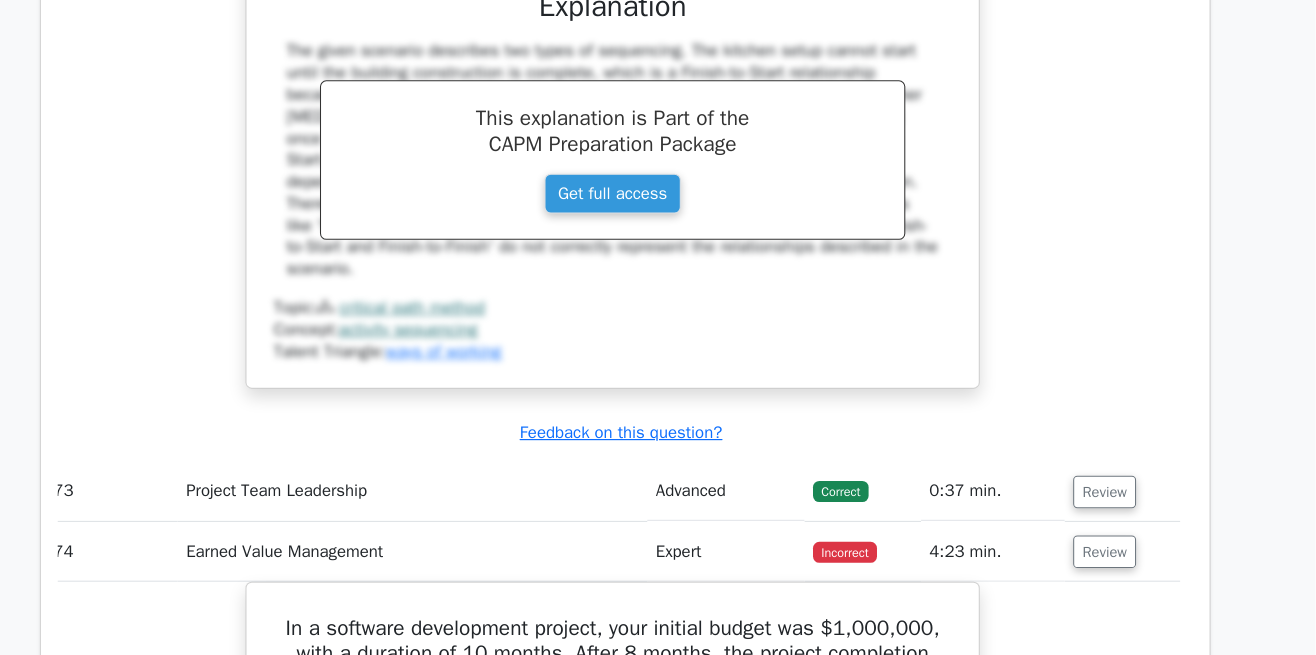scroll, scrollTop: 26952, scrollLeft: 0, axis: vertical 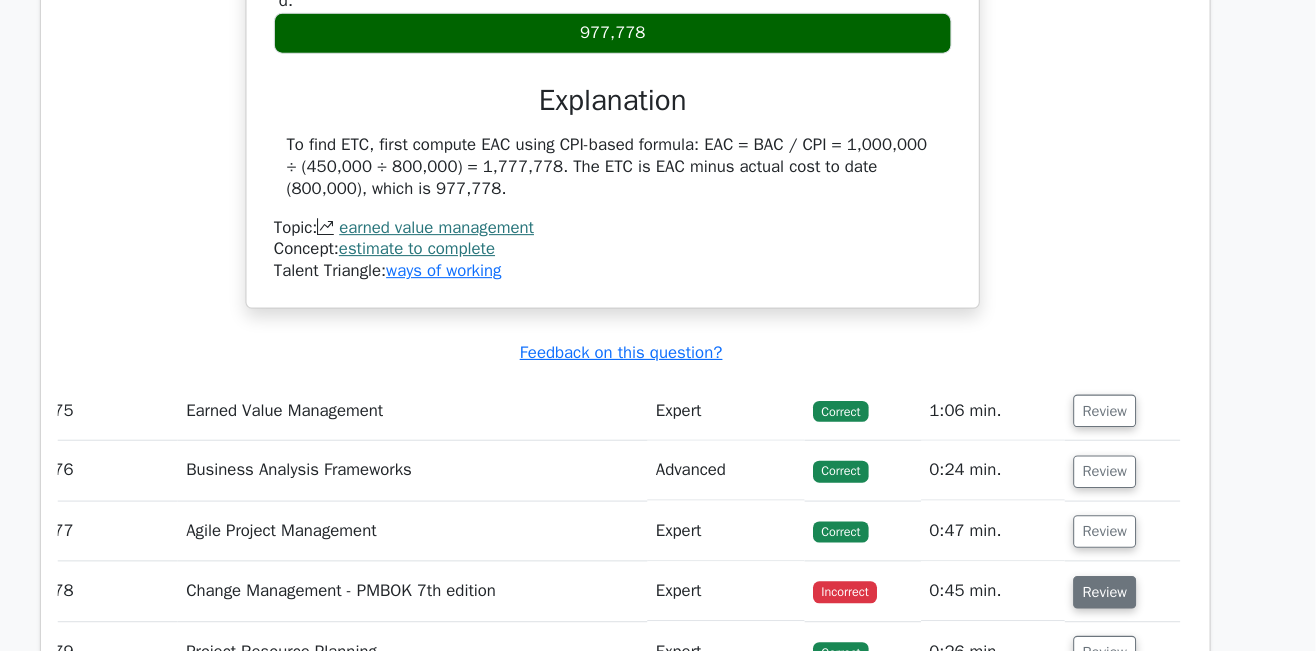 click on "Review" at bounding box center [1115, 599] 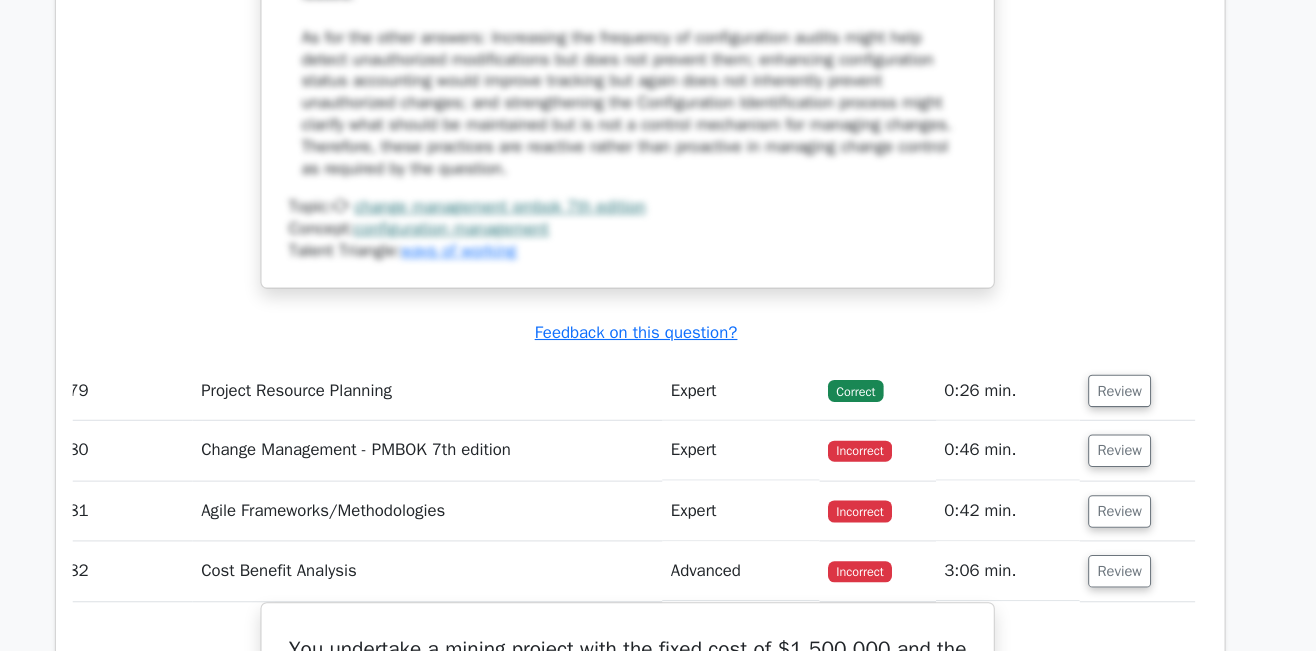 scroll, scrollTop: 29272, scrollLeft: 0, axis: vertical 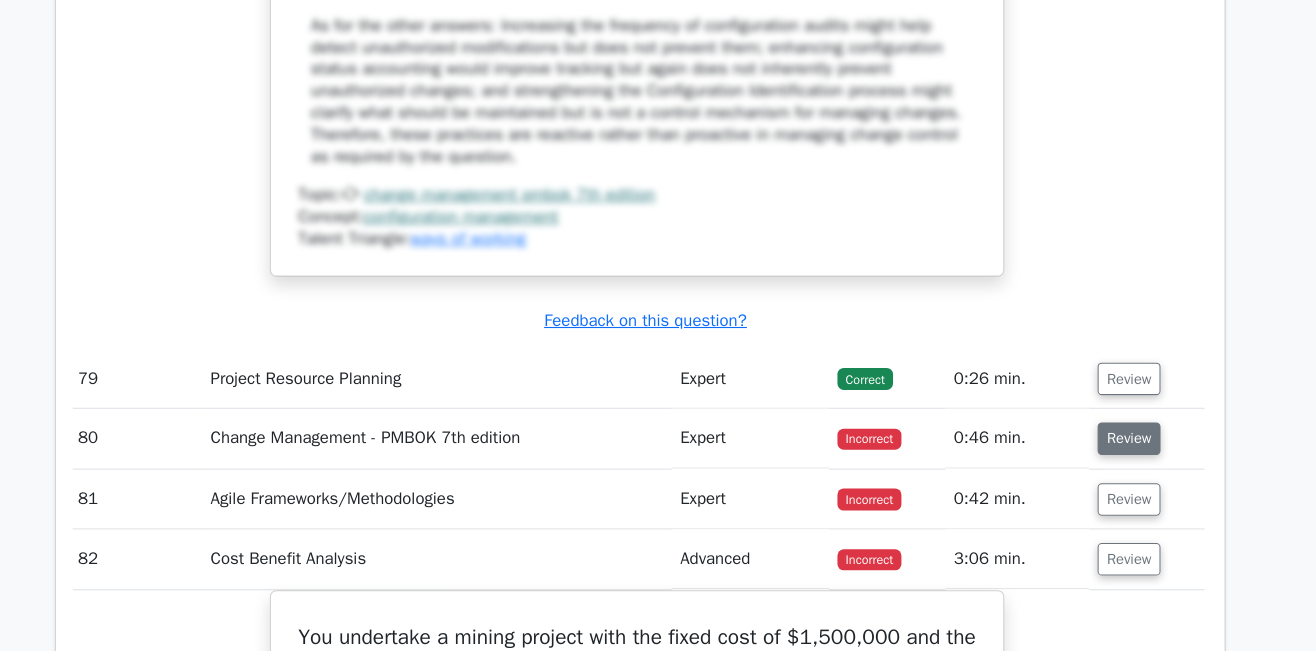 click on "Review" at bounding box center [1124, 453] 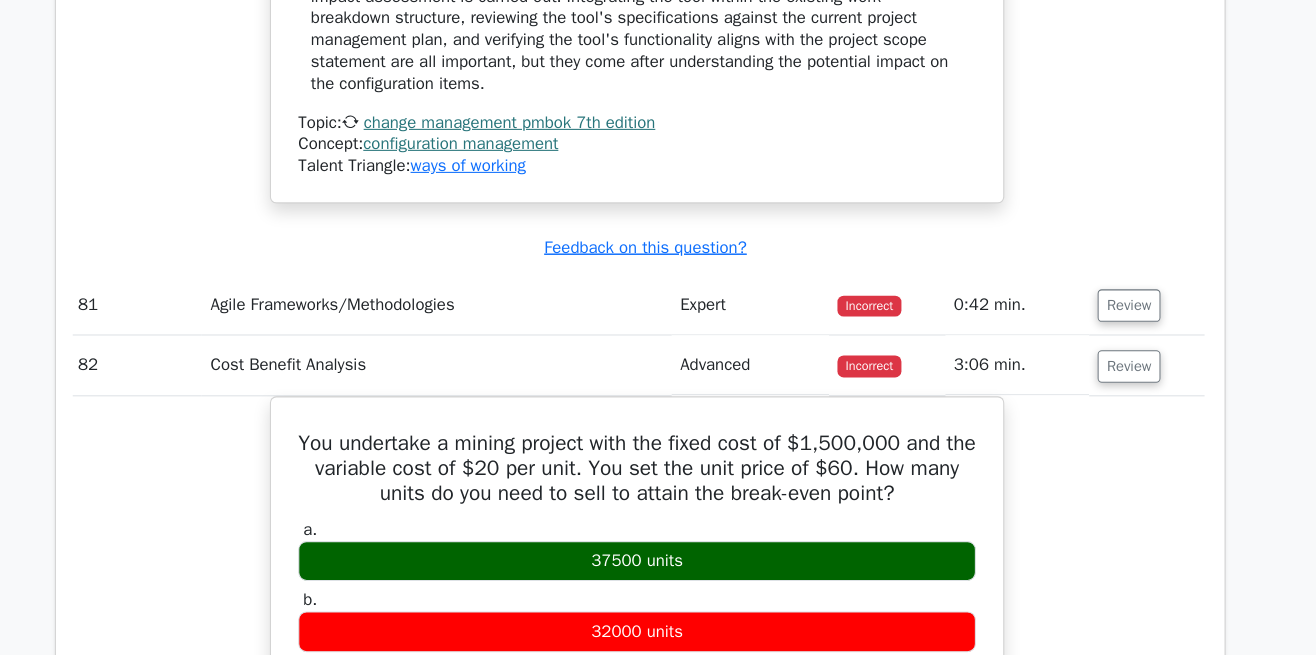 scroll, scrollTop: 30412, scrollLeft: 0, axis: vertical 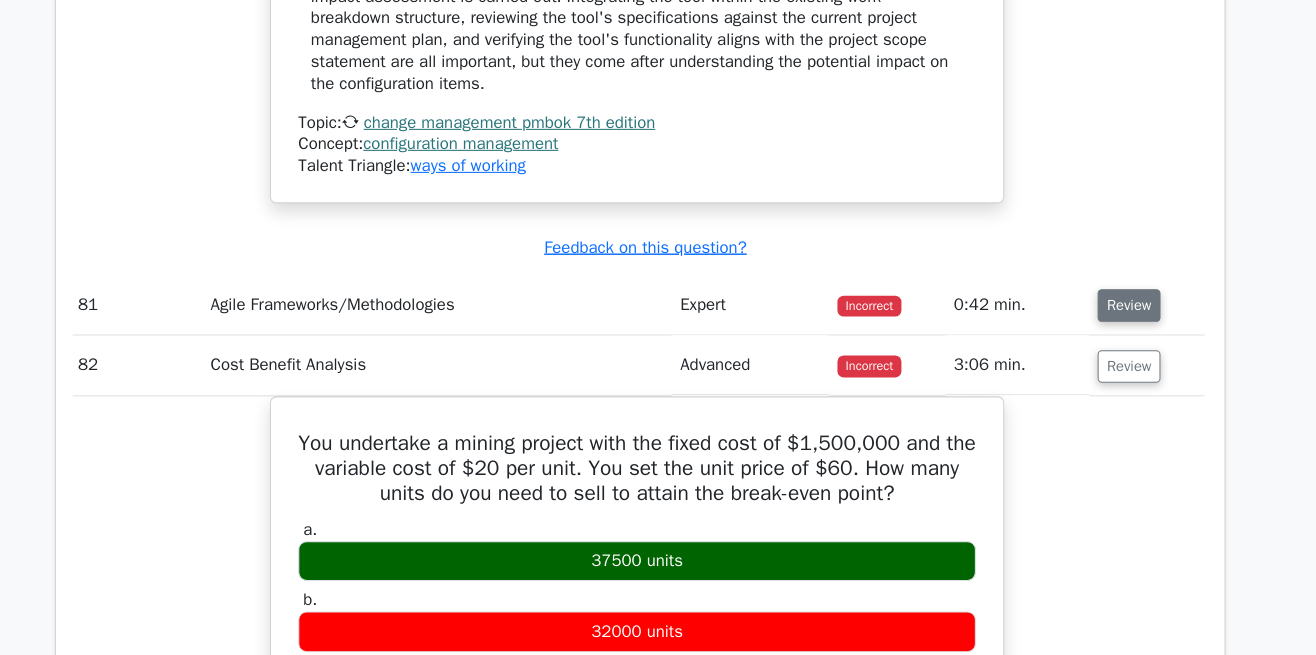 click on "Review" at bounding box center (1124, 291) 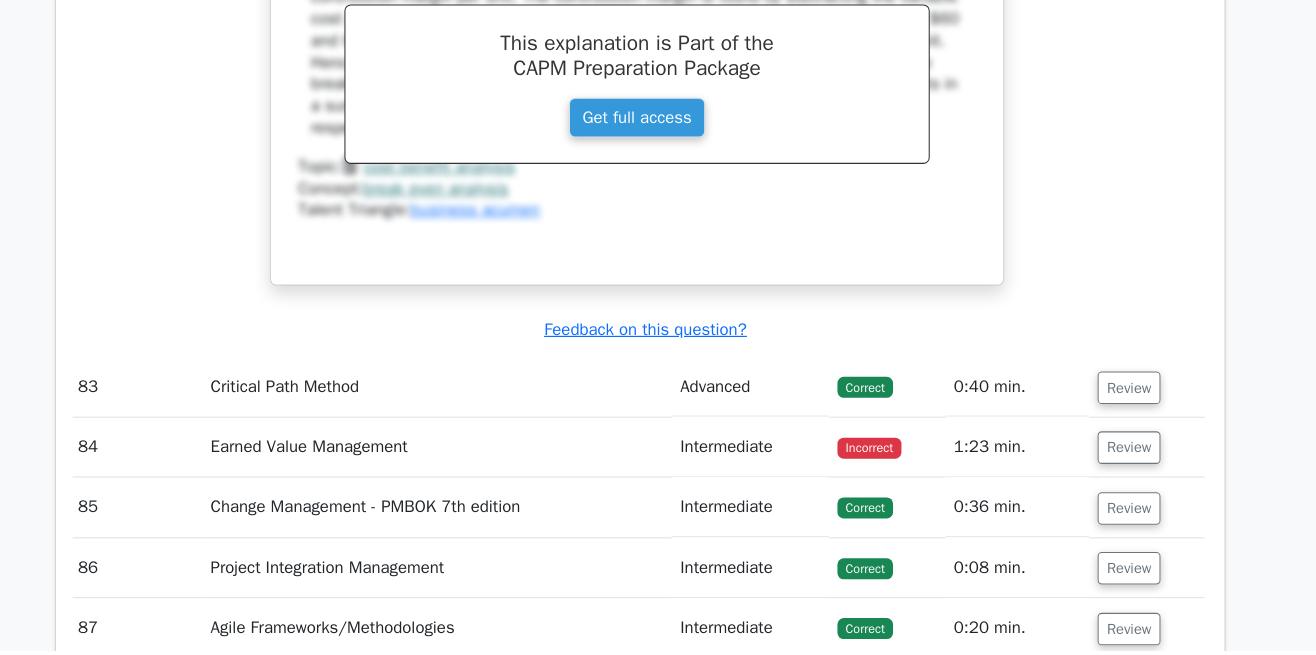 scroll, scrollTop: 32100, scrollLeft: 0, axis: vertical 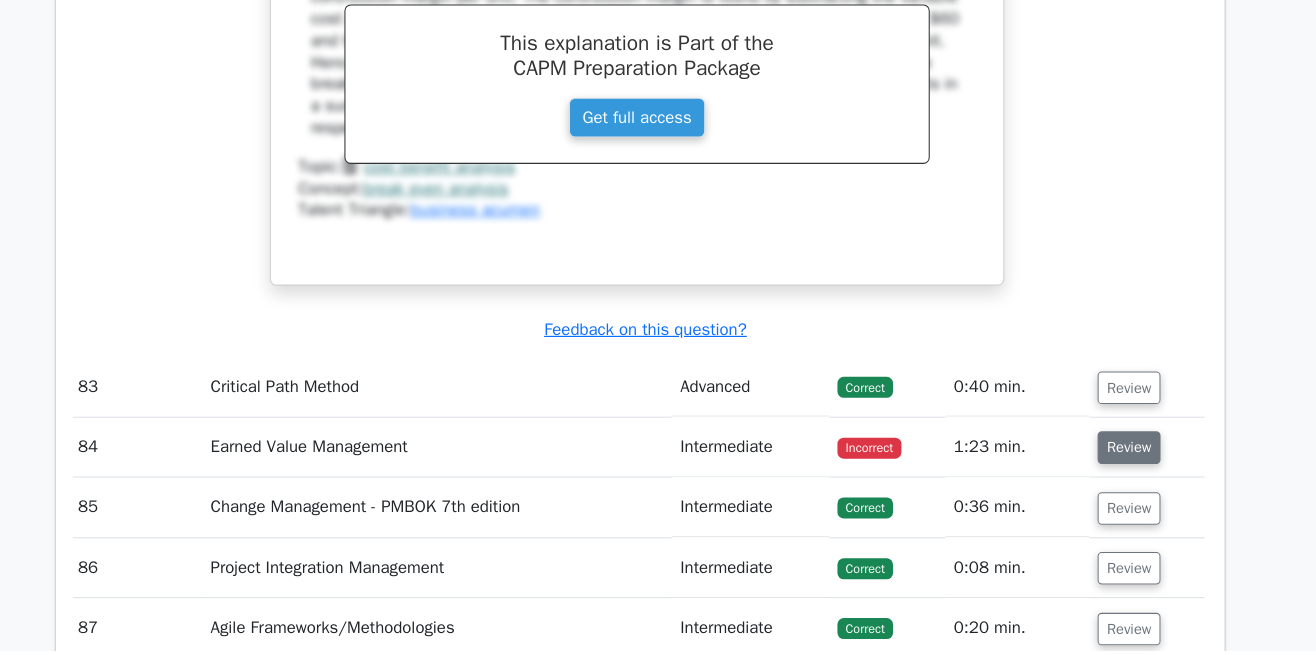 click on "Review" at bounding box center (1124, 461) 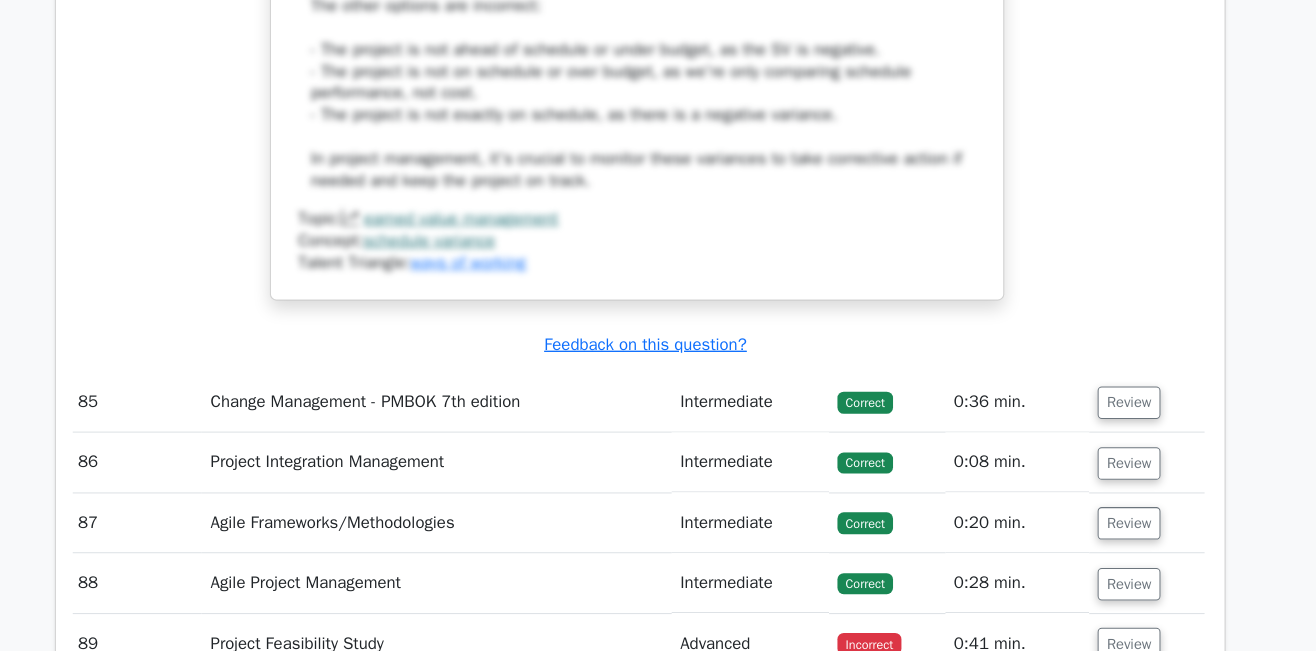 scroll, scrollTop: 33332, scrollLeft: 0, axis: vertical 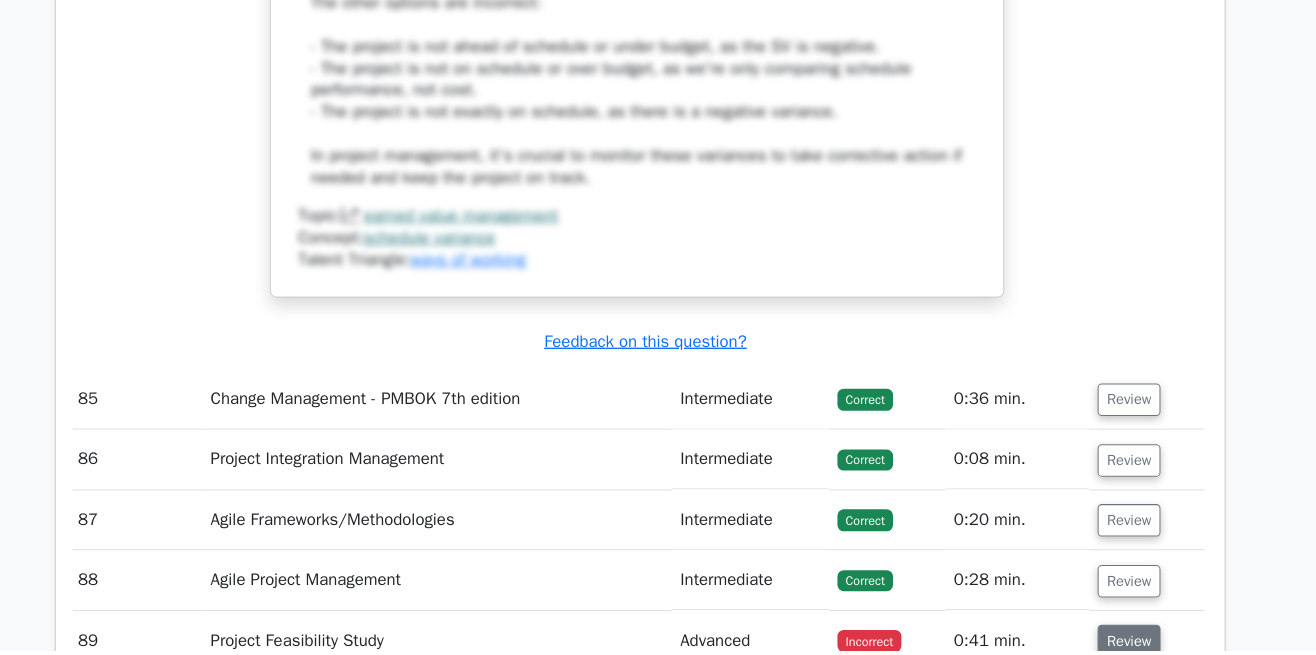 click on "Review" at bounding box center (1124, 645) 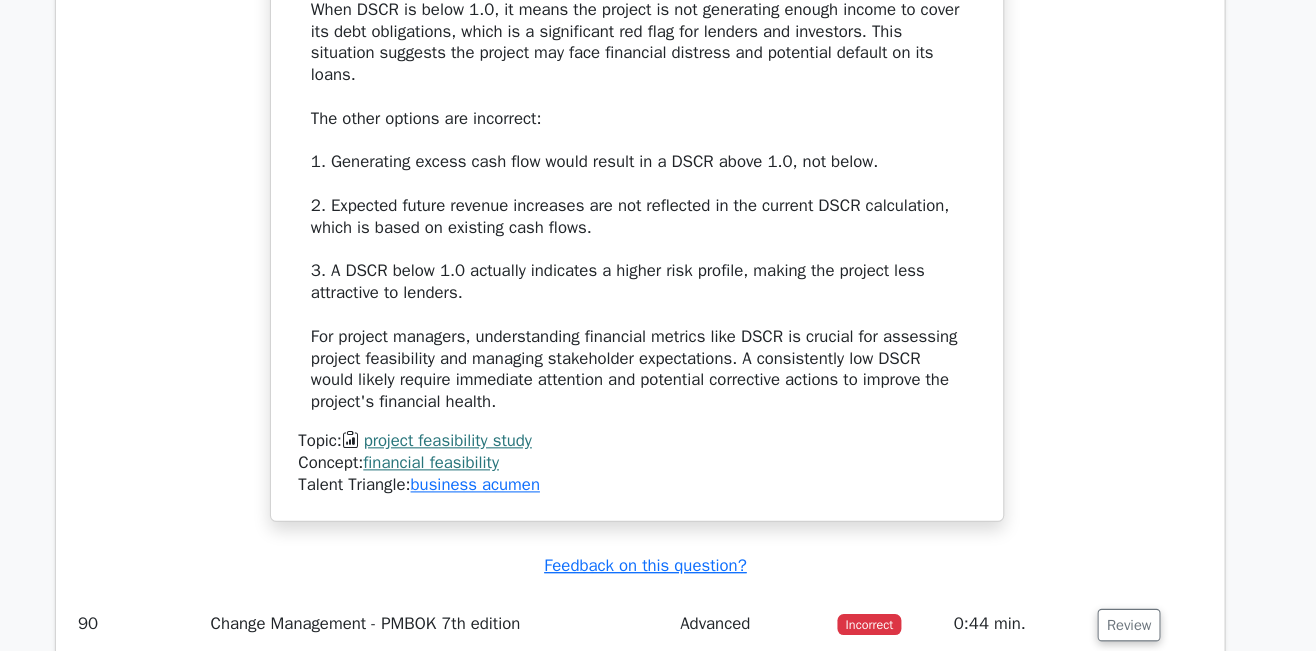 scroll, scrollTop: 34555, scrollLeft: 0, axis: vertical 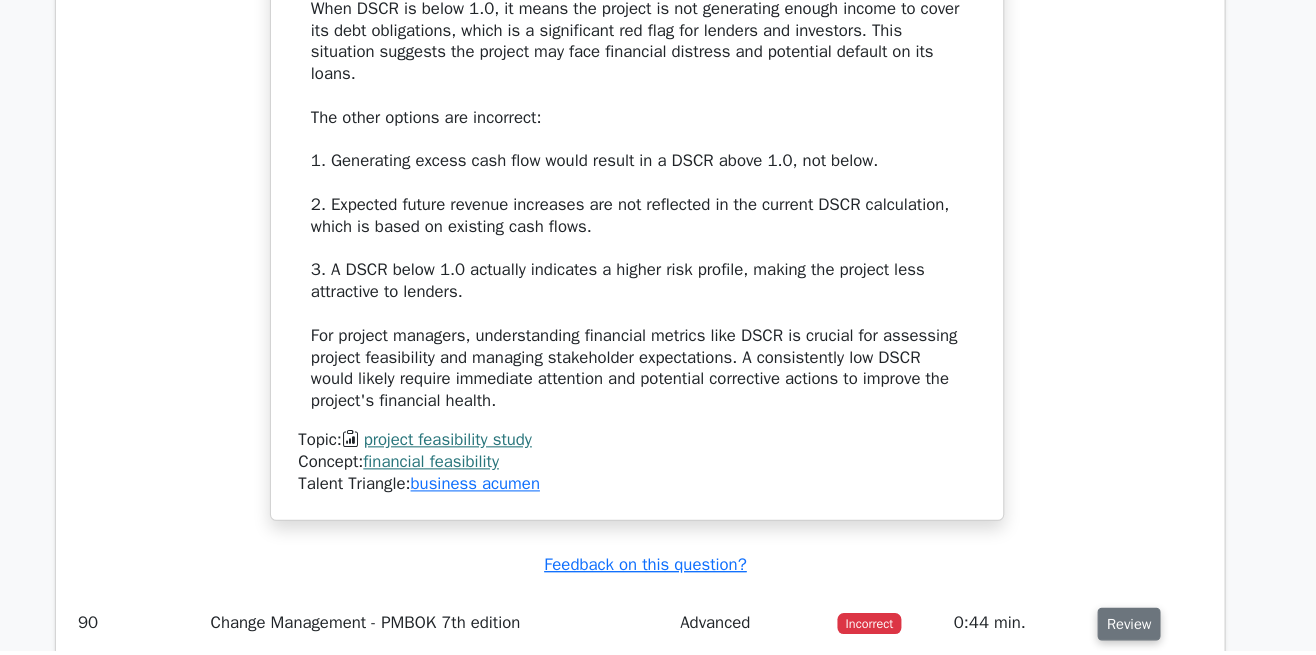 click on "Review" at bounding box center (1124, 629) 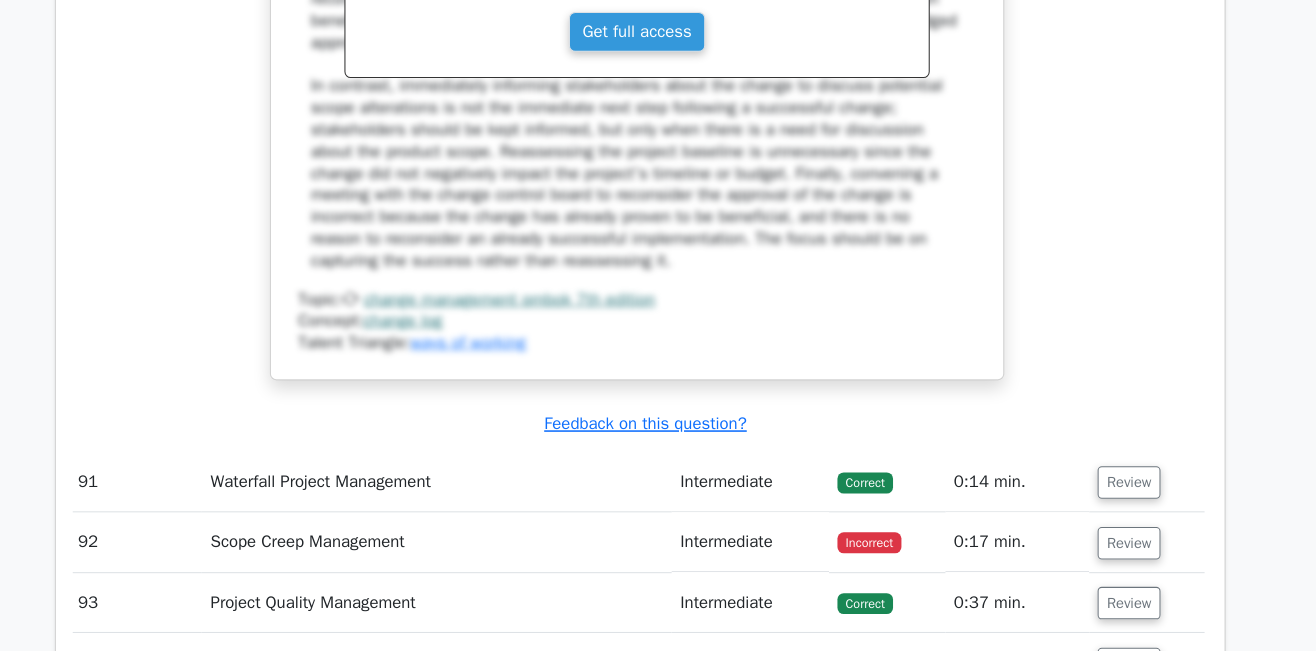 scroll, scrollTop: 35841, scrollLeft: 0, axis: vertical 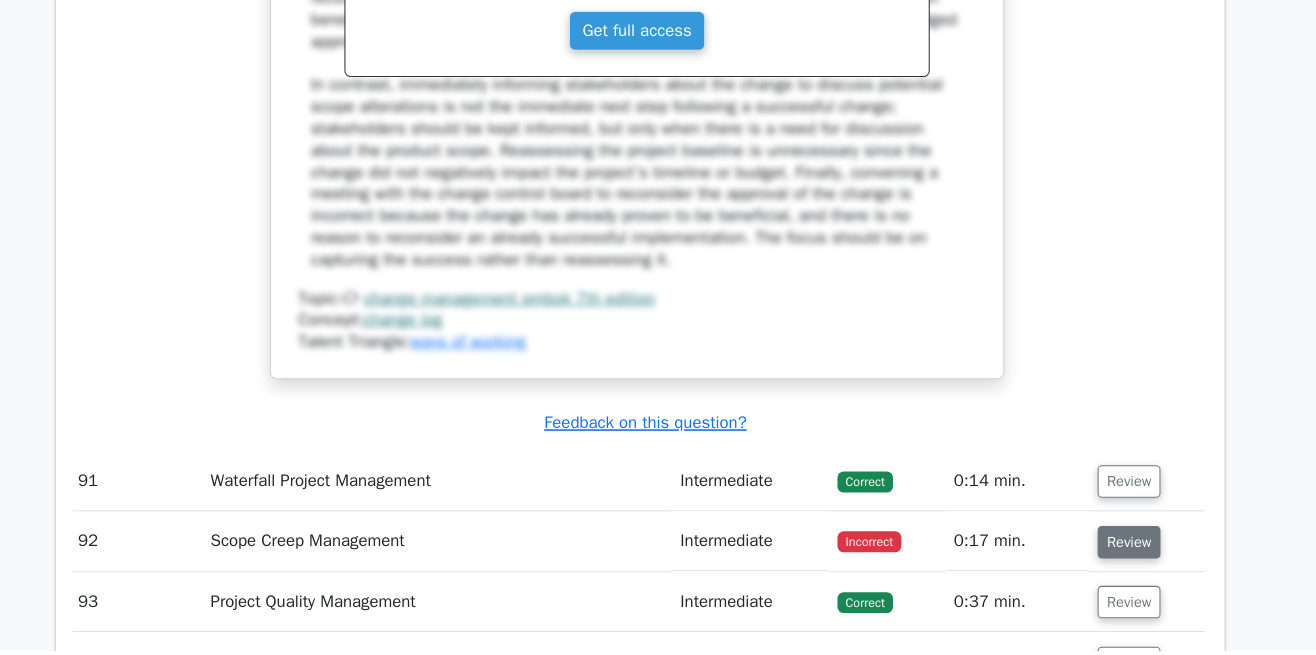 click on "Review" at bounding box center (1124, 551) 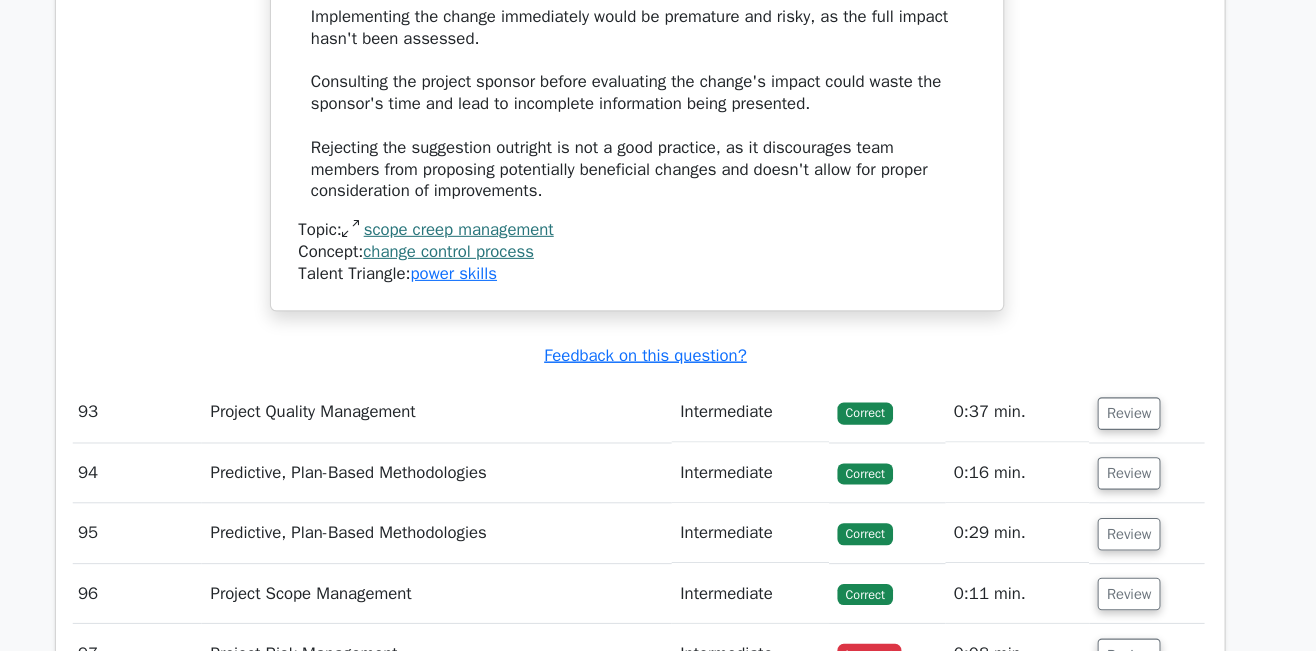 scroll, scrollTop: 37242, scrollLeft: 0, axis: vertical 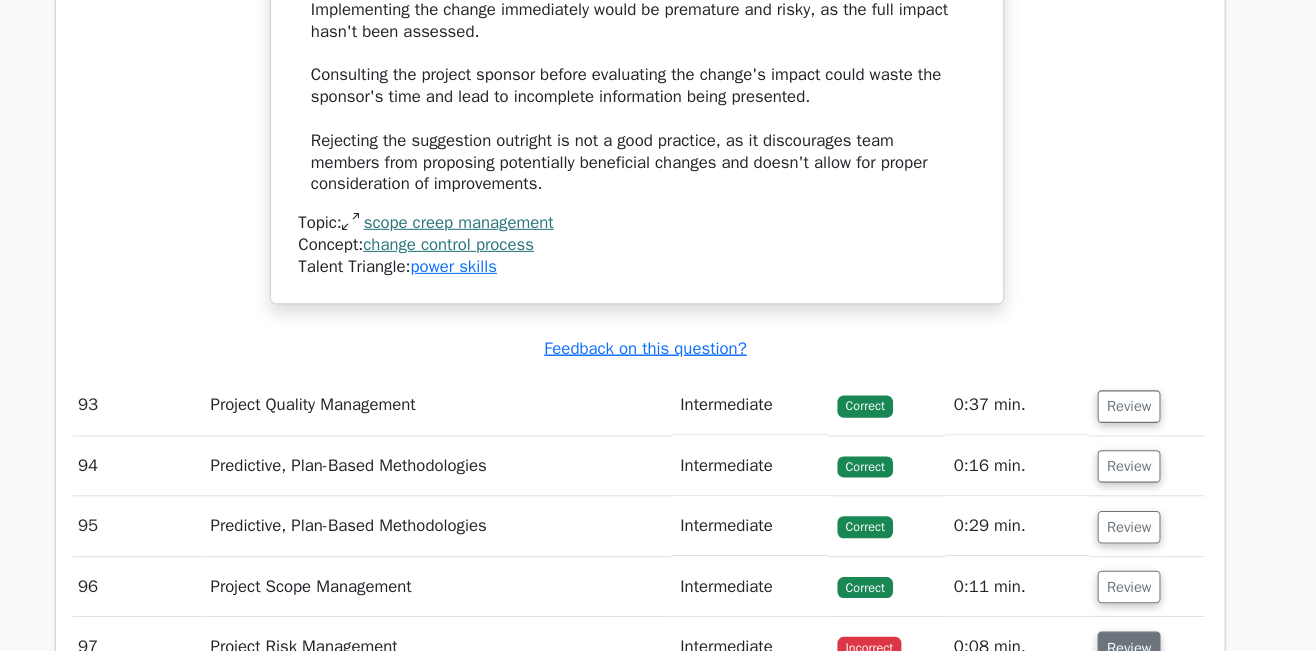 click on "Review" at bounding box center [1124, 652] 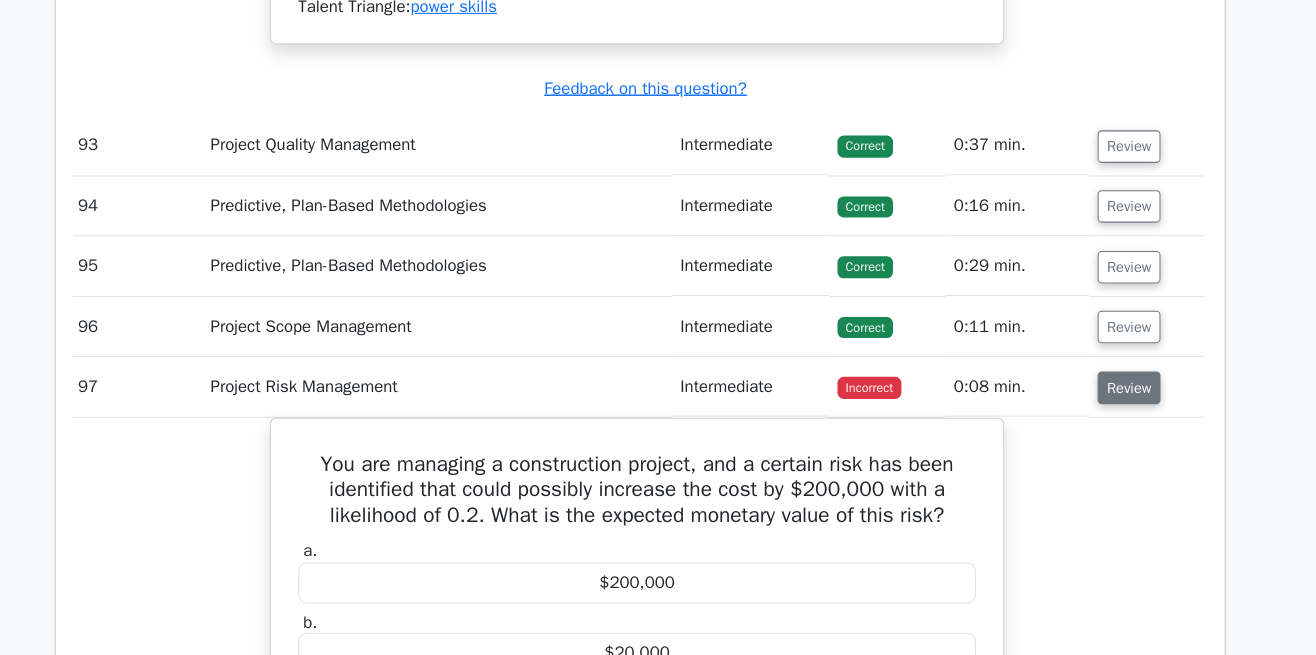 scroll, scrollTop: 37520, scrollLeft: 0, axis: vertical 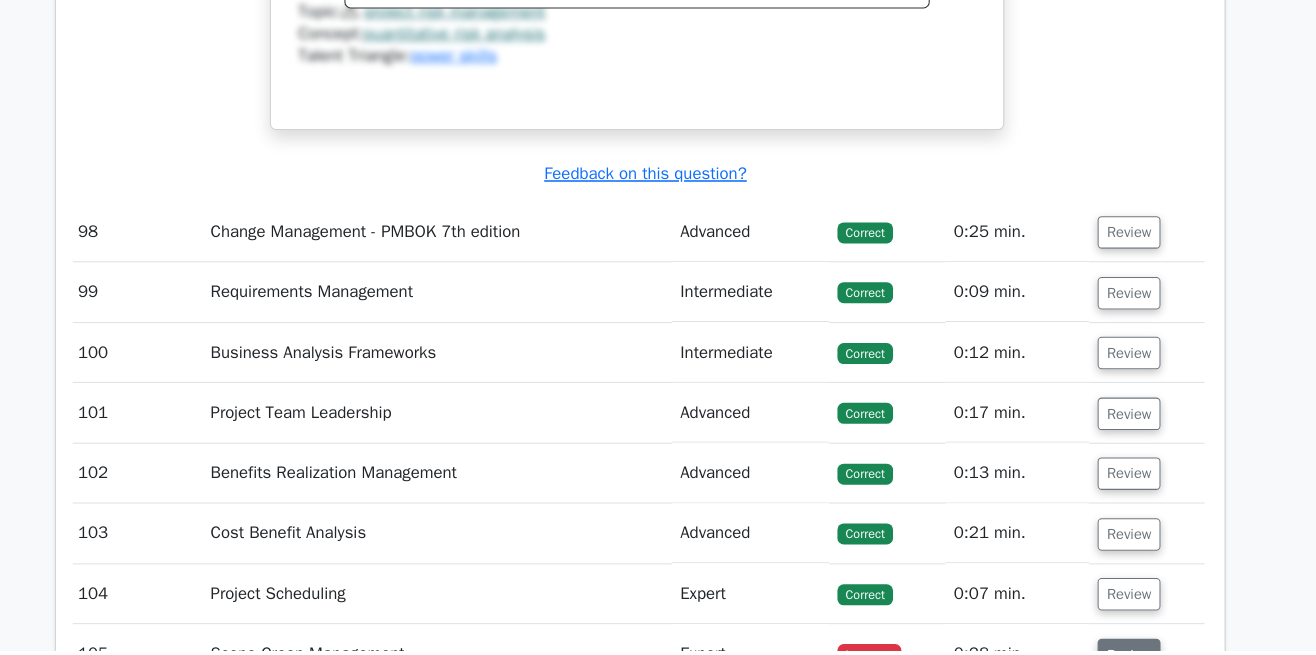 click on "Review" at bounding box center (1124, 659) 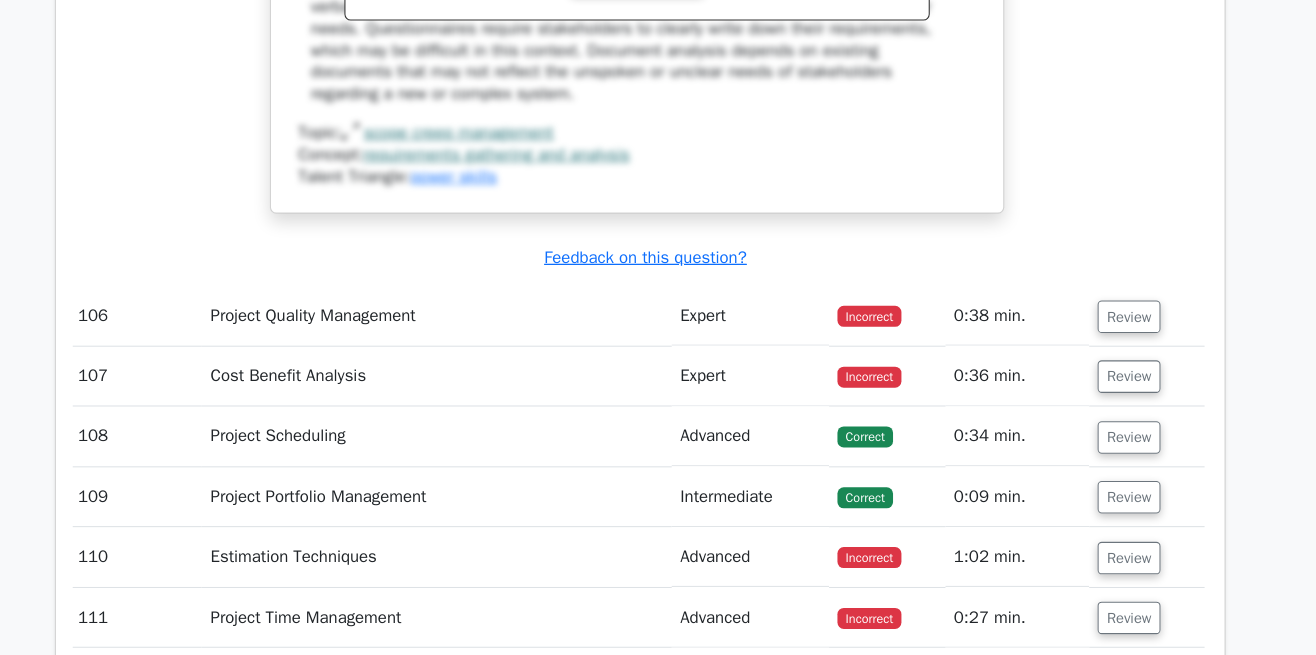 scroll, scrollTop: 39809, scrollLeft: 0, axis: vertical 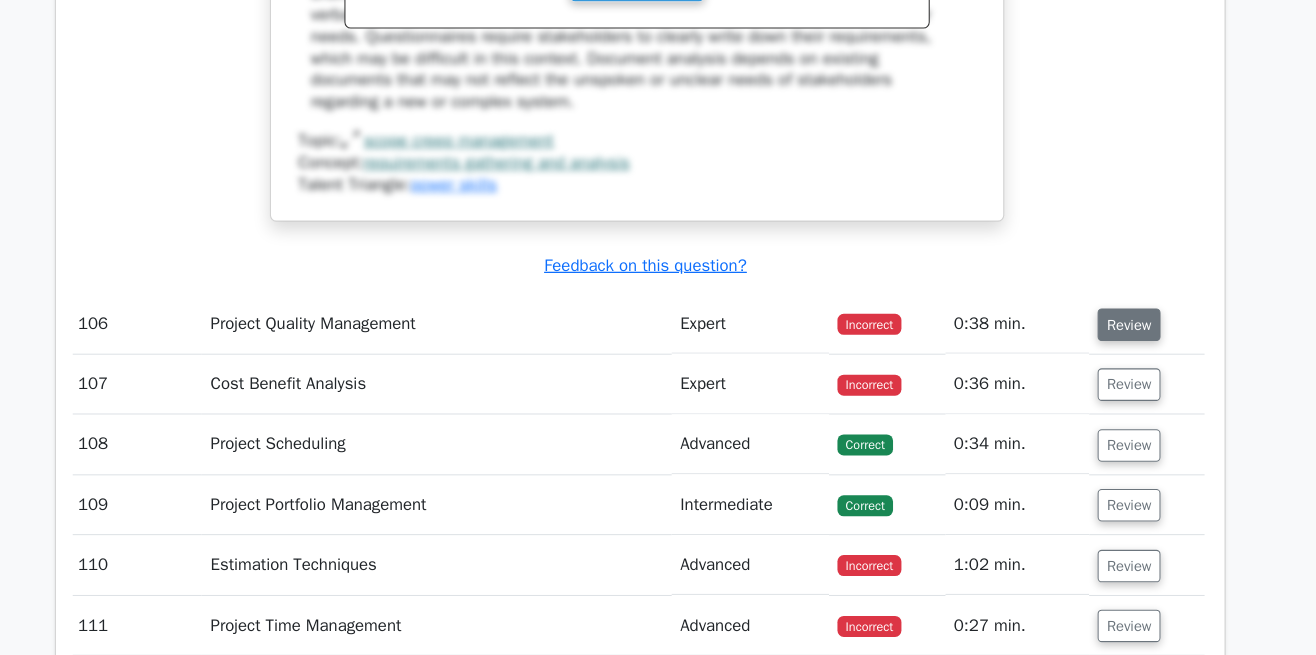 click on "Review" at bounding box center [1124, 309] 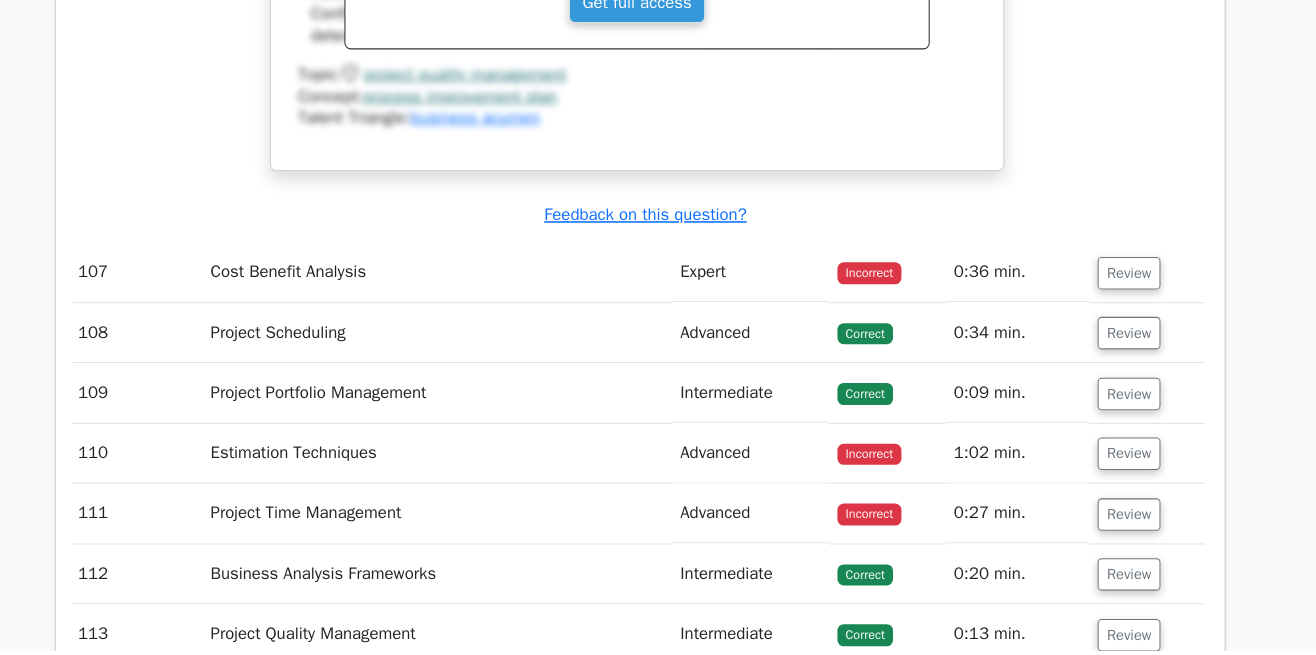scroll, scrollTop: 40724, scrollLeft: 0, axis: vertical 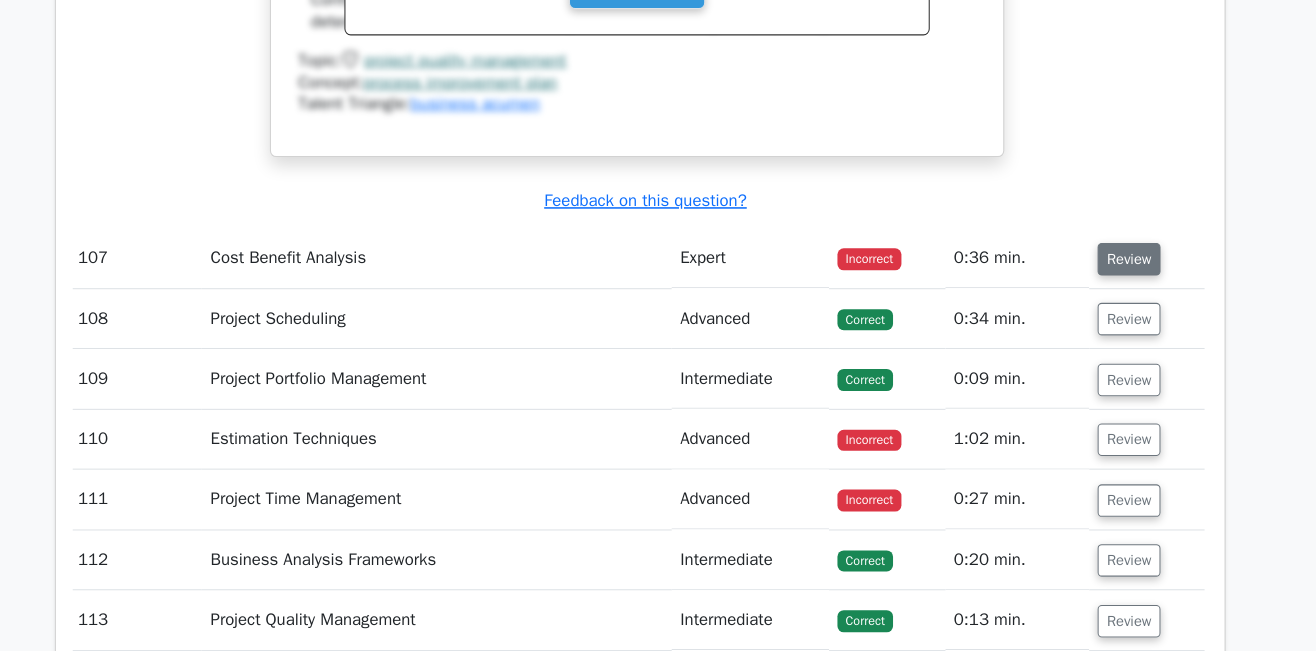 click on "Review" at bounding box center [1124, 282] 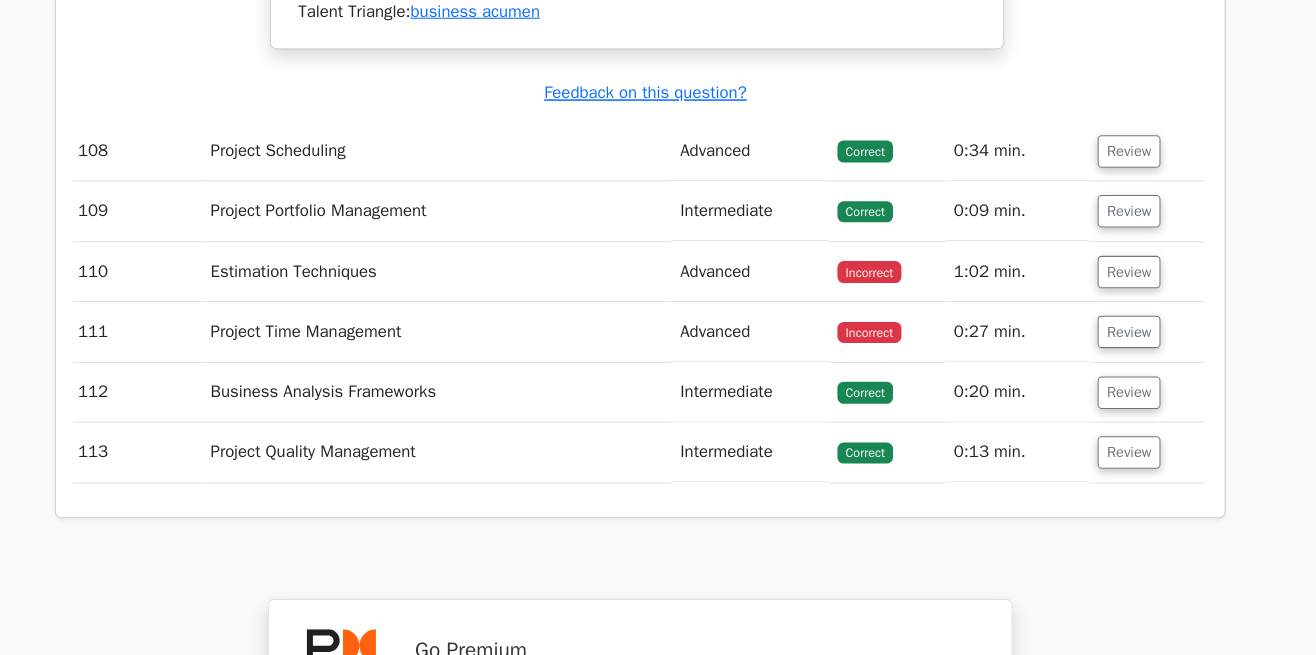 scroll, scrollTop: 41736, scrollLeft: 0, axis: vertical 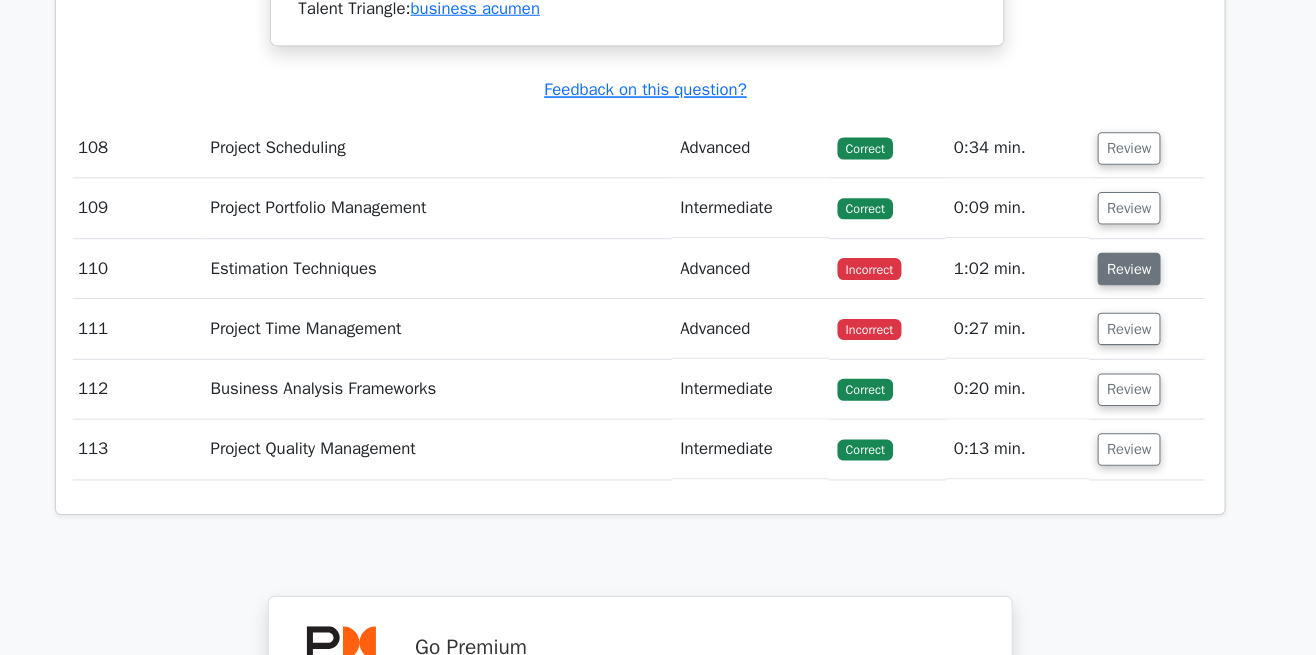 click on "Review" at bounding box center (1124, 286) 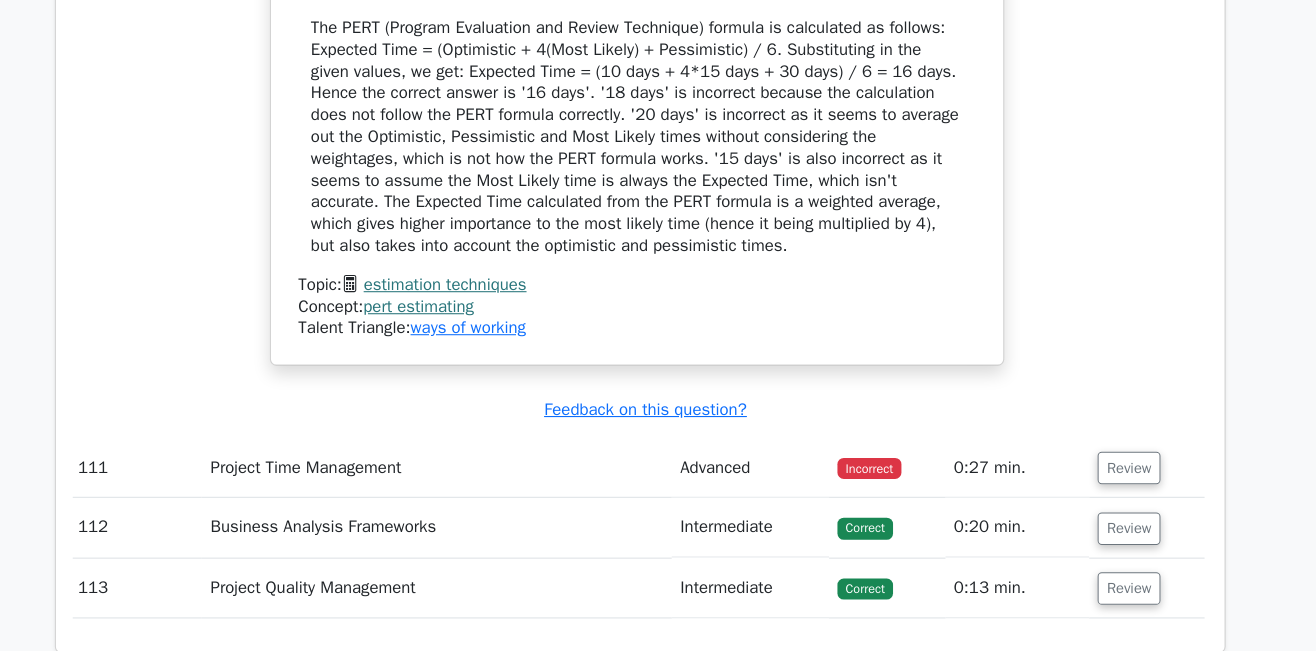 scroll, scrollTop: 42460, scrollLeft: 0, axis: vertical 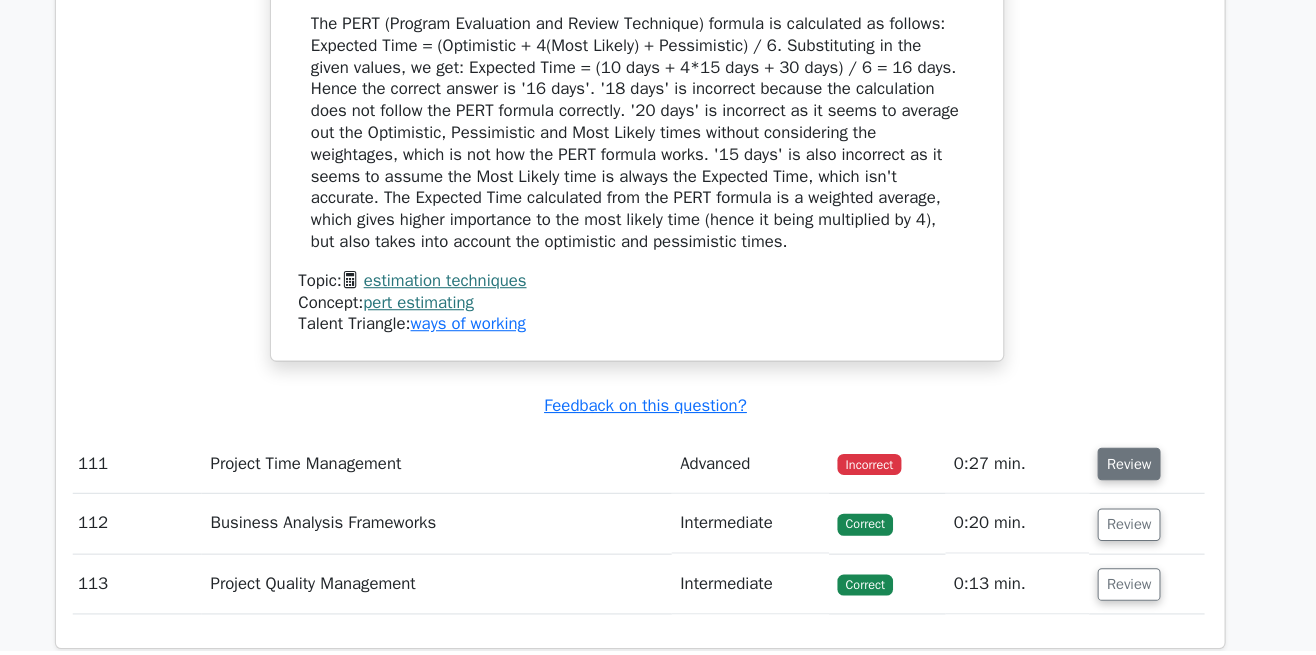 click on "Review" at bounding box center [1124, 477] 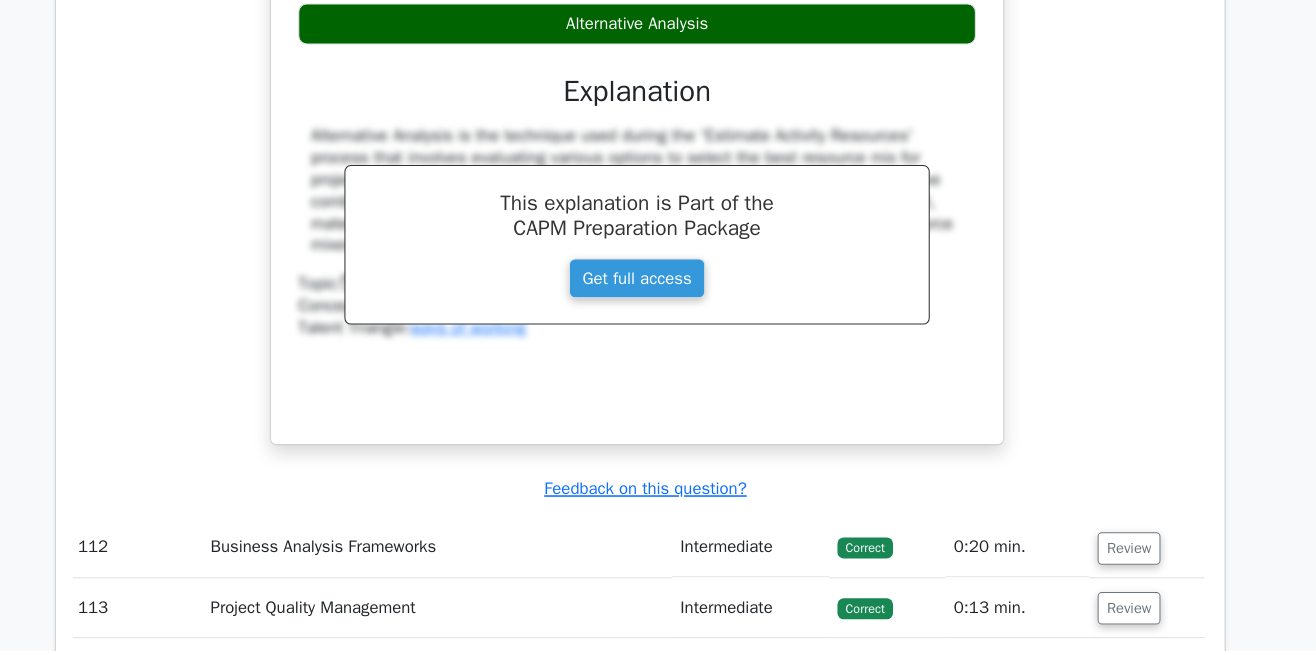 scroll, scrollTop: 43270, scrollLeft: 0, axis: vertical 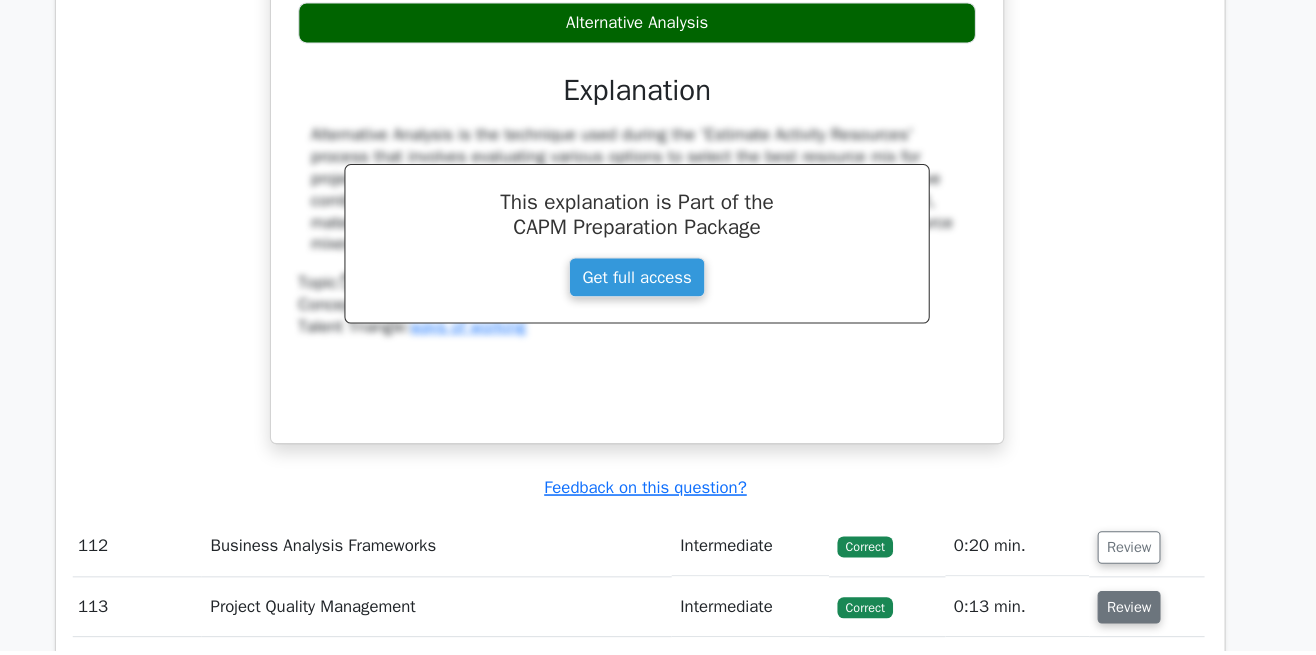 click on "Review" at bounding box center (1124, 613) 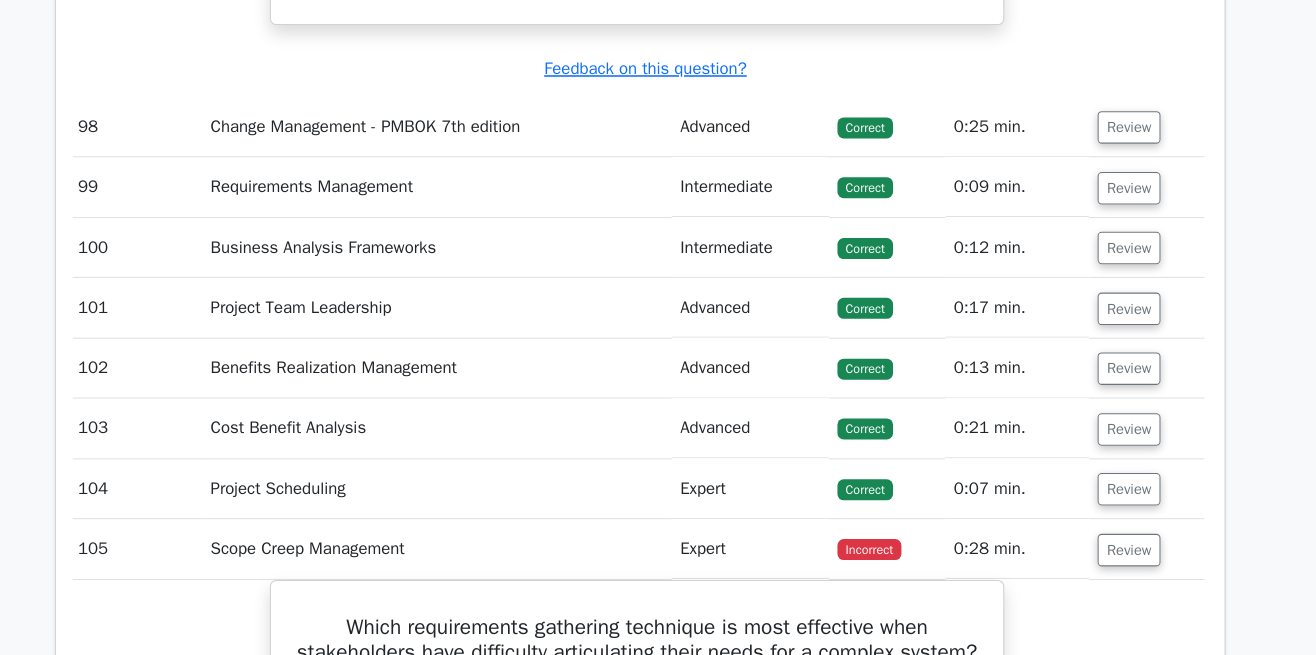 scroll, scrollTop: 38648, scrollLeft: 0, axis: vertical 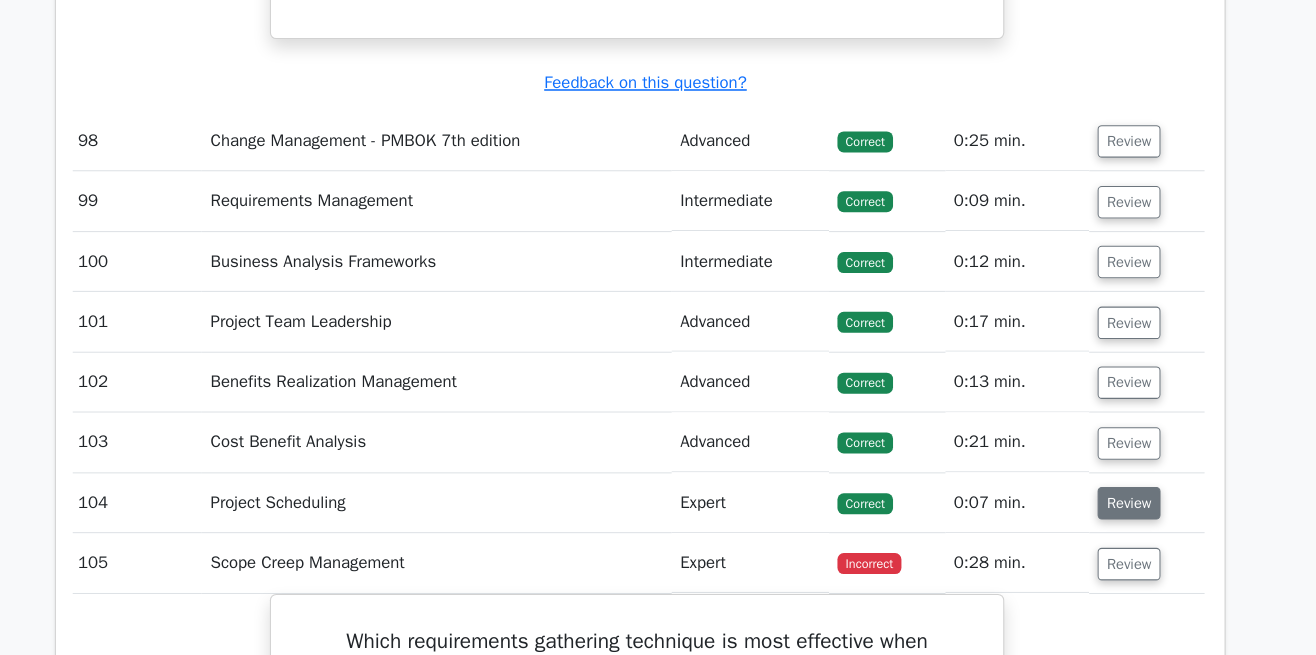 click on "Review" at bounding box center (1124, 479) 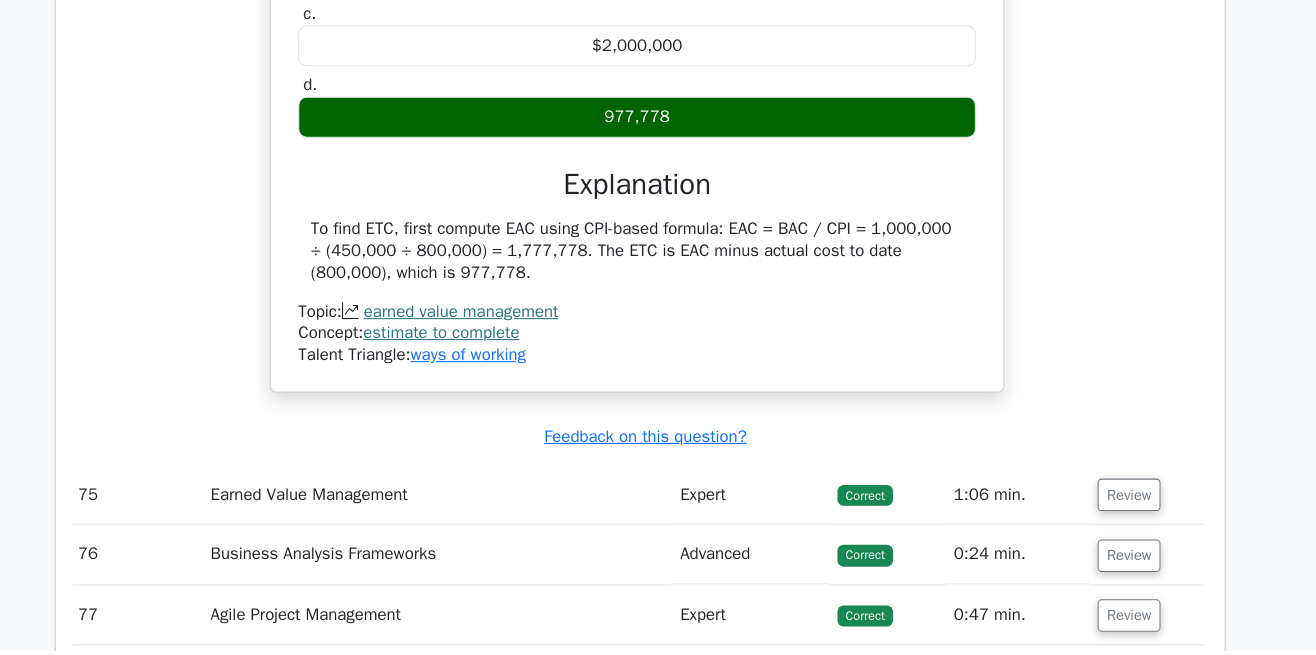 scroll, scrollTop: 27774, scrollLeft: 0, axis: vertical 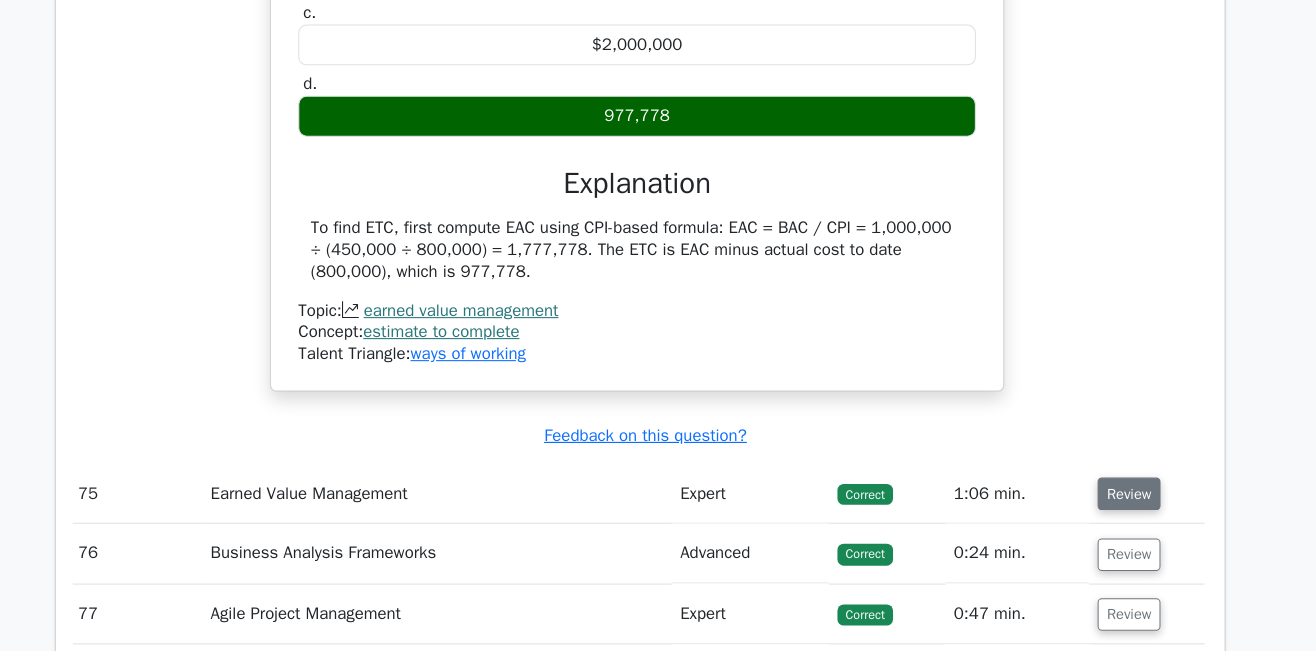 click on "Review" at bounding box center (1124, 505) 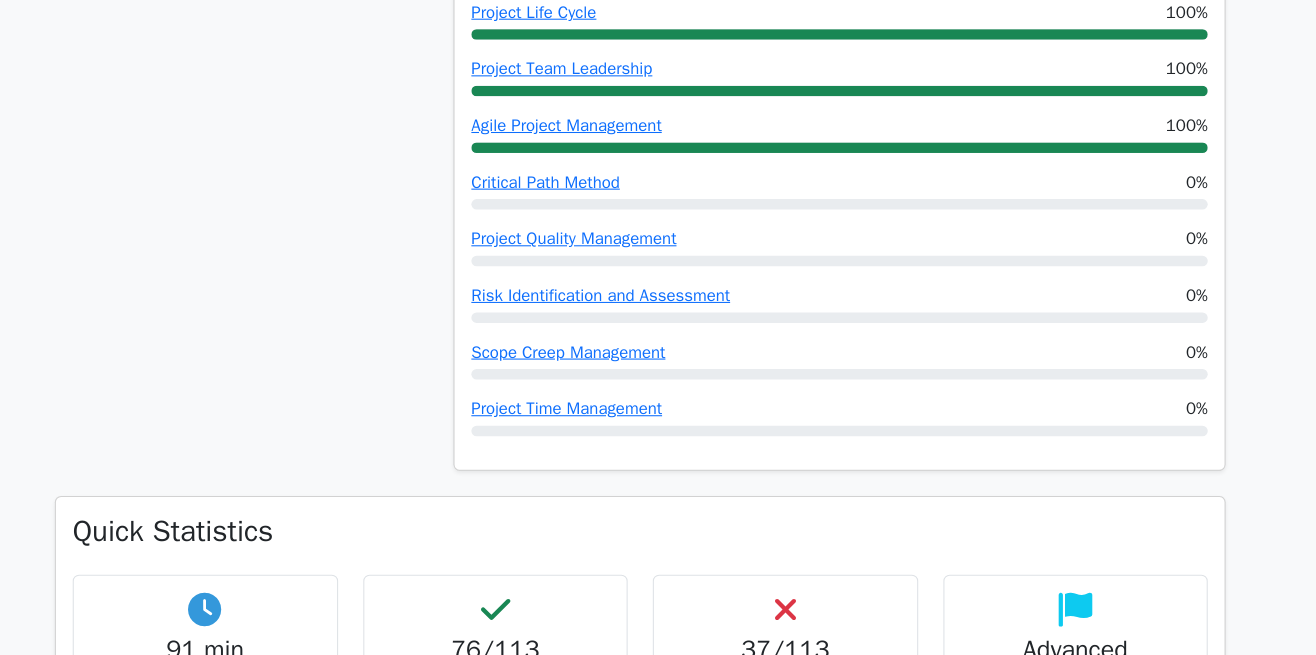 scroll, scrollTop: 1976, scrollLeft: 0, axis: vertical 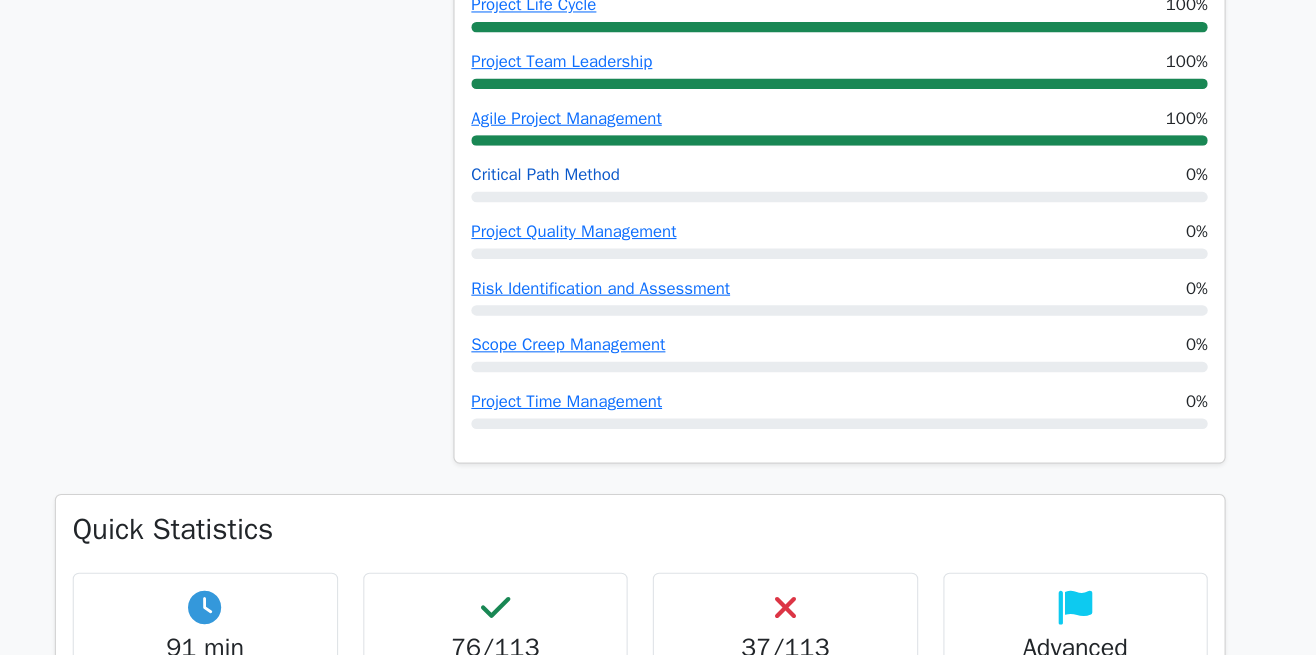 click on "Critical Path Method" at bounding box center [568, 169] 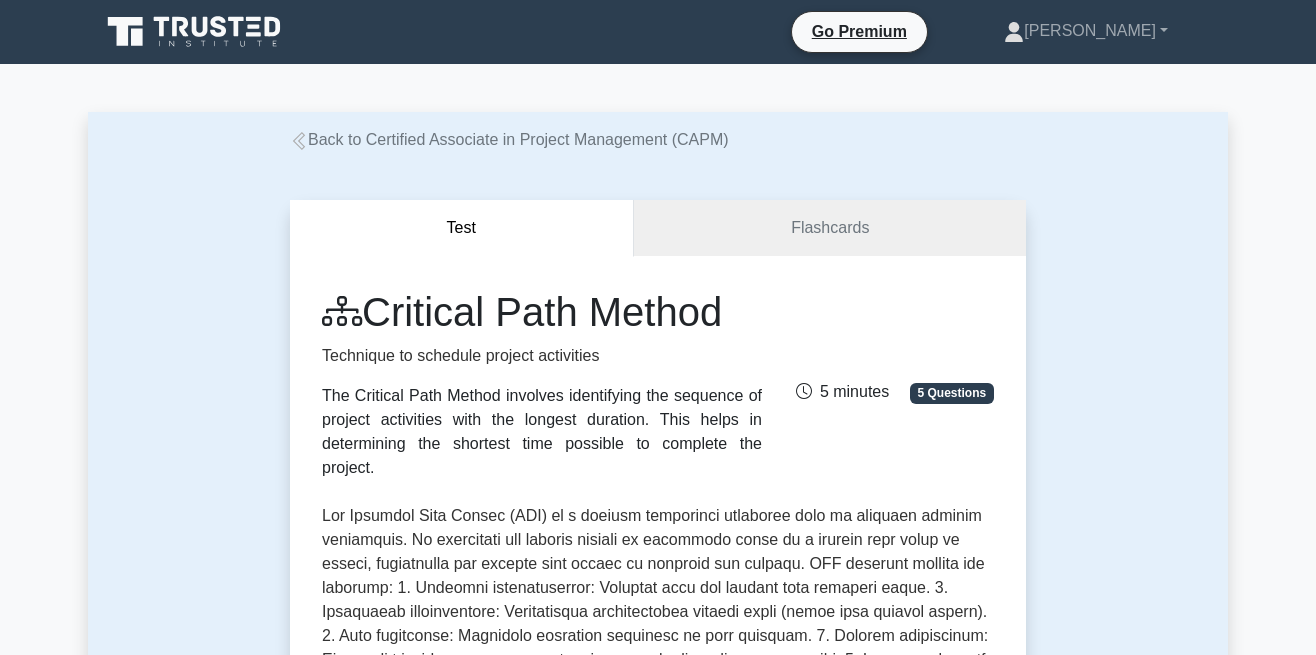 scroll, scrollTop: 0, scrollLeft: 0, axis: both 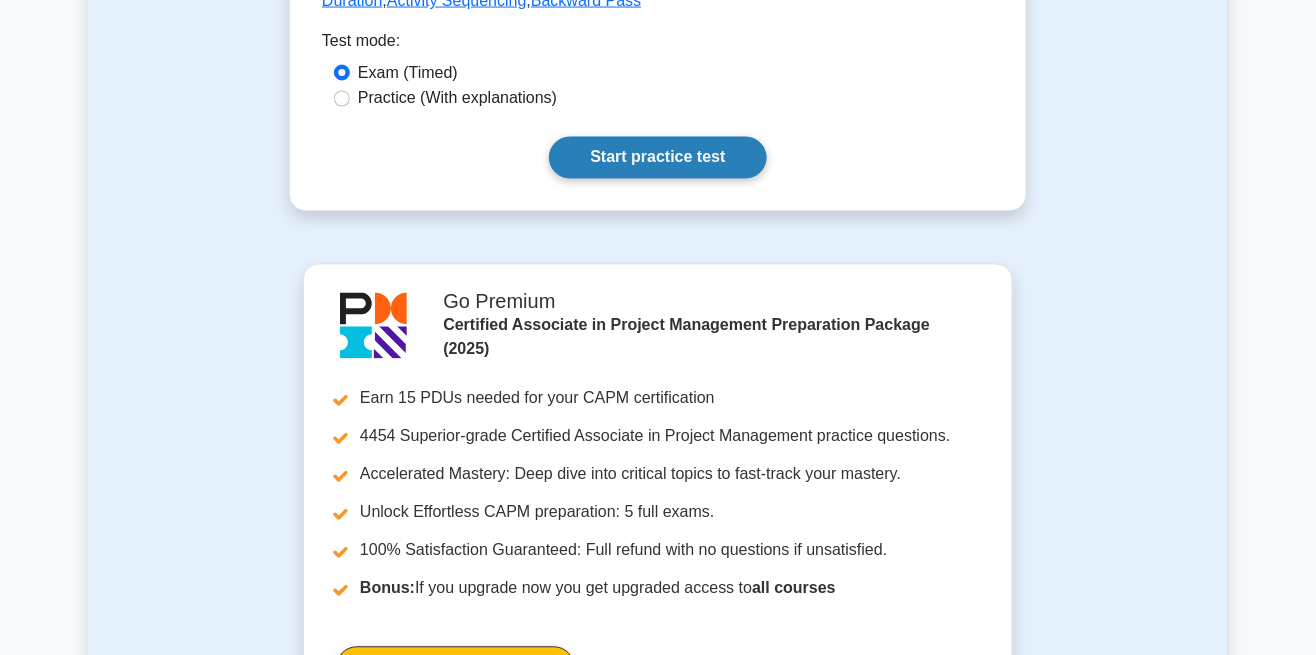 click on "Start practice test" at bounding box center [657, 158] 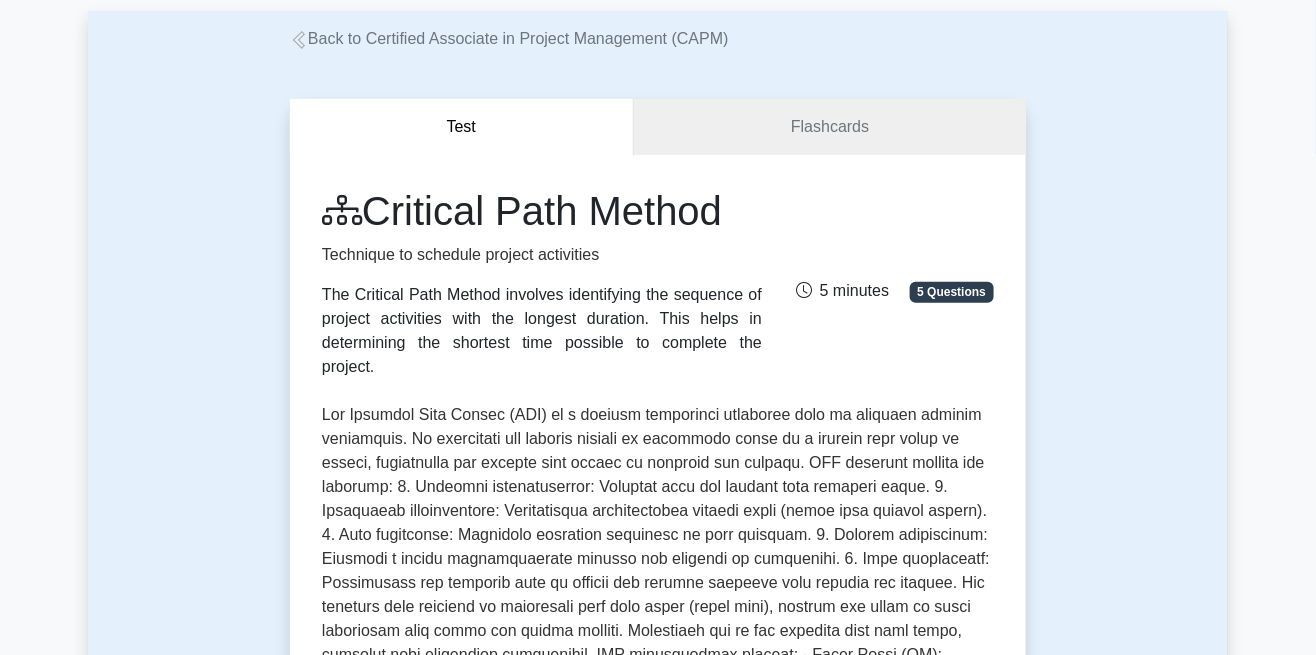 scroll, scrollTop: 0, scrollLeft: 0, axis: both 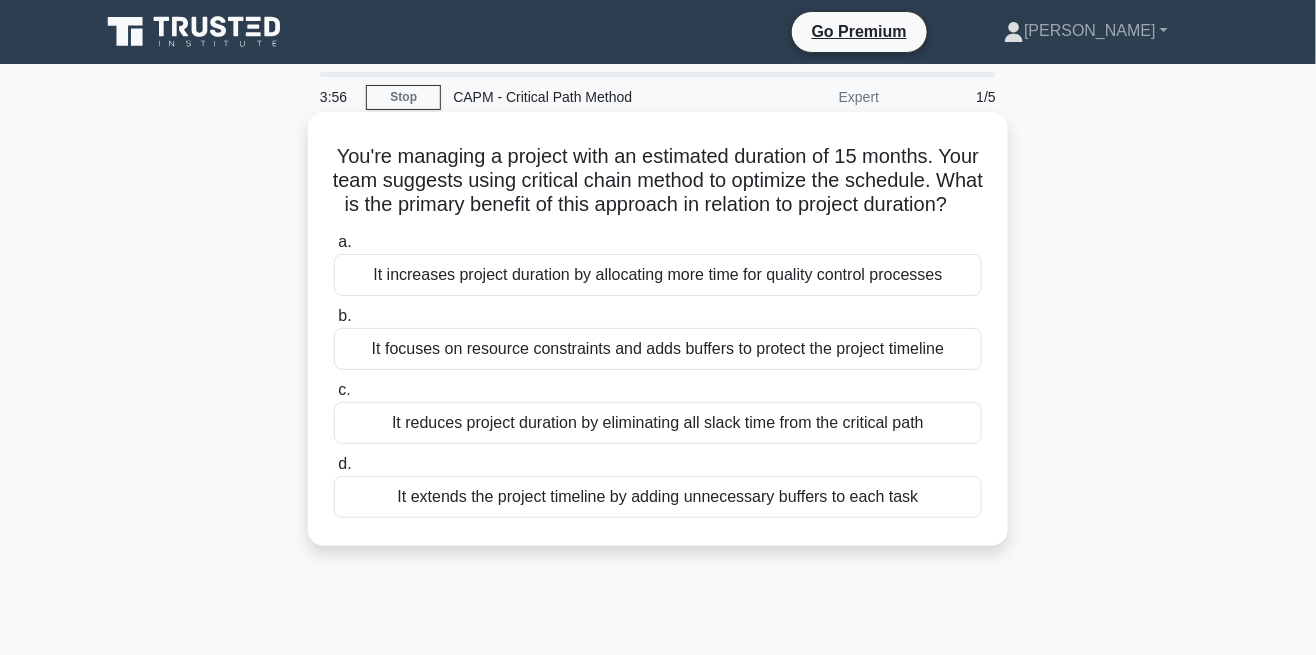 click on "It focuses on resource constraints and adds buffers to protect the project timeline" at bounding box center [658, 349] 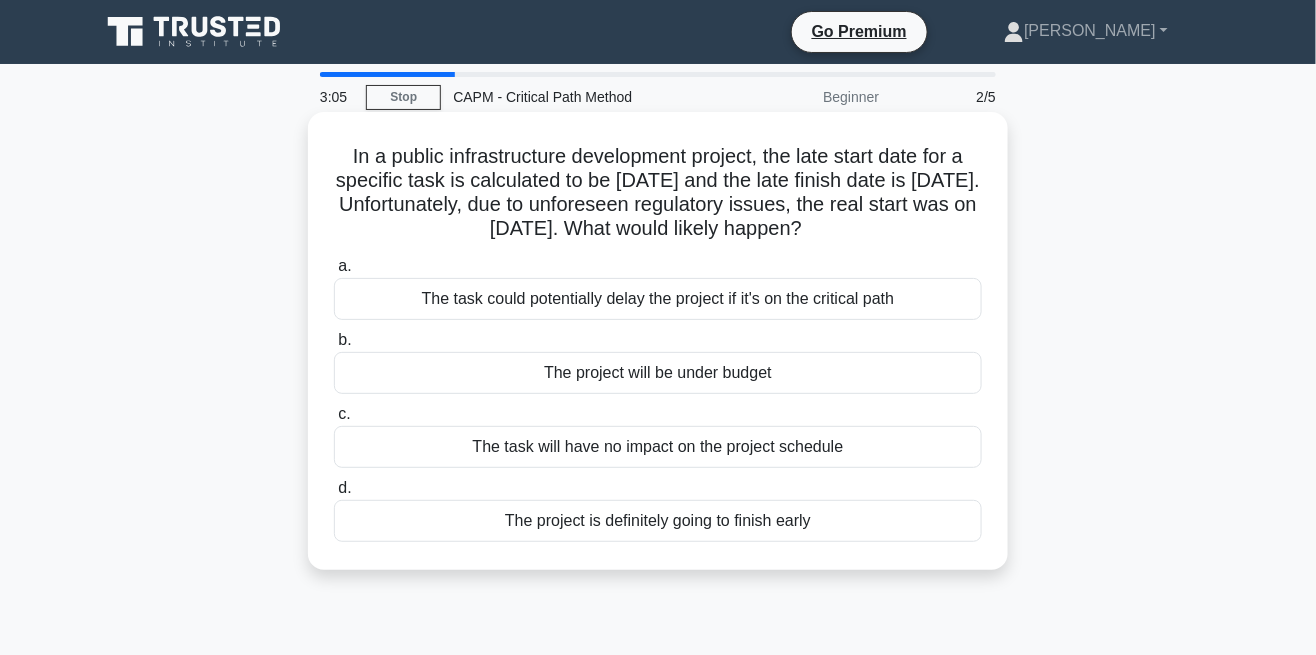 click on "The task could potentially delay the project if it's on the critical path" at bounding box center (658, 299) 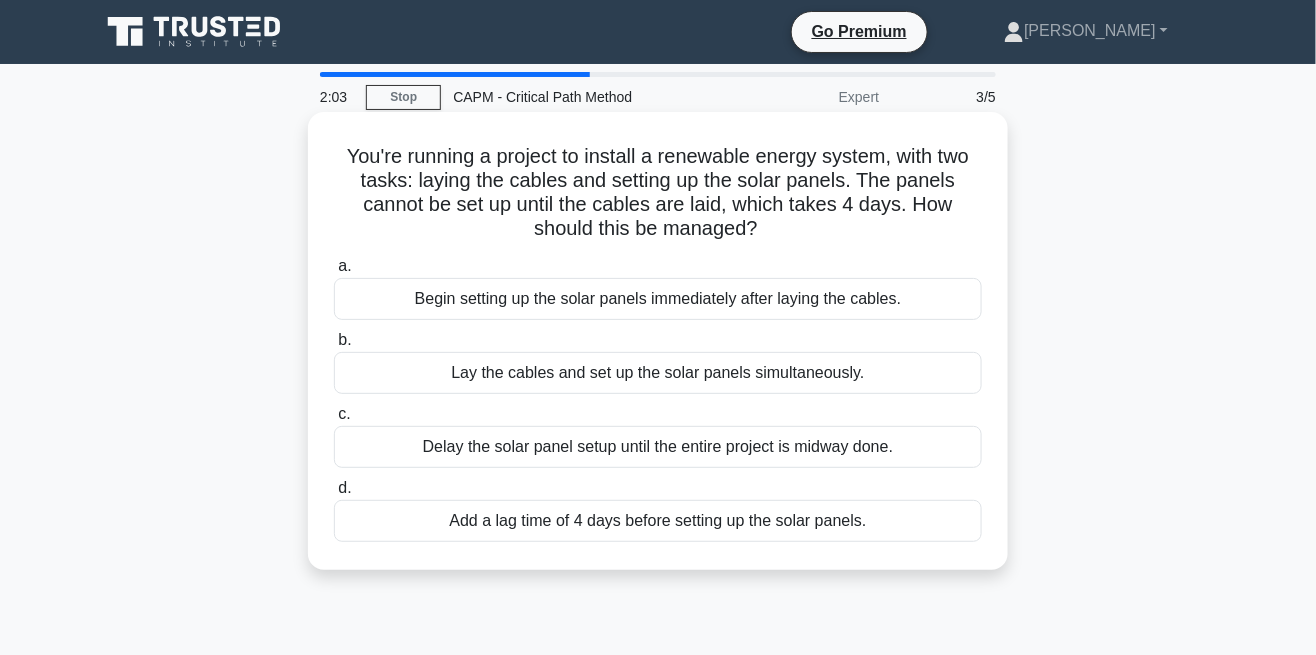 click on "Begin setting up the solar panels immediately after laying the cables." at bounding box center (658, 299) 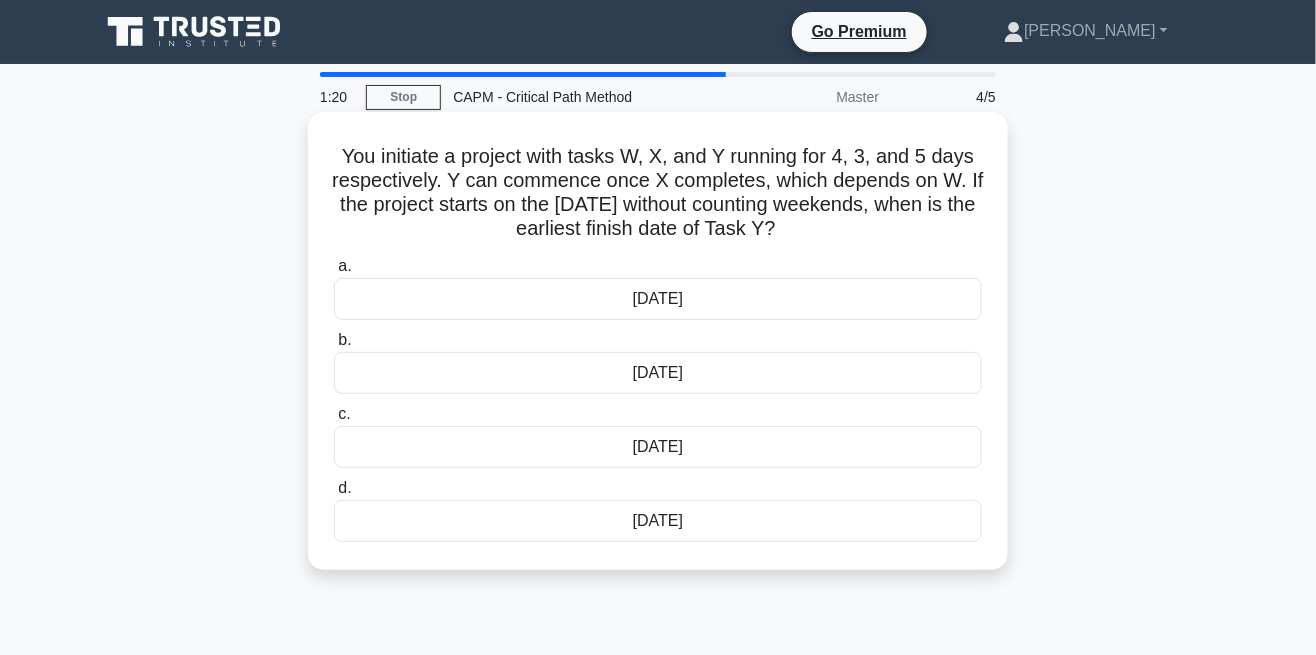click on "[DATE]" at bounding box center (658, 521) 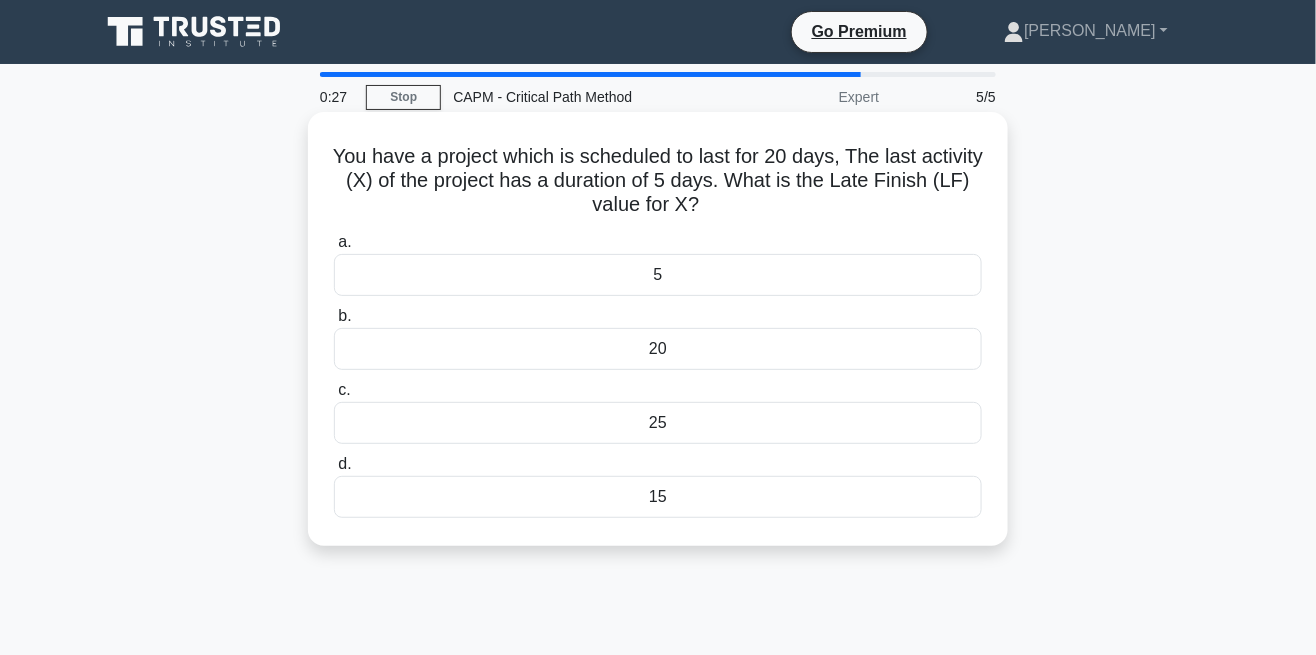 click on "20" at bounding box center (658, 349) 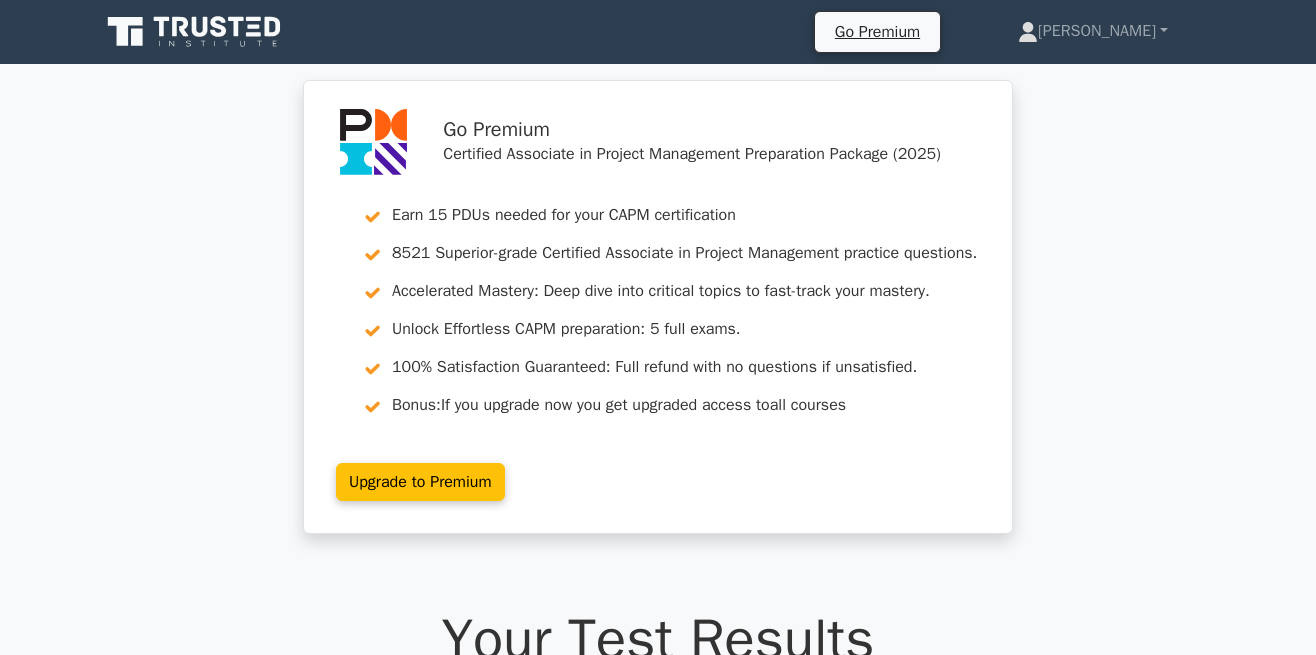 scroll, scrollTop: 0, scrollLeft: 0, axis: both 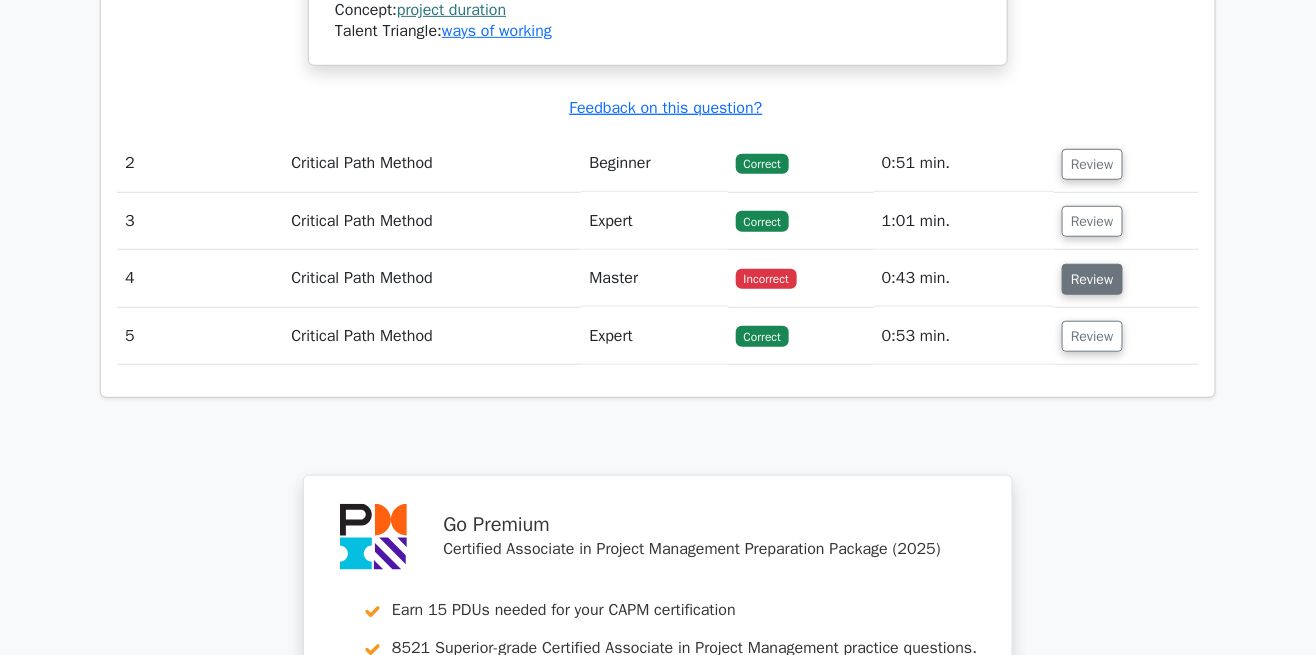 click on "Review" at bounding box center [1092, 279] 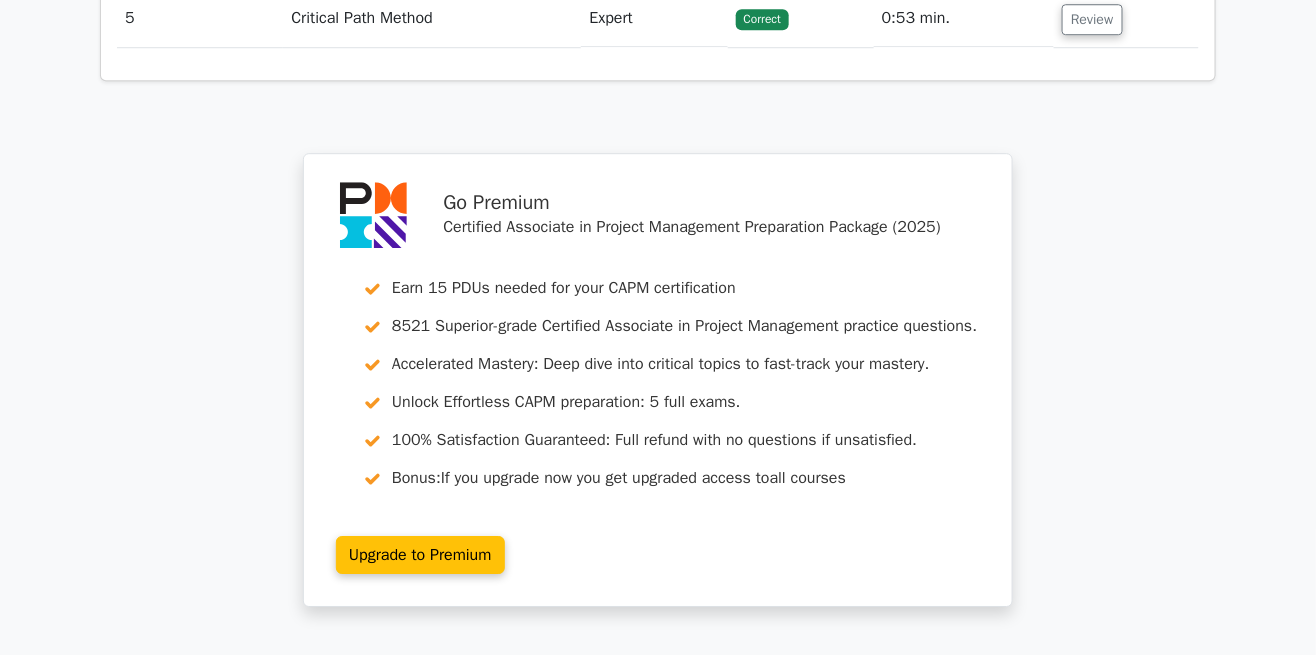 scroll, scrollTop: 4348, scrollLeft: 0, axis: vertical 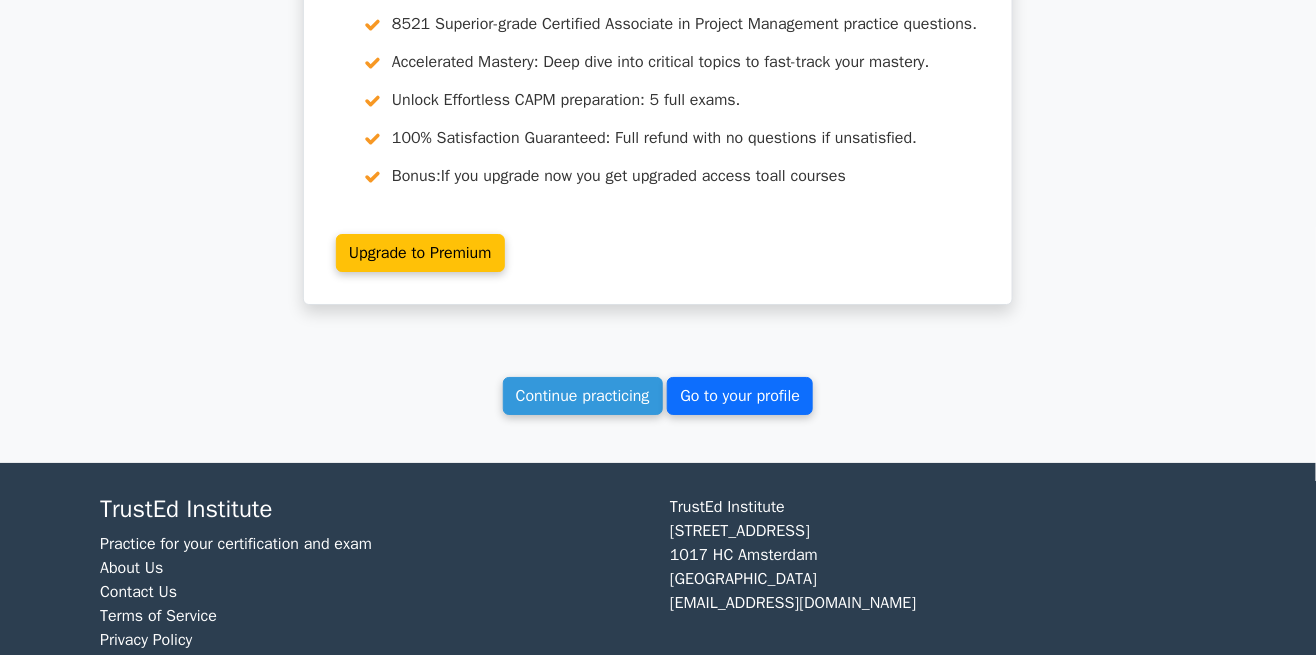 click on "Go to your profile" at bounding box center (740, 396) 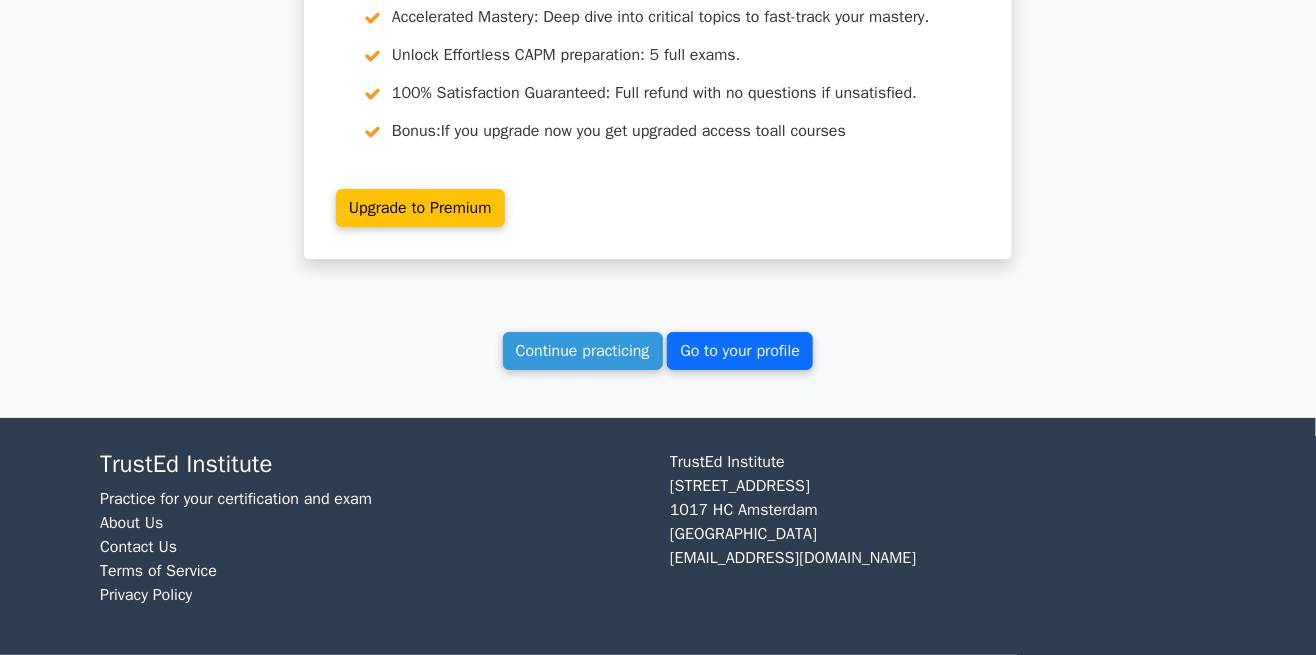 scroll, scrollTop: 4438, scrollLeft: 0, axis: vertical 